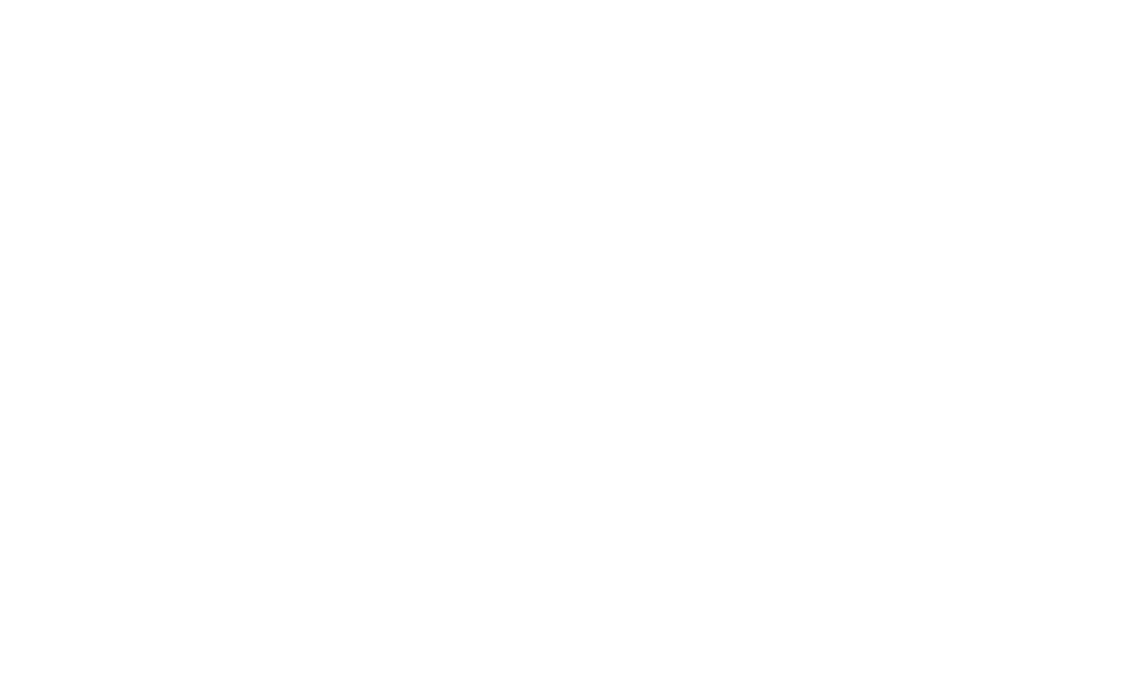 scroll, scrollTop: 0, scrollLeft: 0, axis: both 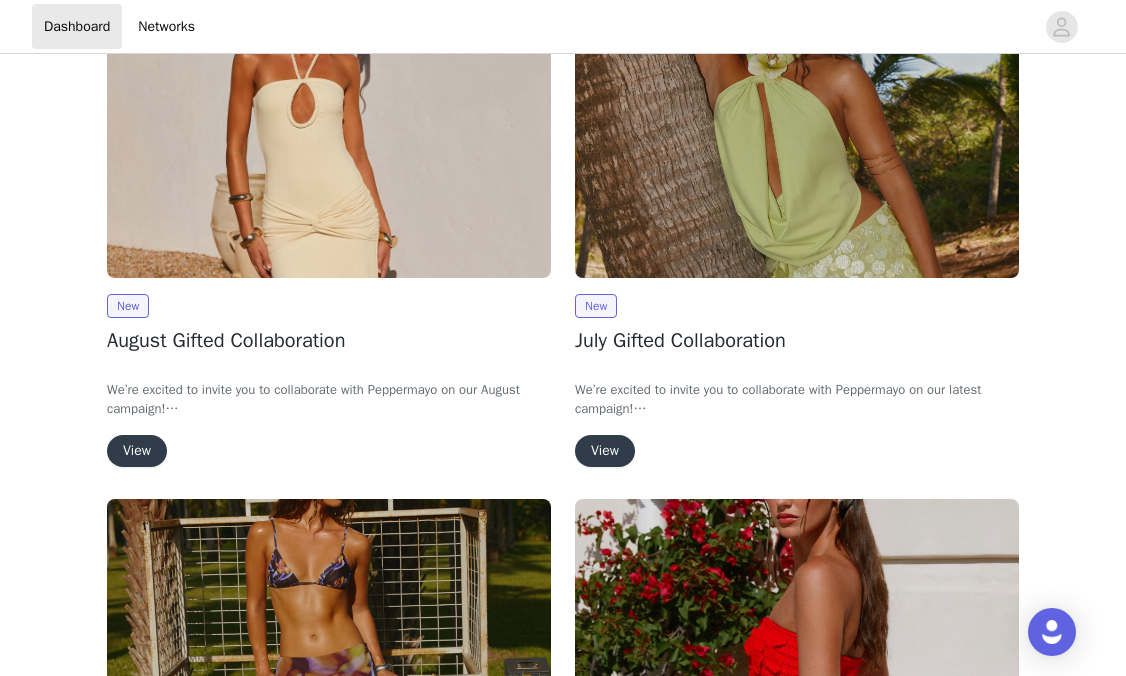 click on "New August Gifted Collaboration
We’re excited to invite you to collaborate with Peppermayo on our August campaign!
In exchange for 2x deliverables (TikTok or Instagram posts), you’ll be able to select up to 4 items from a range of our latest collections, along with some of your all-time favourites.
Spots are strictly limited, so if you’d like to secure your pieces and be part of the campaign, simply complete the steps below to get started.
We can’t wait to collaborate with you!
View" at bounding box center [329, 210] 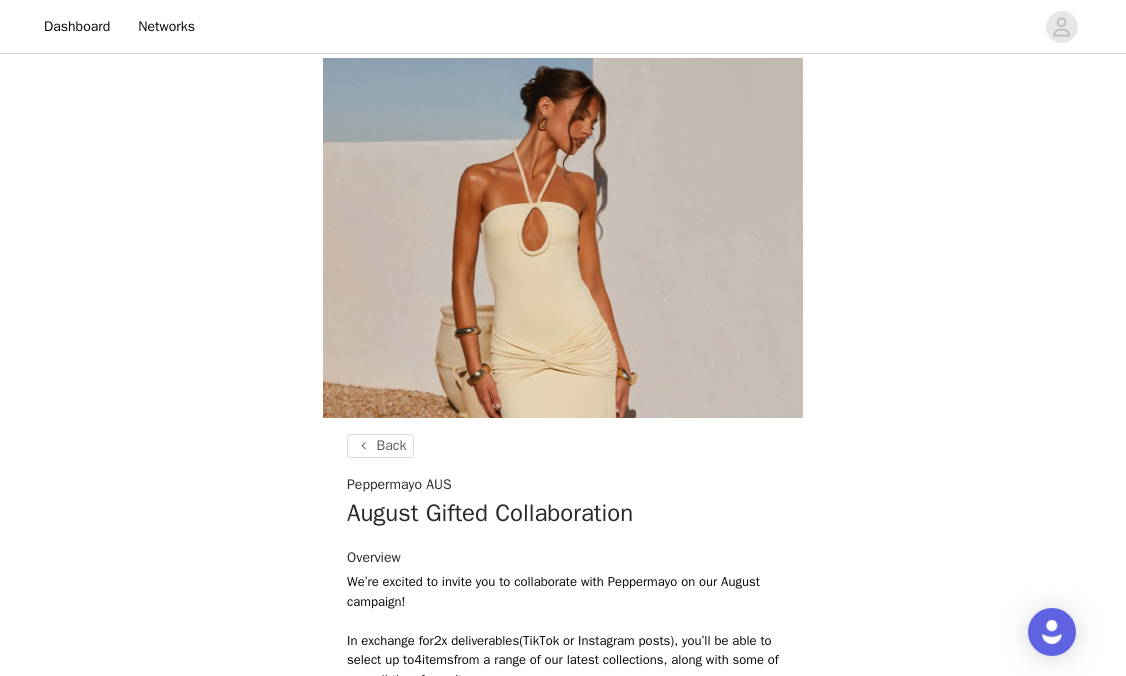 scroll, scrollTop: 480, scrollLeft: 0, axis: vertical 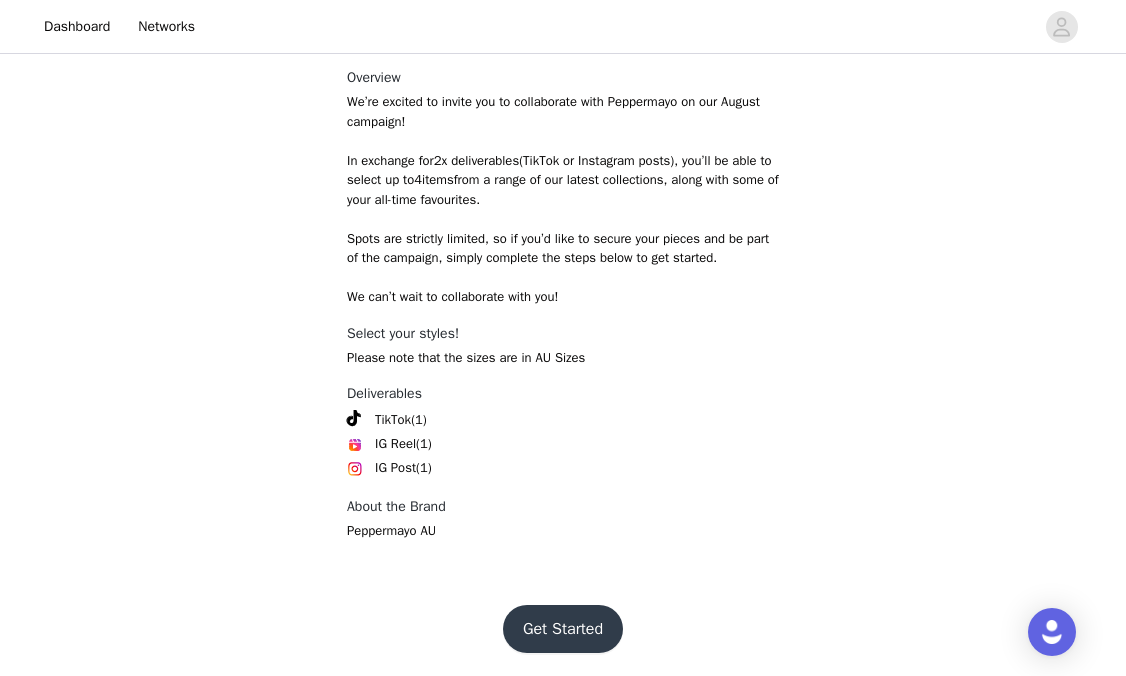click on "Get Started" at bounding box center [563, 629] 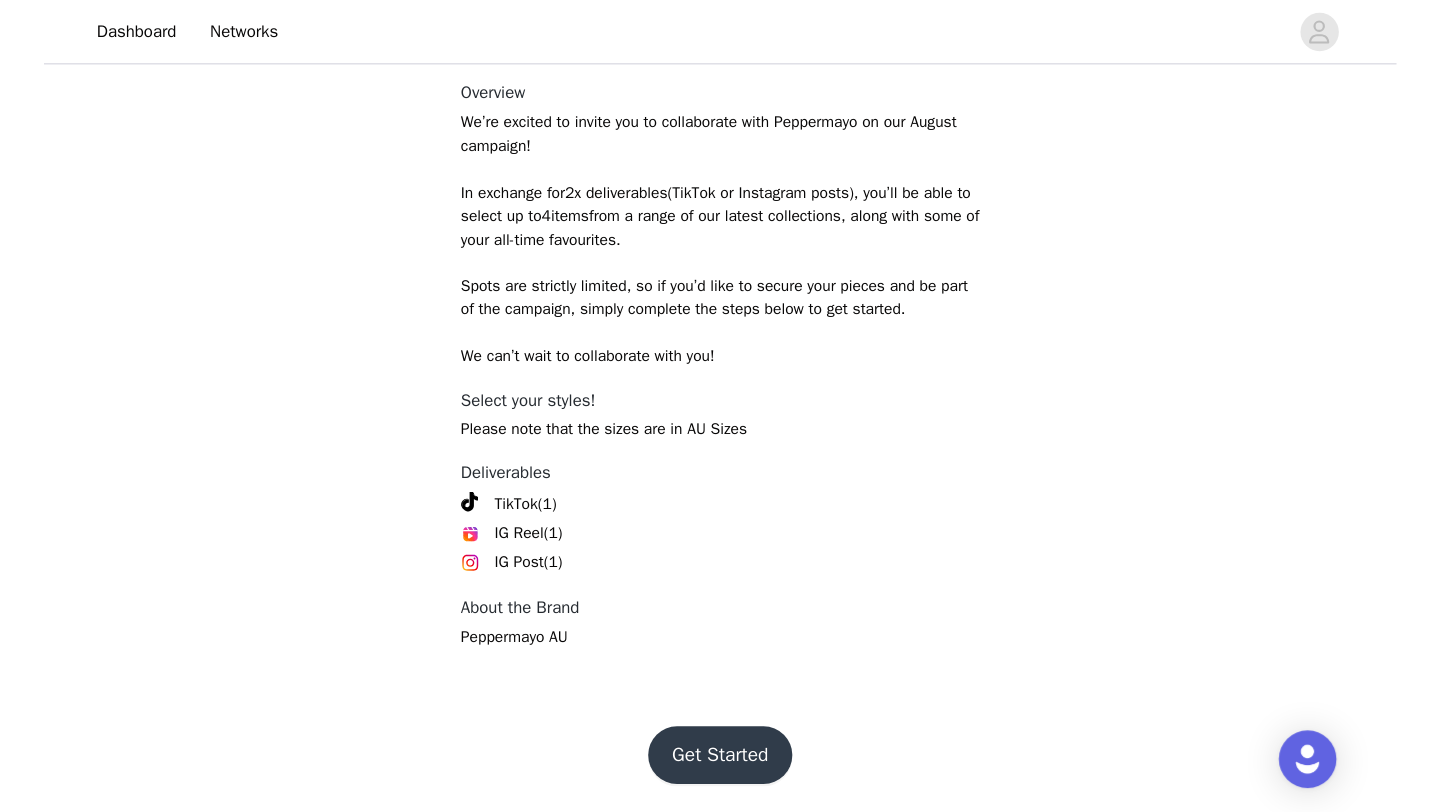 scroll, scrollTop: 0, scrollLeft: 0, axis: both 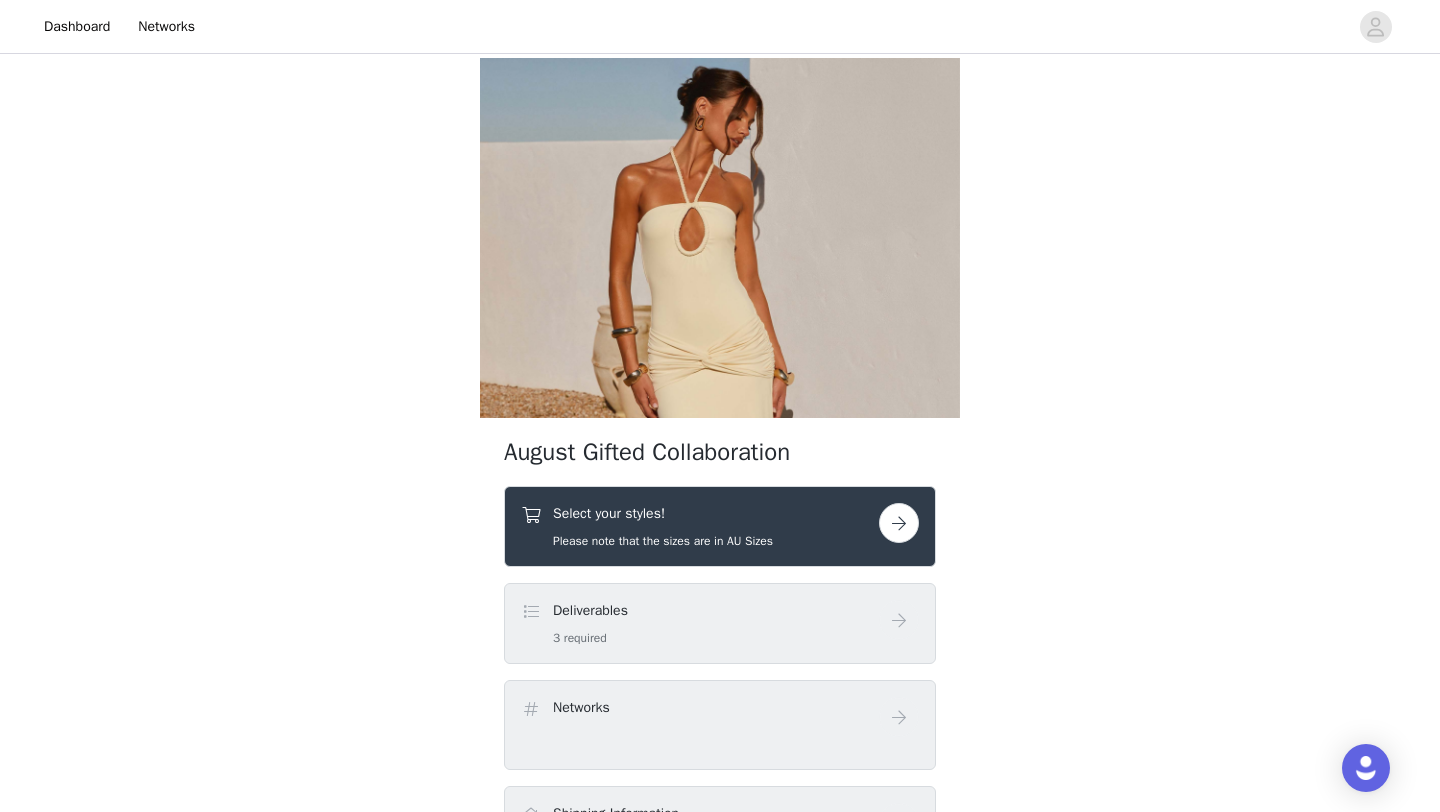 click on "Select your styles!   Please note that the sizes are in AU Sizes" at bounding box center [700, 526] 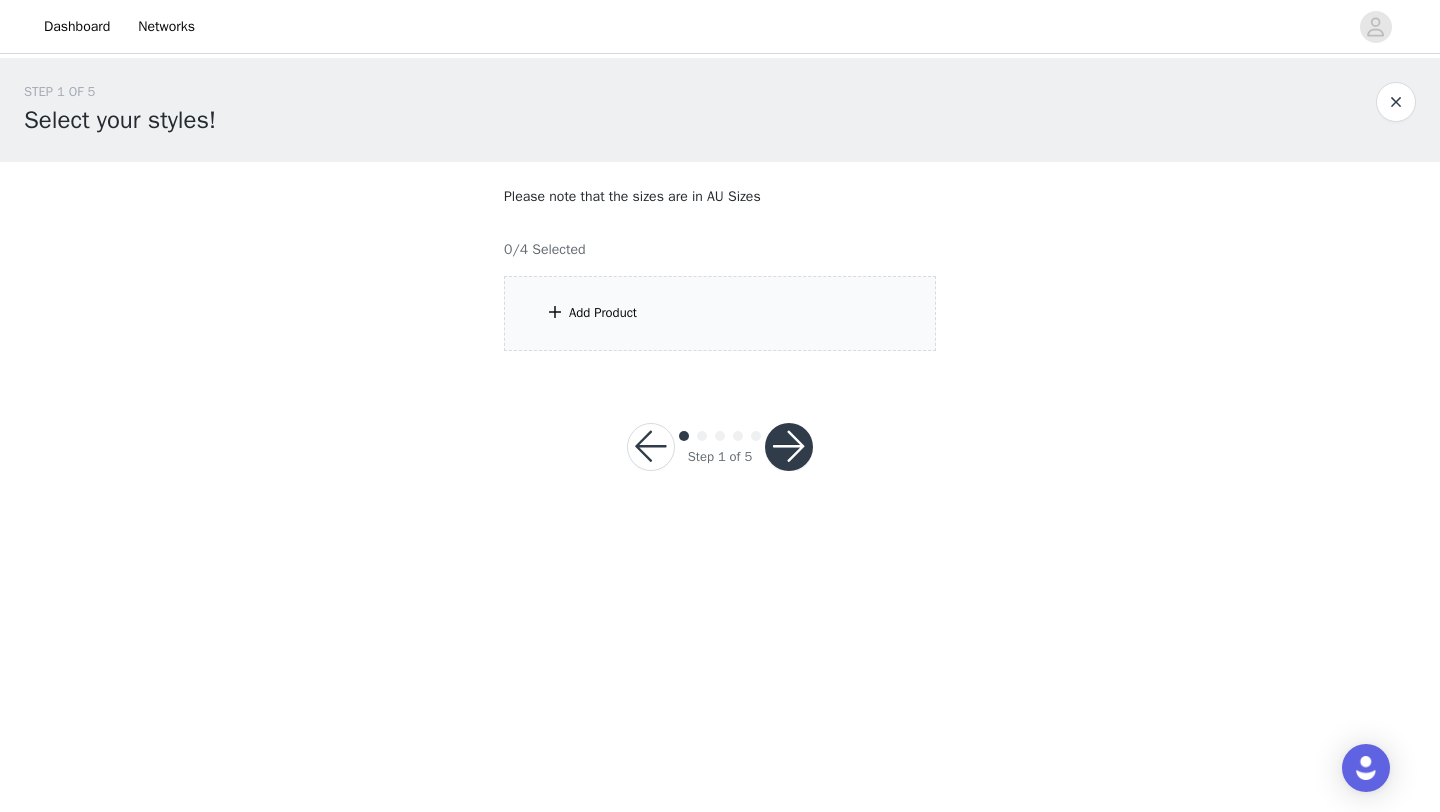 click on "Add Product" at bounding box center (720, 313) 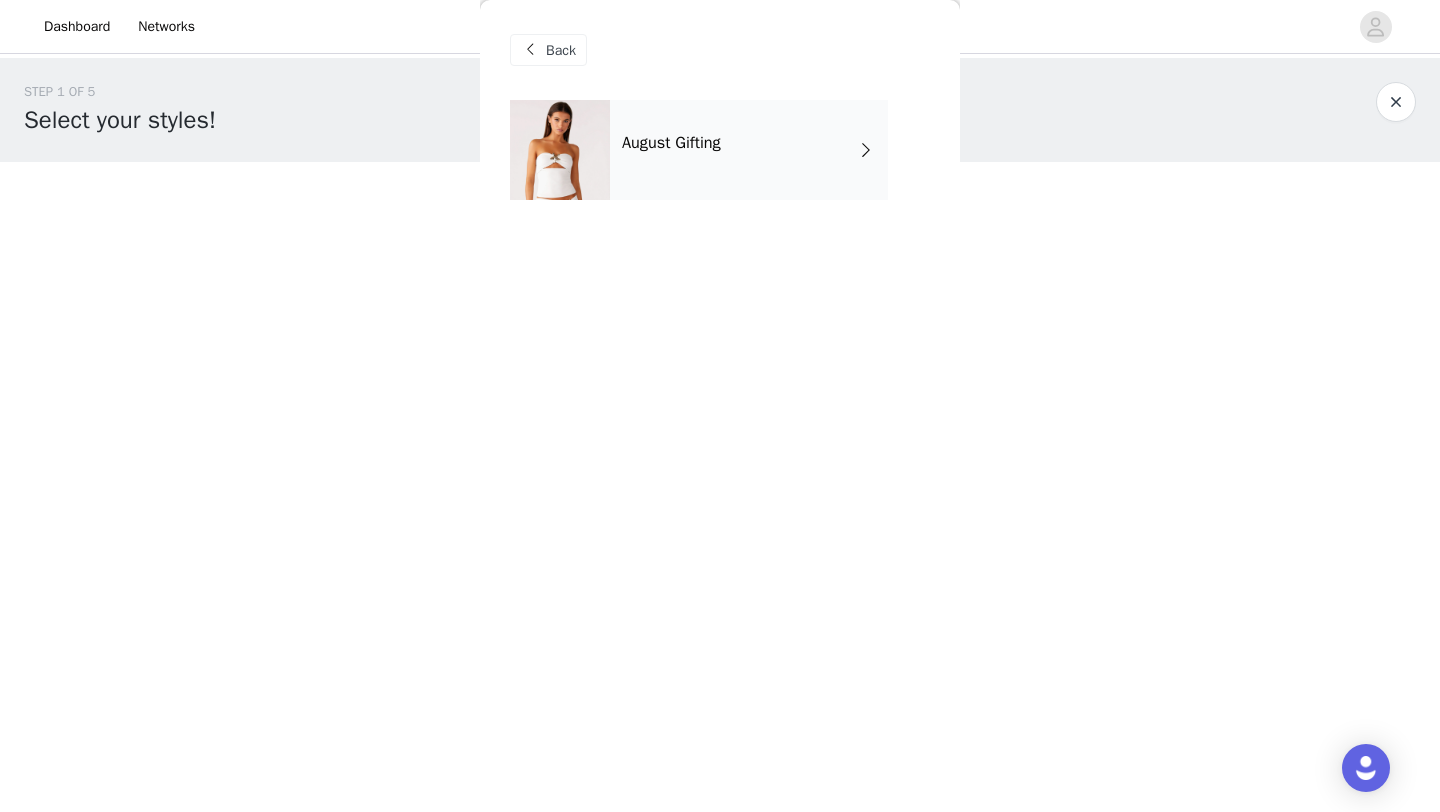 click on "August Gifting" at bounding box center (749, 150) 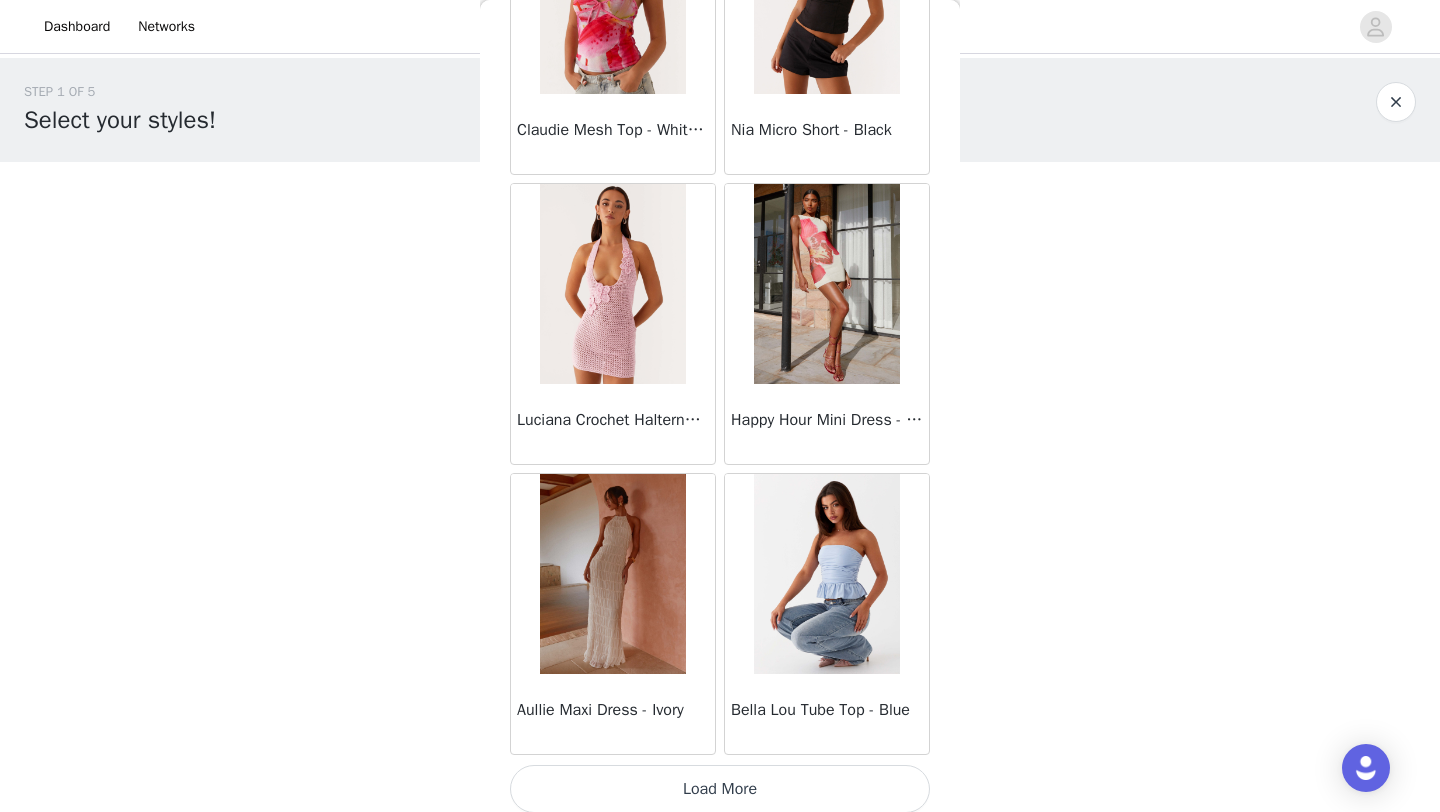 scroll, scrollTop: 2248, scrollLeft: 0, axis: vertical 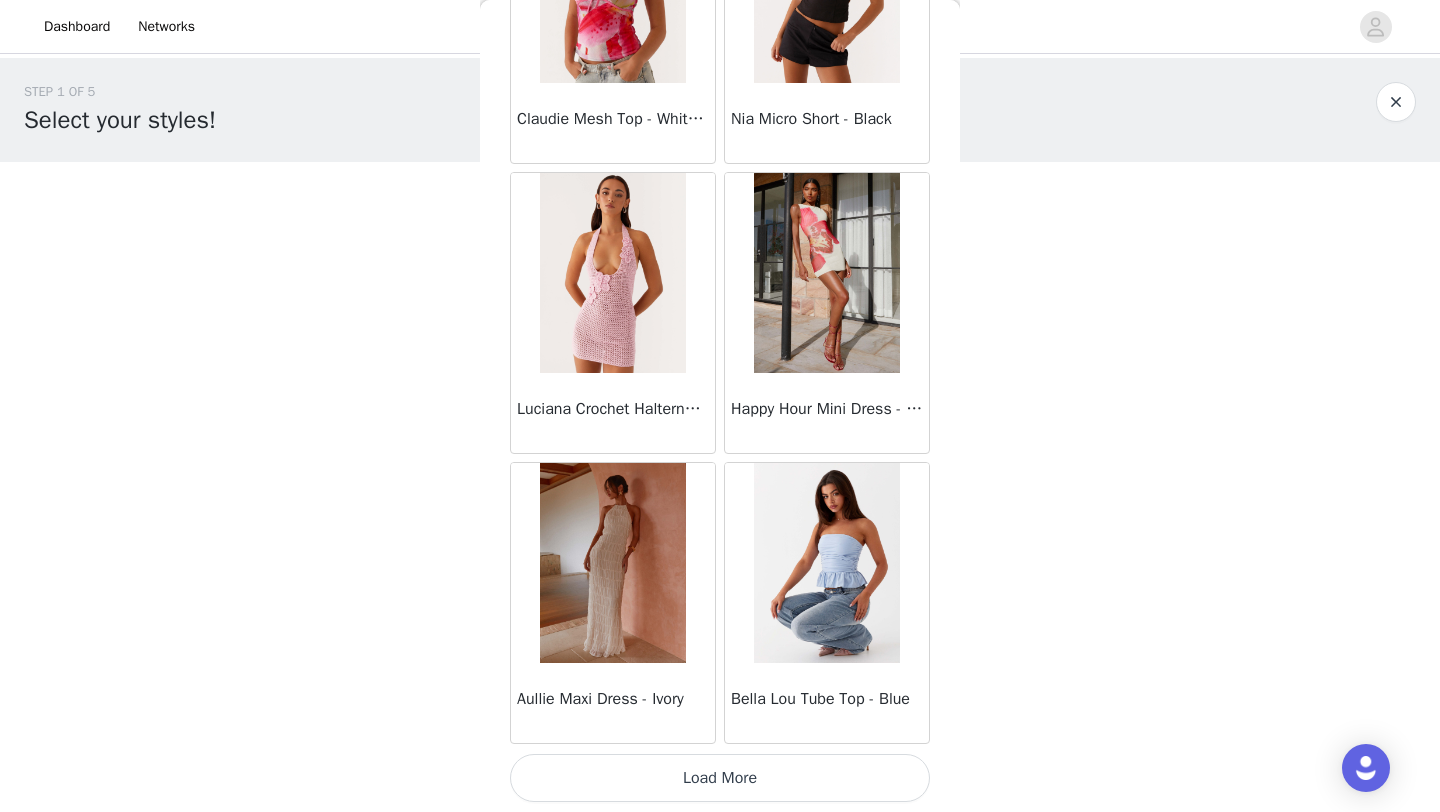 click on "Load More" at bounding box center (720, 778) 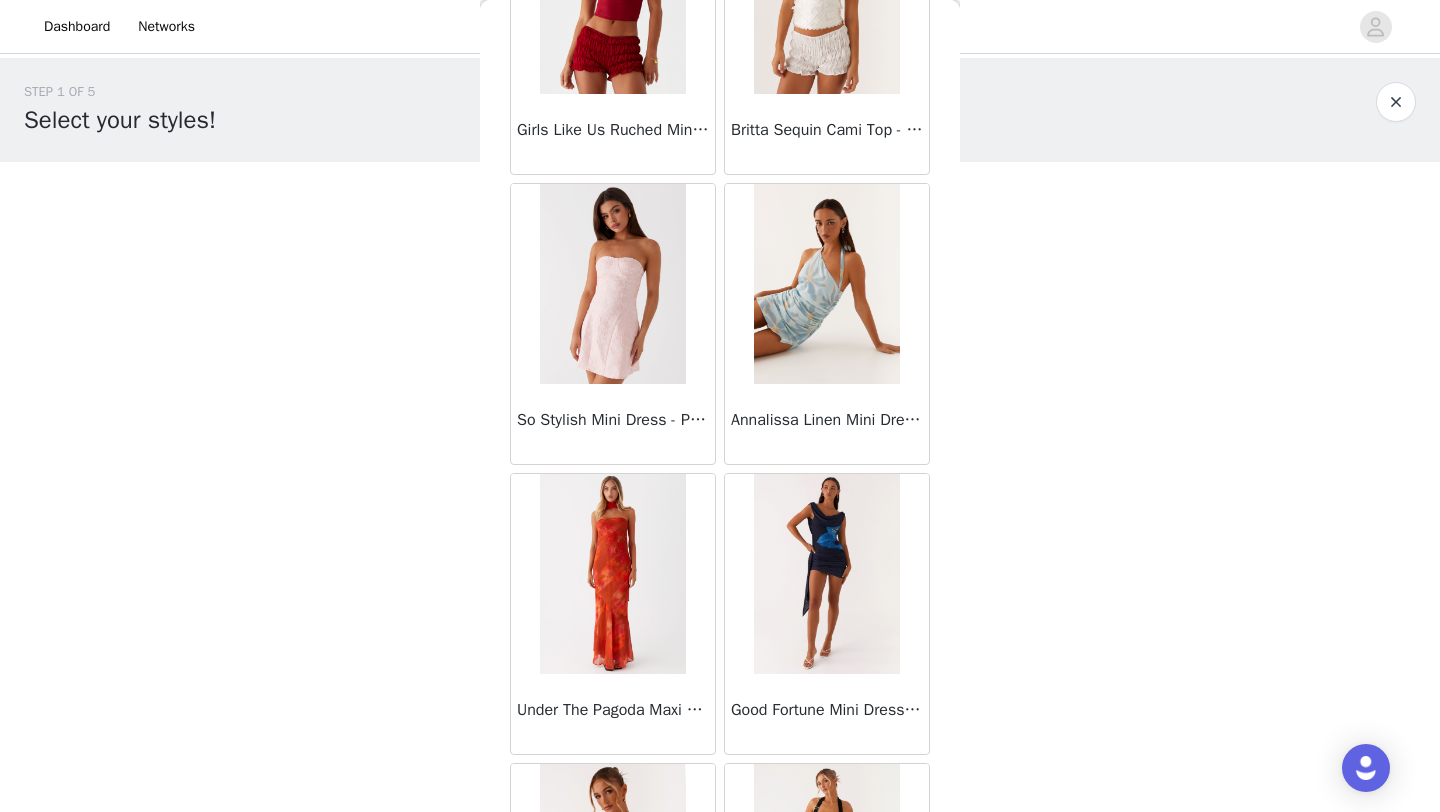 scroll, scrollTop: 5148, scrollLeft: 0, axis: vertical 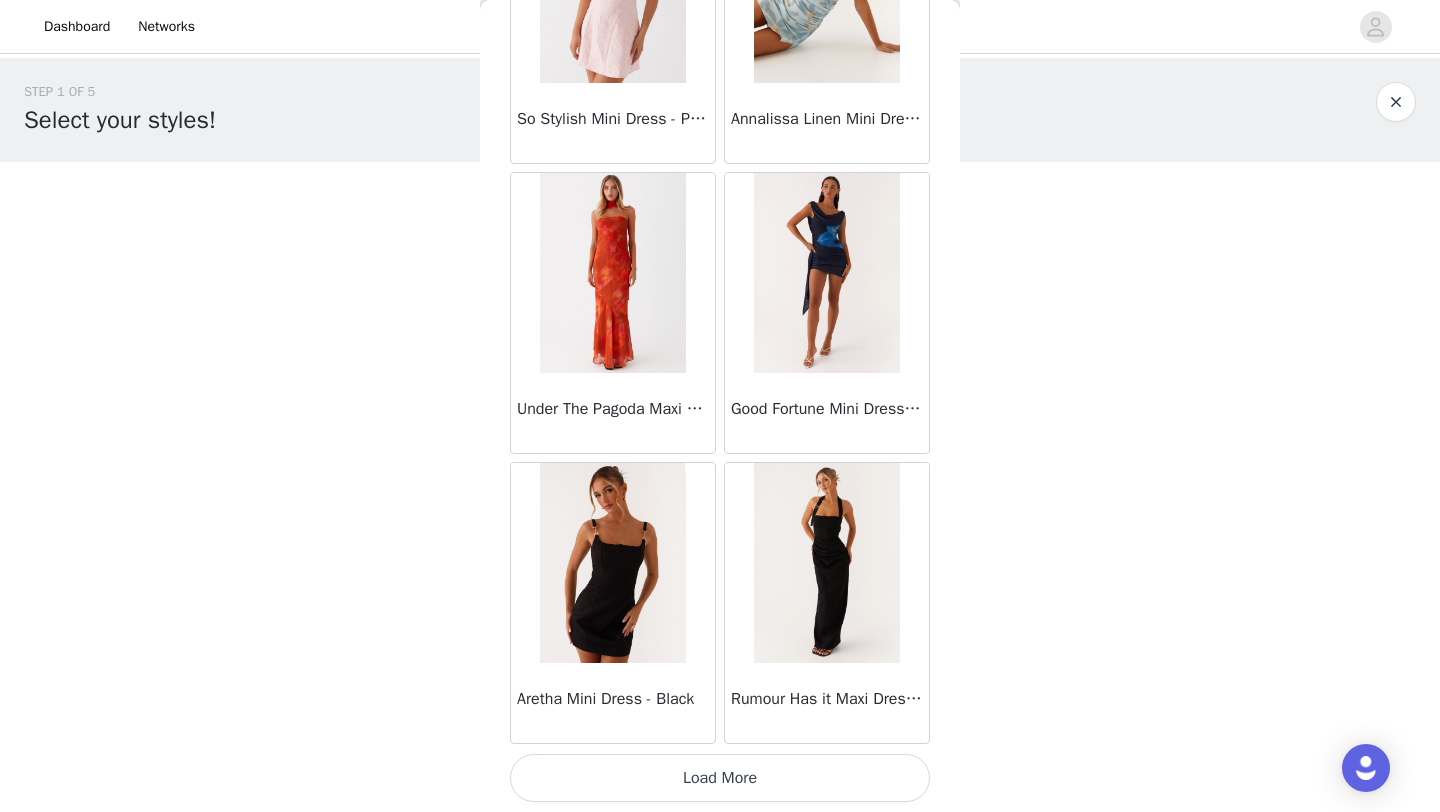 click on "Load More" at bounding box center (720, 778) 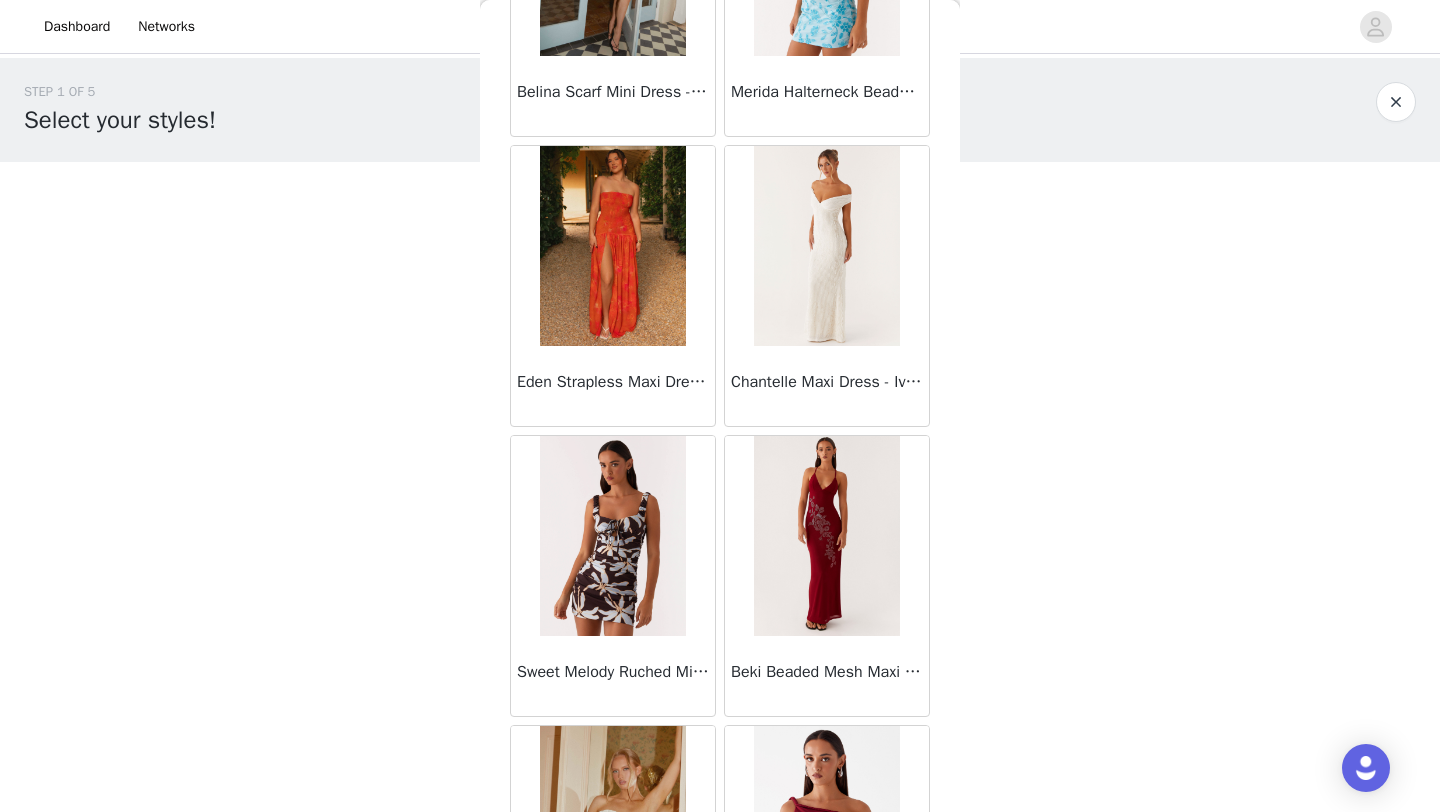 scroll, scrollTop: 7790, scrollLeft: 0, axis: vertical 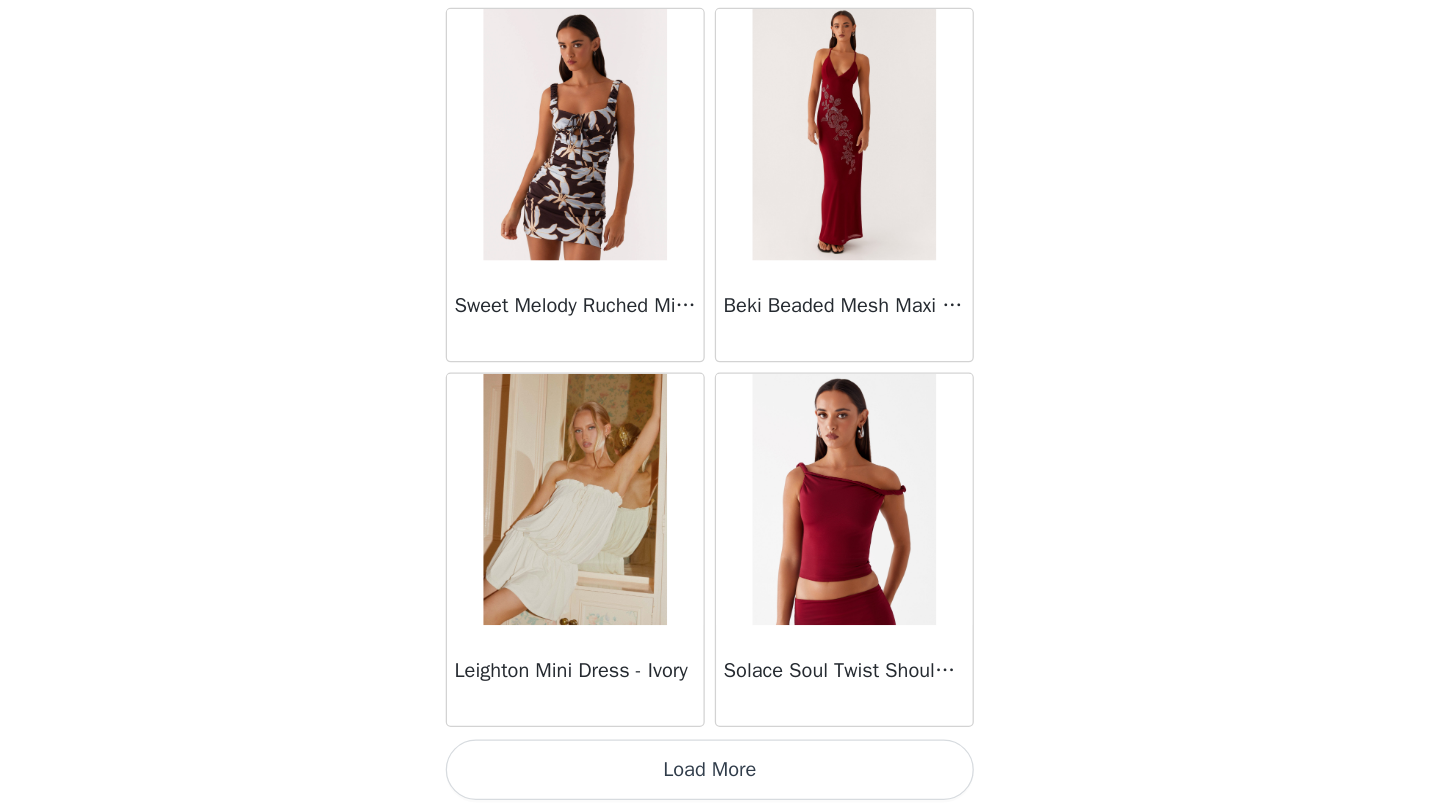 click on "Load More" at bounding box center [720, 778] 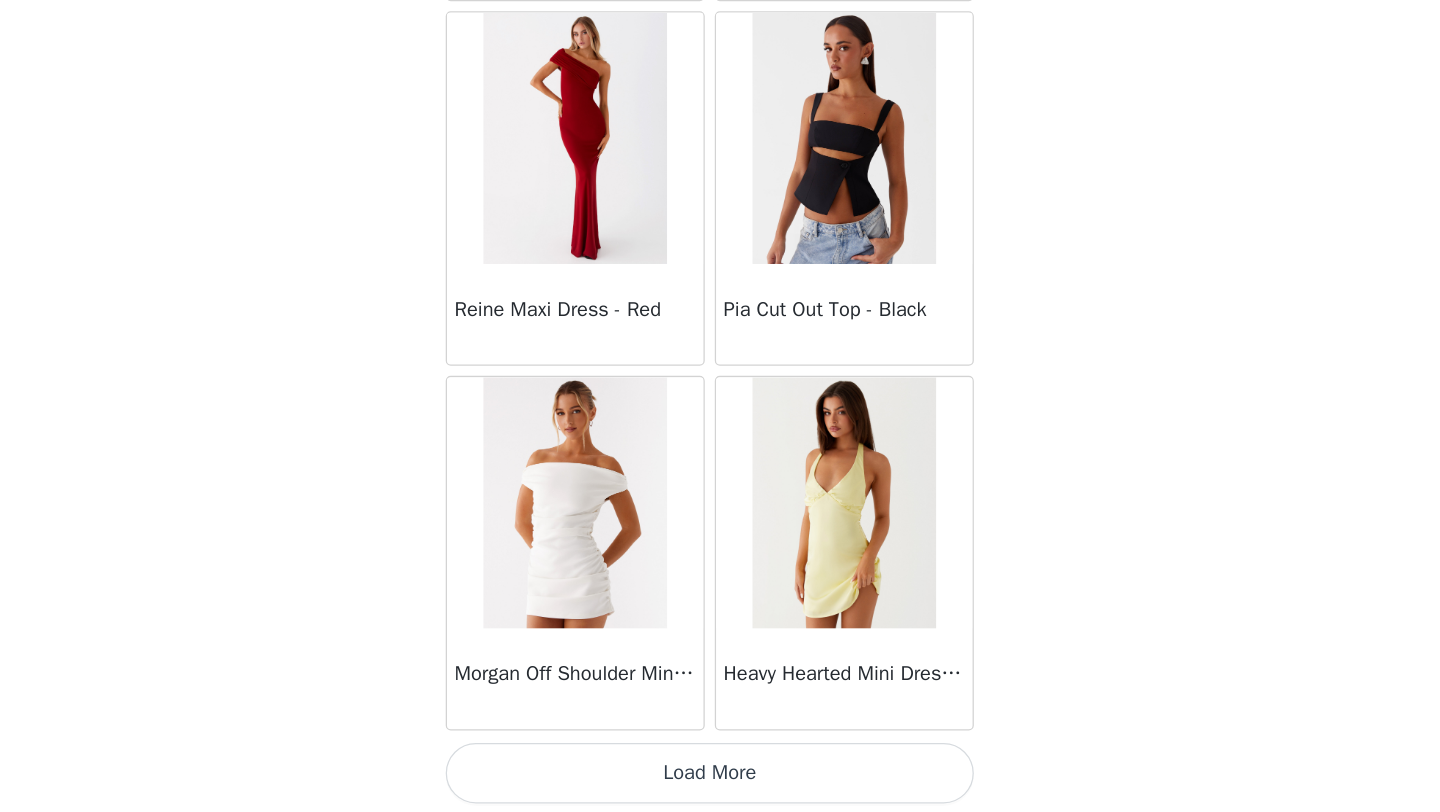 scroll, scrollTop: 10948, scrollLeft: 0, axis: vertical 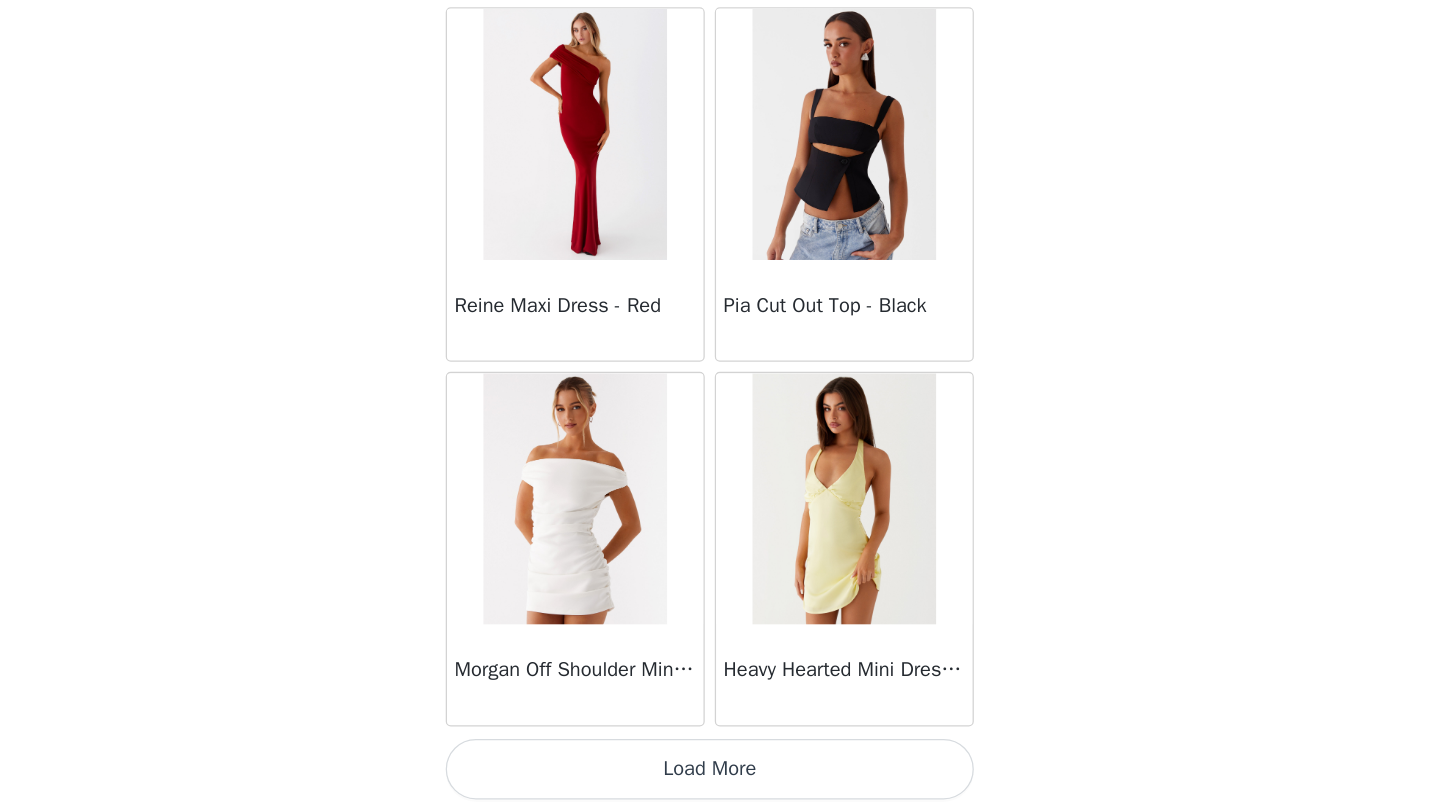 click on "Load More" at bounding box center (720, 778) 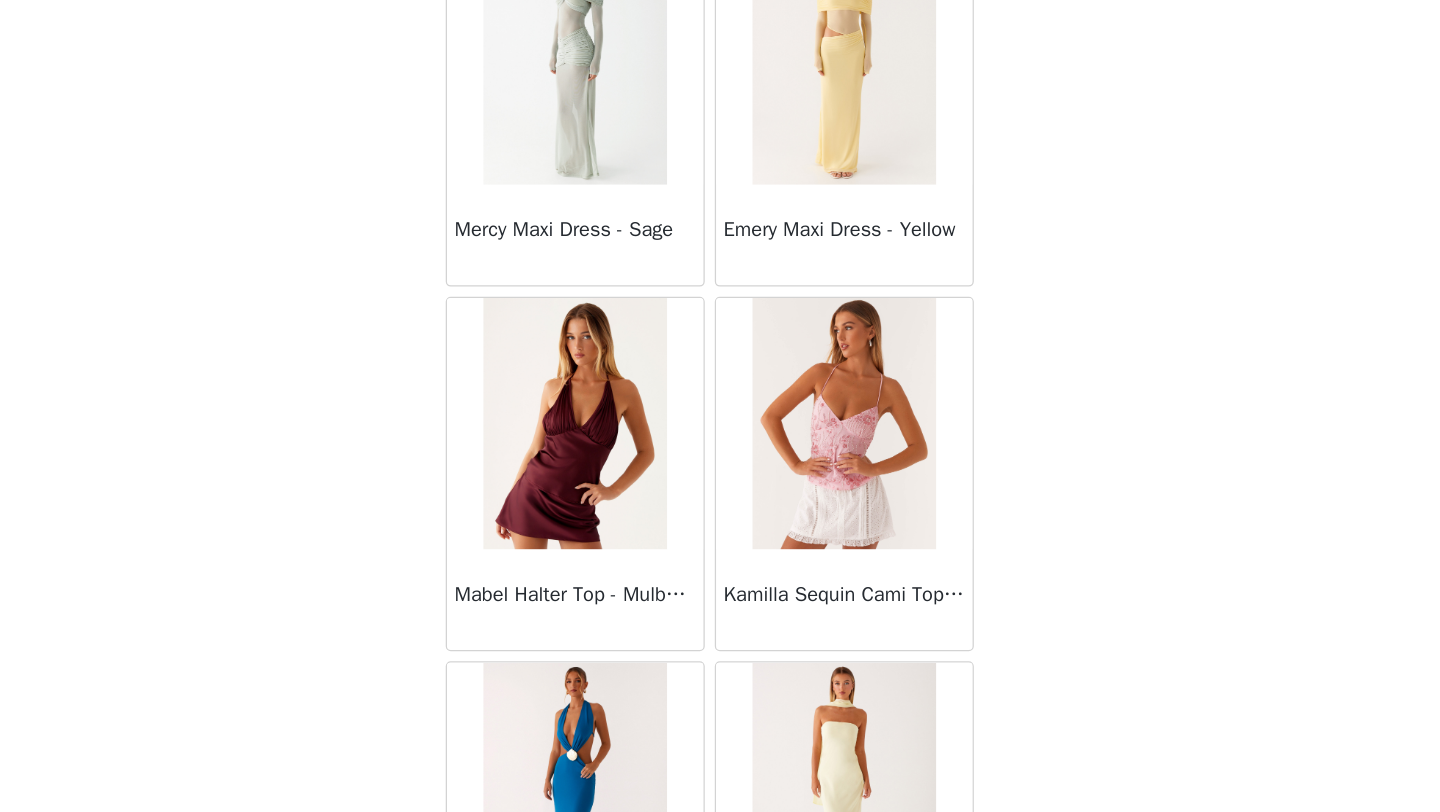 scroll, scrollTop: 13848, scrollLeft: 0, axis: vertical 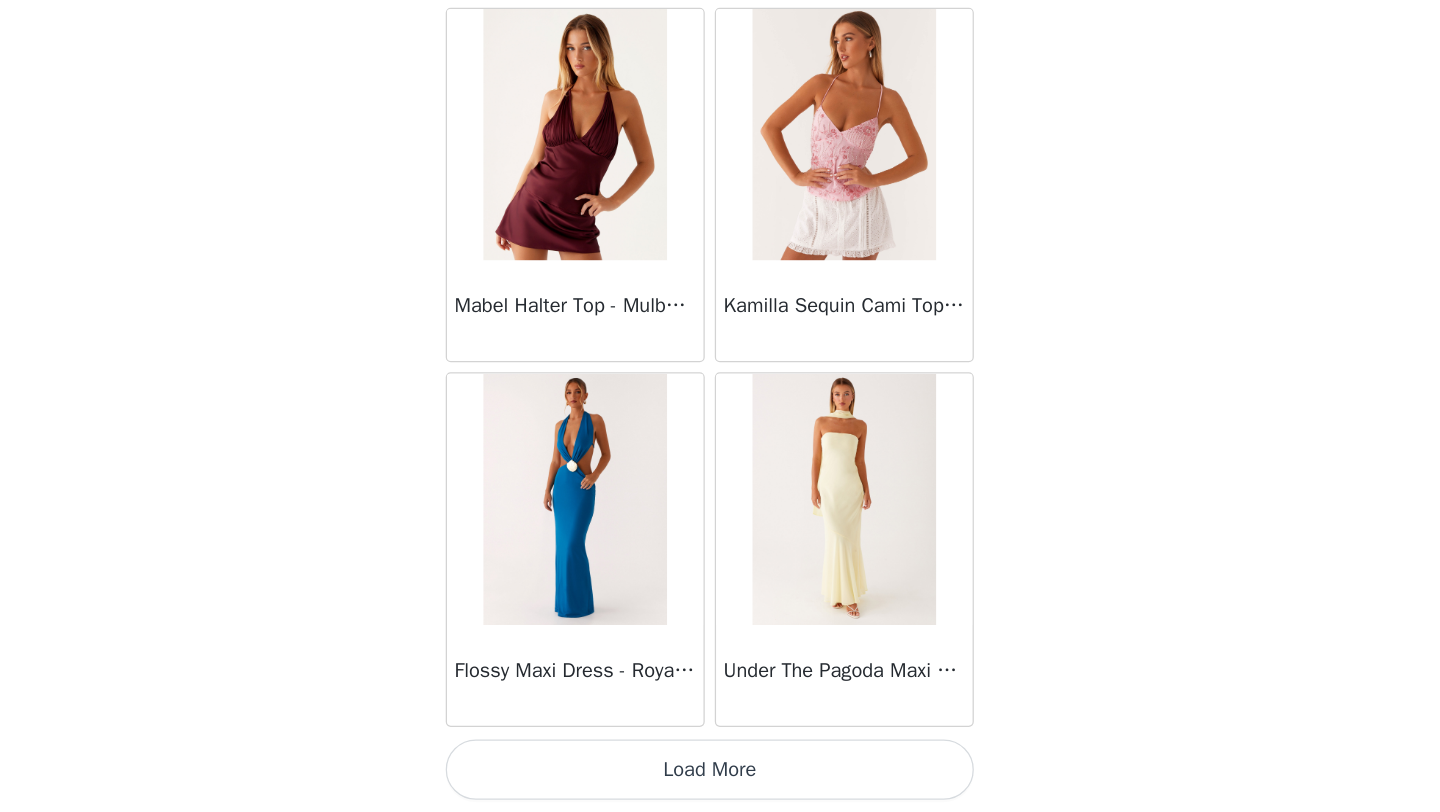 click on "Load More" at bounding box center (720, 778) 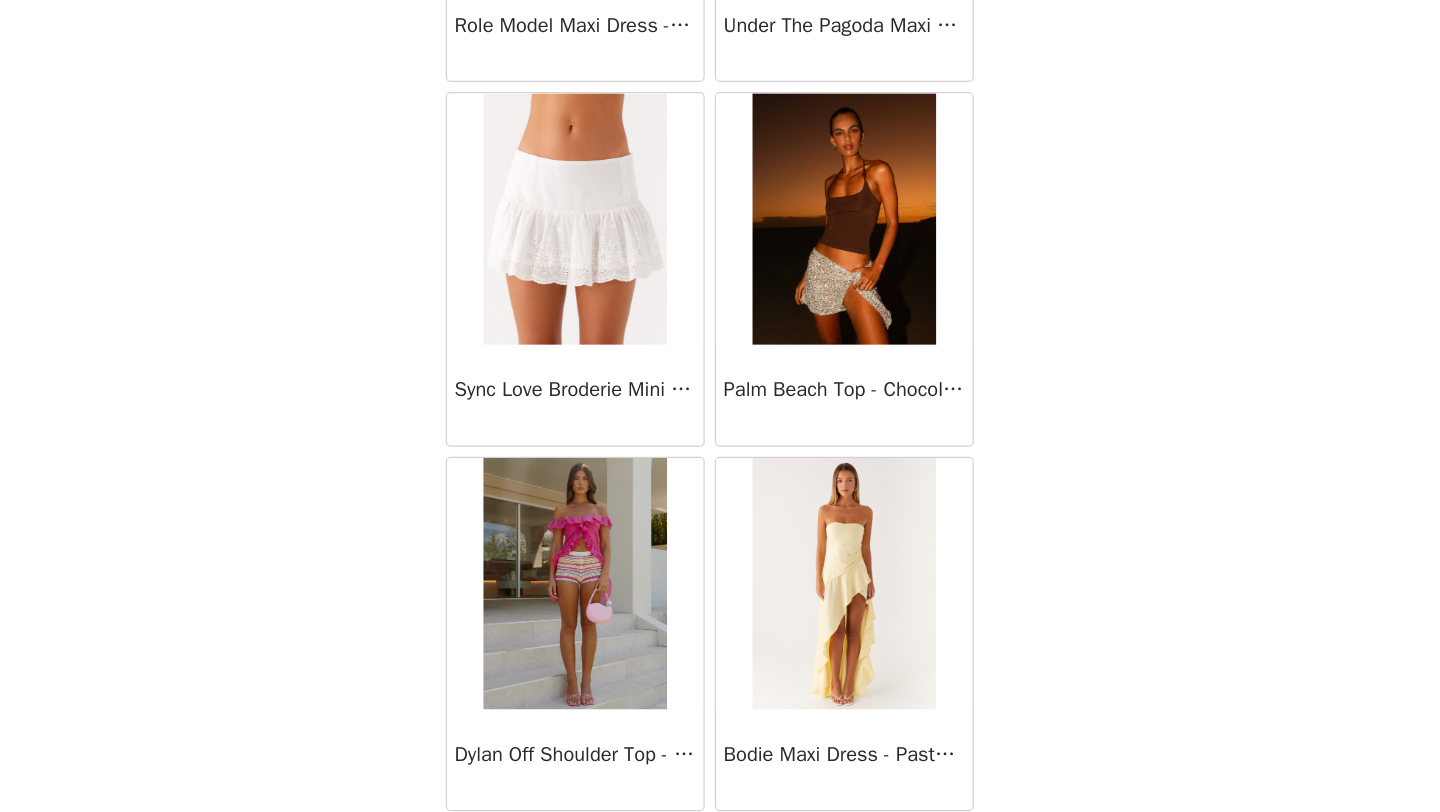 scroll, scrollTop: 16748, scrollLeft: 0, axis: vertical 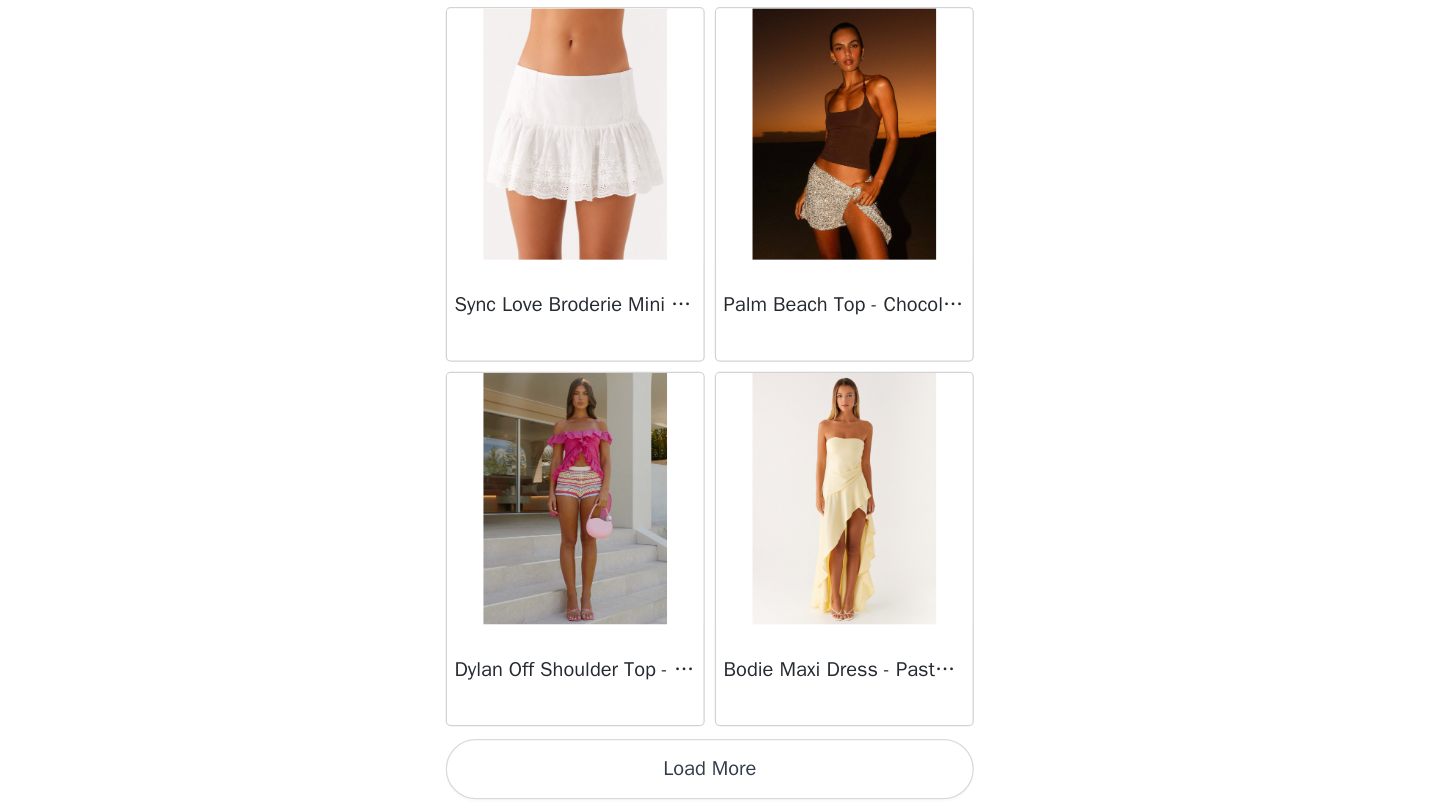 click on "Load More" at bounding box center (720, 778) 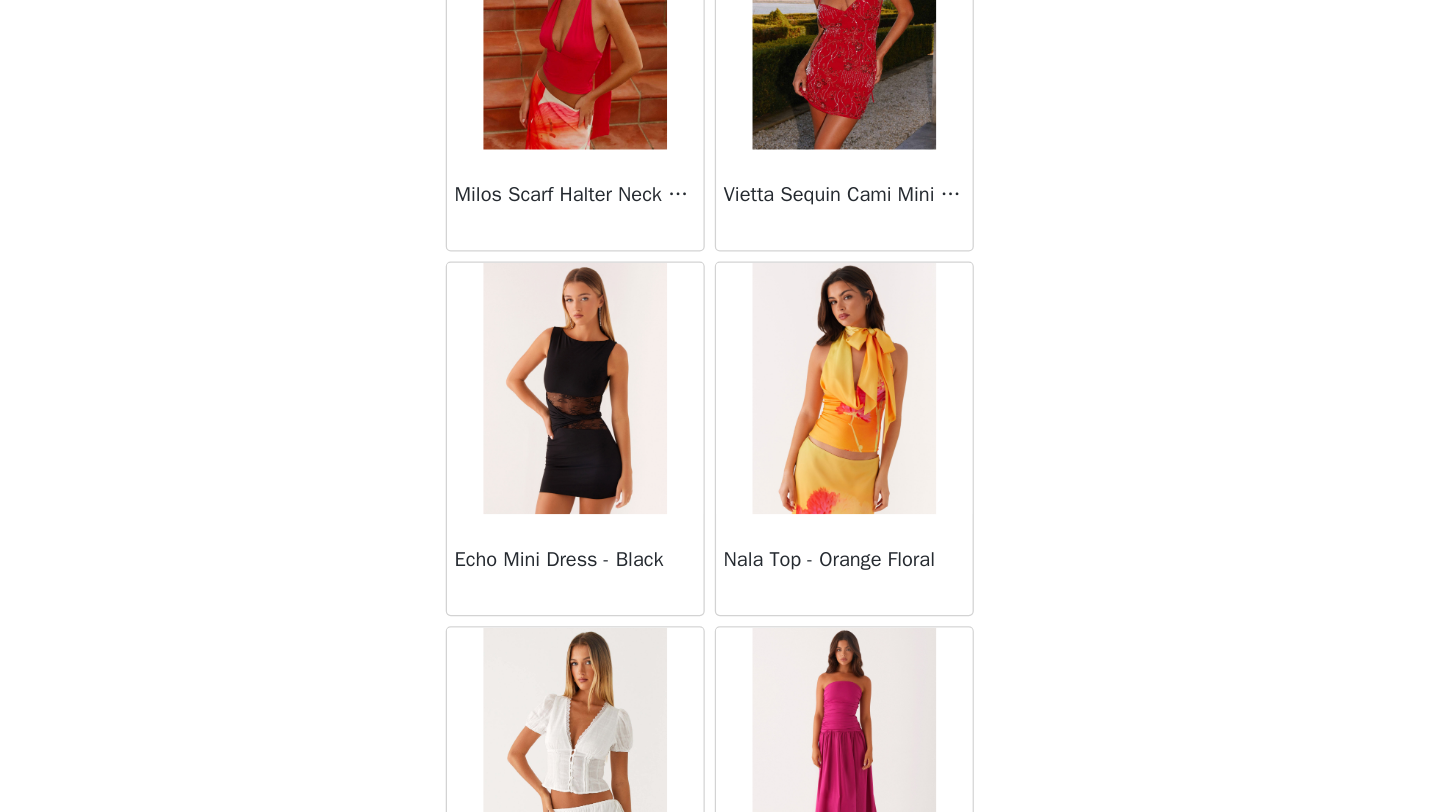 scroll, scrollTop: 19648, scrollLeft: 0, axis: vertical 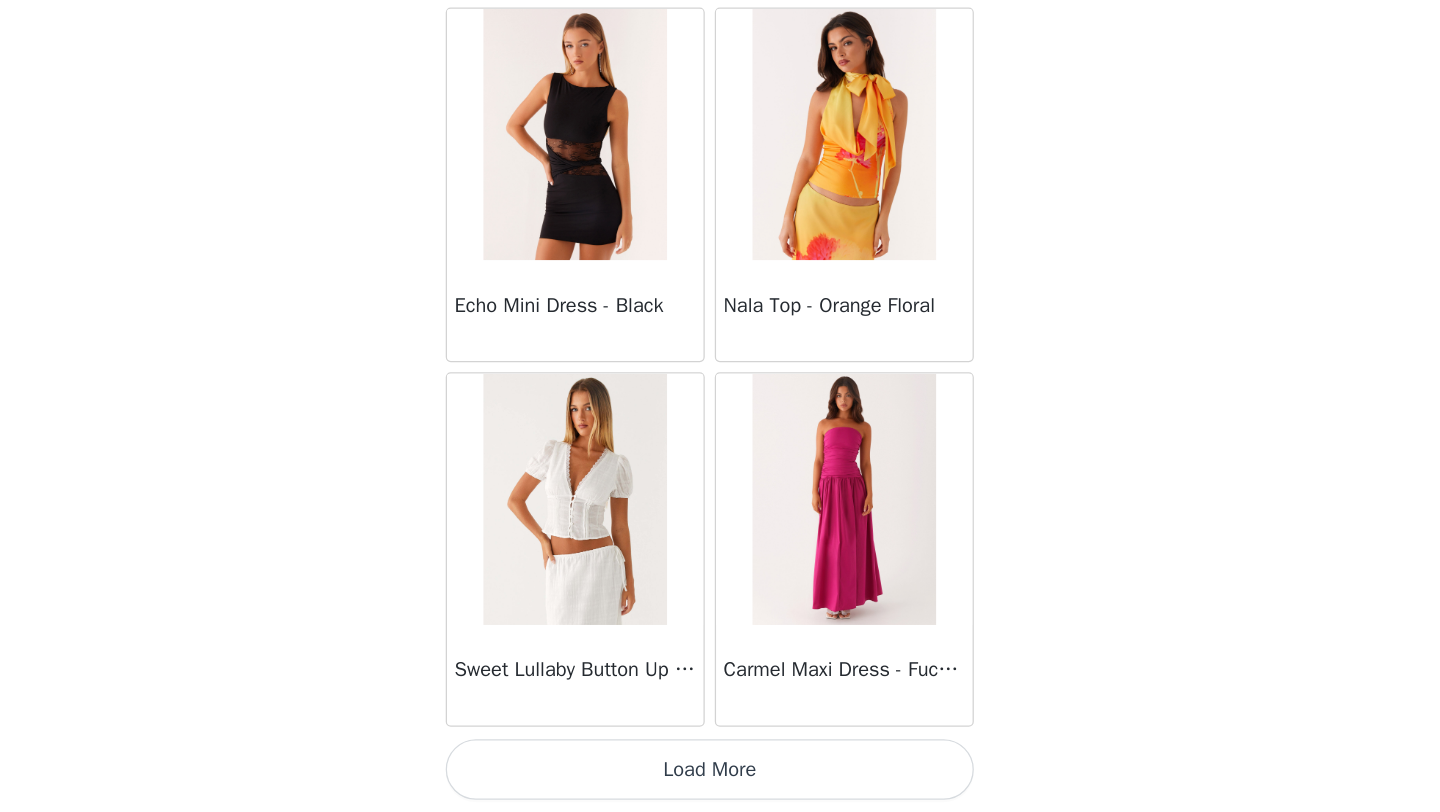 click on "Load More" at bounding box center [720, 778] 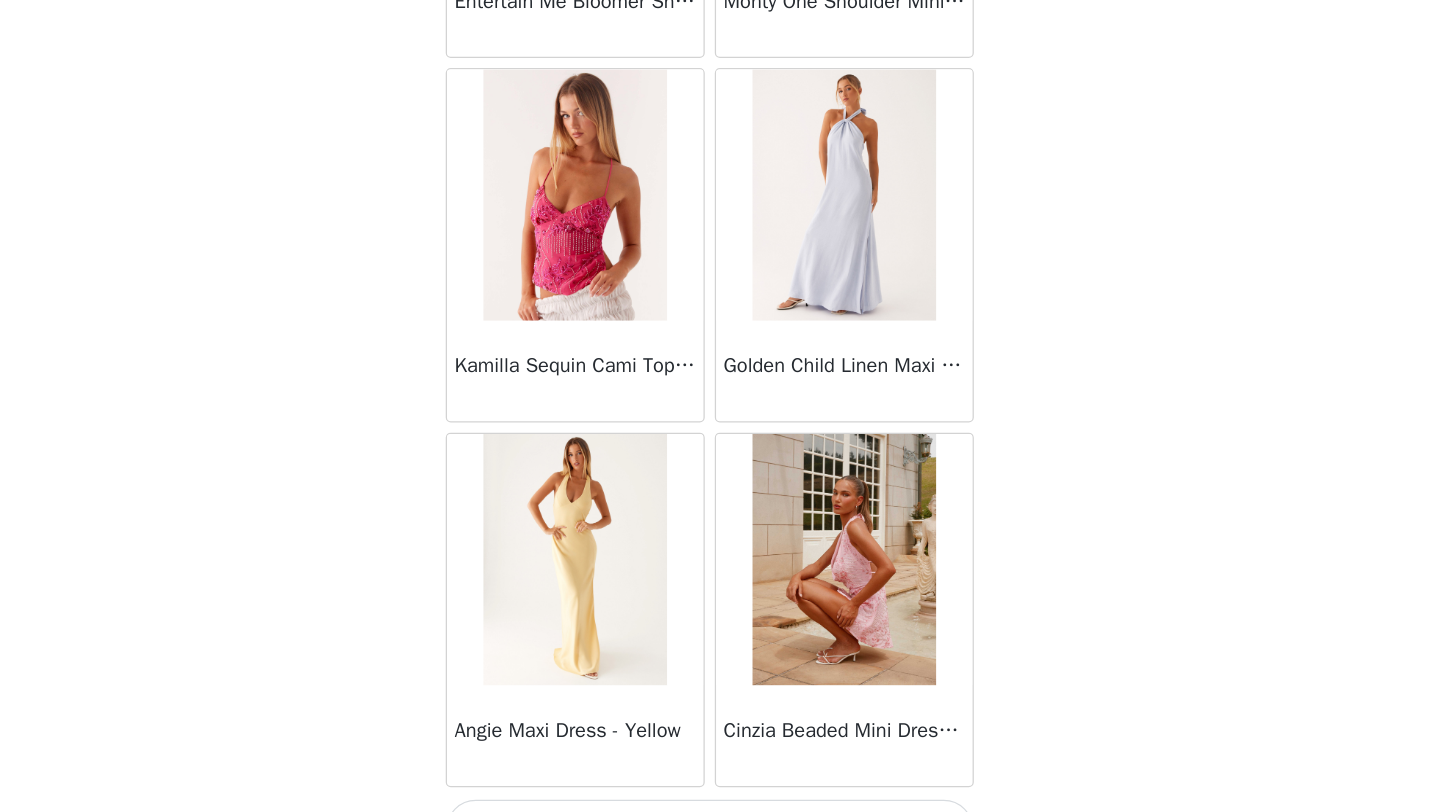 scroll, scrollTop: 22548, scrollLeft: 0, axis: vertical 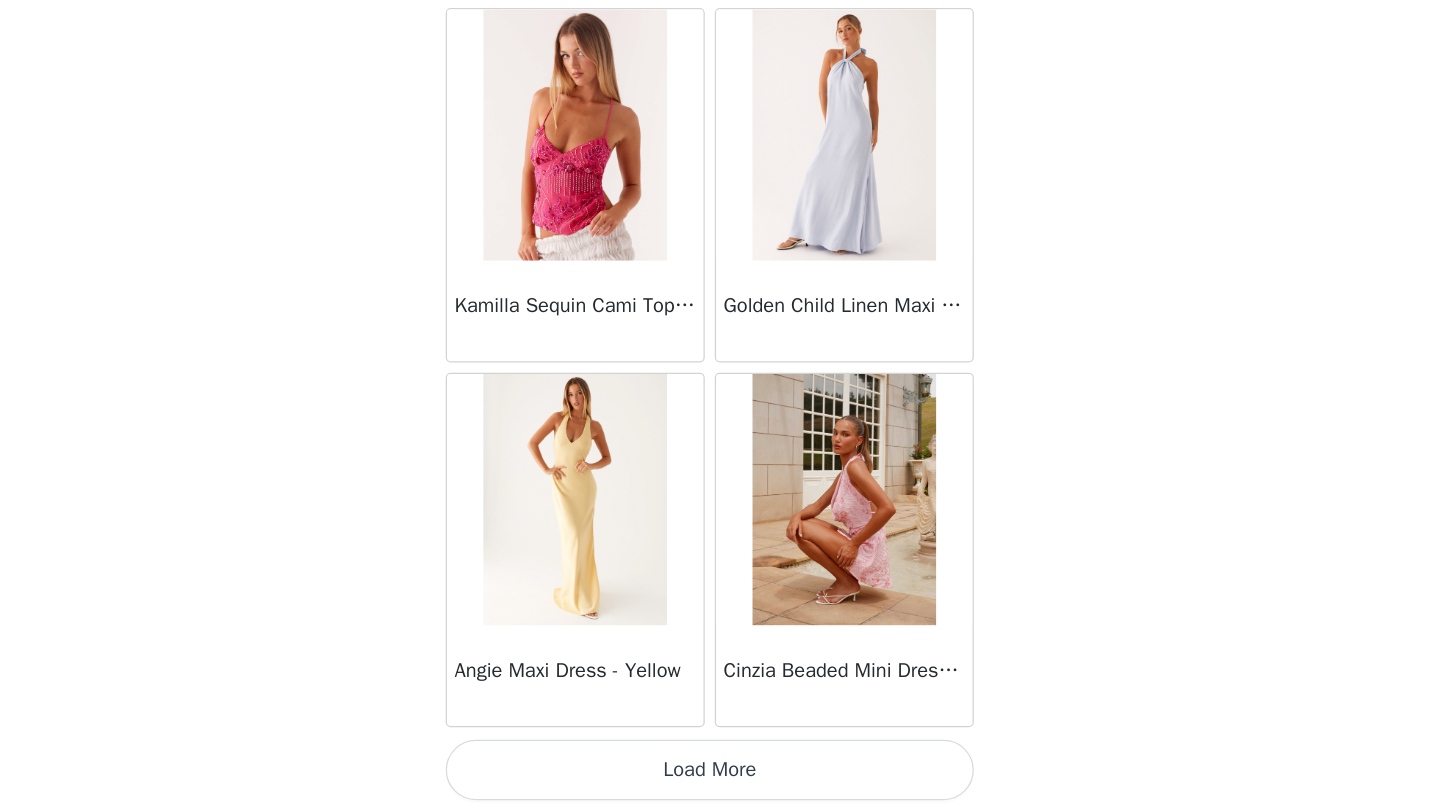 click on "Load More" at bounding box center [720, 778] 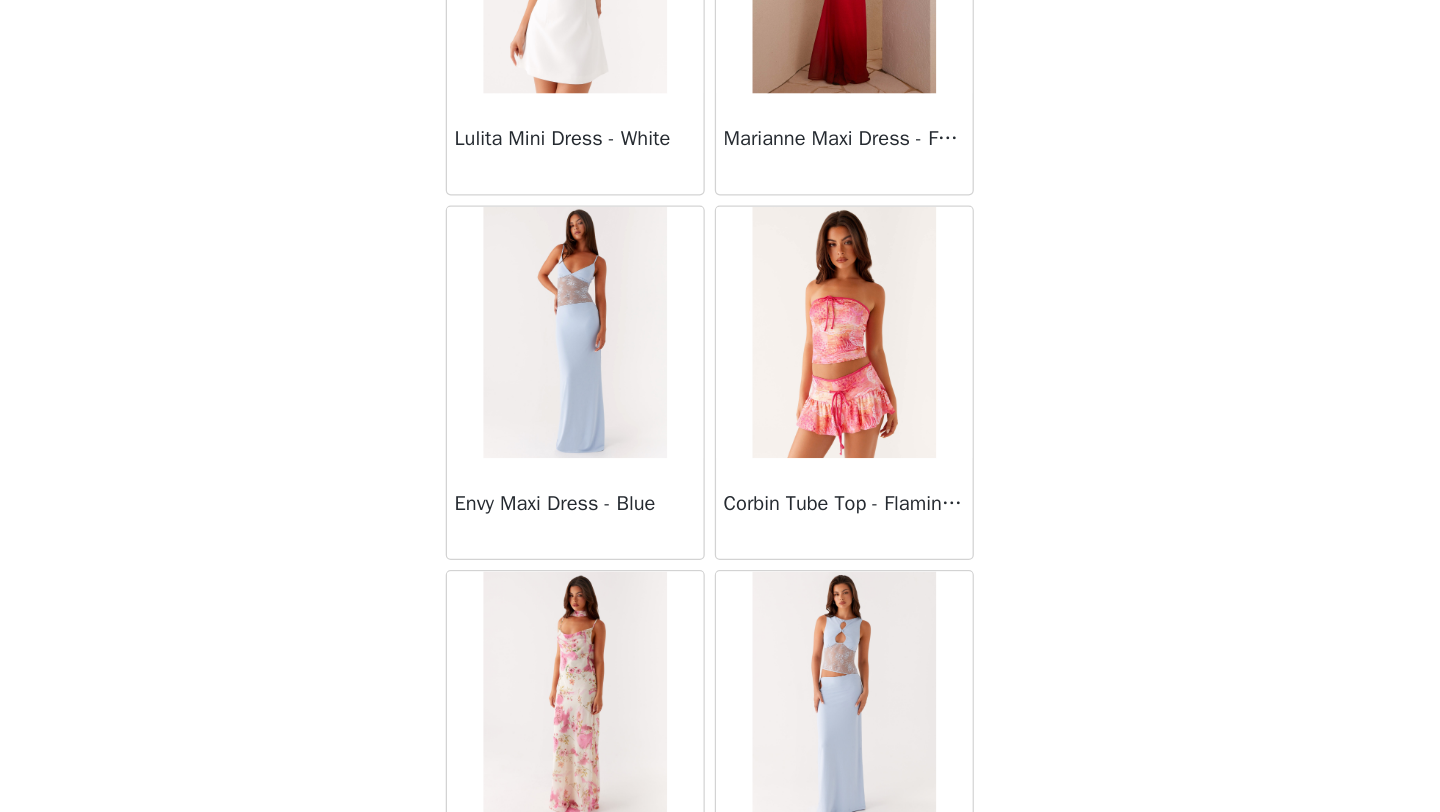 scroll, scrollTop: 25448, scrollLeft: 0, axis: vertical 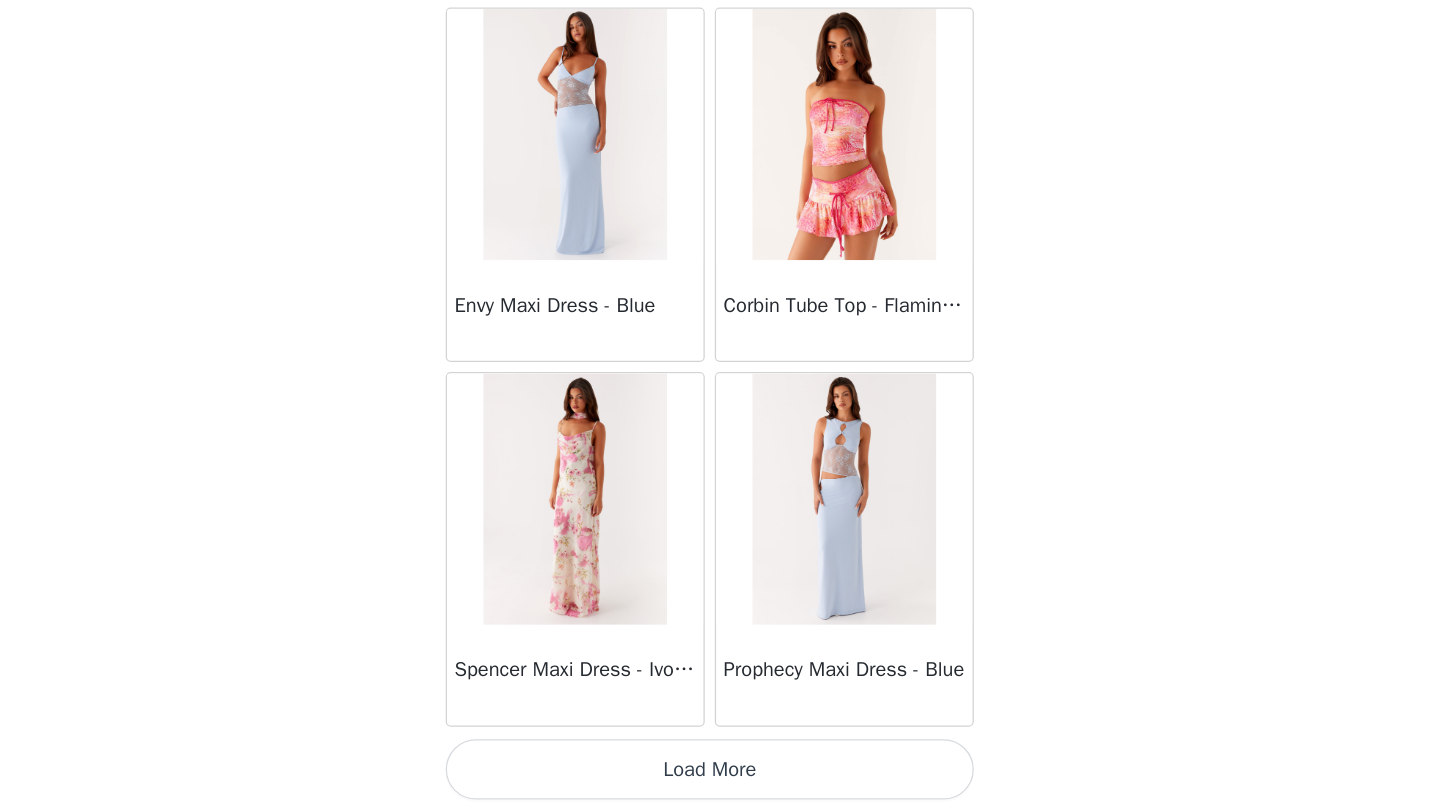click on "Load More" at bounding box center (720, 778) 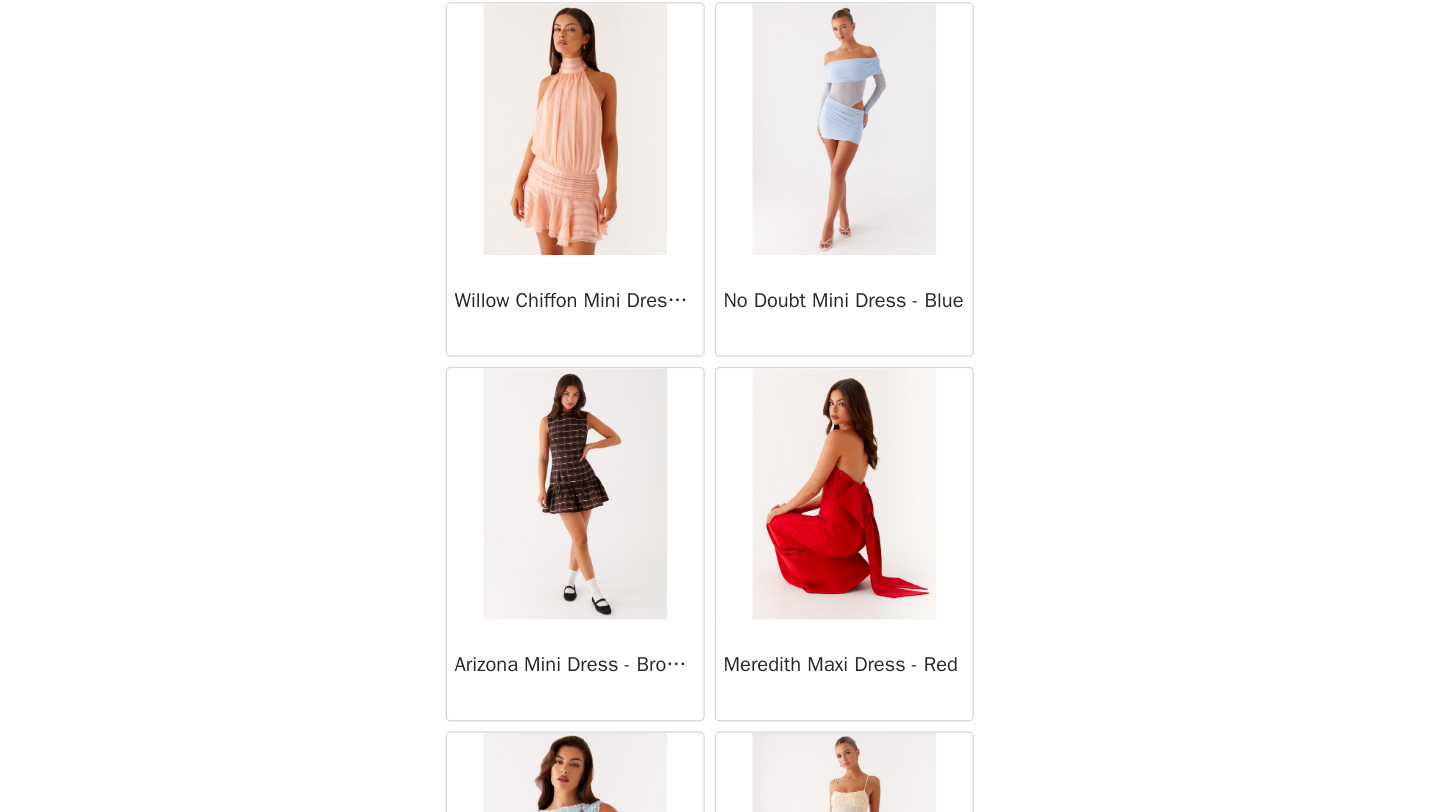 scroll, scrollTop: 28348, scrollLeft: 0, axis: vertical 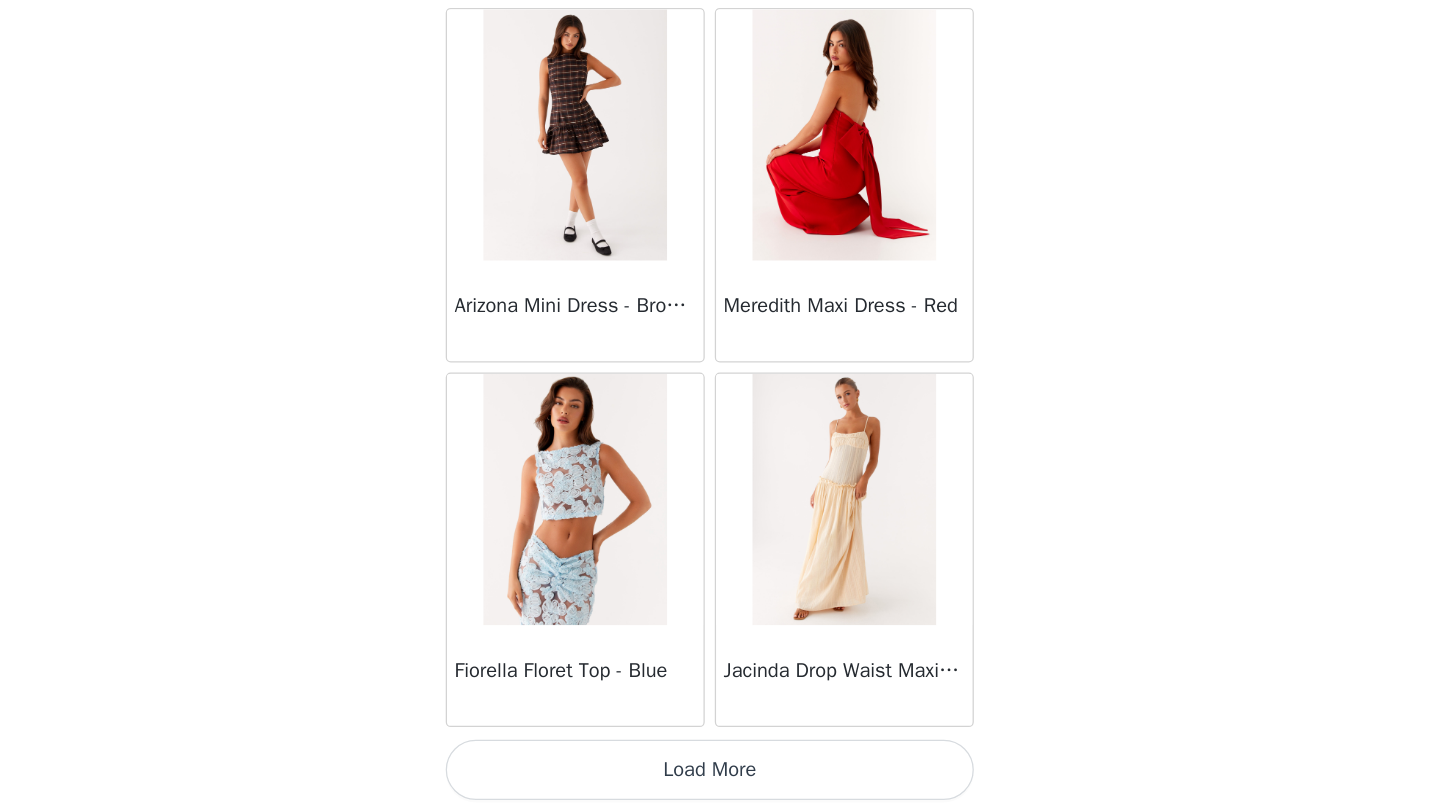 click on "Load More" at bounding box center [720, 778] 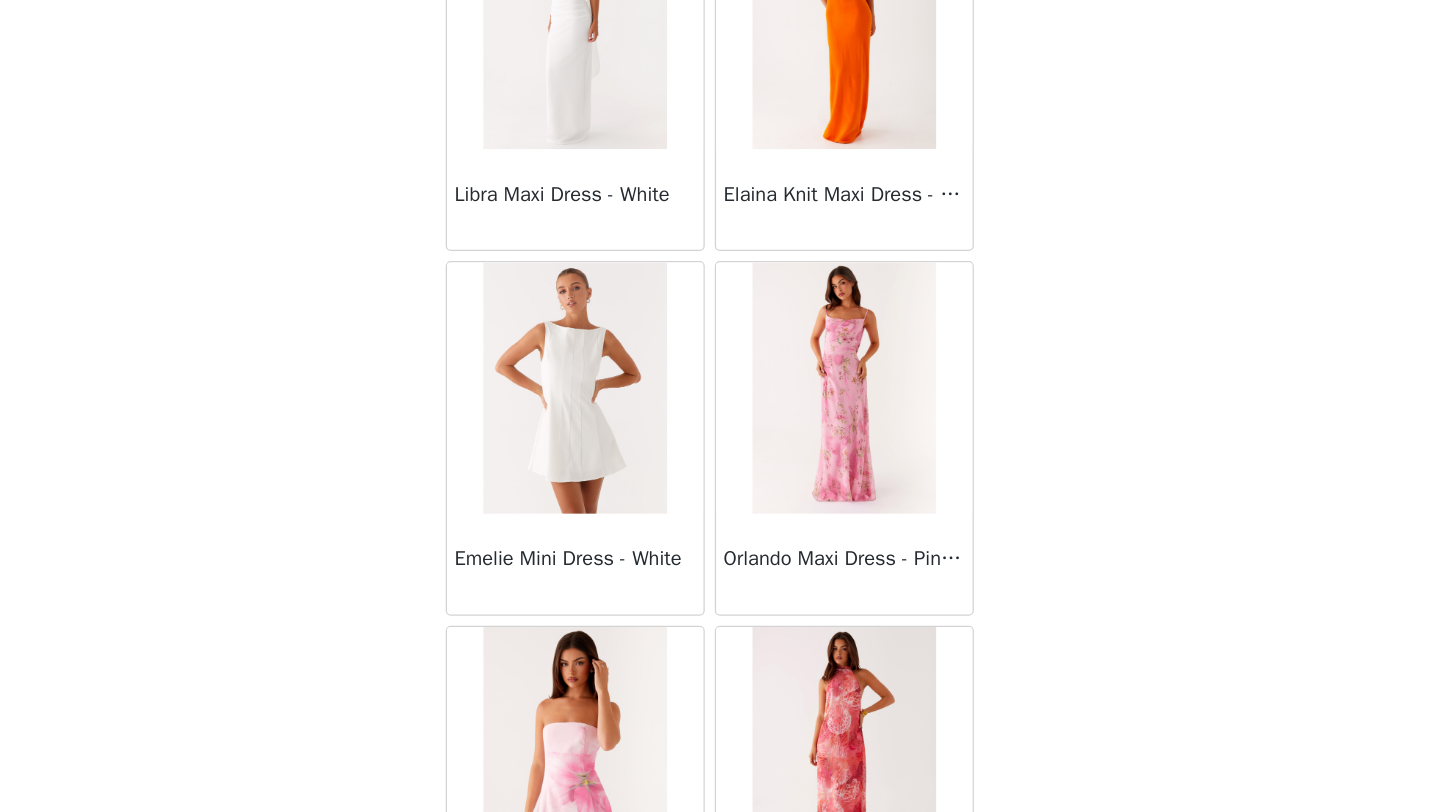 scroll, scrollTop: 29608, scrollLeft: 0, axis: vertical 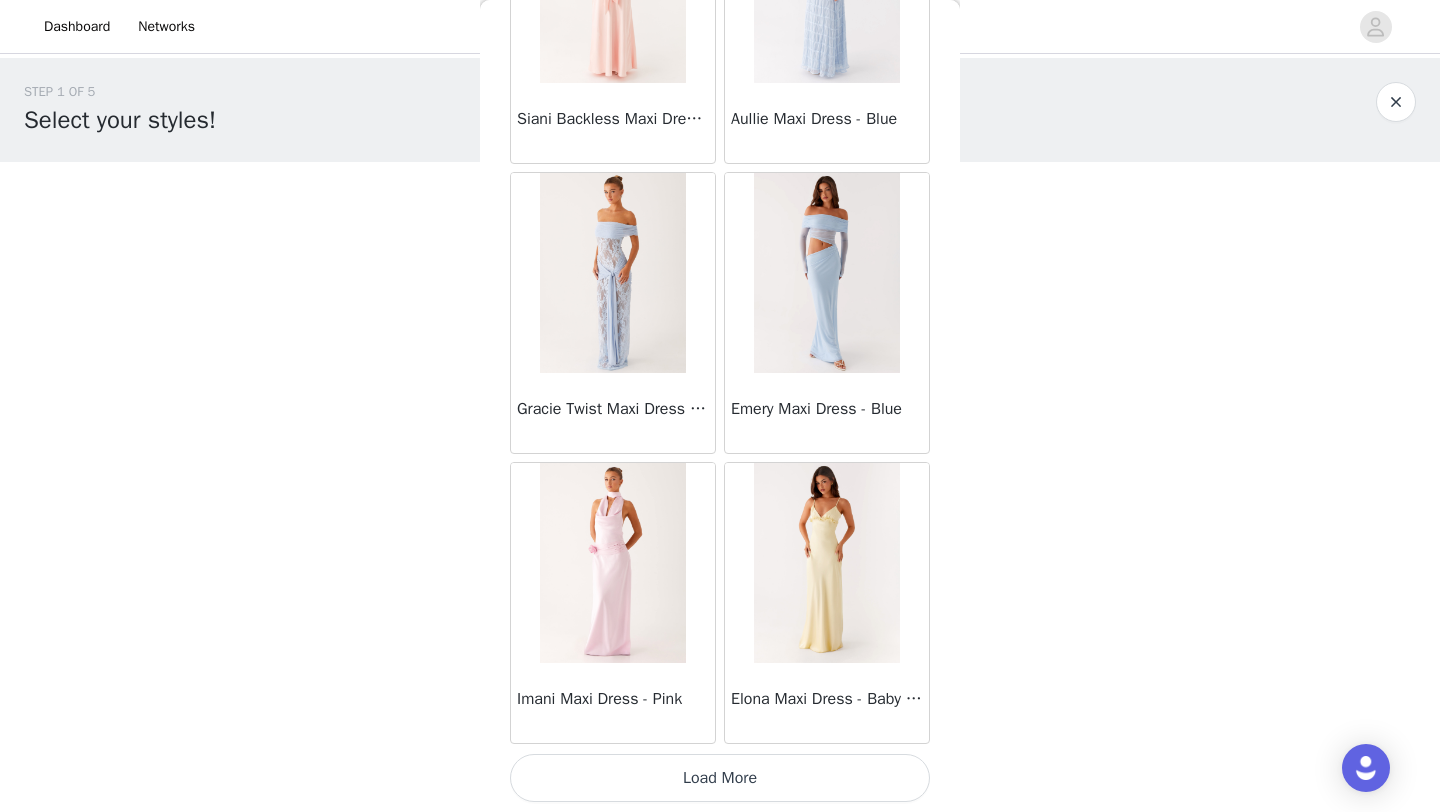 click on "Load More" at bounding box center (720, 778) 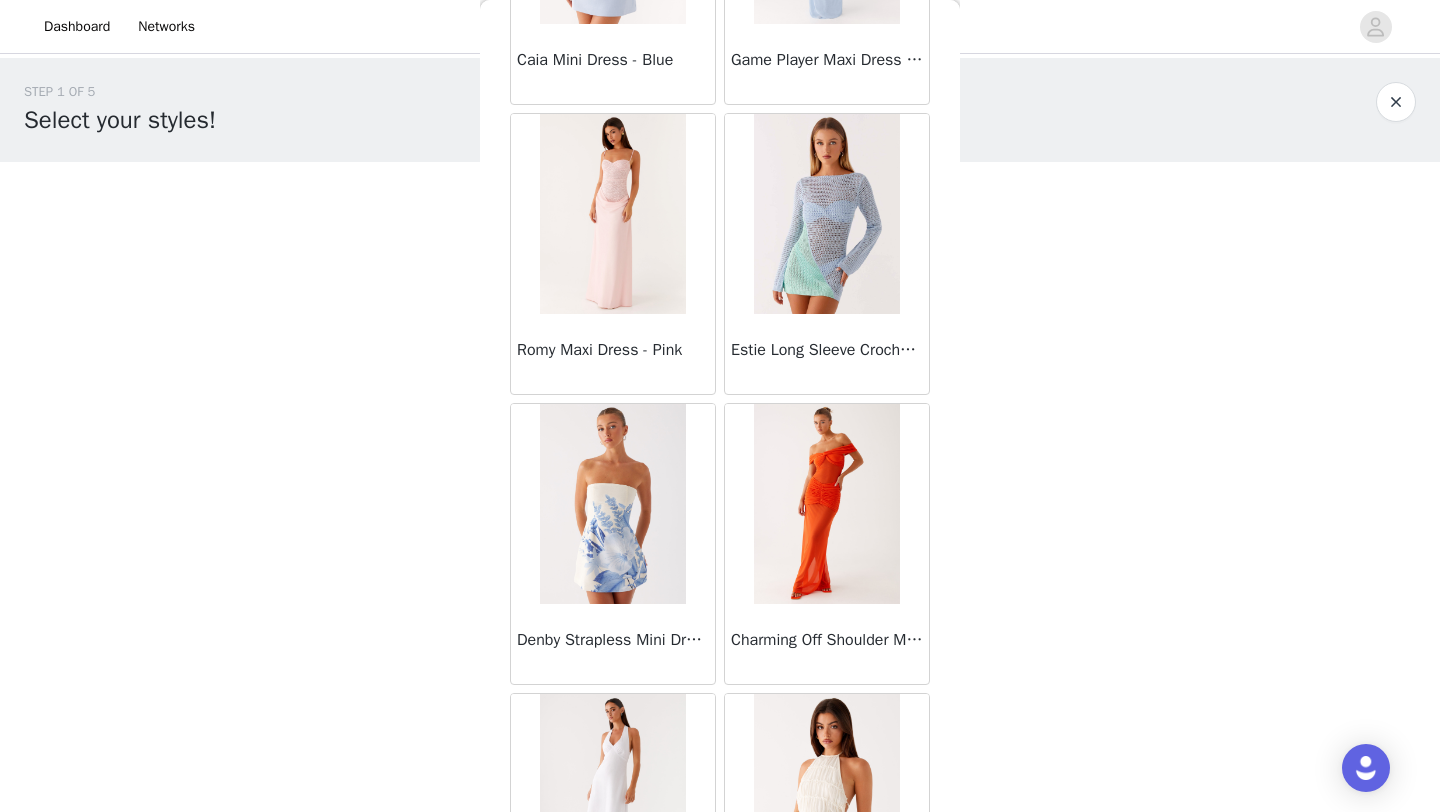 scroll, scrollTop: 34148, scrollLeft: 0, axis: vertical 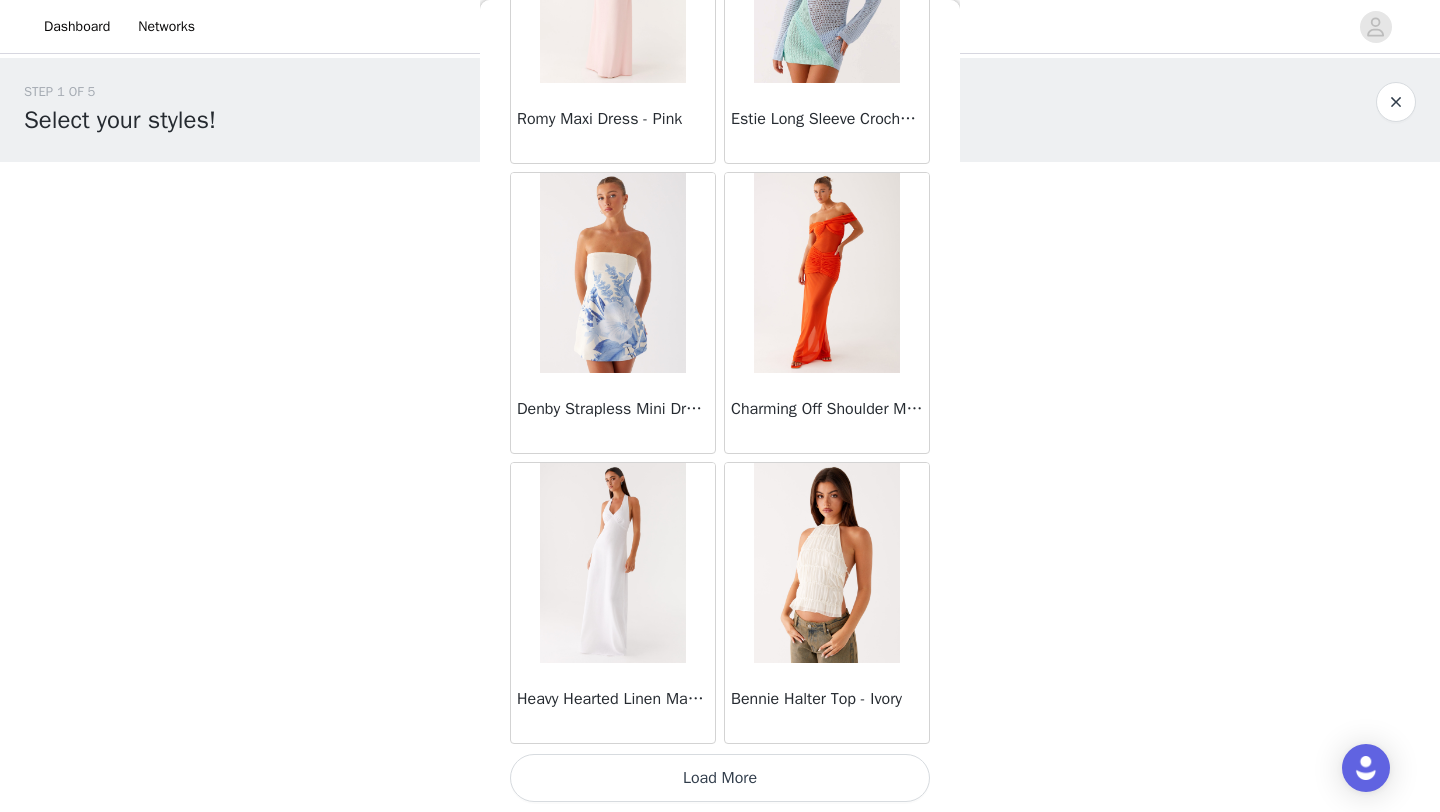 click on "Load More" at bounding box center [720, 778] 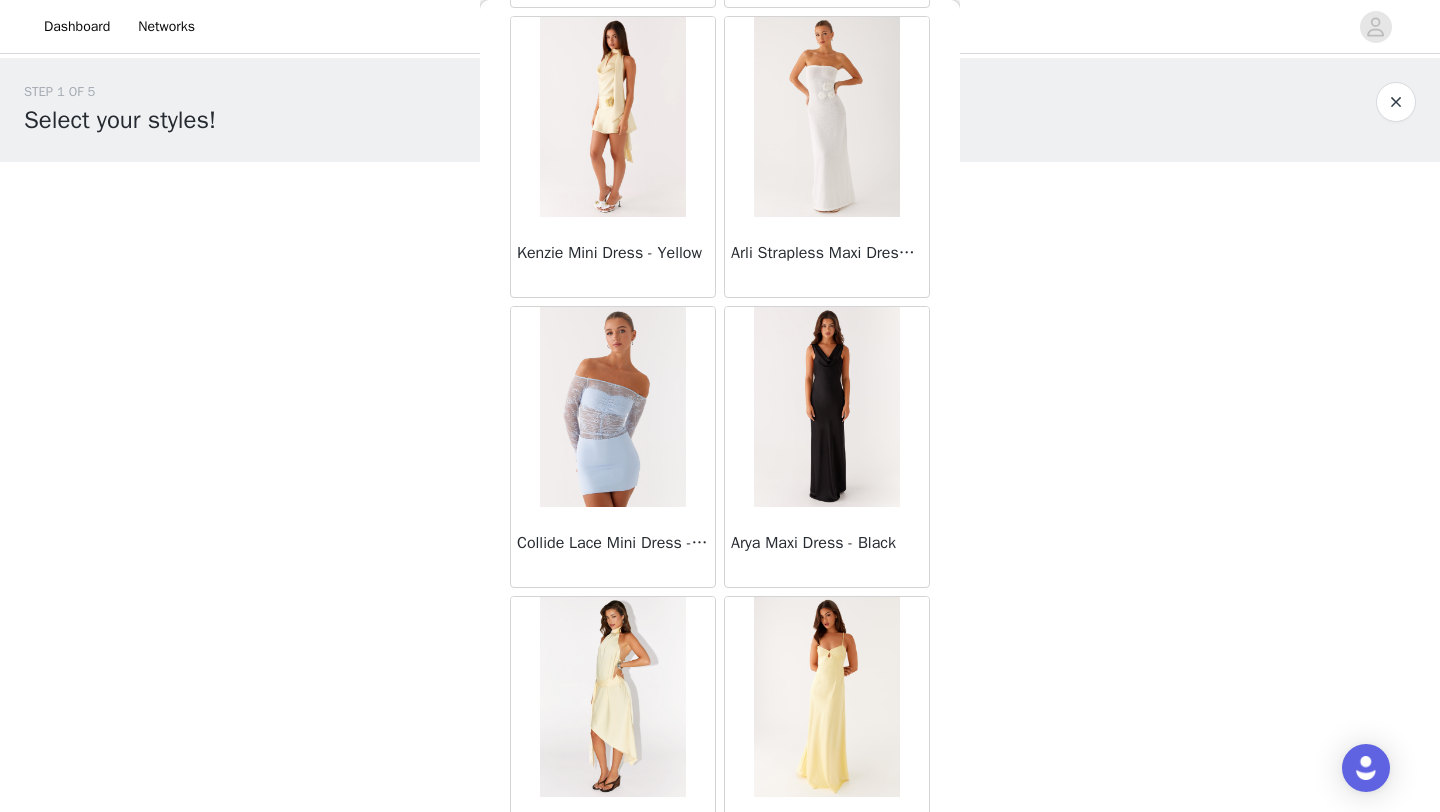 scroll, scrollTop: 37048, scrollLeft: 0, axis: vertical 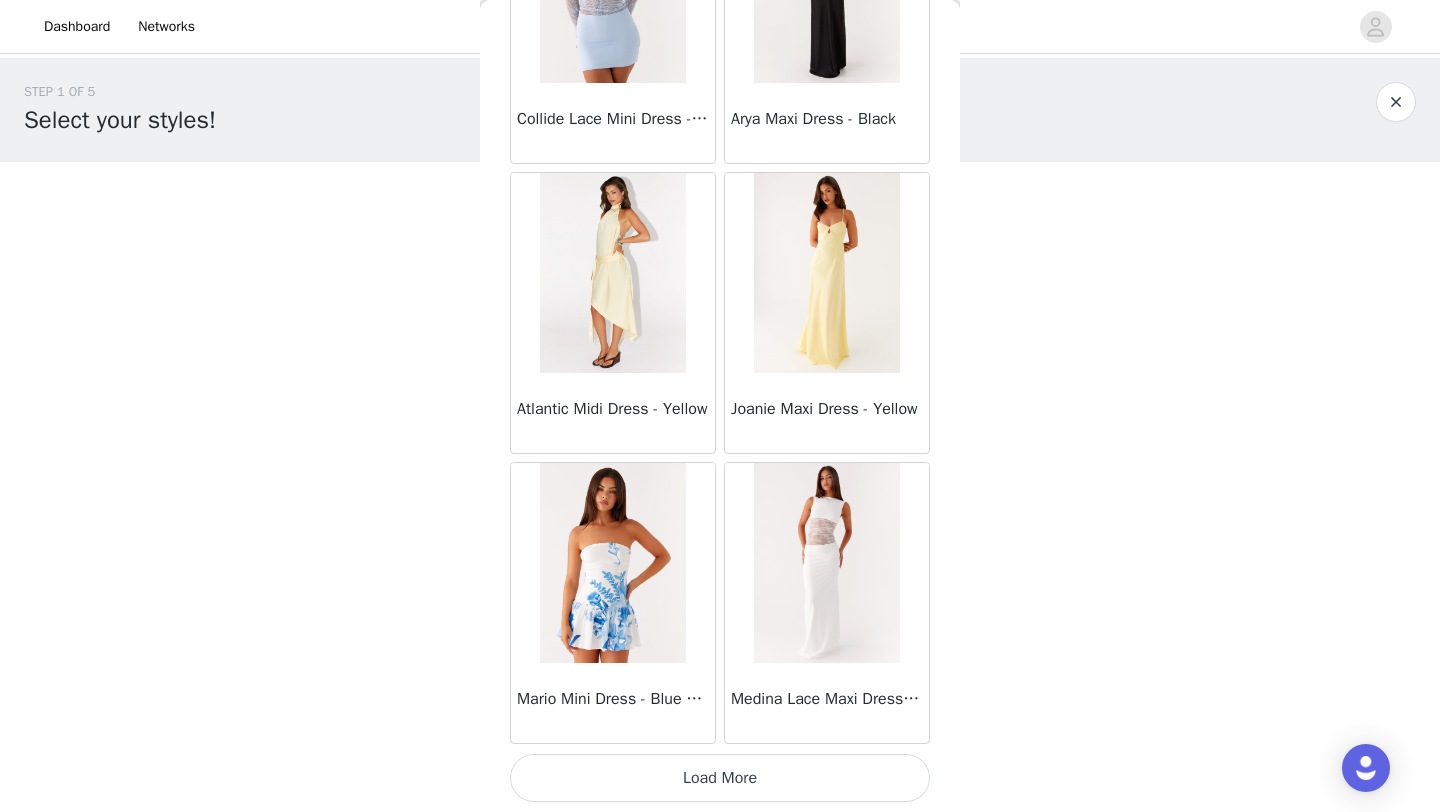 click on "Load More" at bounding box center [720, 778] 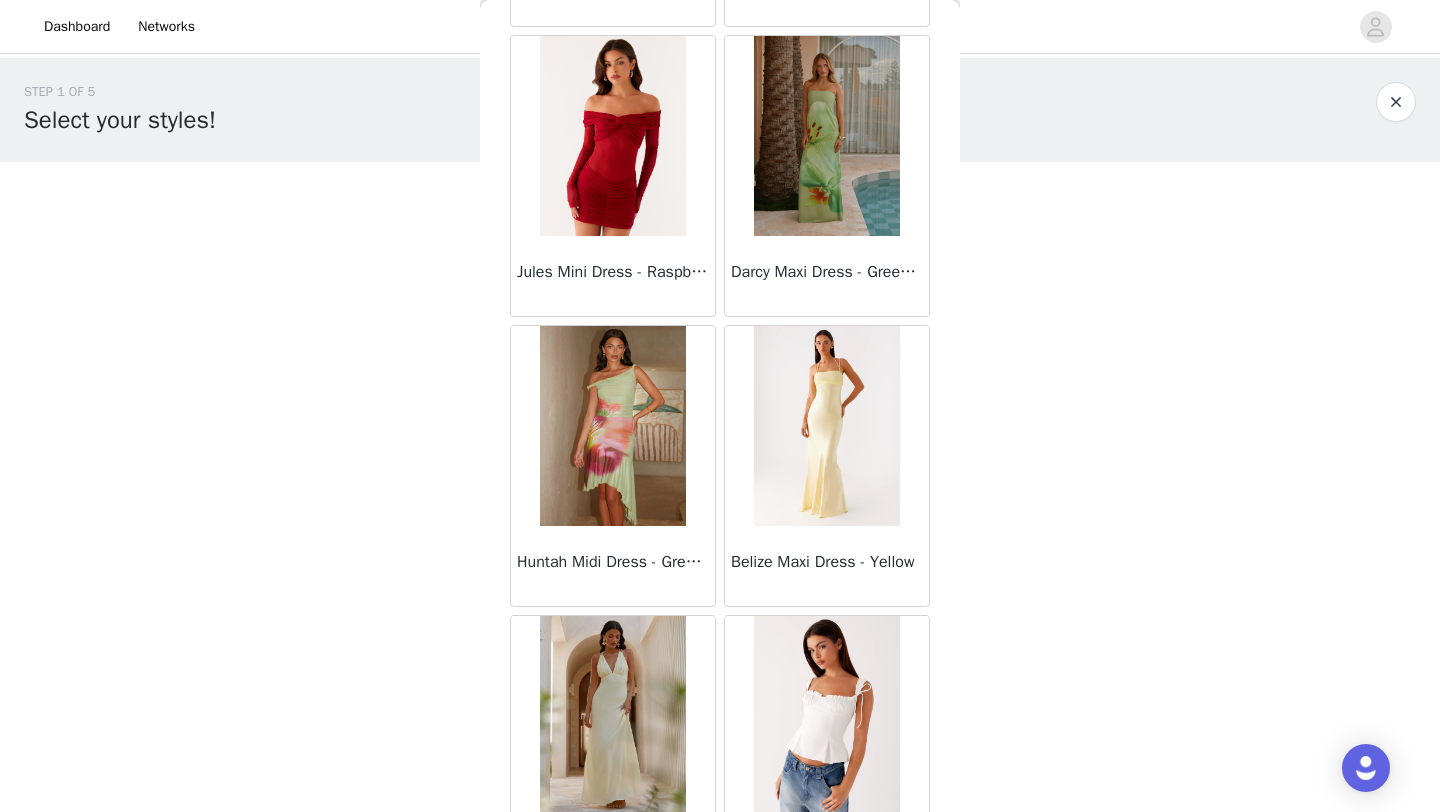 scroll, scrollTop: 39948, scrollLeft: 0, axis: vertical 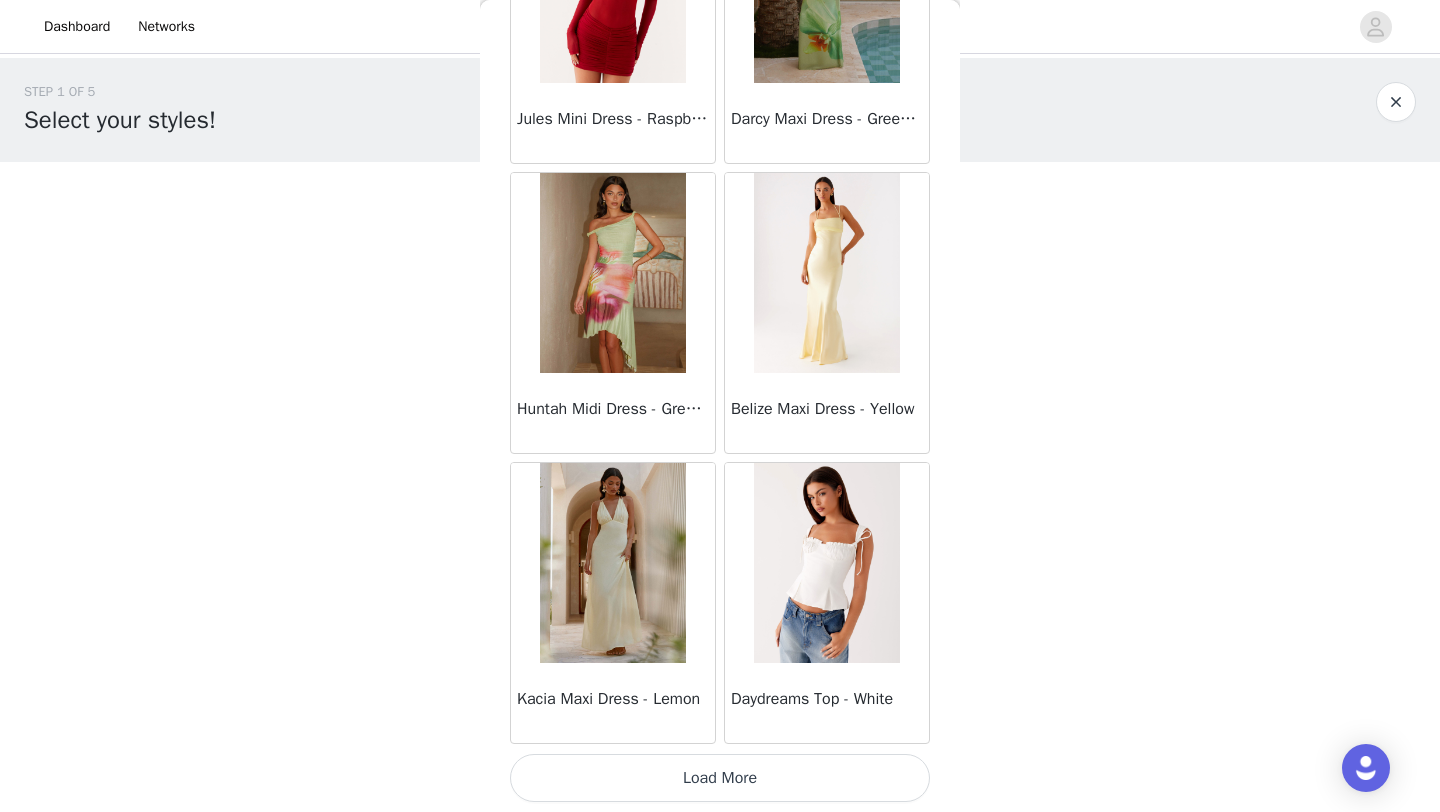 click on "Load More" at bounding box center [720, 778] 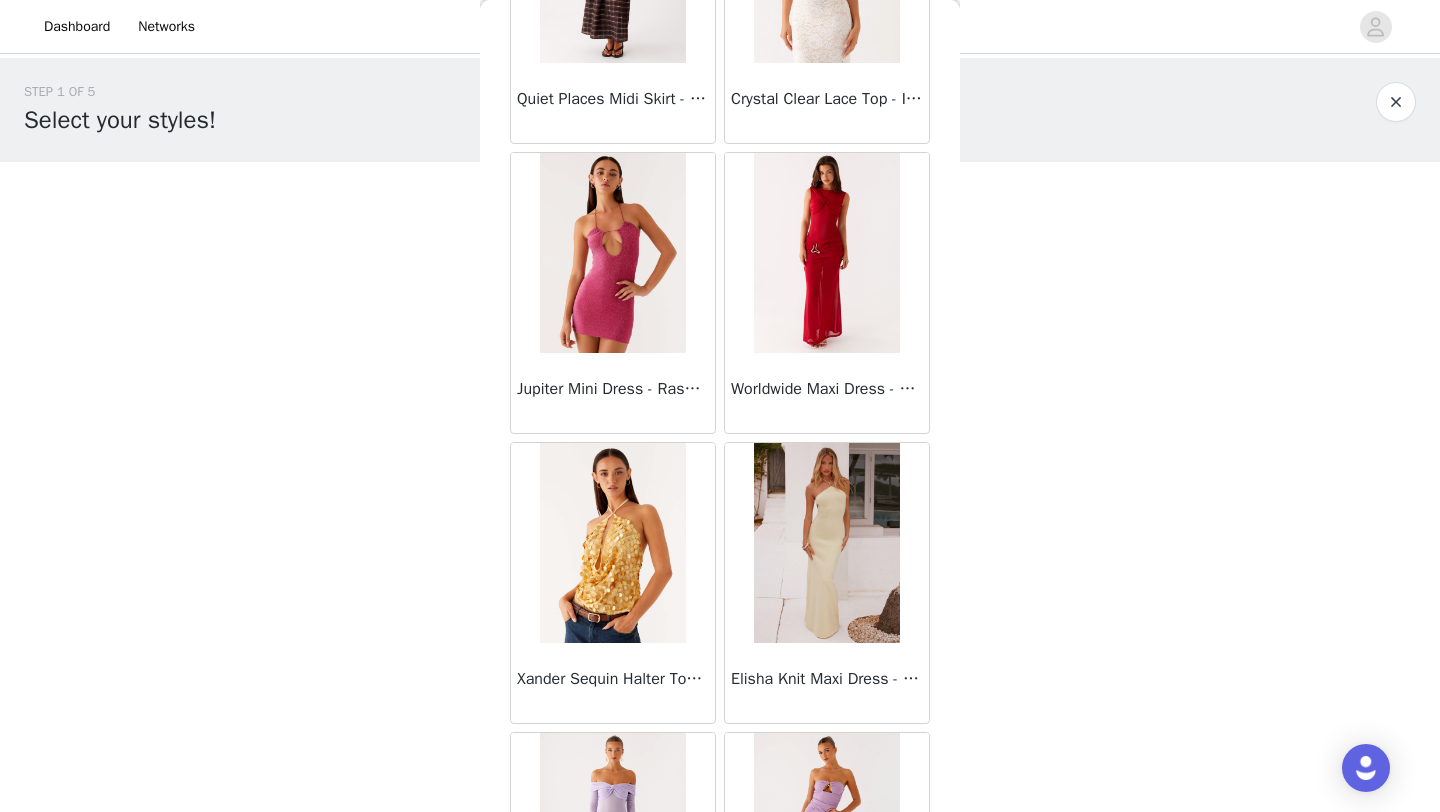 scroll, scrollTop: 42848, scrollLeft: 0, axis: vertical 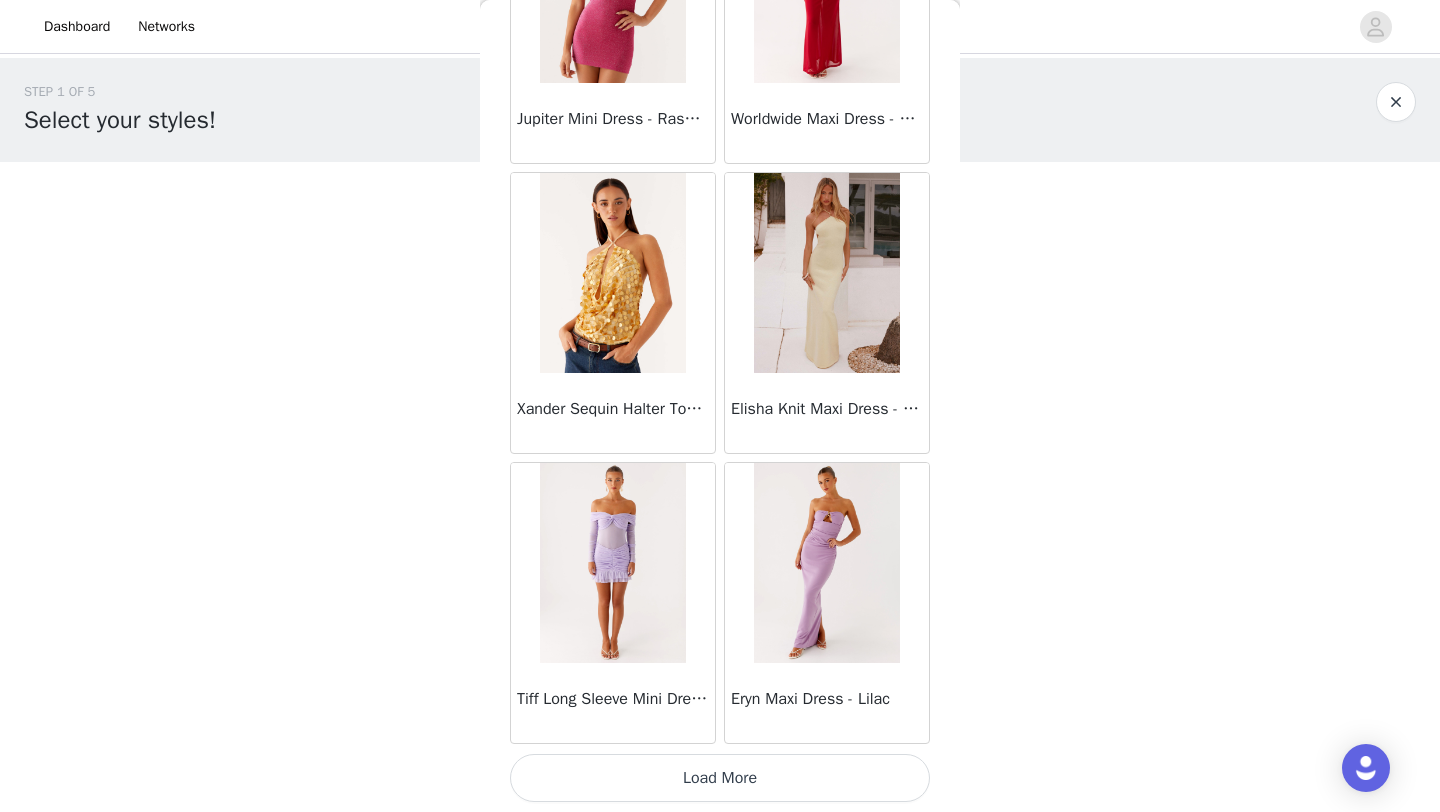 click on "Load More" at bounding box center [720, 778] 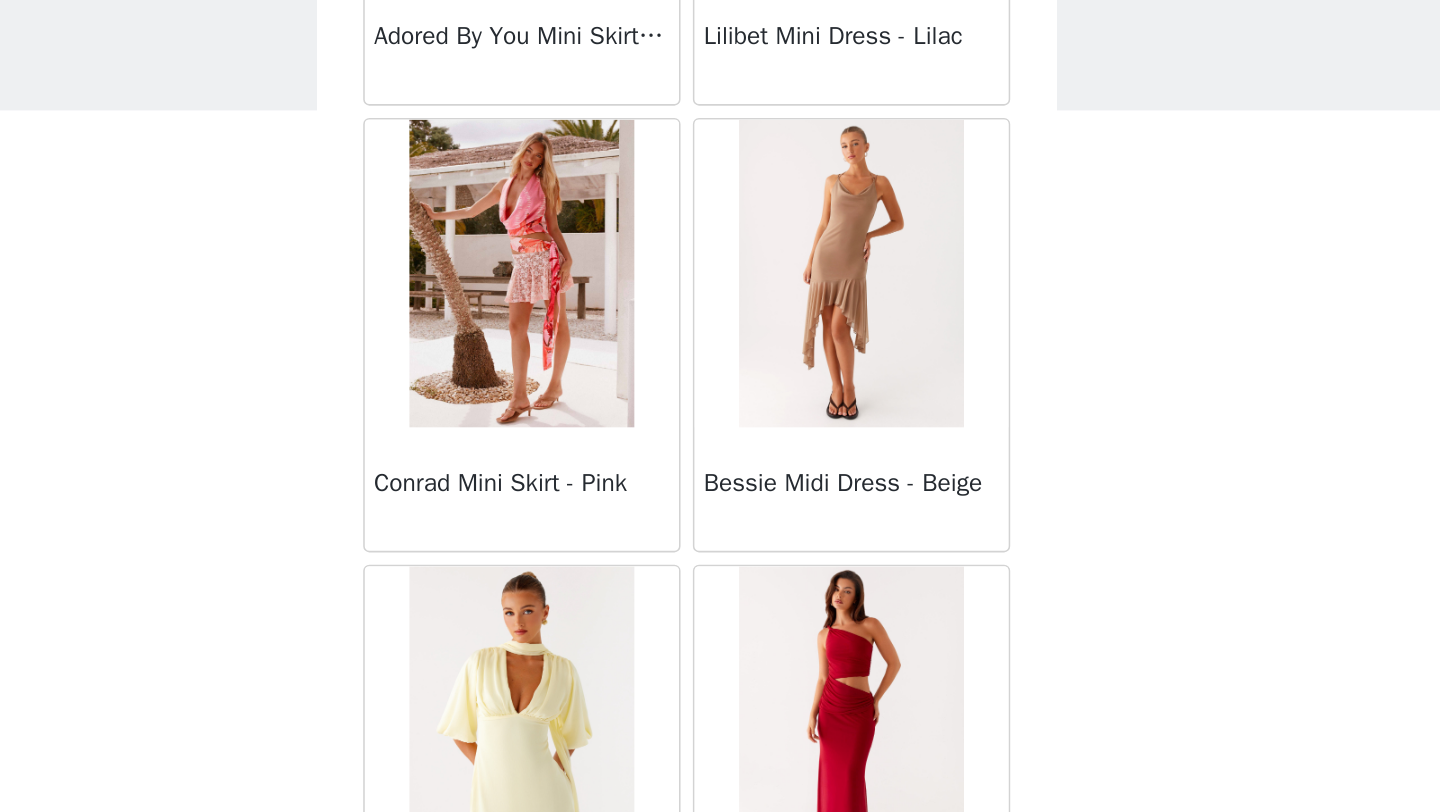 scroll, scrollTop: 45748, scrollLeft: 0, axis: vertical 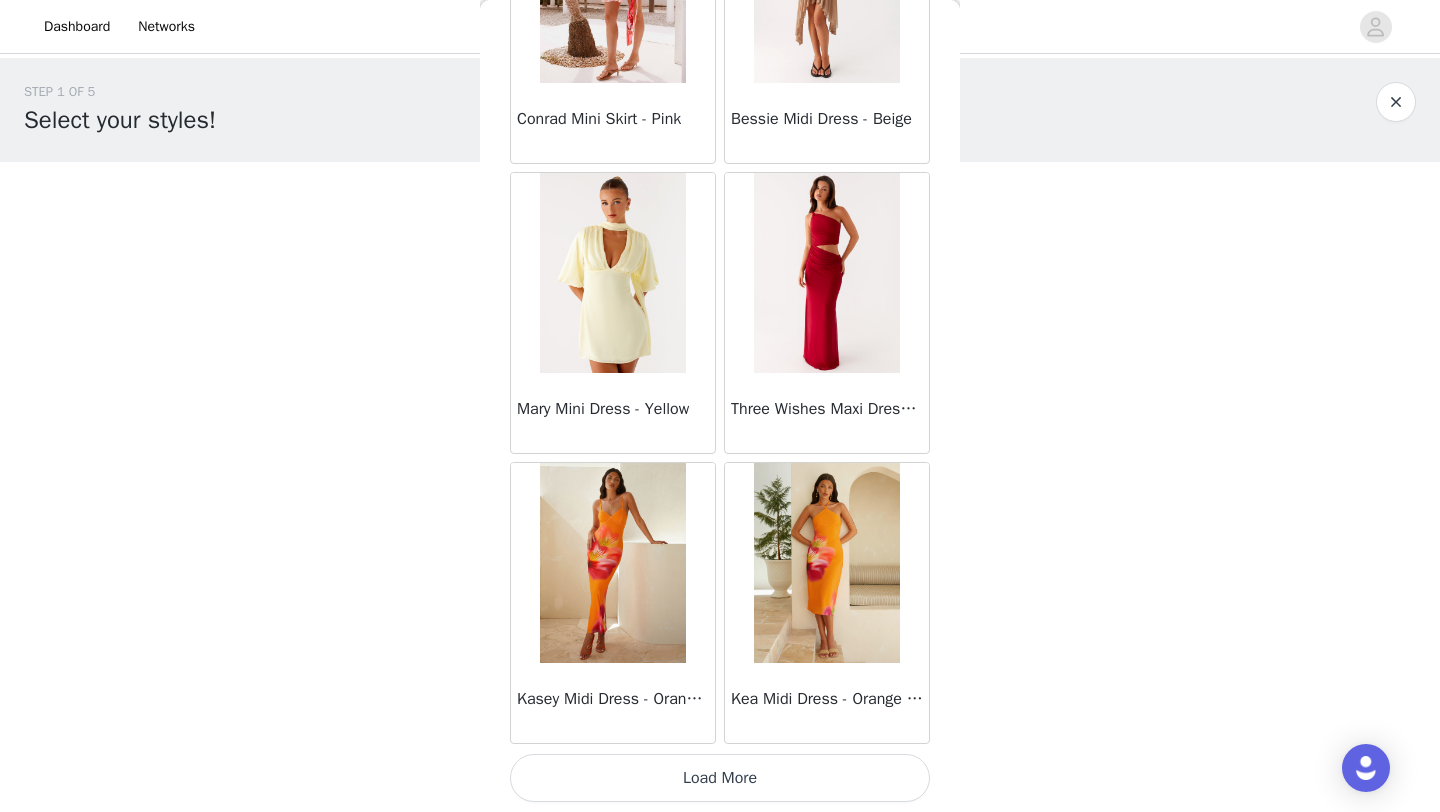 click on "Load More" at bounding box center (720, 778) 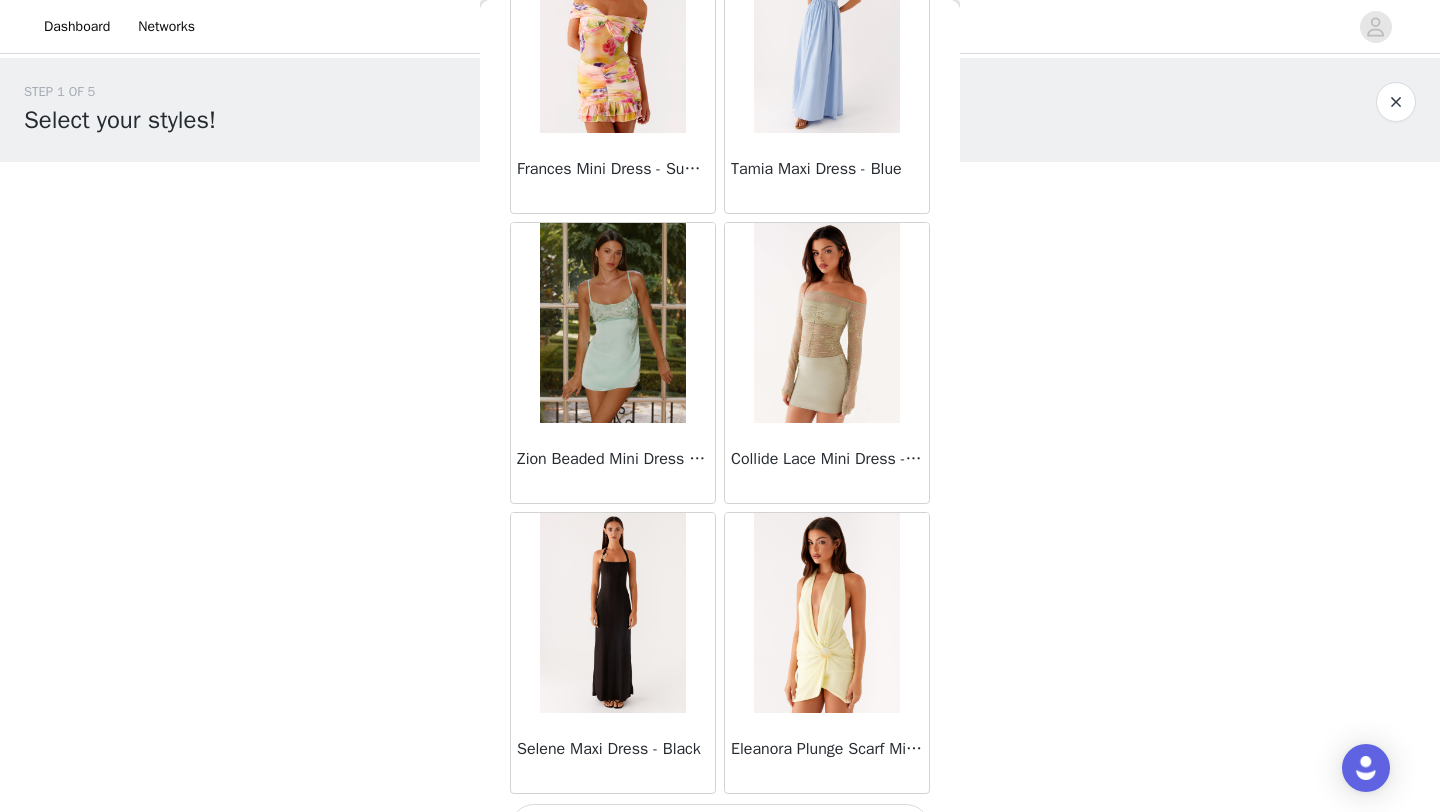 scroll, scrollTop: 48648, scrollLeft: 0, axis: vertical 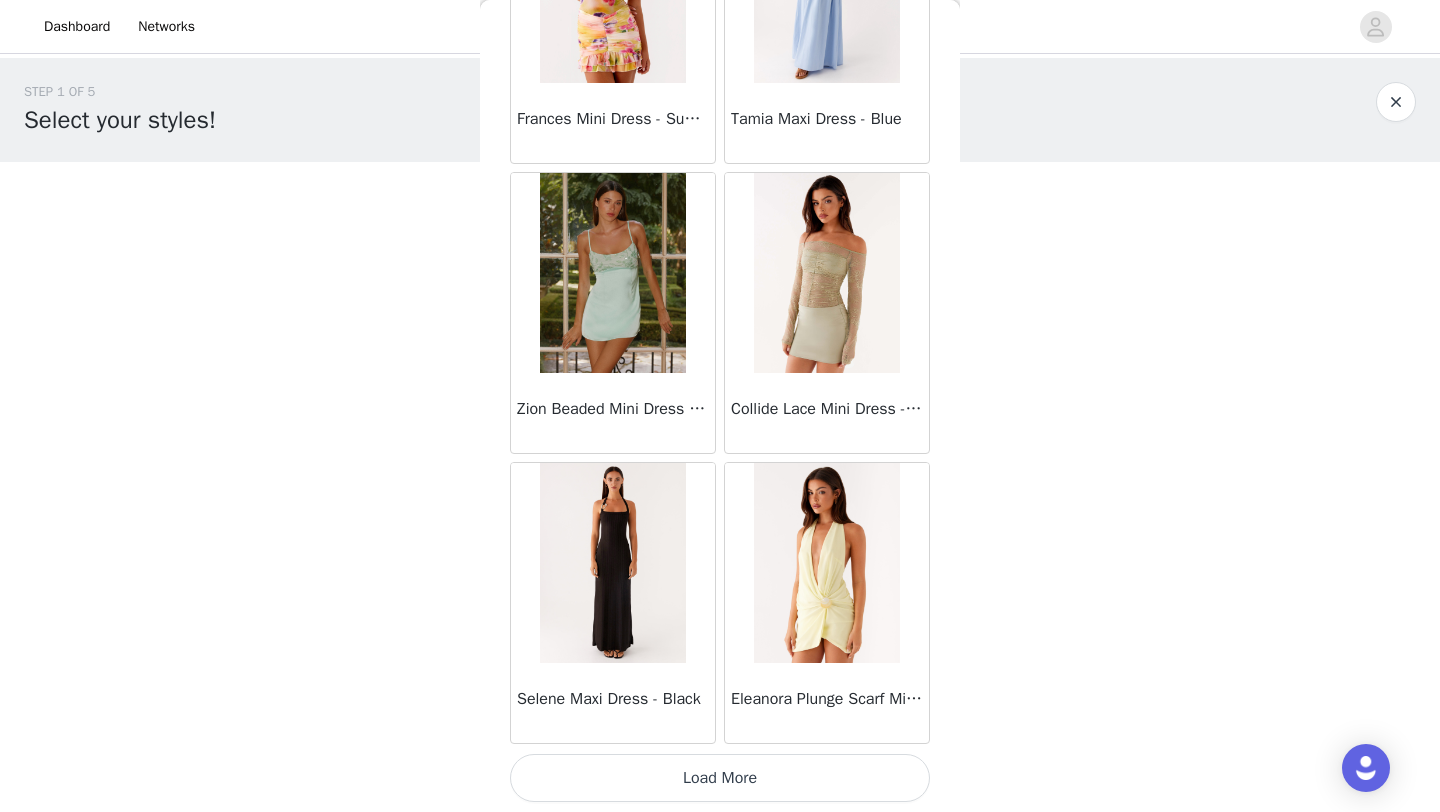 click on "Load More" at bounding box center (720, 778) 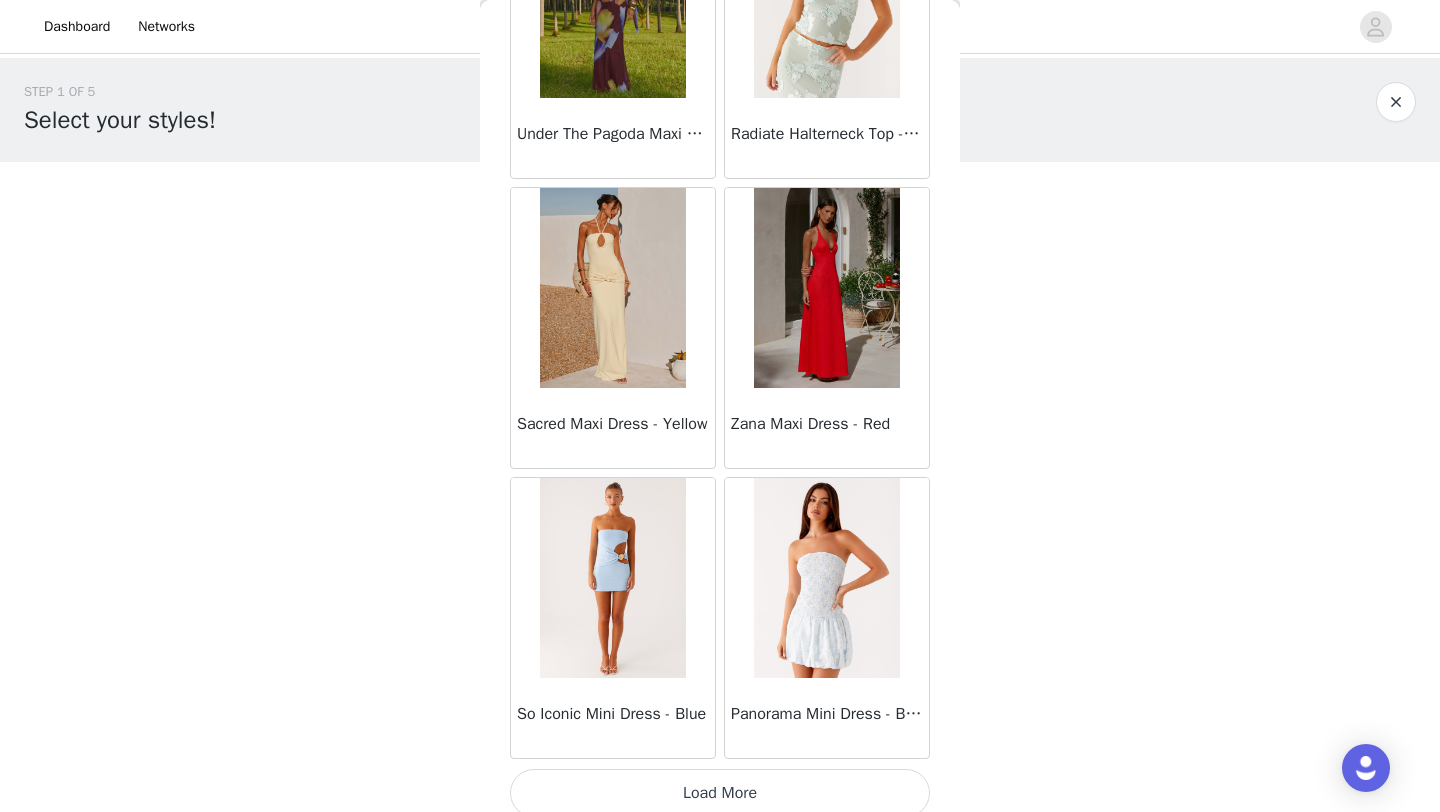 scroll, scrollTop: 51548, scrollLeft: 0, axis: vertical 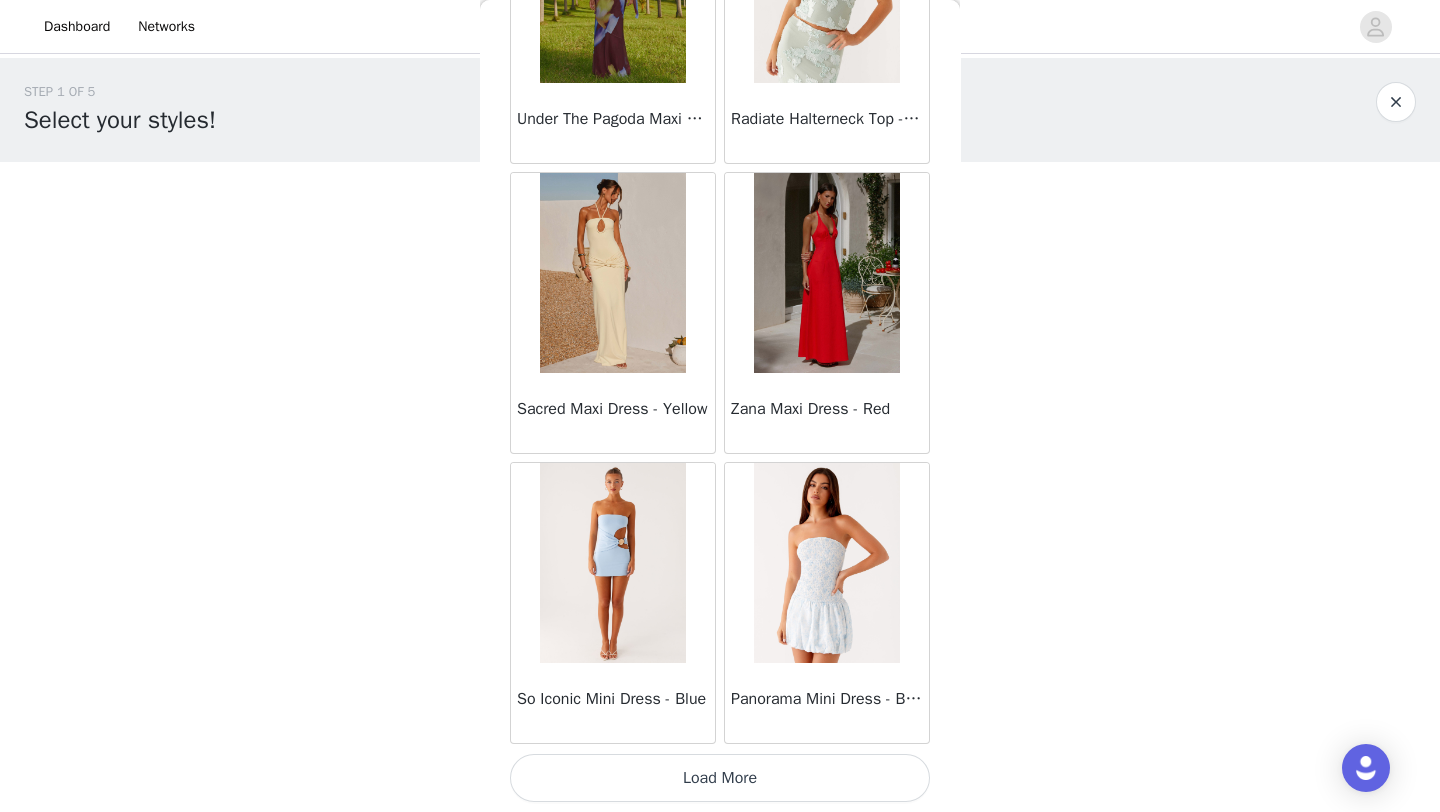 click on "Load More" at bounding box center (720, 778) 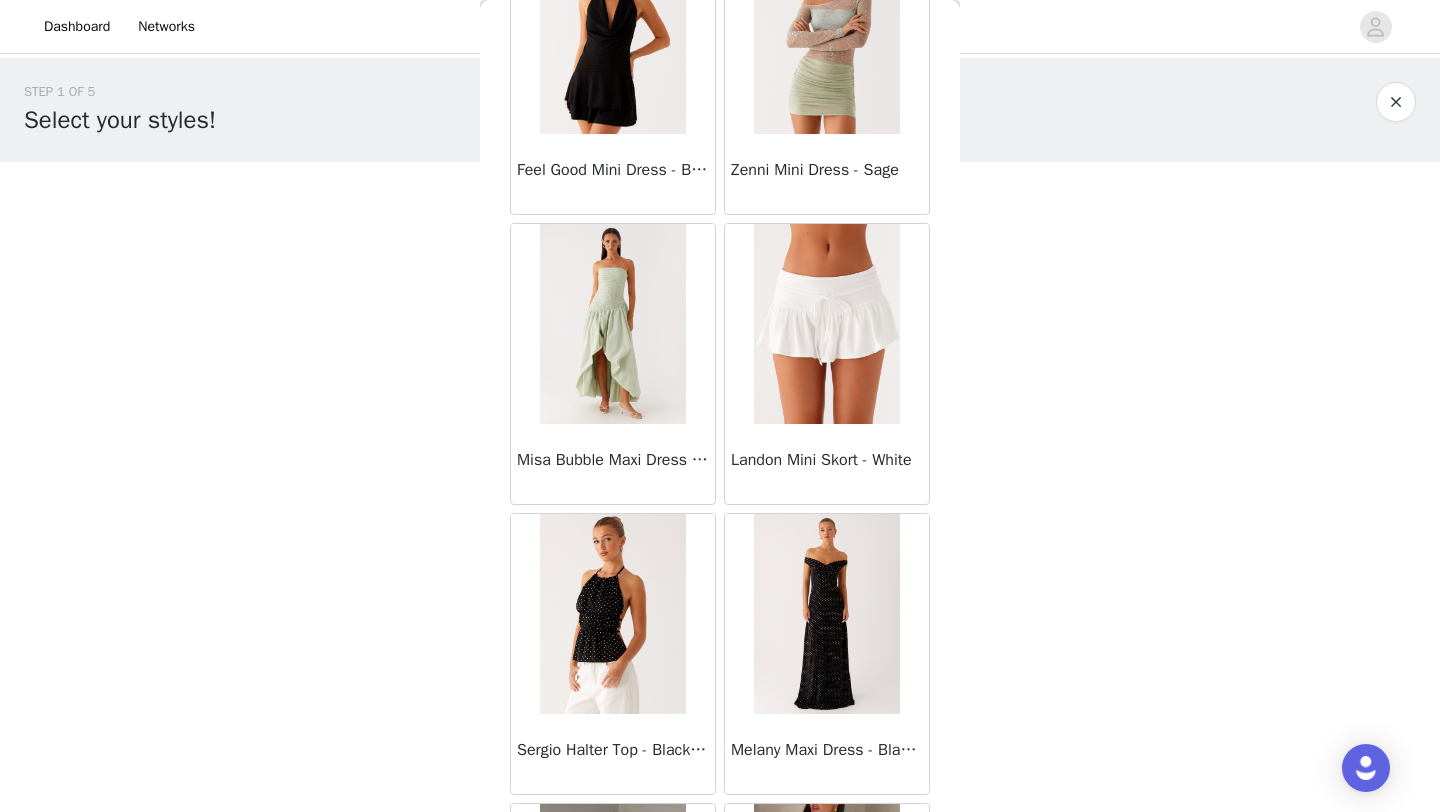 scroll, scrollTop: 54448, scrollLeft: 0, axis: vertical 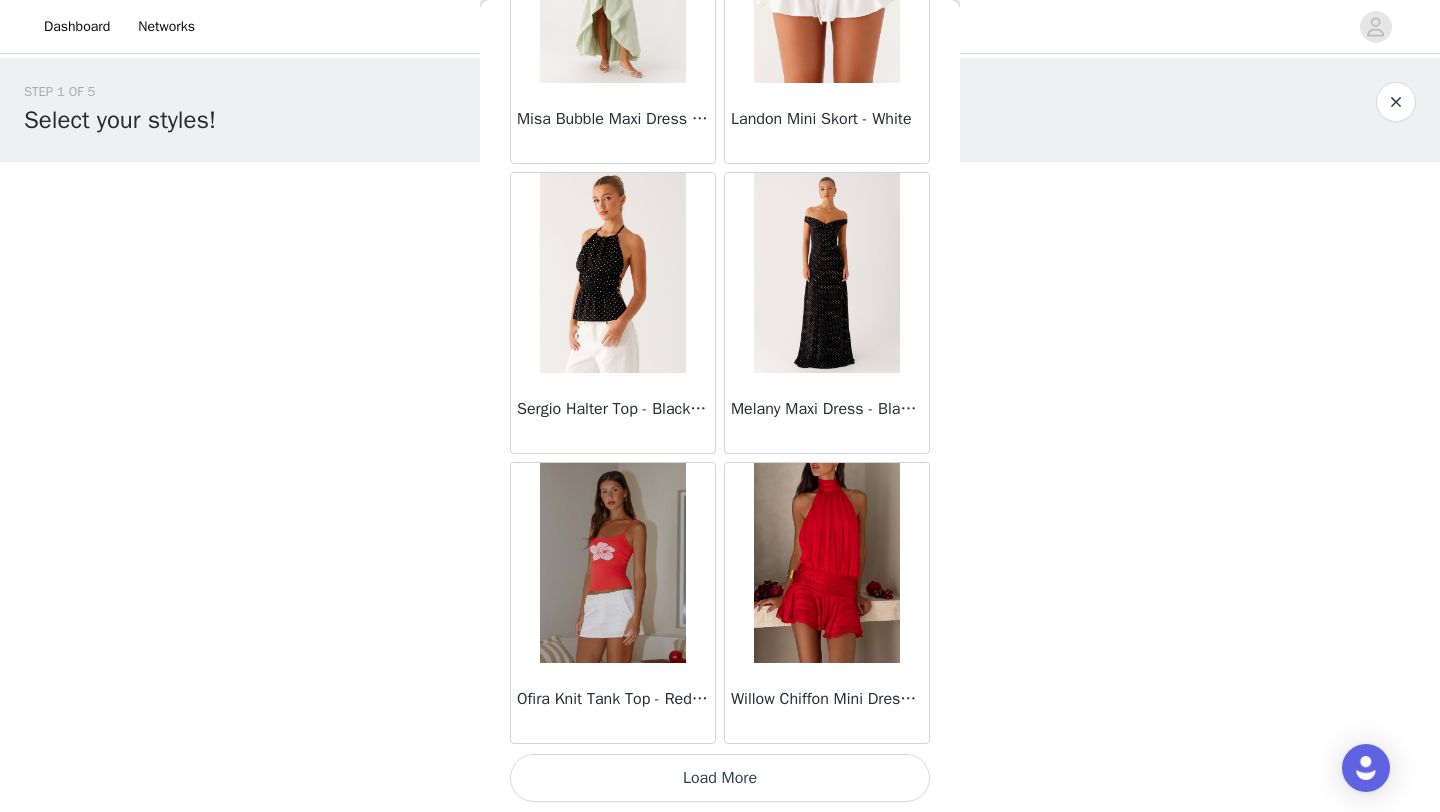 click on "Load More" at bounding box center [720, 778] 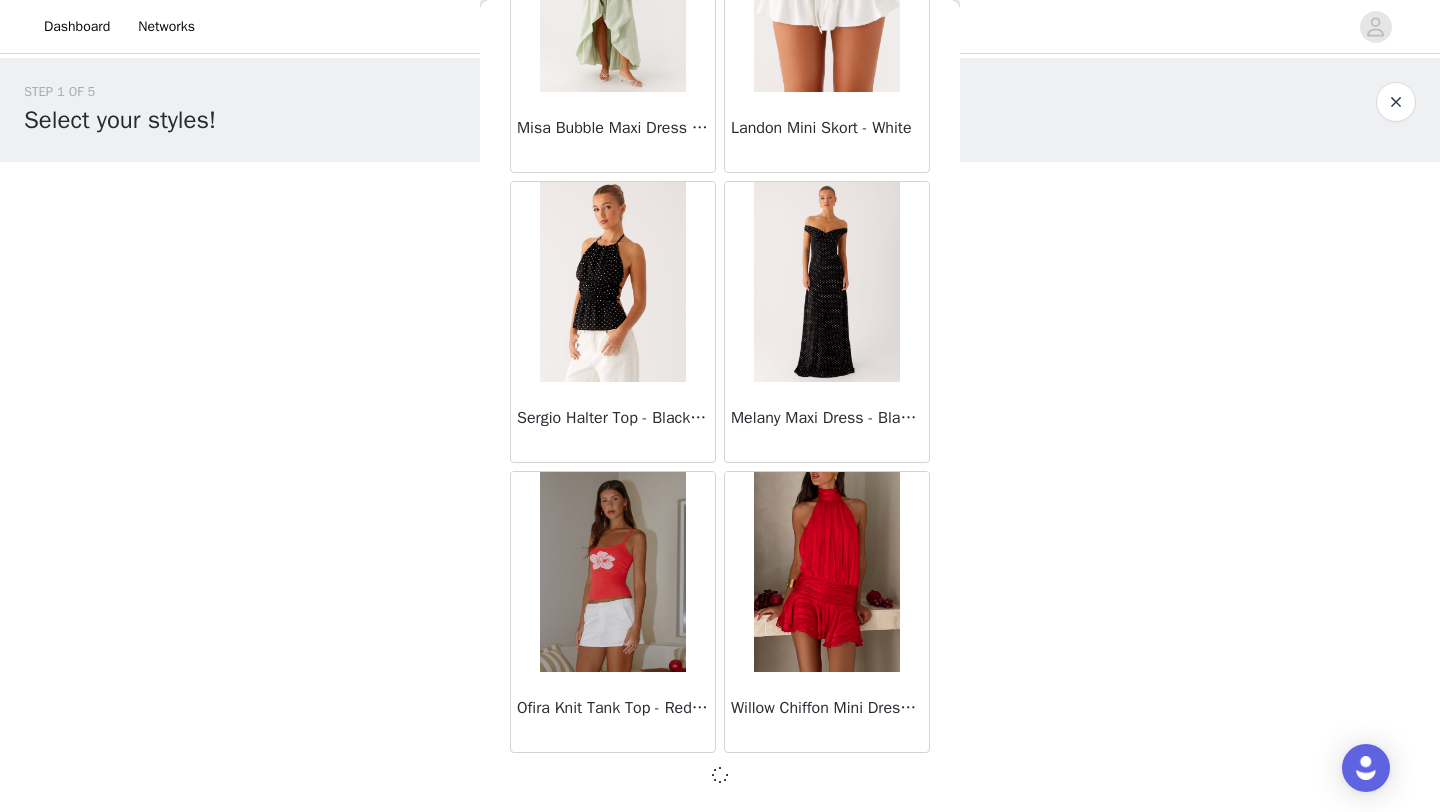 scroll, scrollTop: 54149, scrollLeft: 0, axis: vertical 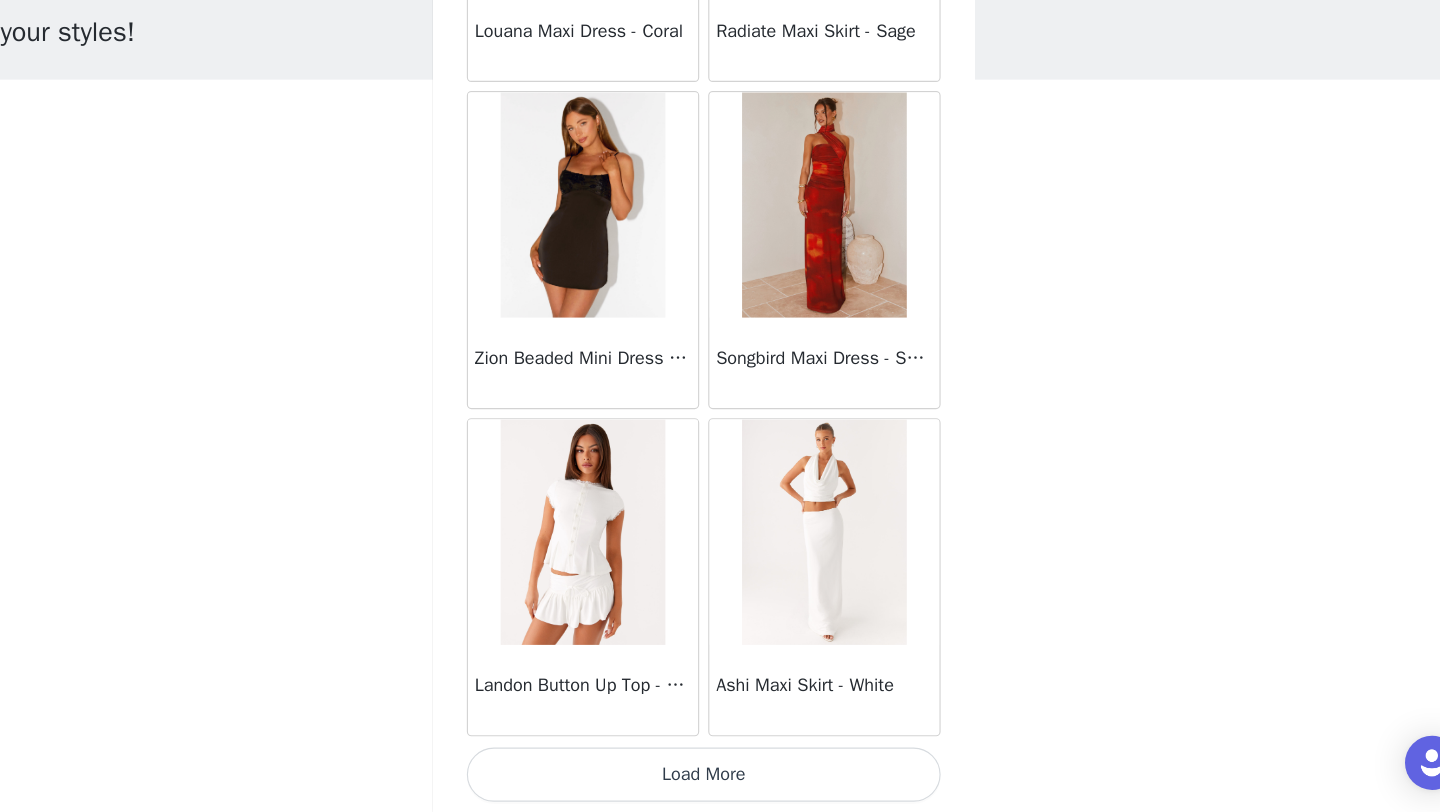click on "Load More" at bounding box center [720, 778] 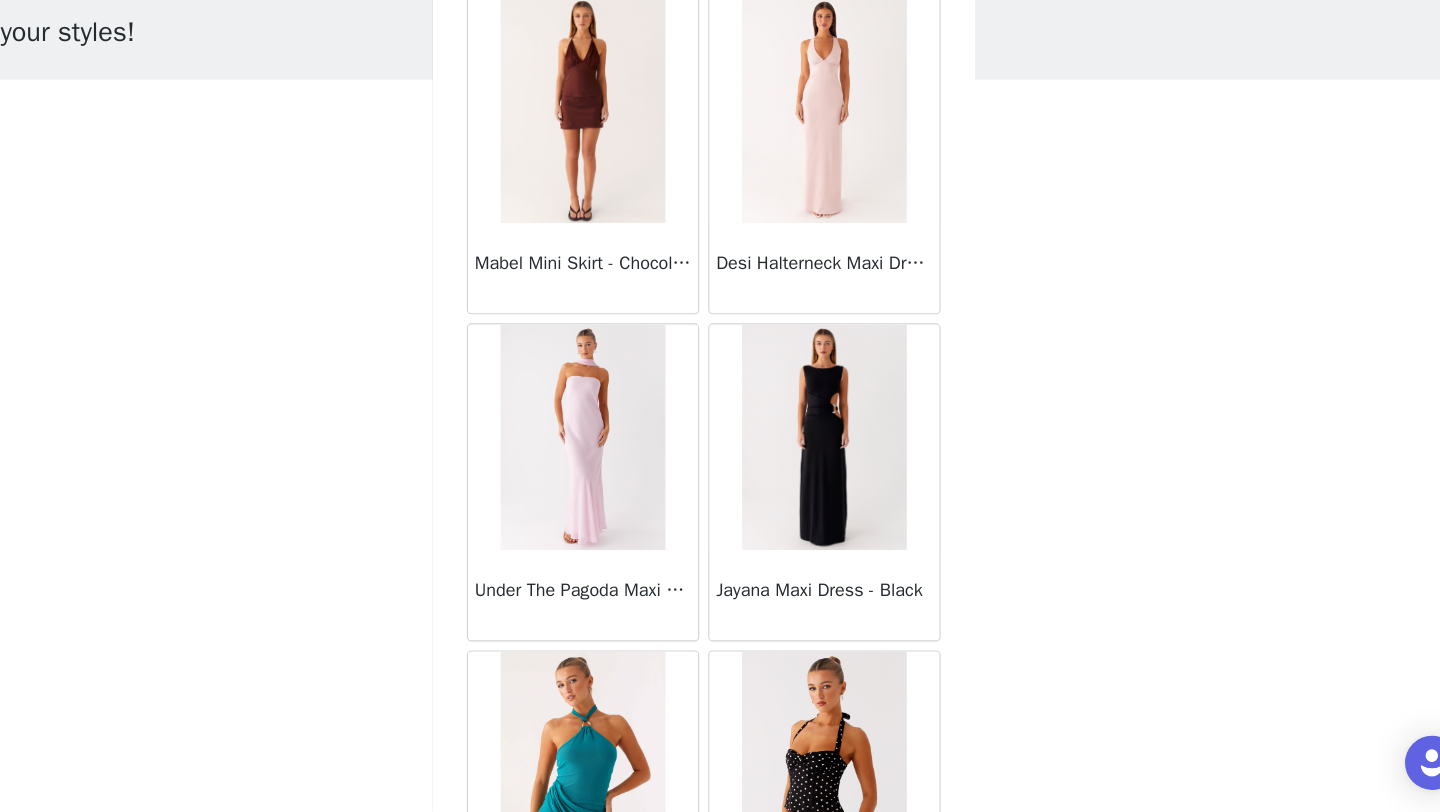 scroll, scrollTop: 60248, scrollLeft: 0, axis: vertical 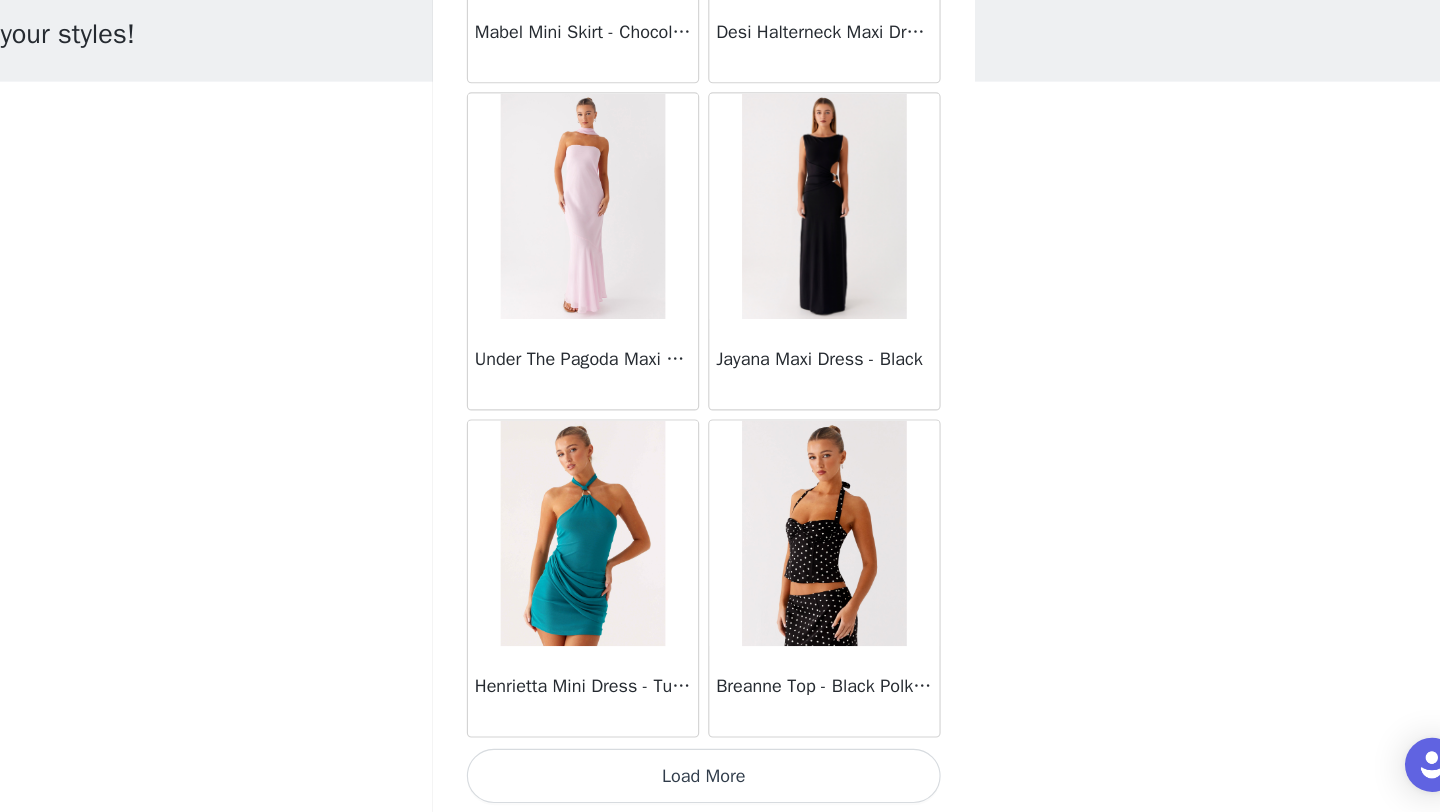click on "Breanne Top - Black Polka Dot" at bounding box center (827, 603) 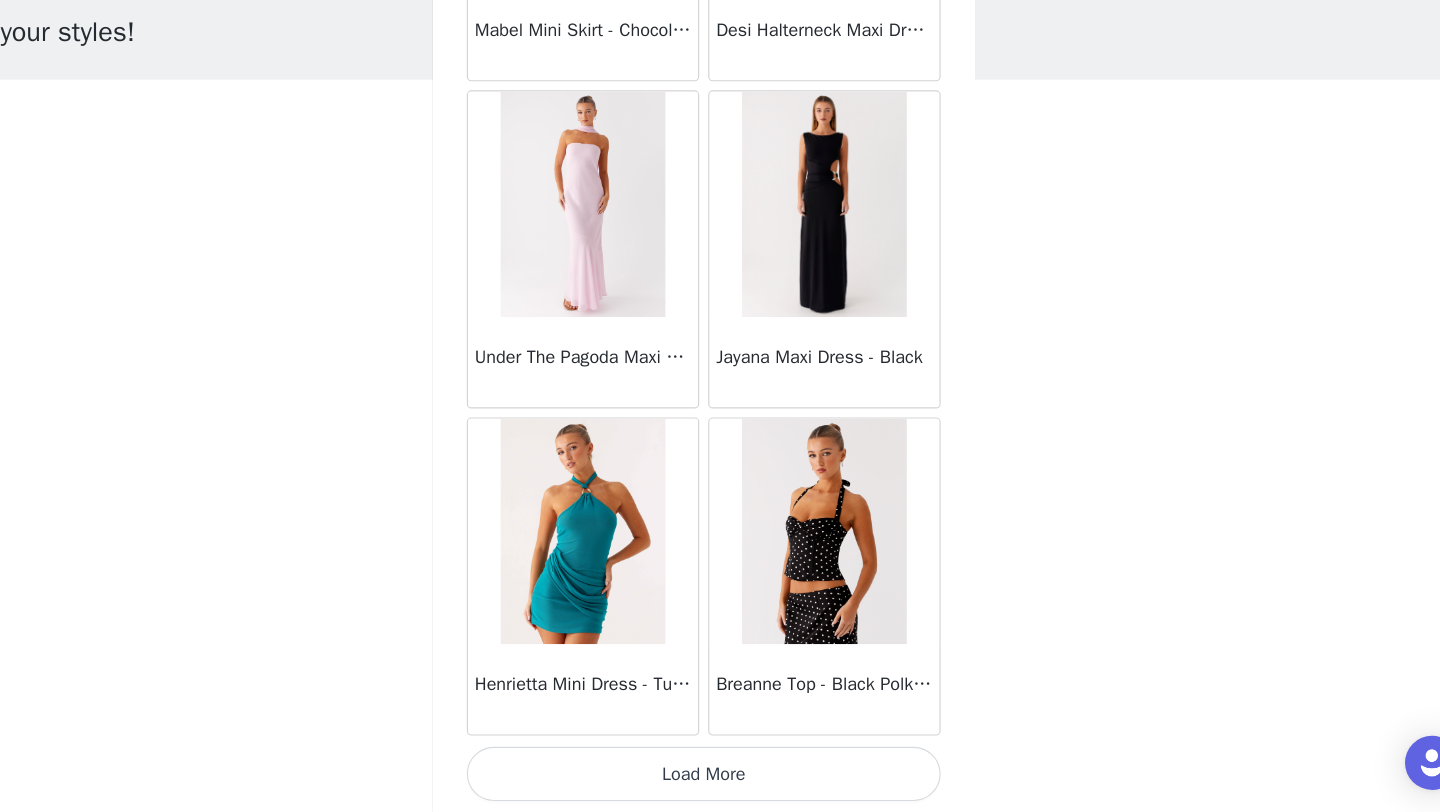 click on "Load More" at bounding box center (720, 778) 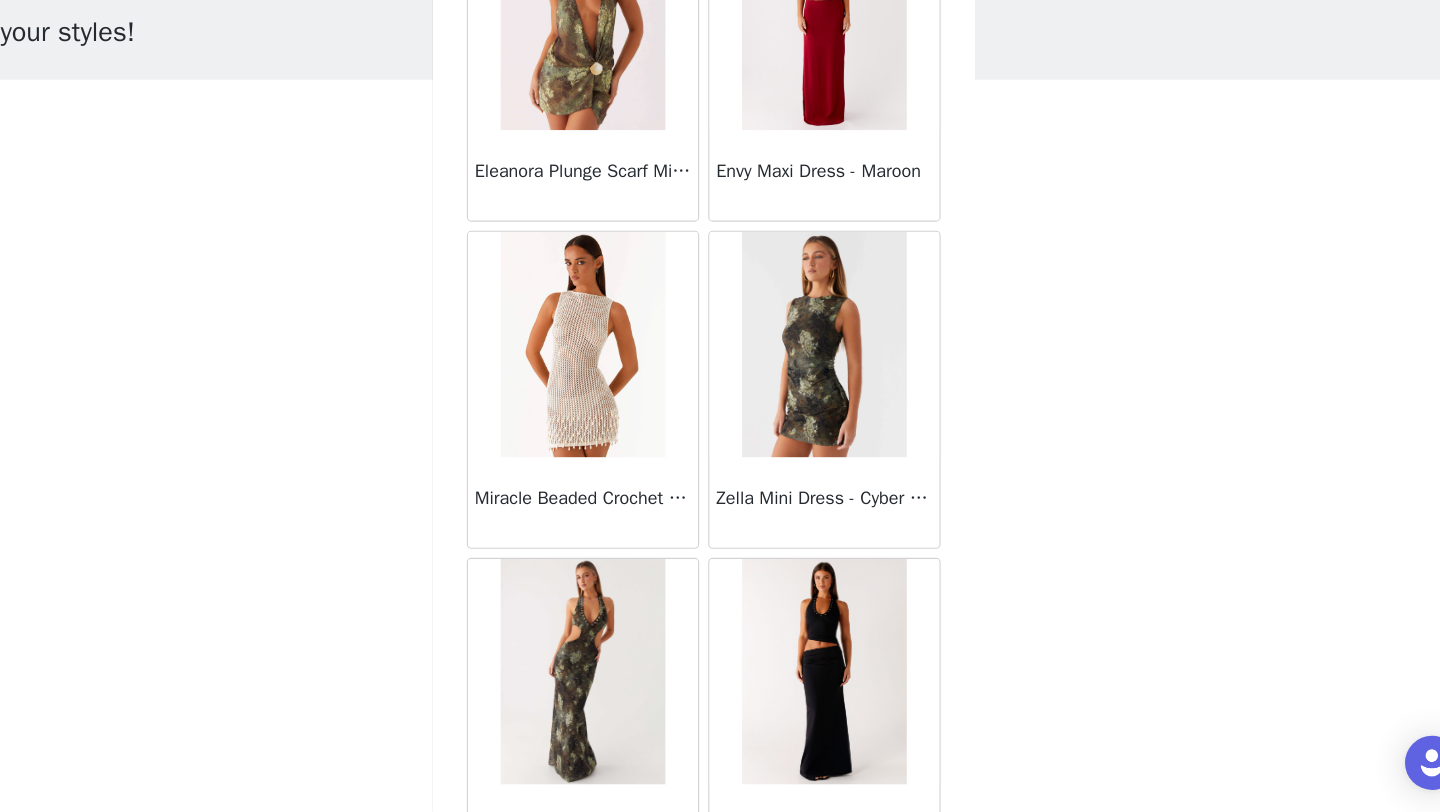 scroll, scrollTop: 63148, scrollLeft: 0, axis: vertical 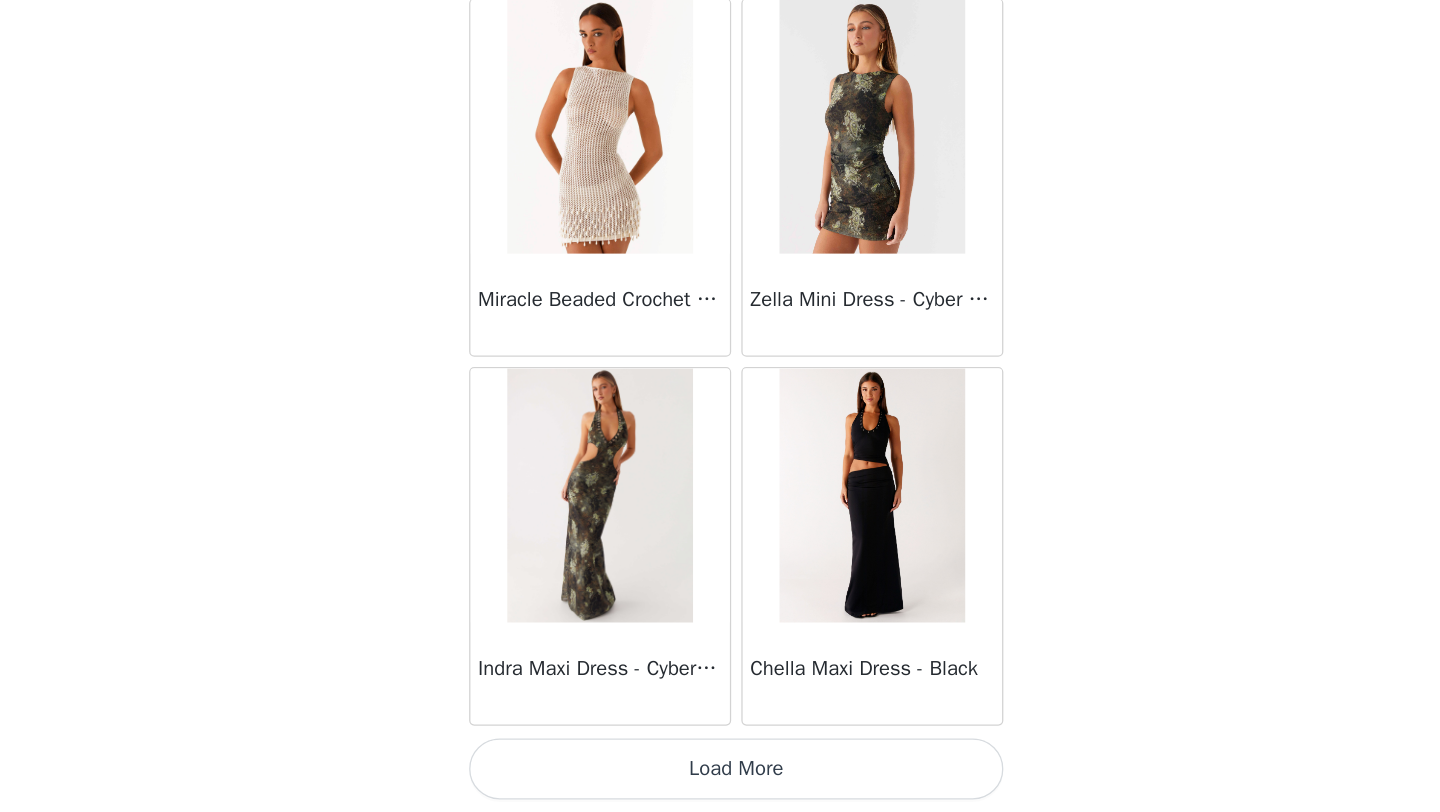 click on "Load More" at bounding box center (720, 778) 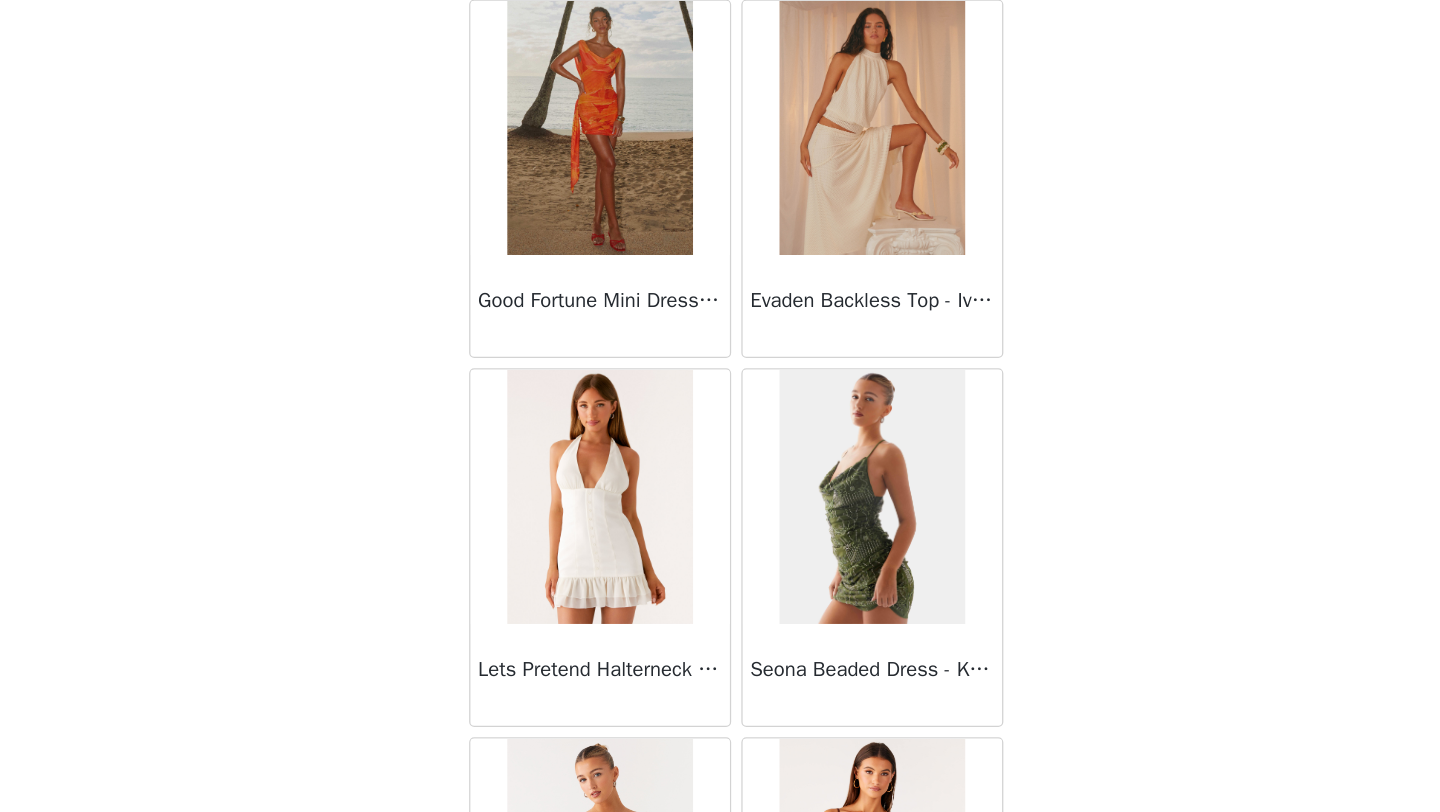 scroll, scrollTop: 64595, scrollLeft: 0, axis: vertical 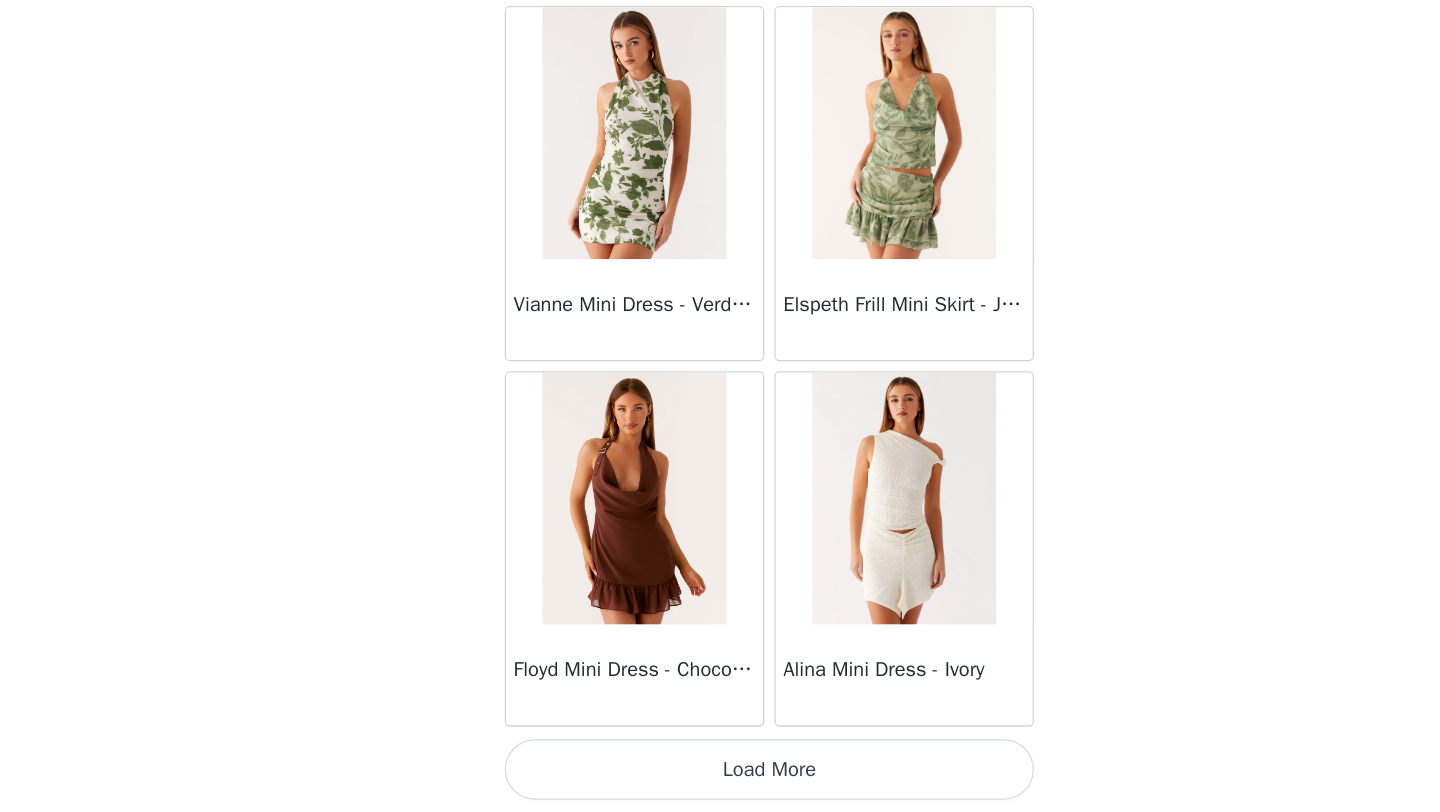 click on "Load More" at bounding box center [720, 778] 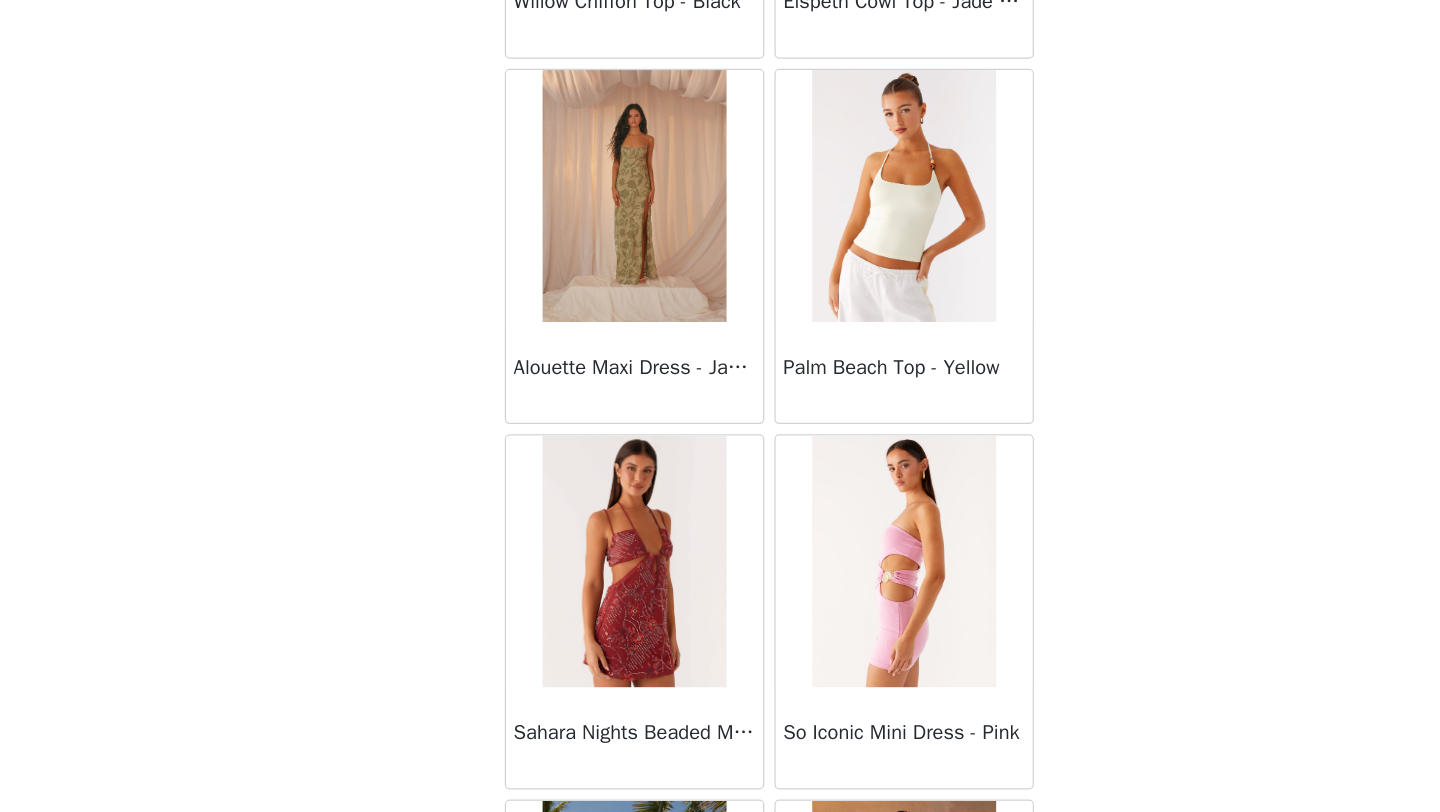 scroll, scrollTop: 67449, scrollLeft: 0, axis: vertical 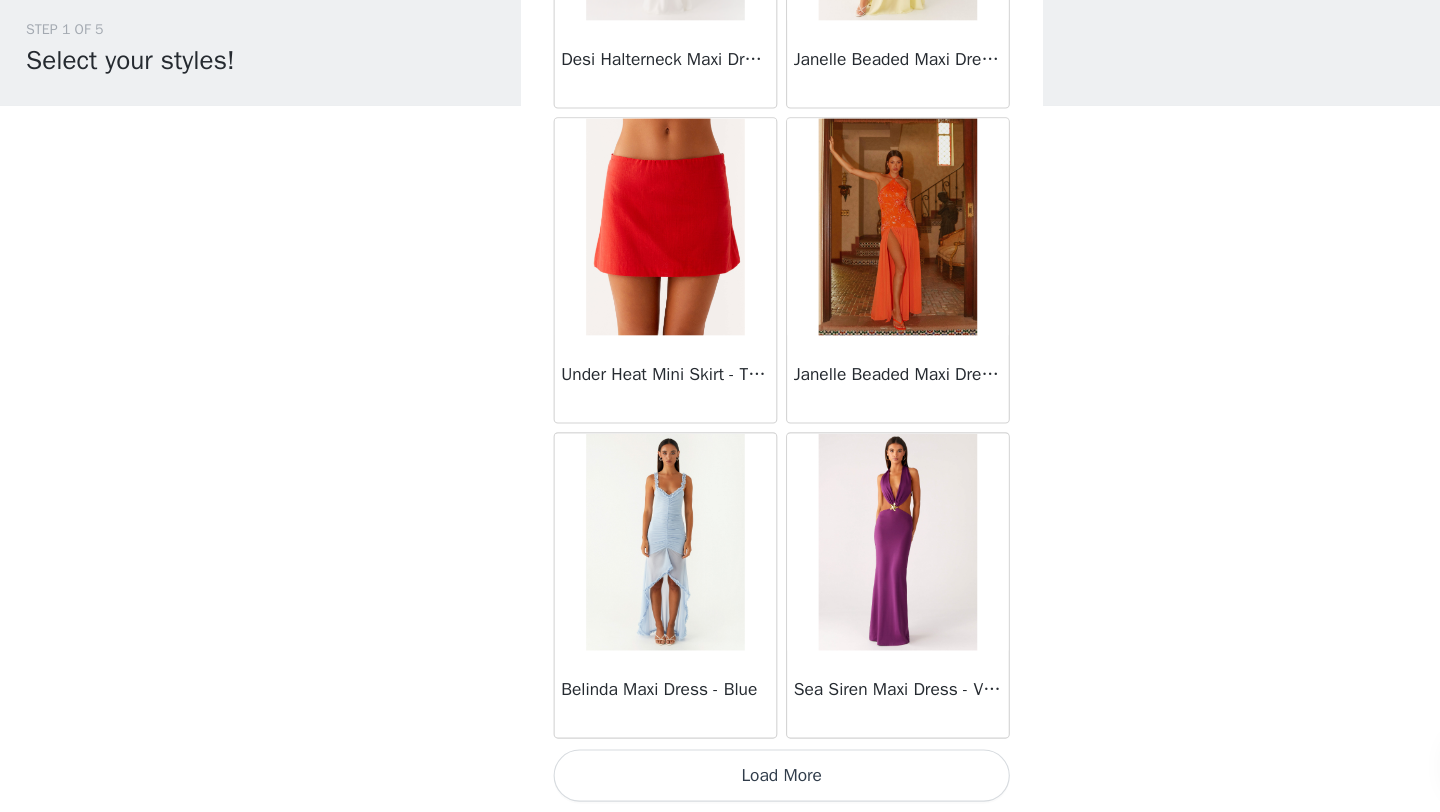 click on "Load More" at bounding box center [720, 778] 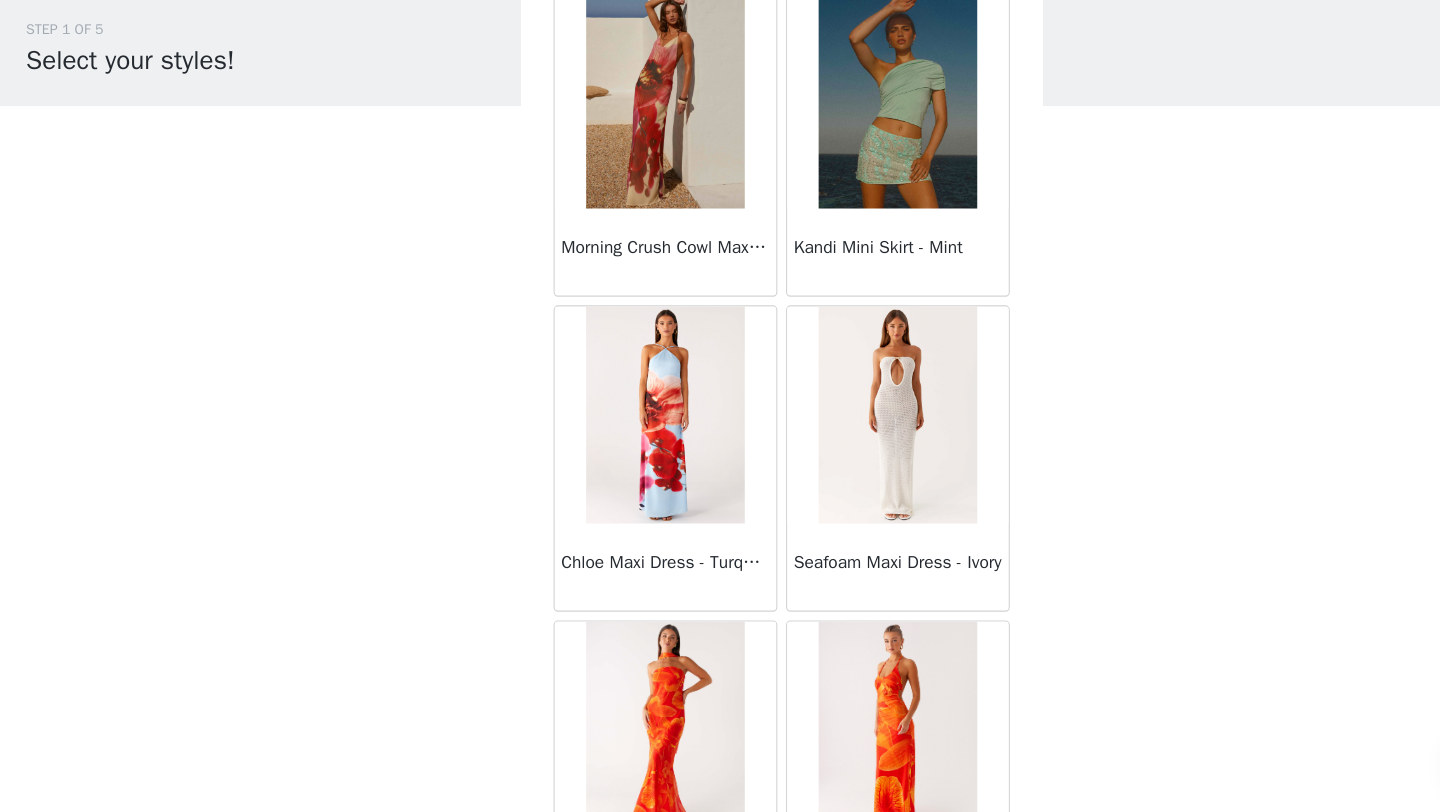 scroll, scrollTop: 70088, scrollLeft: 0, axis: vertical 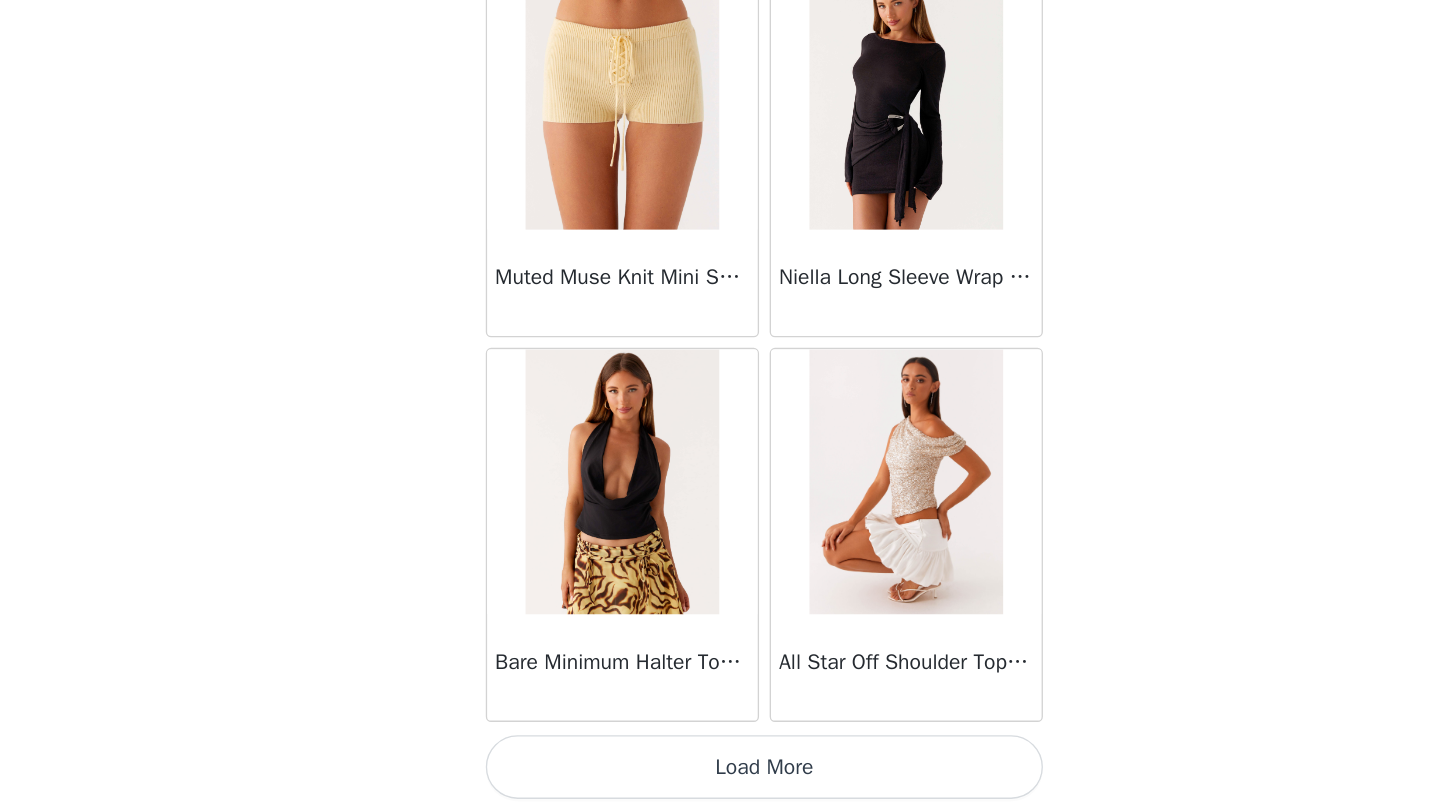 click on "Load More" at bounding box center [720, 778] 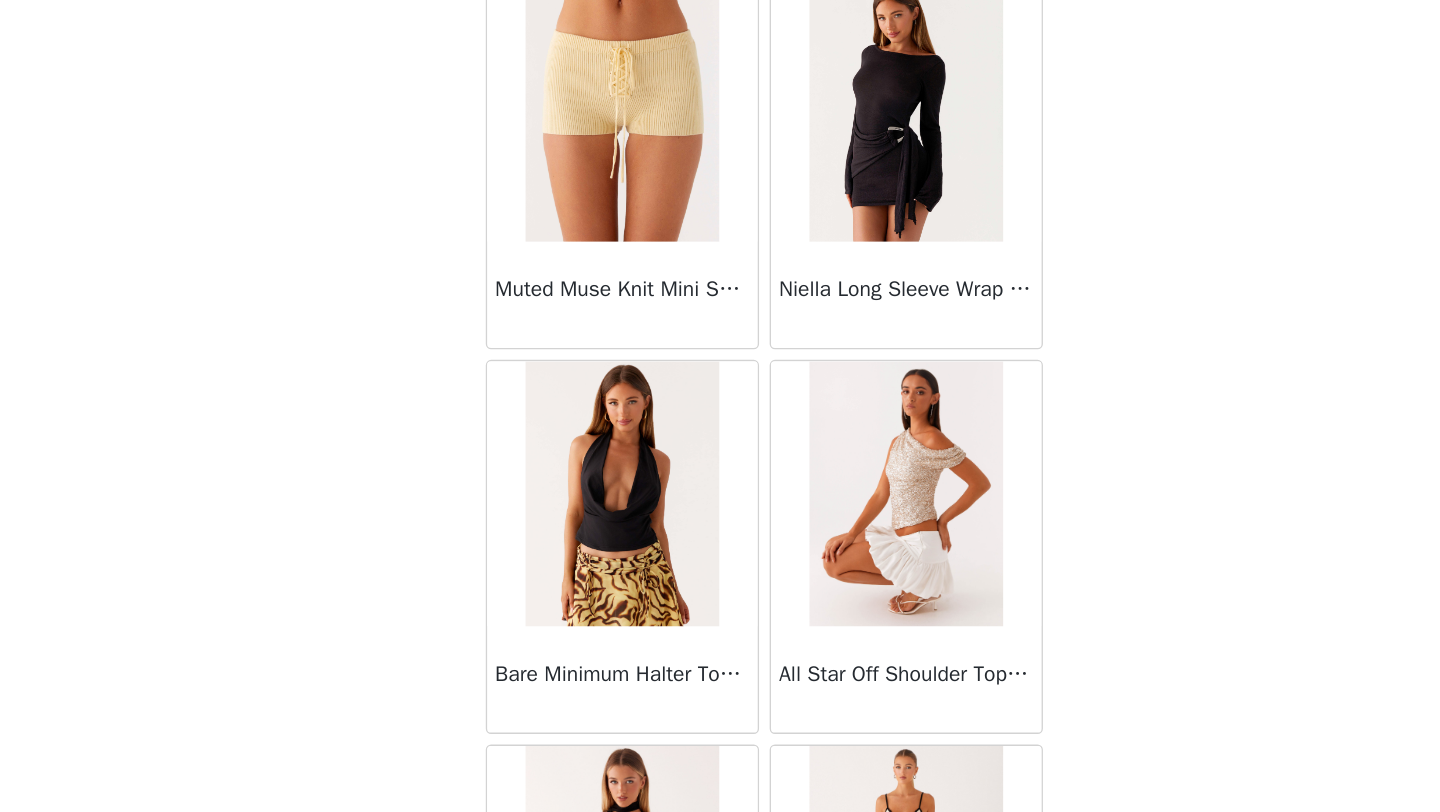 scroll, scrollTop: 71848, scrollLeft: 0, axis: vertical 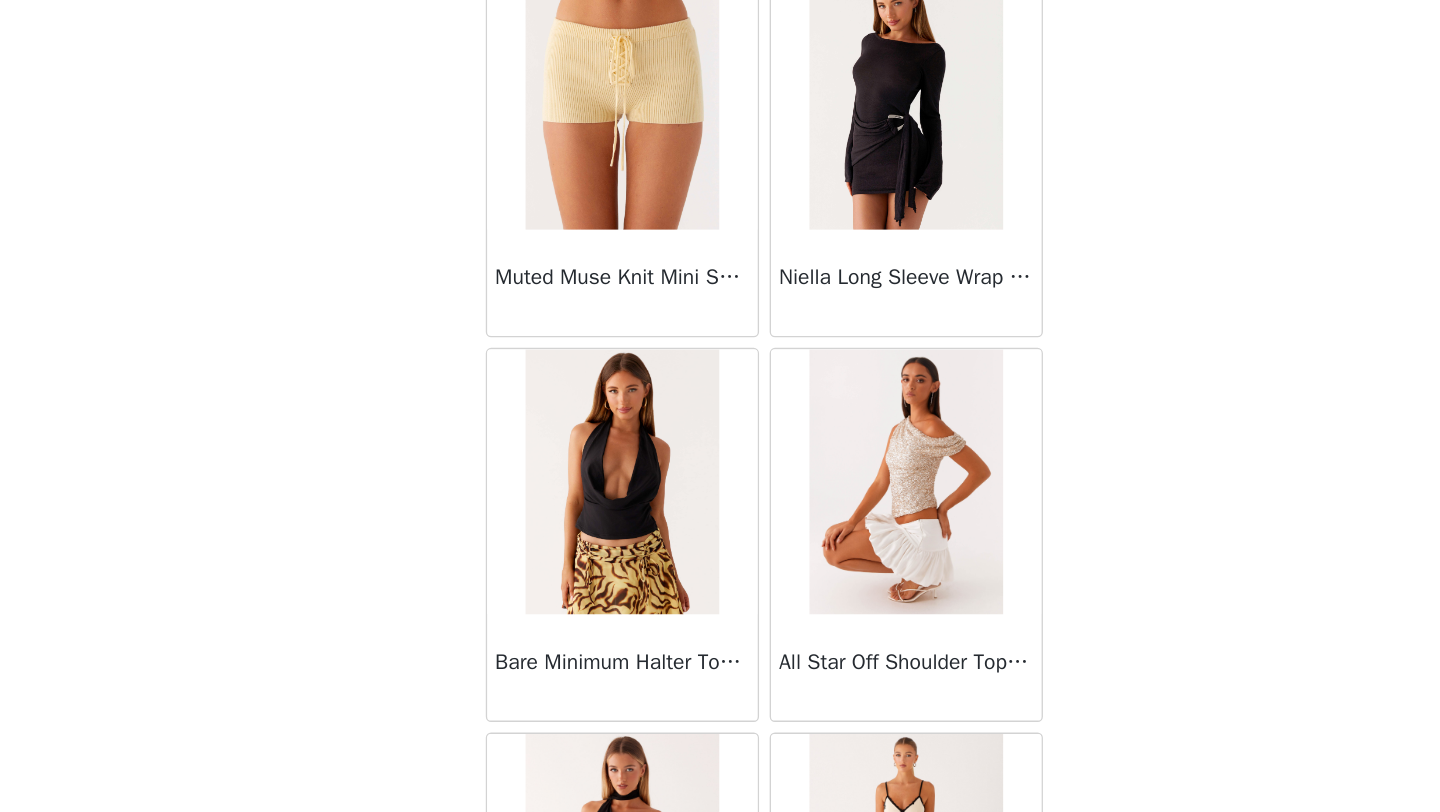 drag, startPoint x: 679, startPoint y: 800, endPoint x: 583, endPoint y: 584, distance: 236.37259 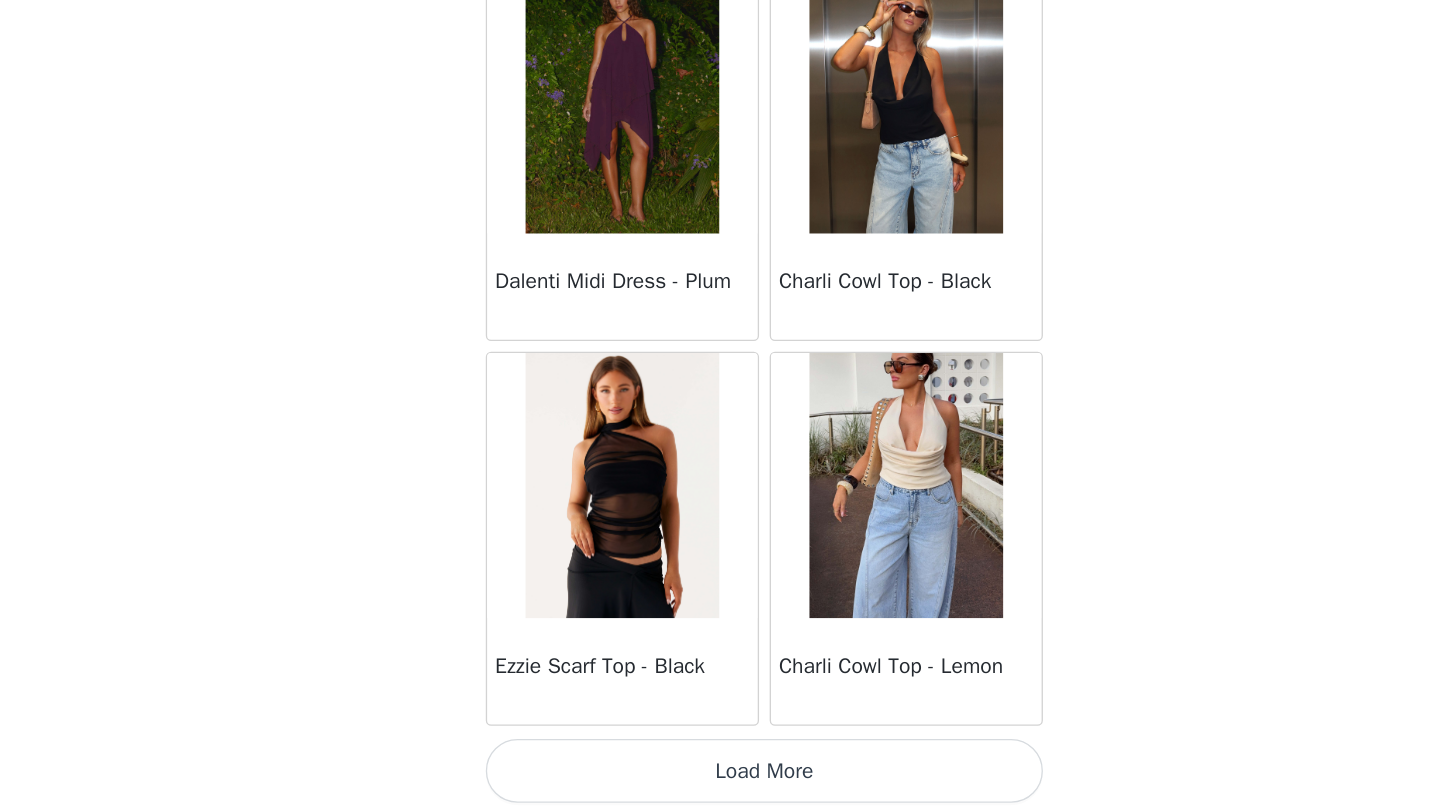 scroll, scrollTop: 74748, scrollLeft: 0, axis: vertical 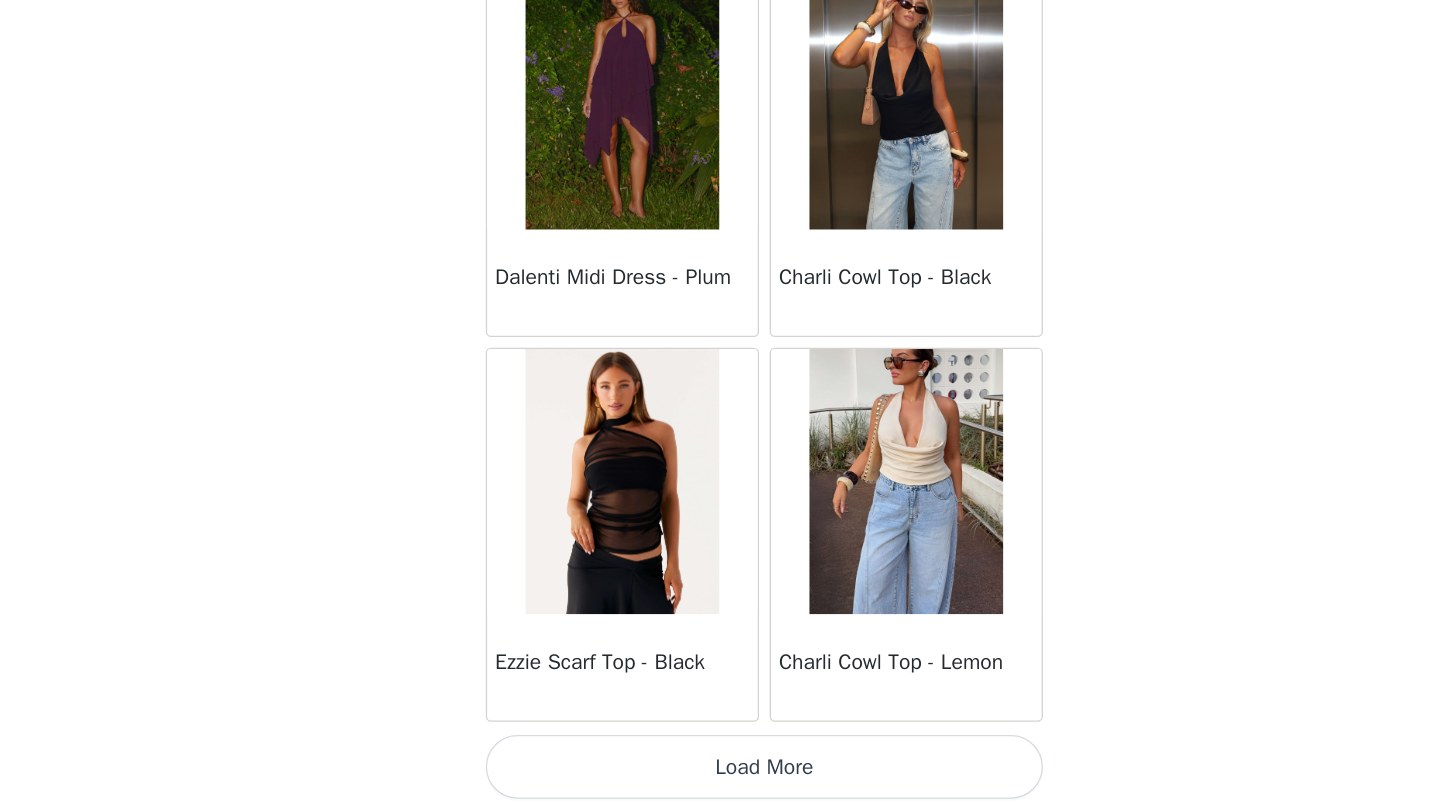 click on "Load More" at bounding box center (720, 778) 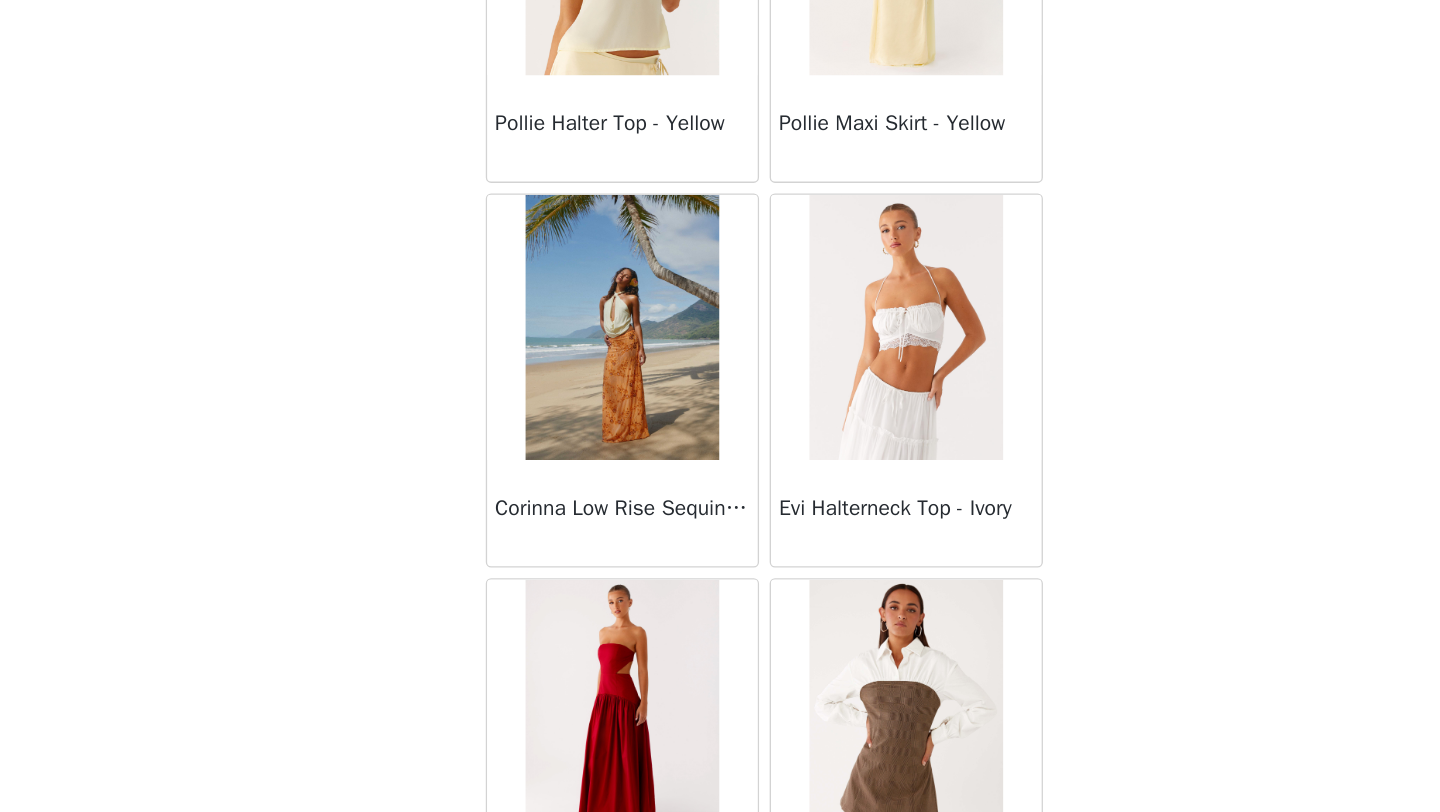 scroll, scrollTop: 77648, scrollLeft: 0, axis: vertical 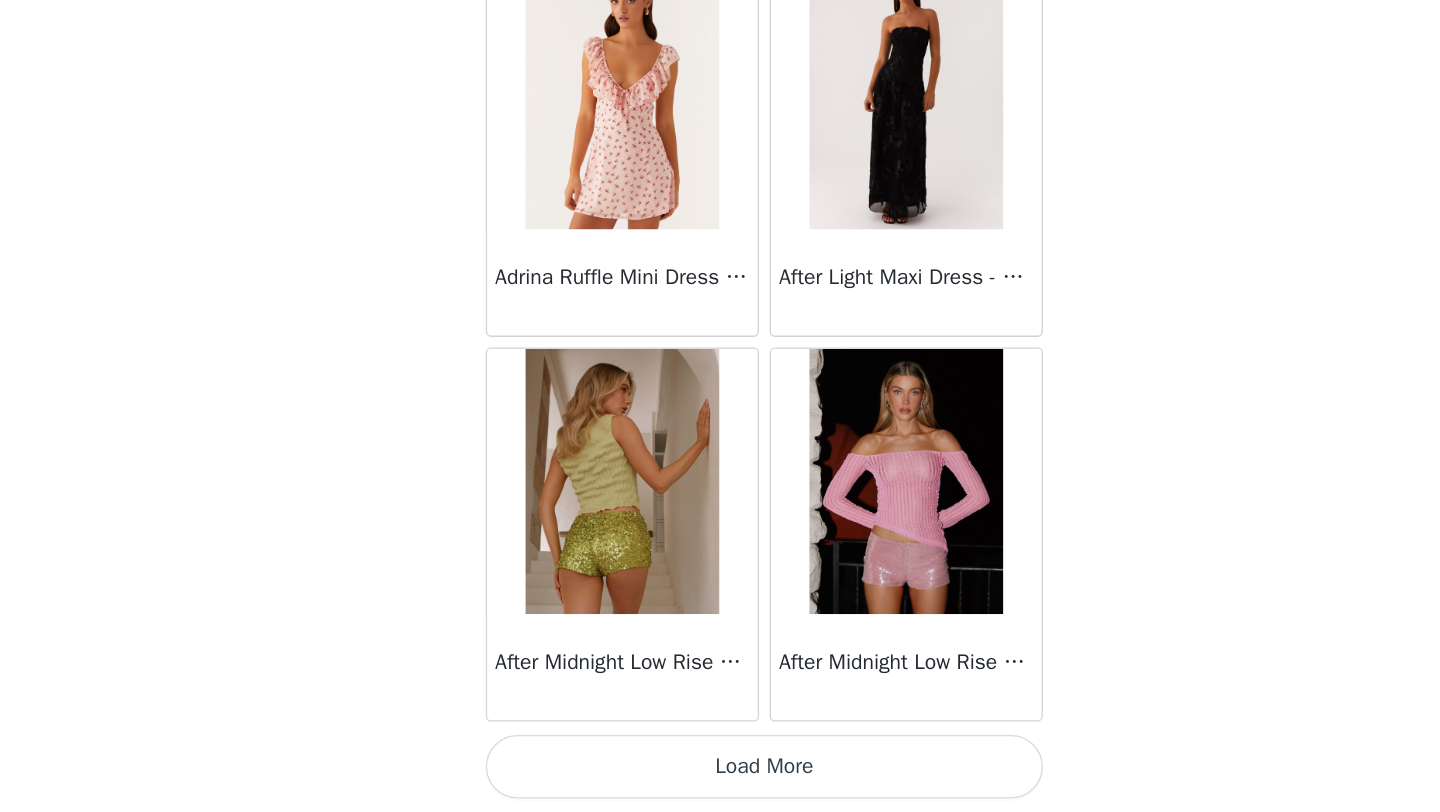 click on "Load More" at bounding box center [720, 778] 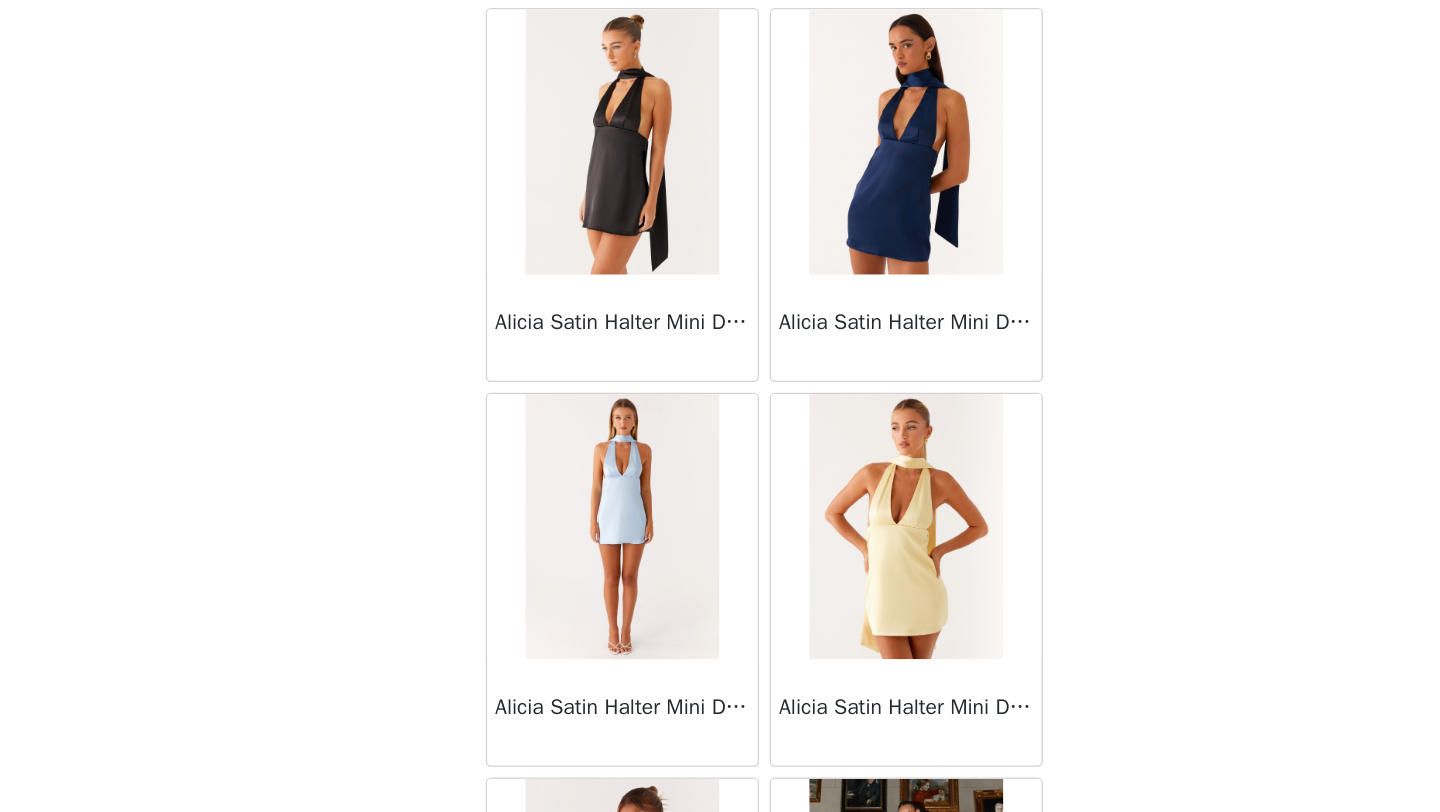 scroll, scrollTop: 80548, scrollLeft: 0, axis: vertical 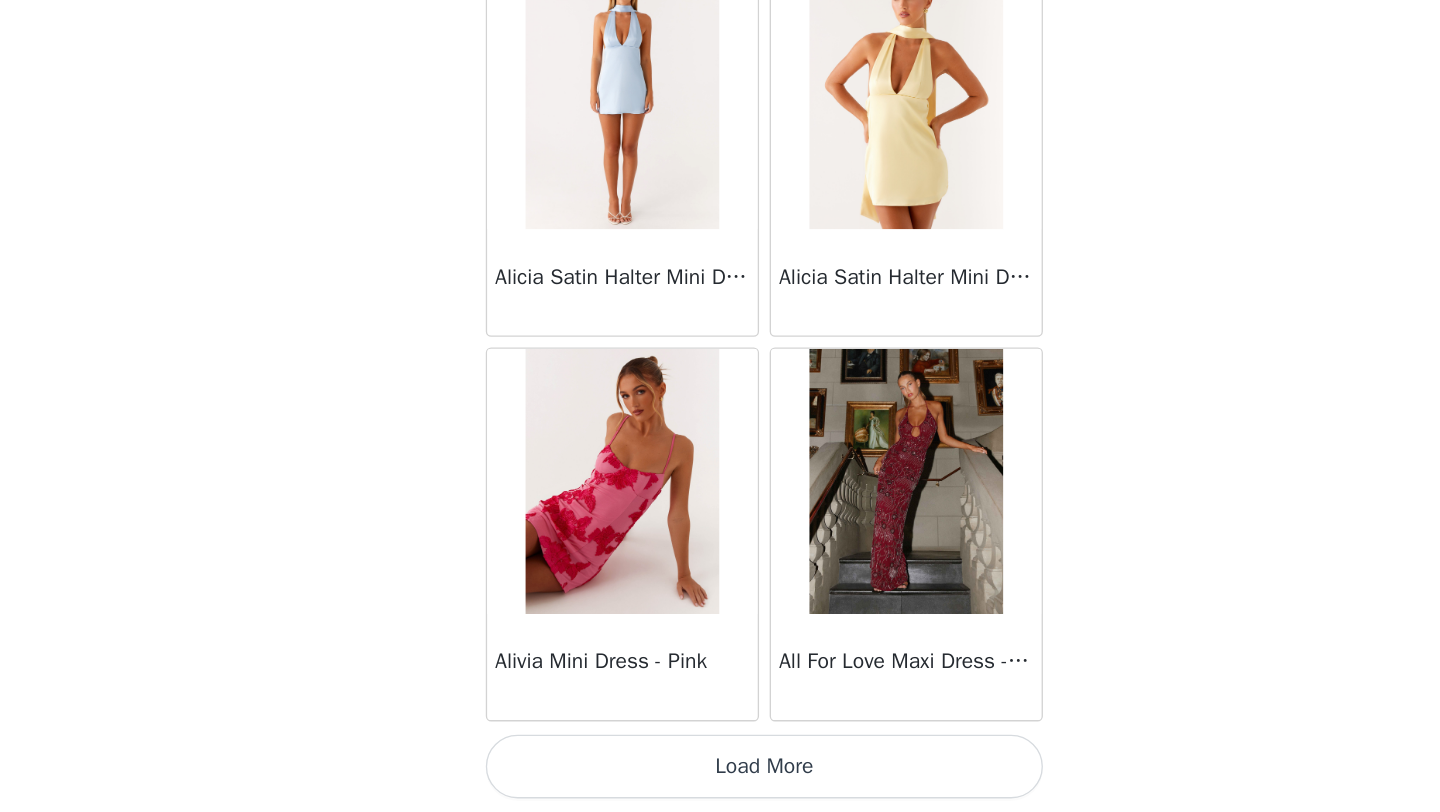 click on "Load More" at bounding box center (720, 778) 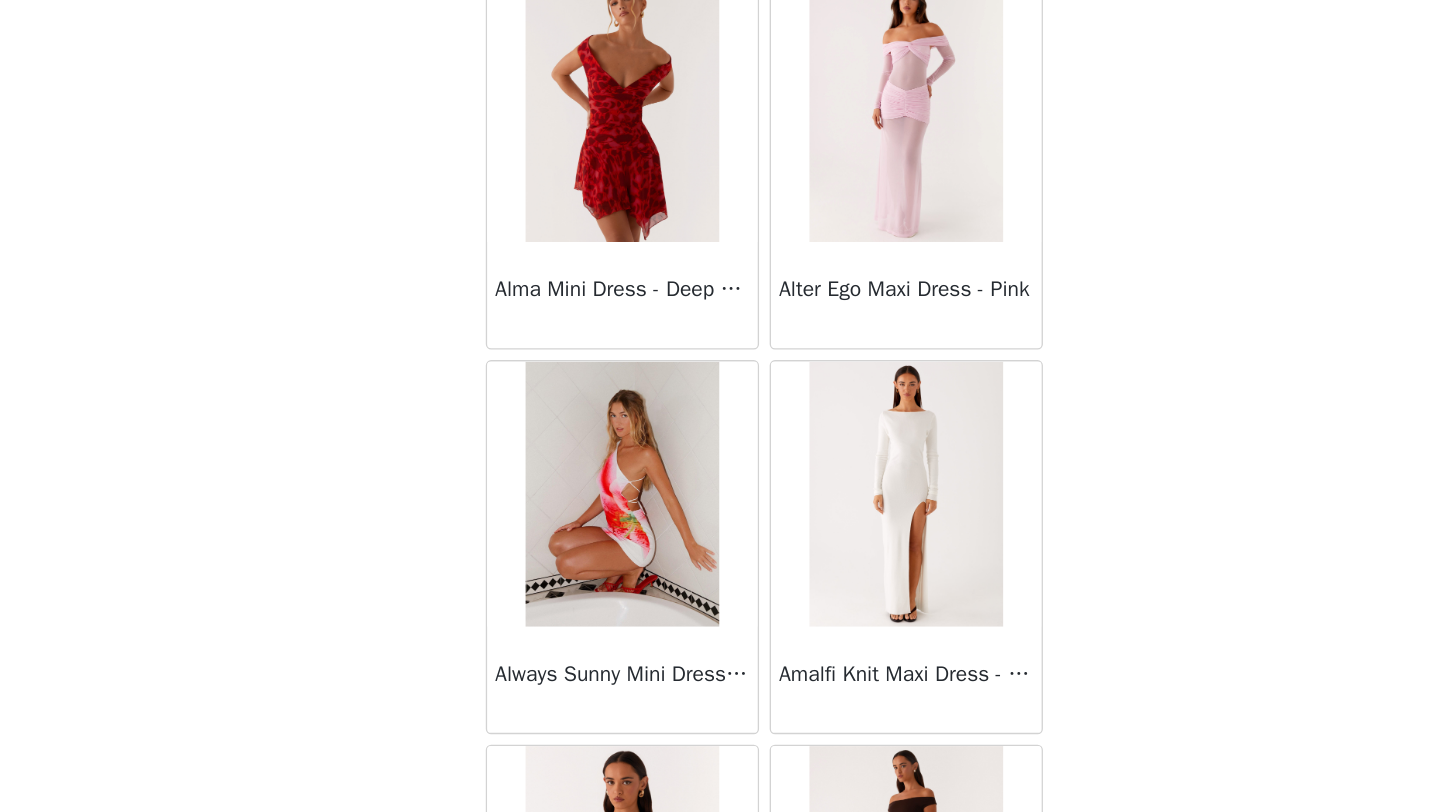 scroll, scrollTop: 81714, scrollLeft: 0, axis: vertical 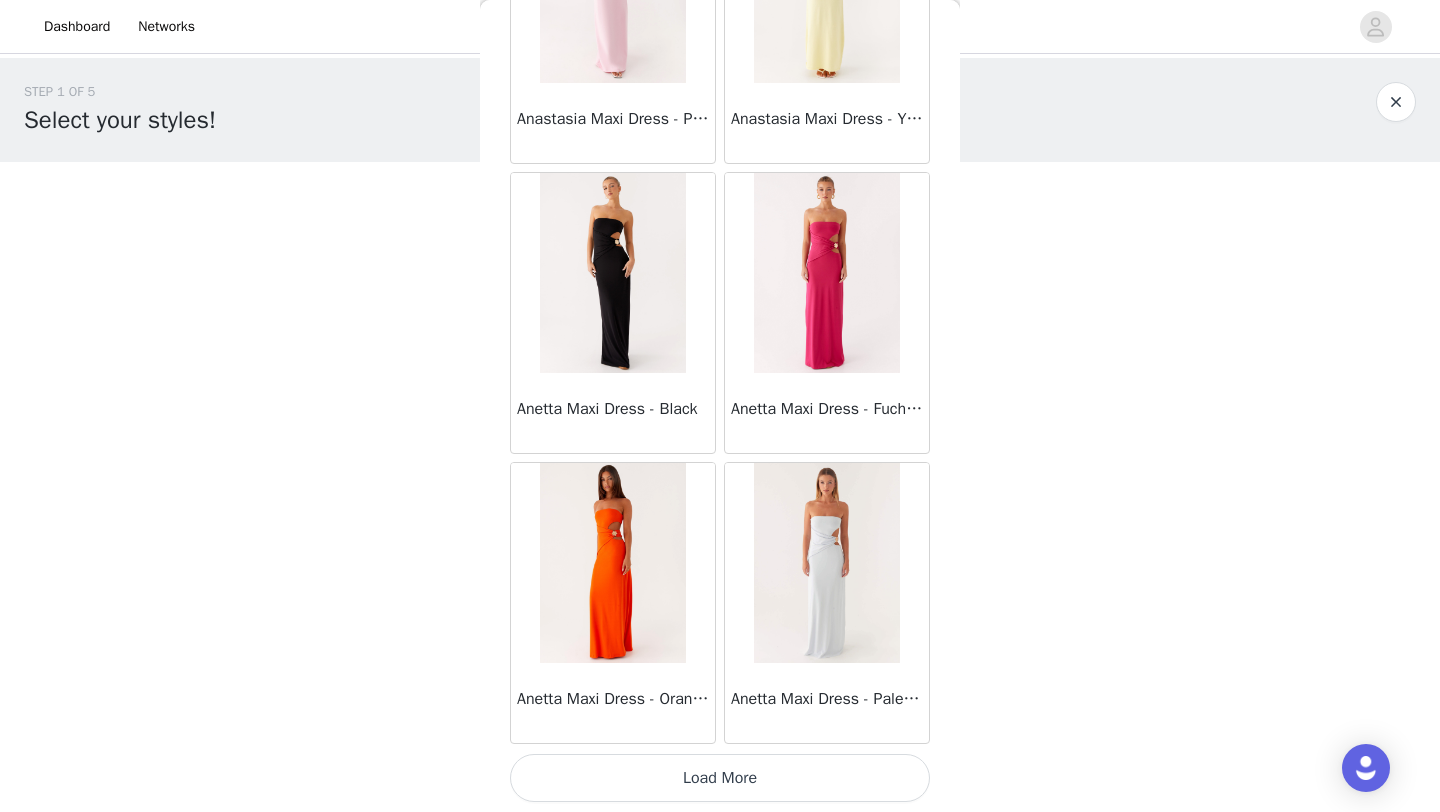 click on "Load More" at bounding box center [720, 778] 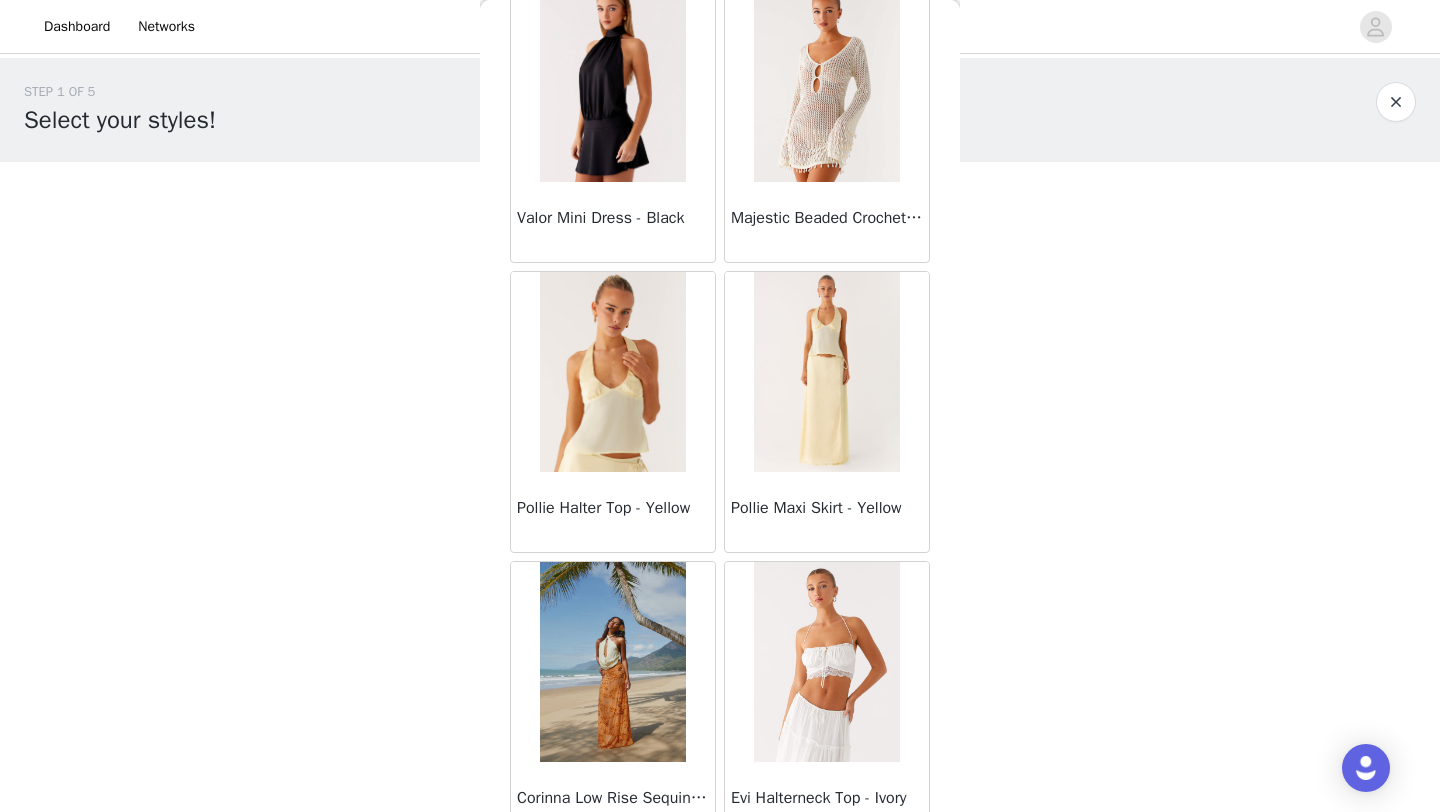 scroll, scrollTop: 76390, scrollLeft: 0, axis: vertical 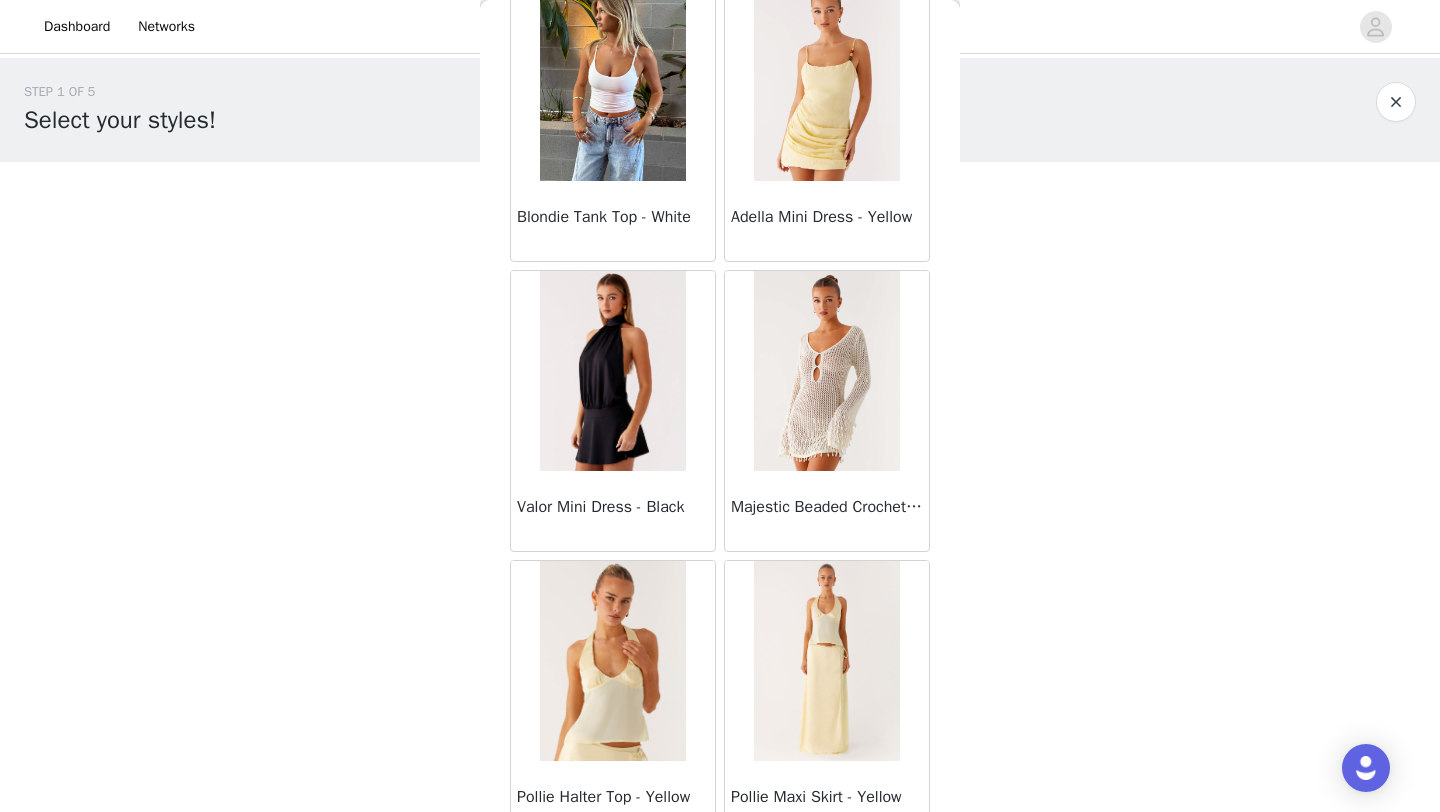 click at bounding box center (612, 661) 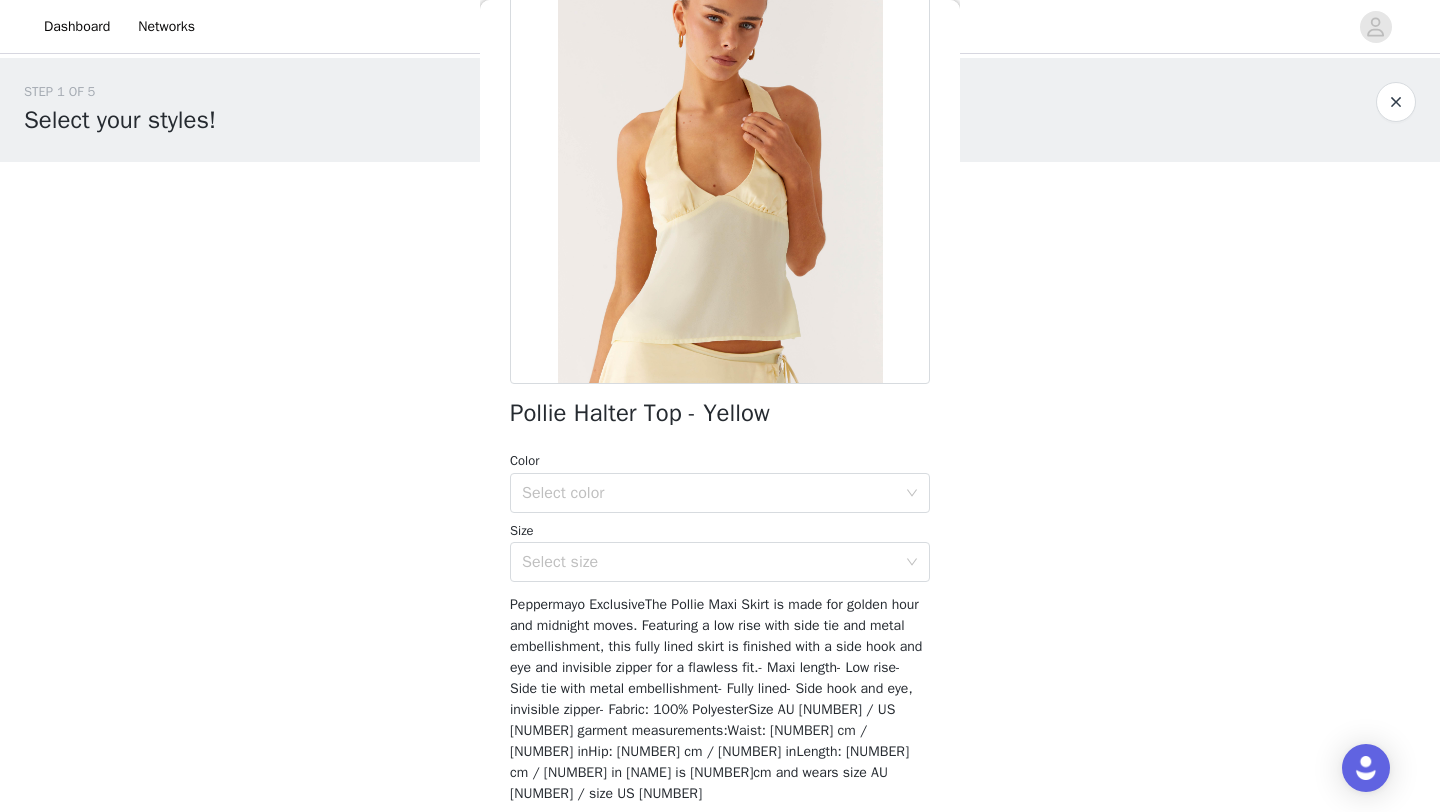 scroll, scrollTop: 181, scrollLeft: 0, axis: vertical 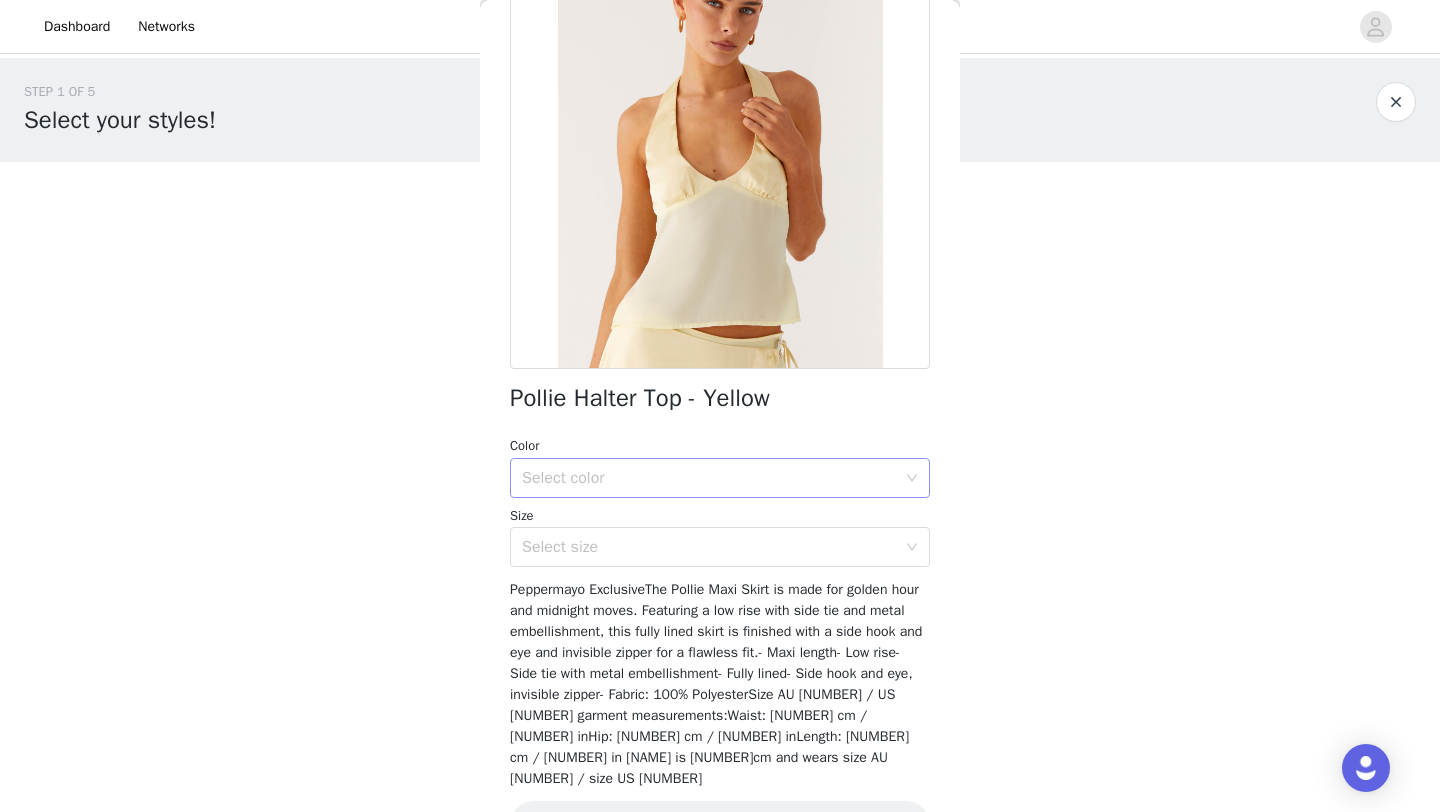 click on "Select color" at bounding box center [709, 478] 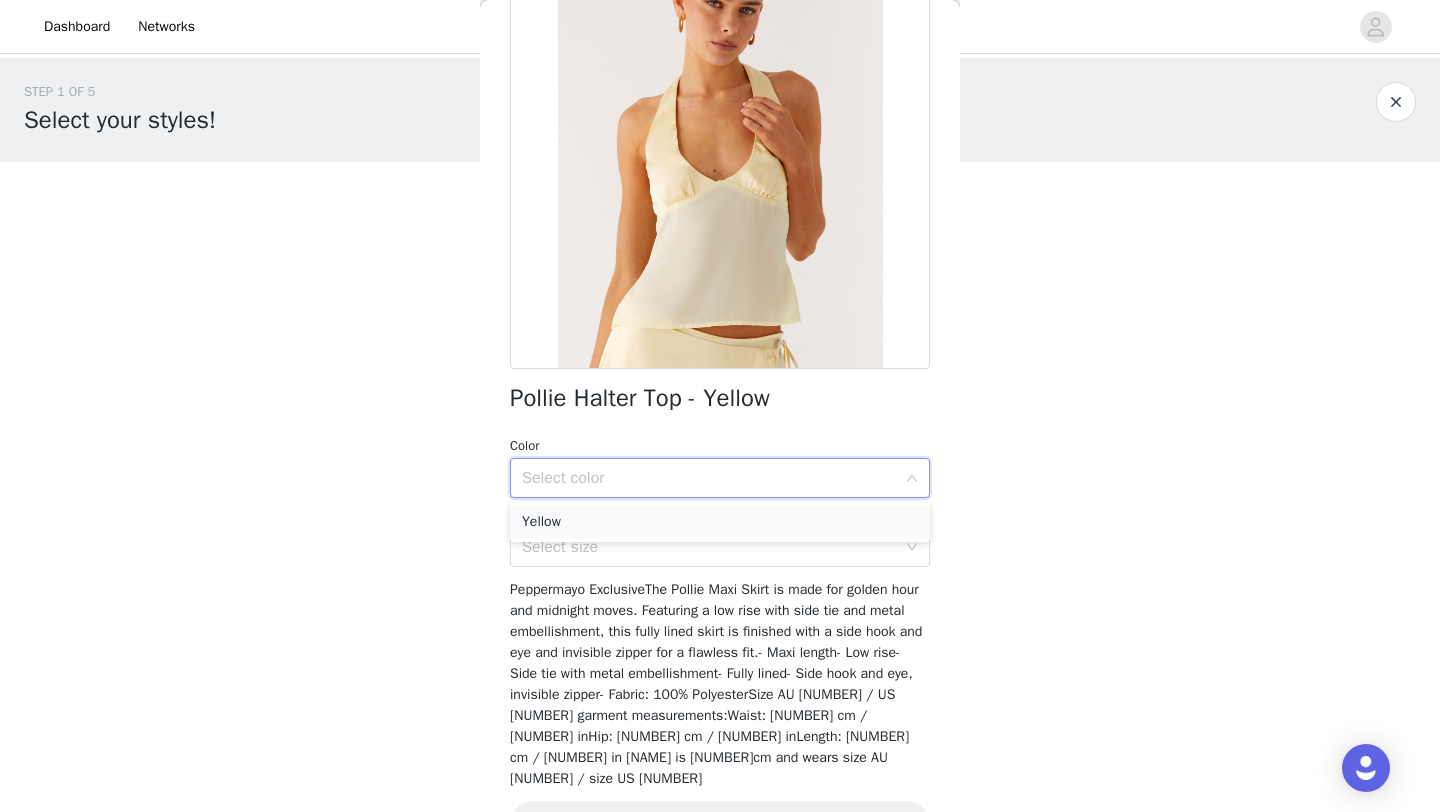 click on "Yellow" at bounding box center [720, 522] 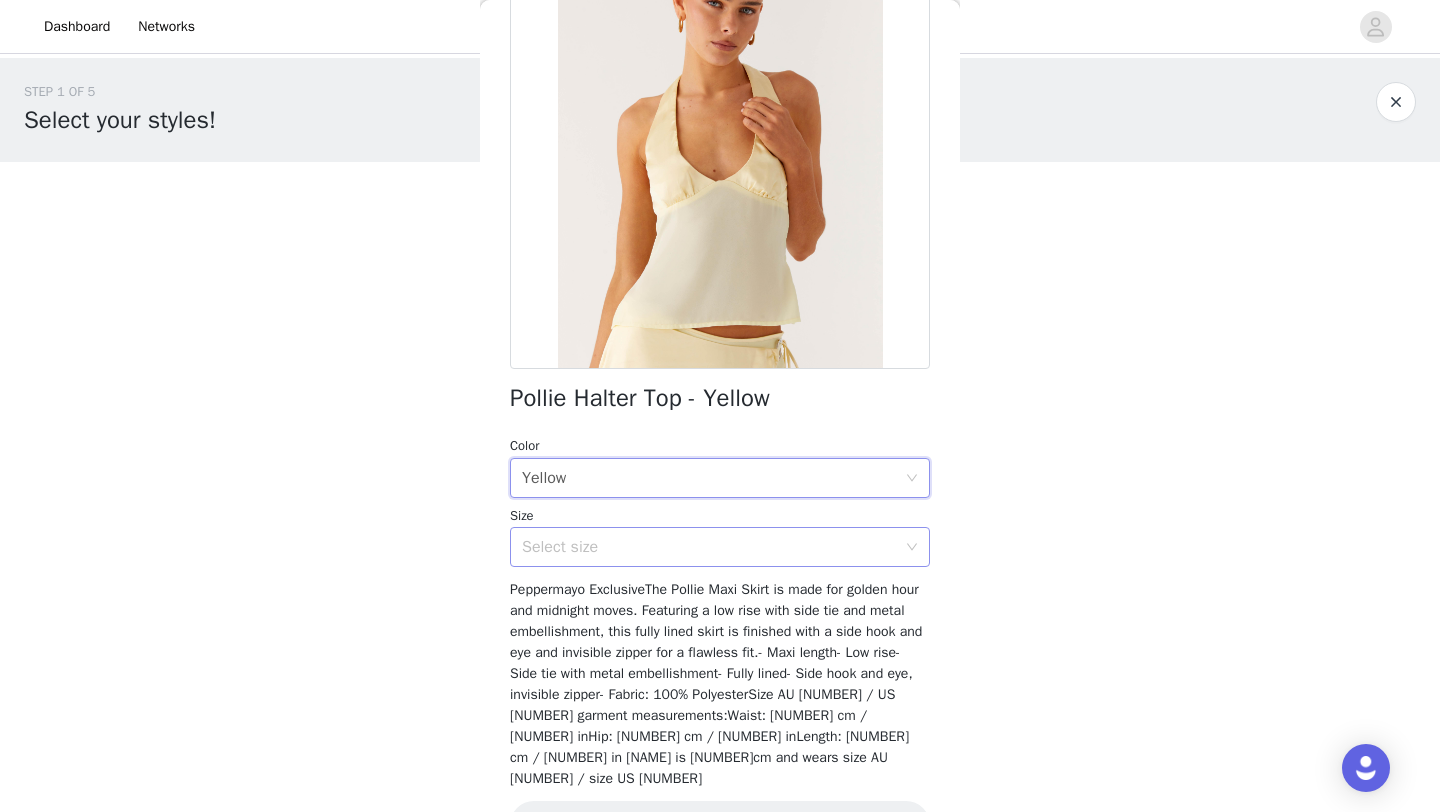 click on "Select size" at bounding box center [709, 547] 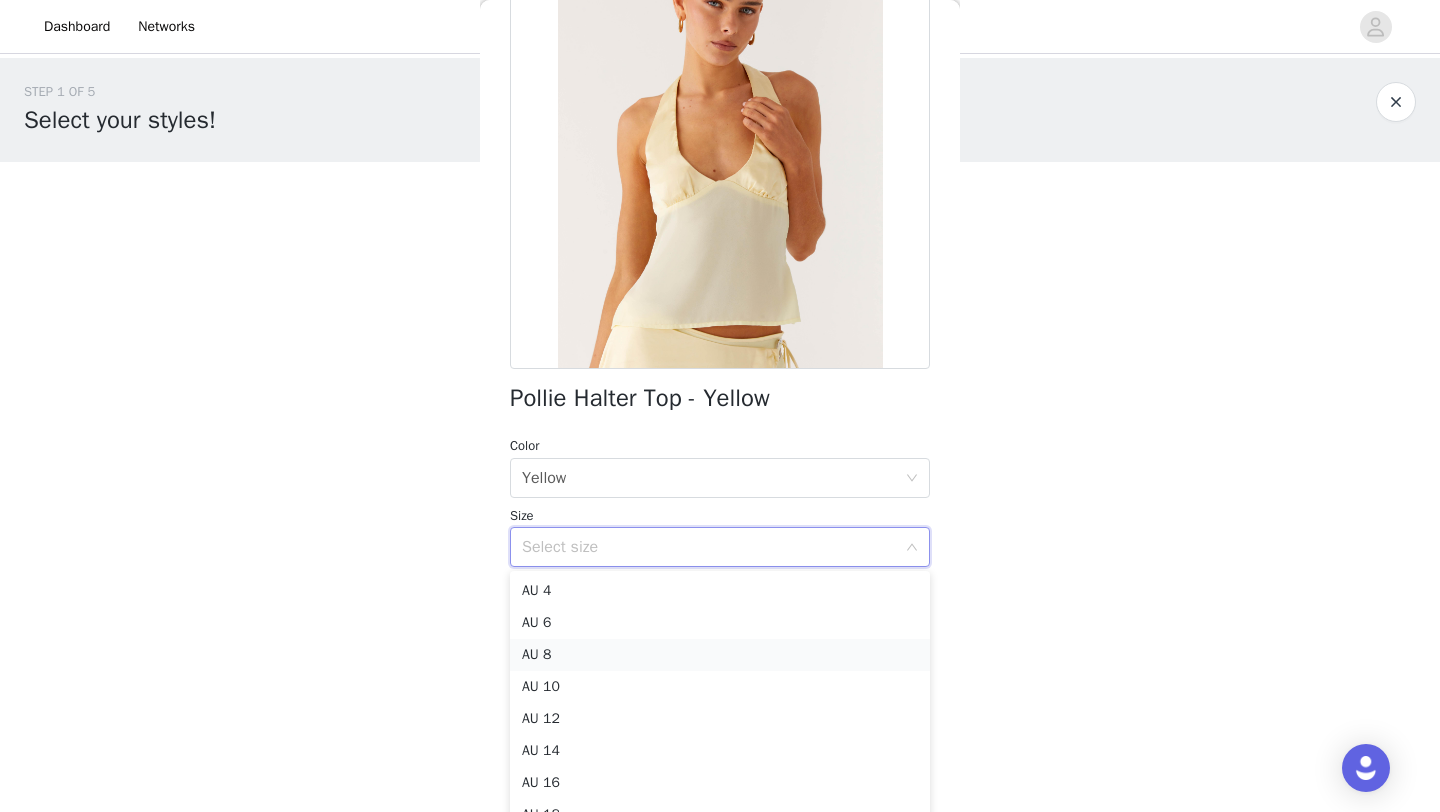 click on "AU 8" at bounding box center [720, 655] 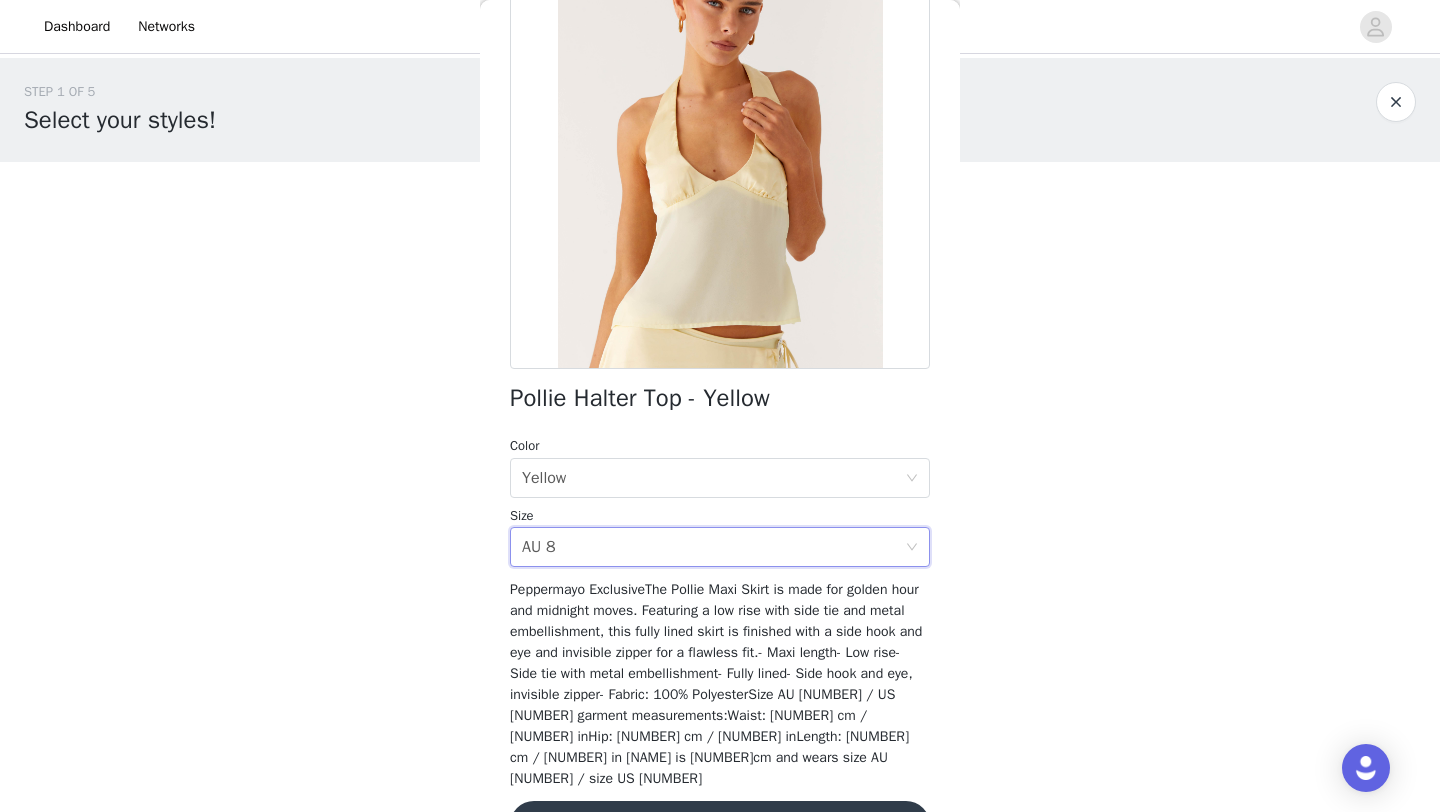 scroll, scrollTop: 221, scrollLeft: 0, axis: vertical 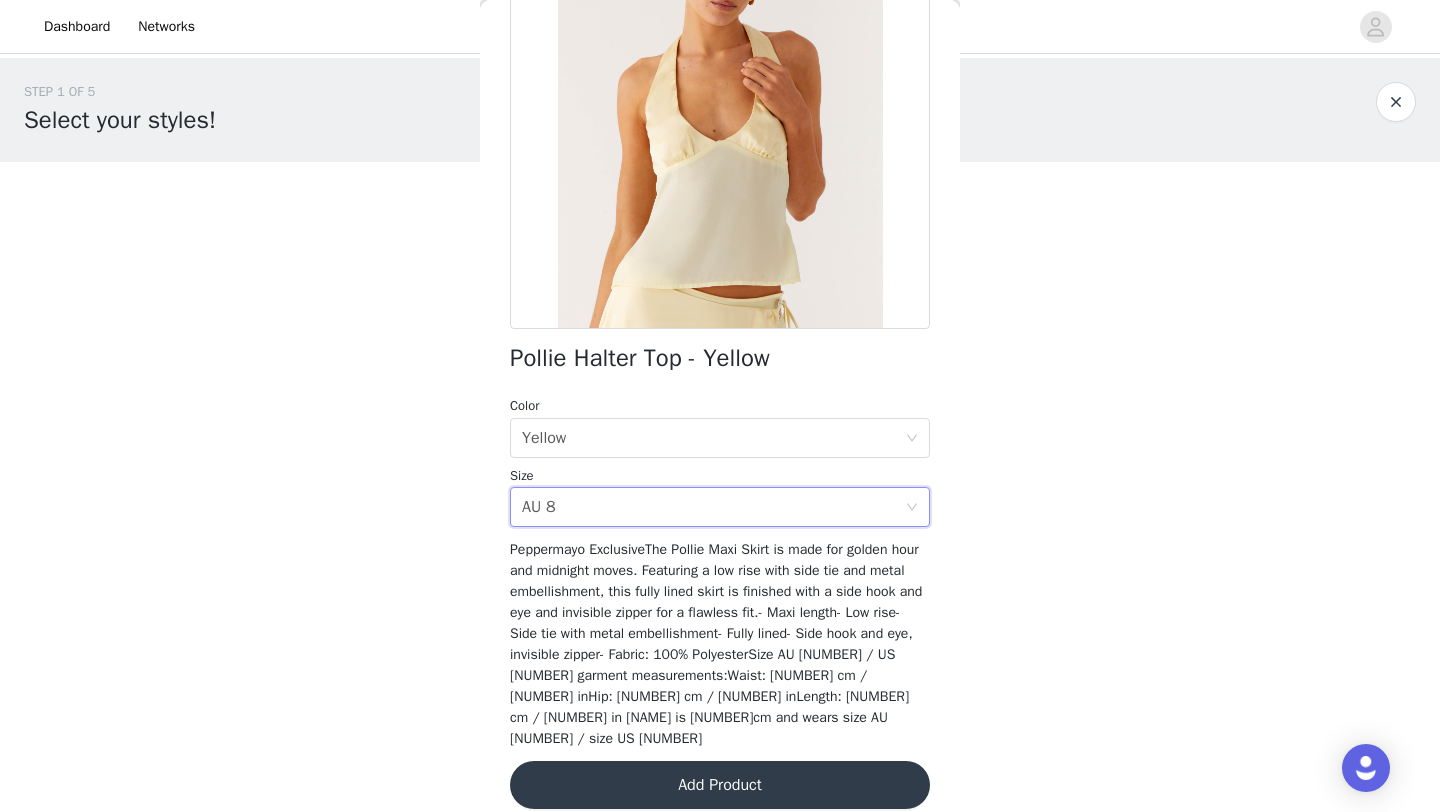 click on "Add Product" at bounding box center [720, 785] 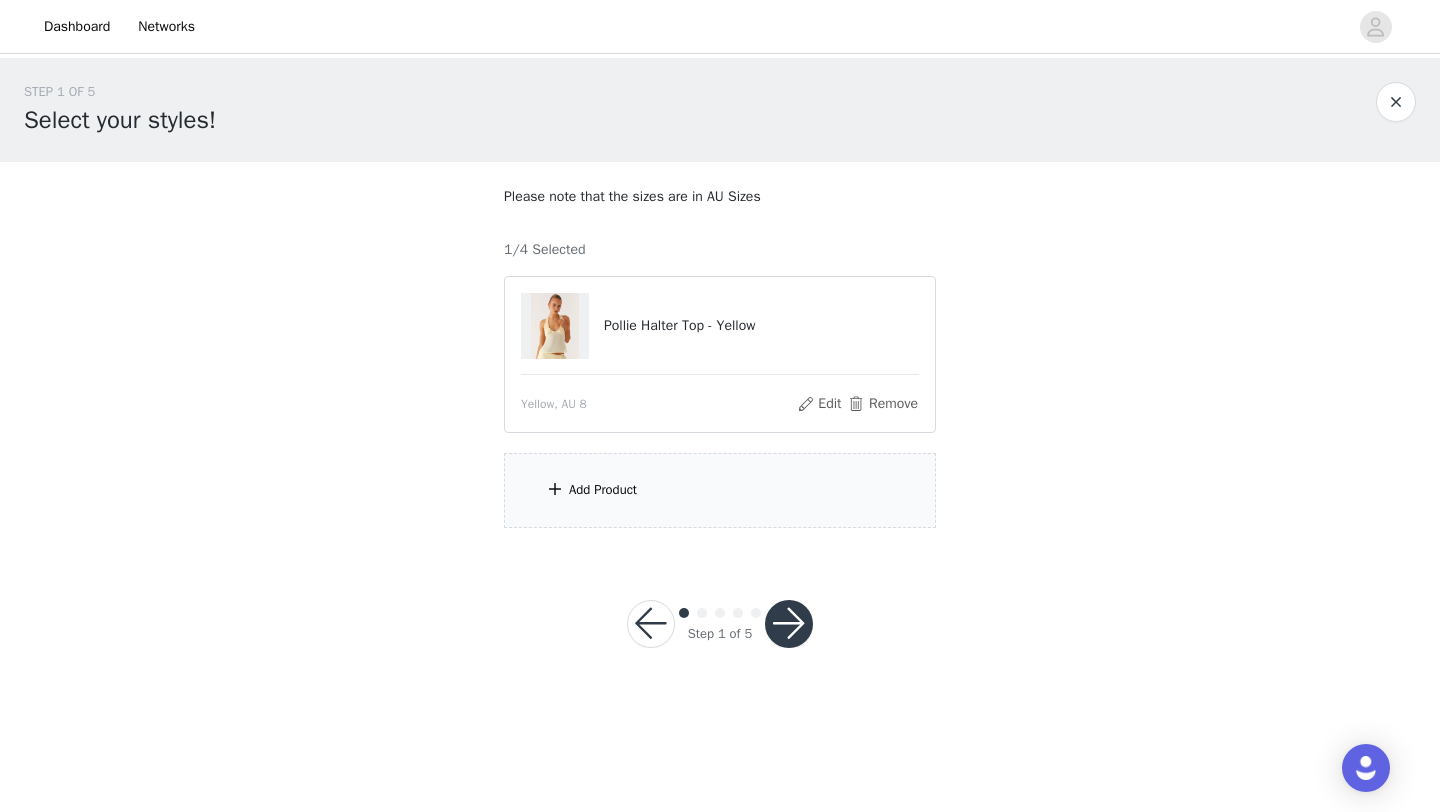 click on "Add Product" at bounding box center (603, 490) 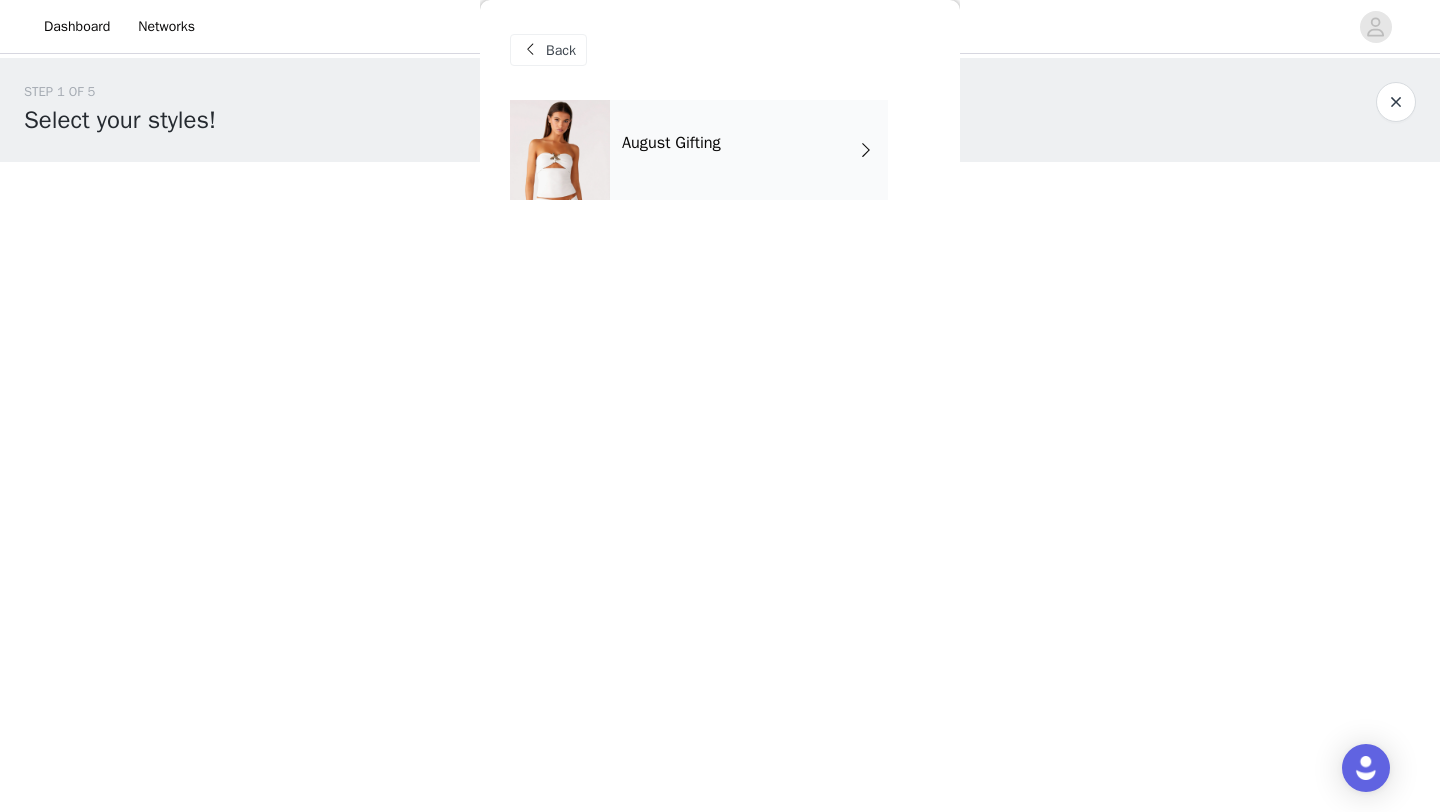 click on "August Gifting" at bounding box center [749, 150] 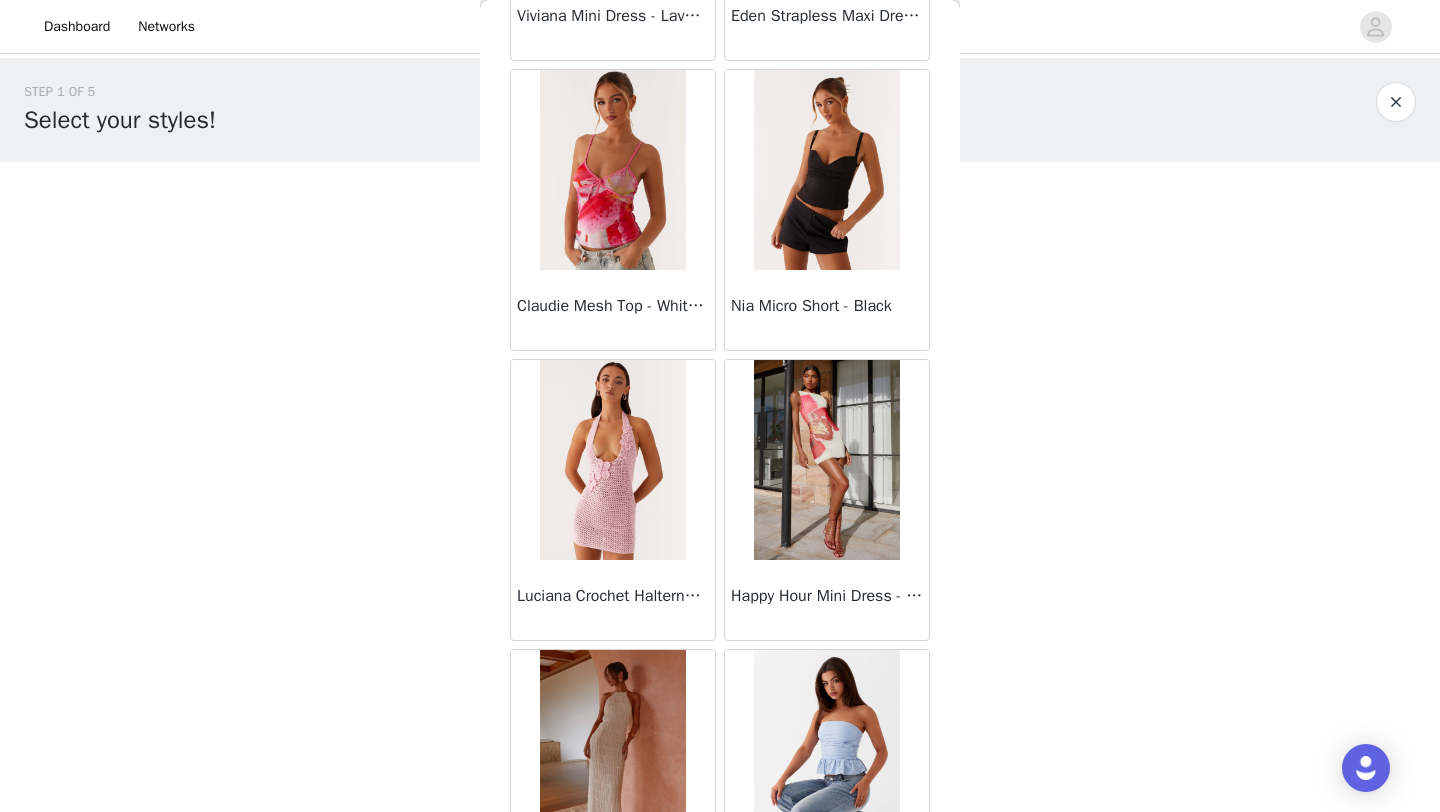scroll, scrollTop: 2248, scrollLeft: 0, axis: vertical 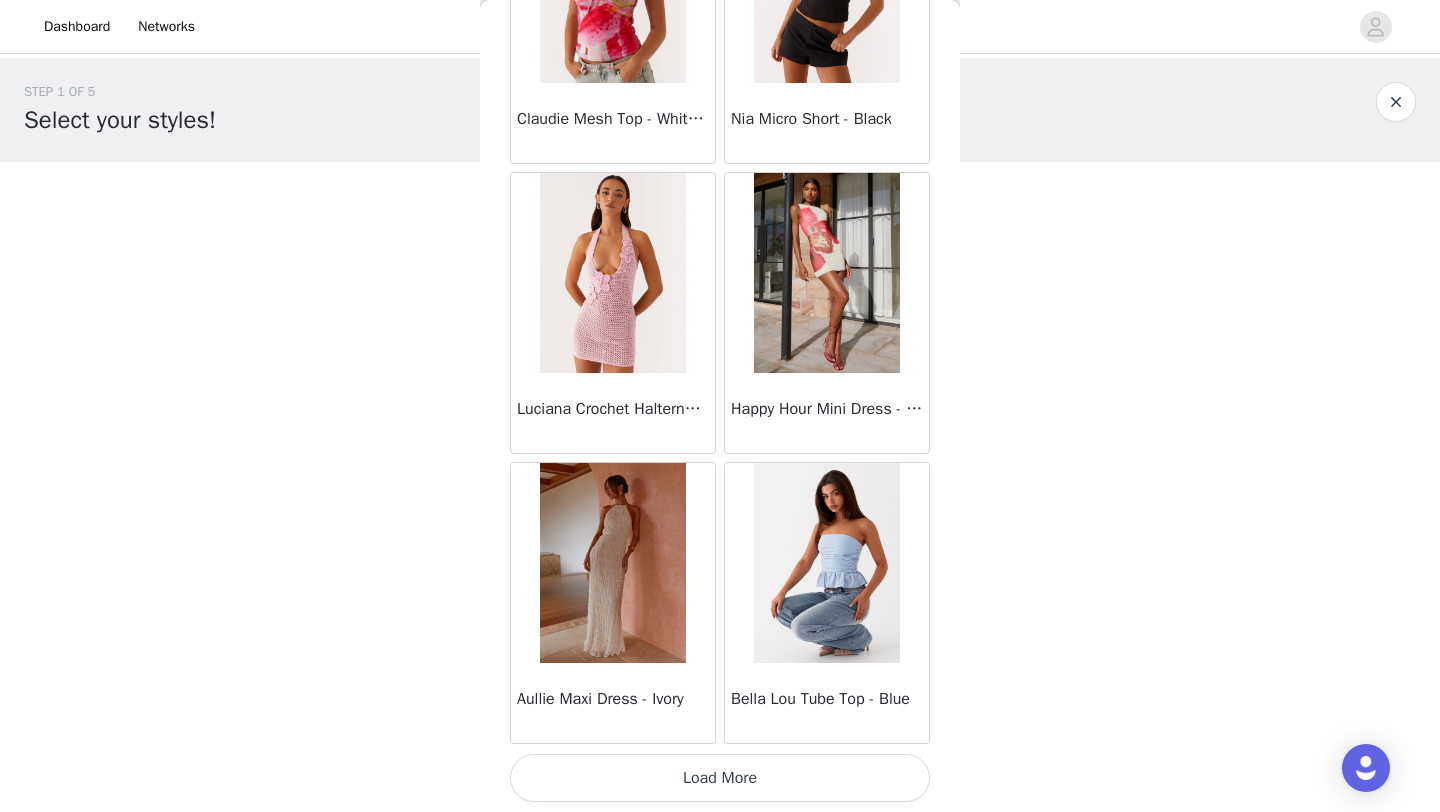 click on "Load More" at bounding box center [720, 778] 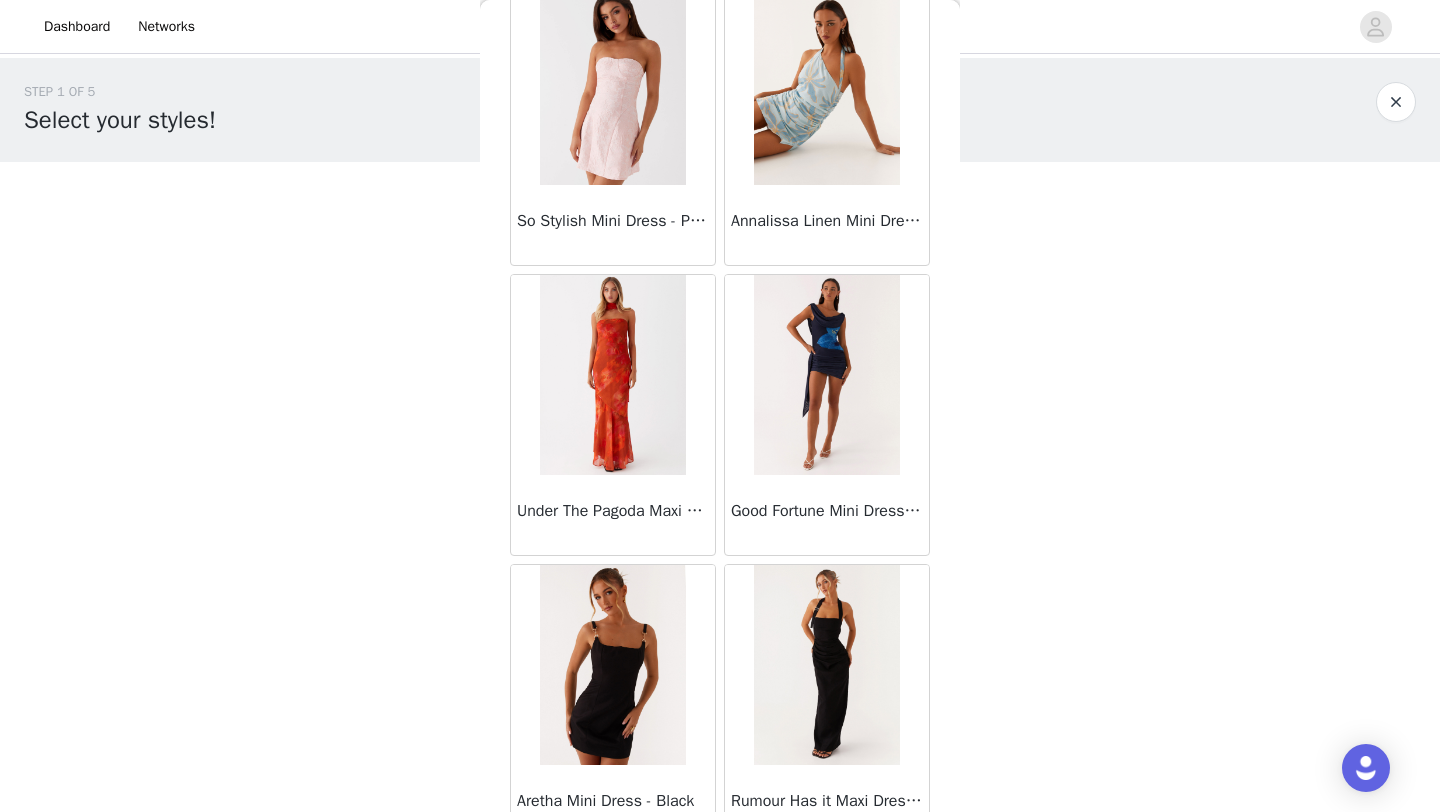 scroll, scrollTop: 5148, scrollLeft: 0, axis: vertical 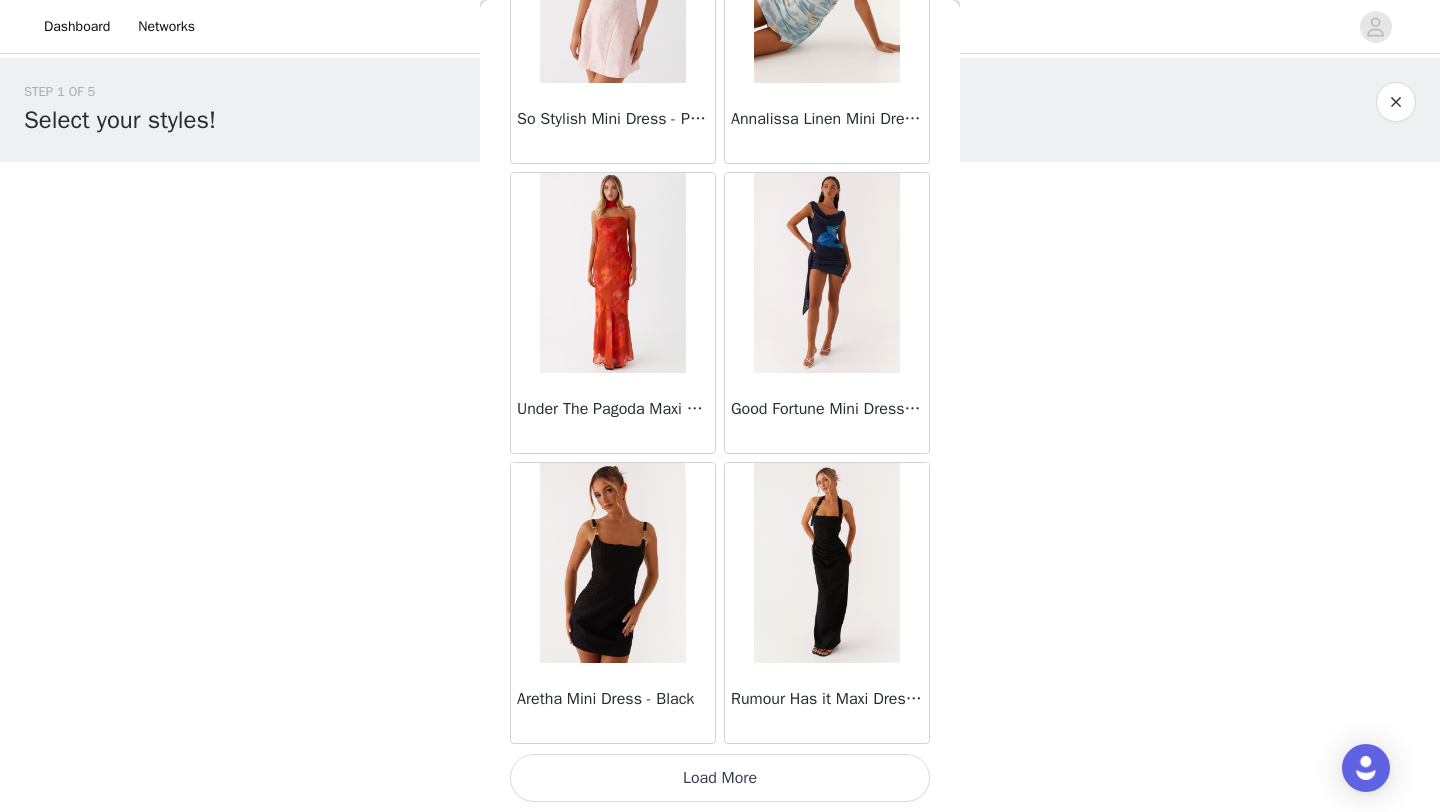 click on "Rumour Has it Maxi Dress - Black" at bounding box center (827, 703) 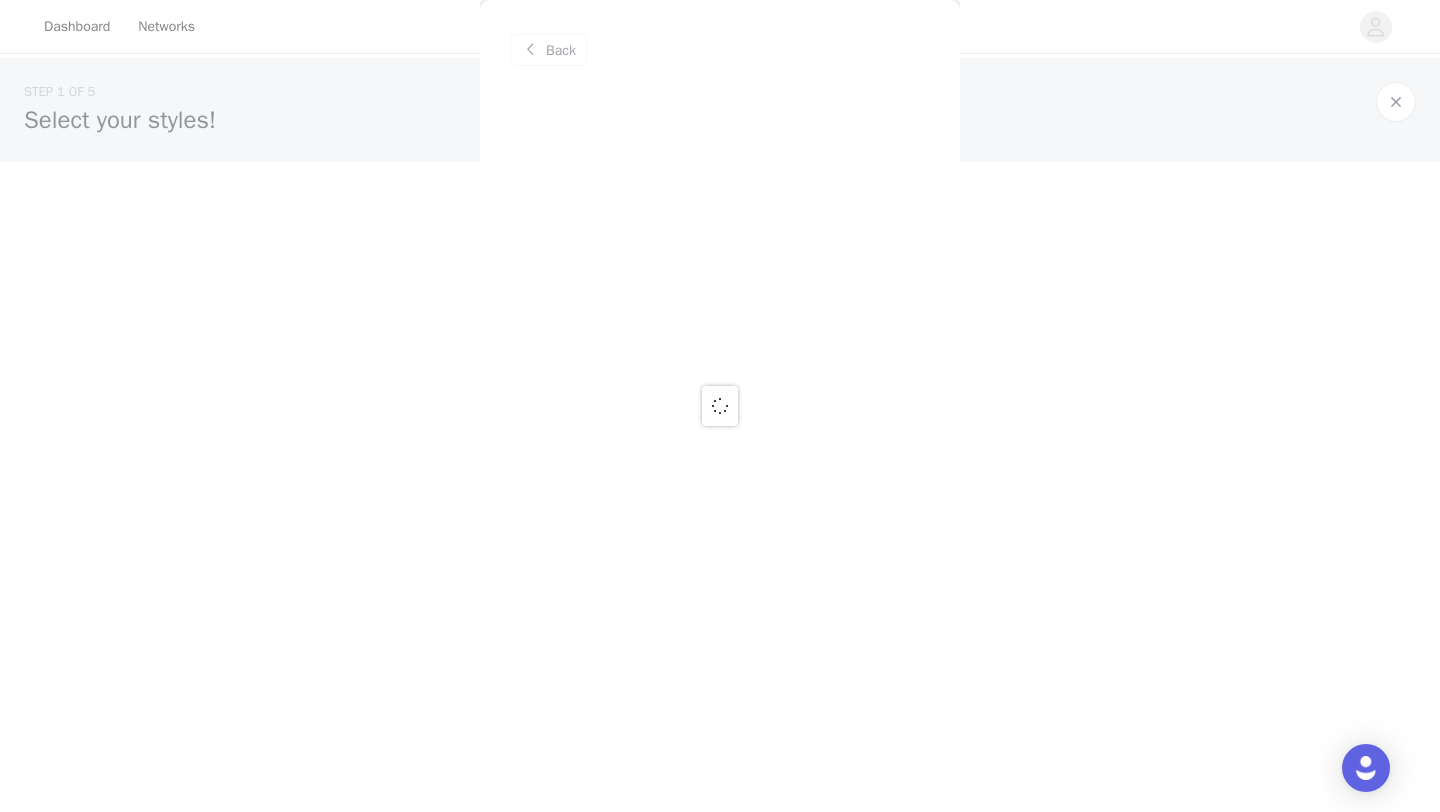 scroll, scrollTop: 0, scrollLeft: 0, axis: both 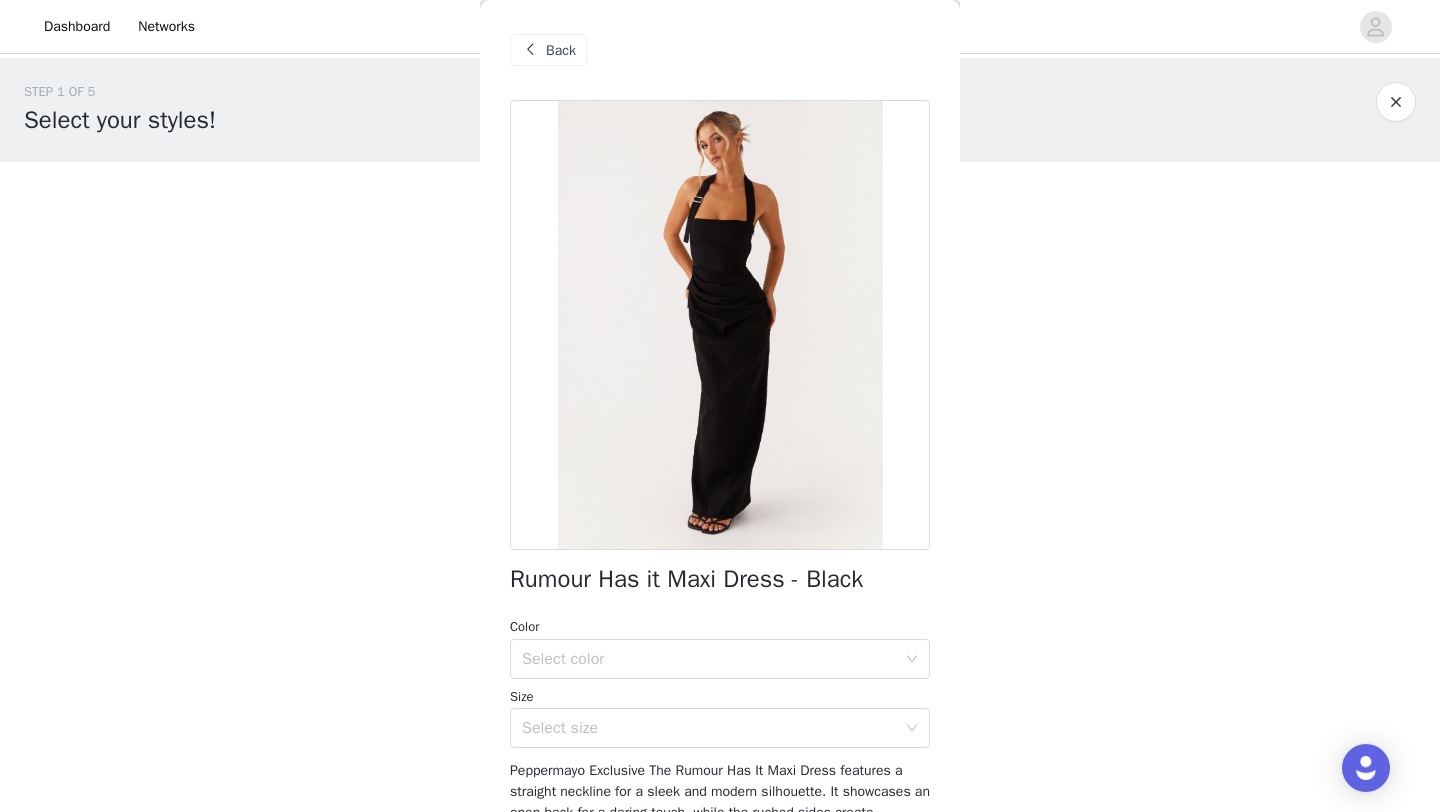 click on "Back" at bounding box center (548, 50) 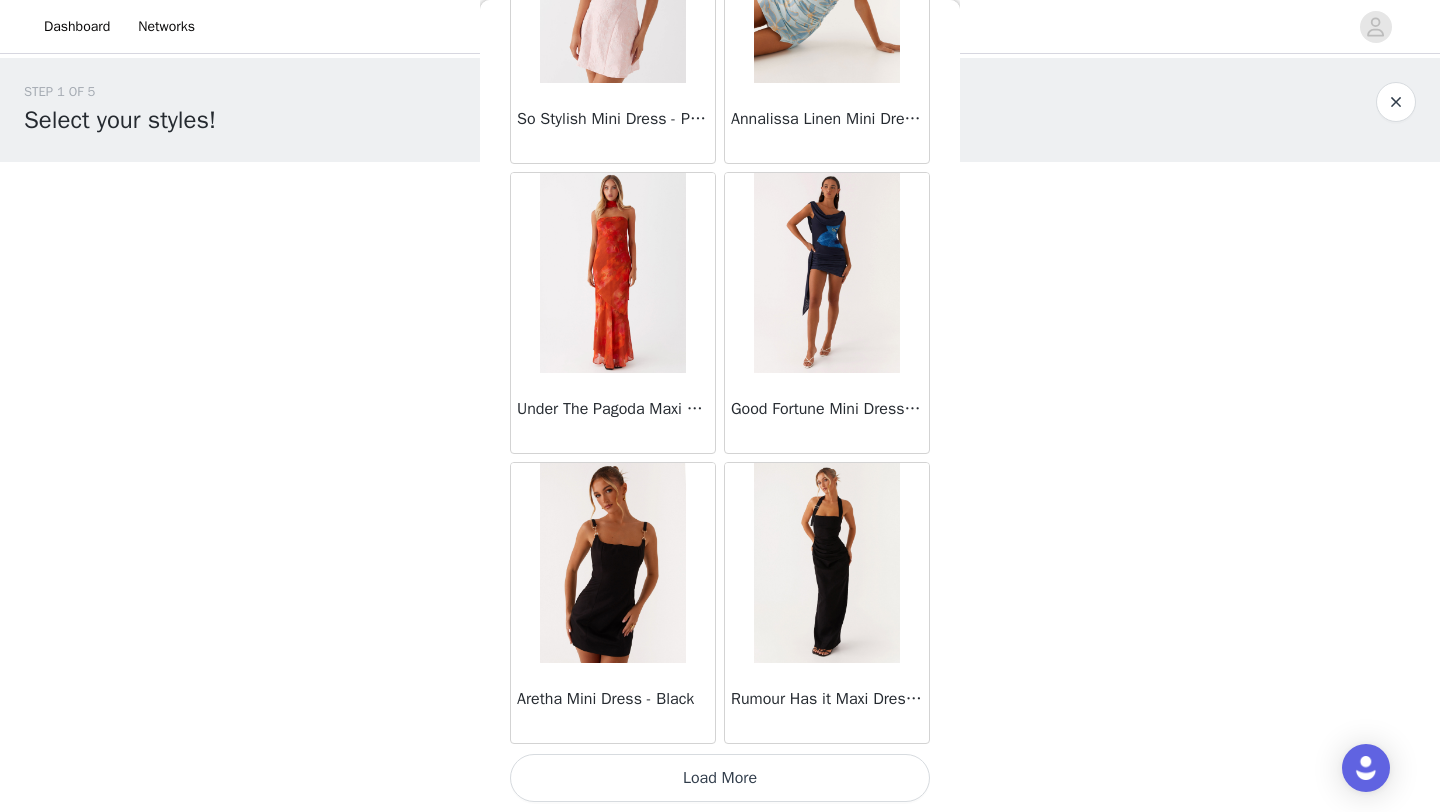 click on "Load More" at bounding box center (720, 778) 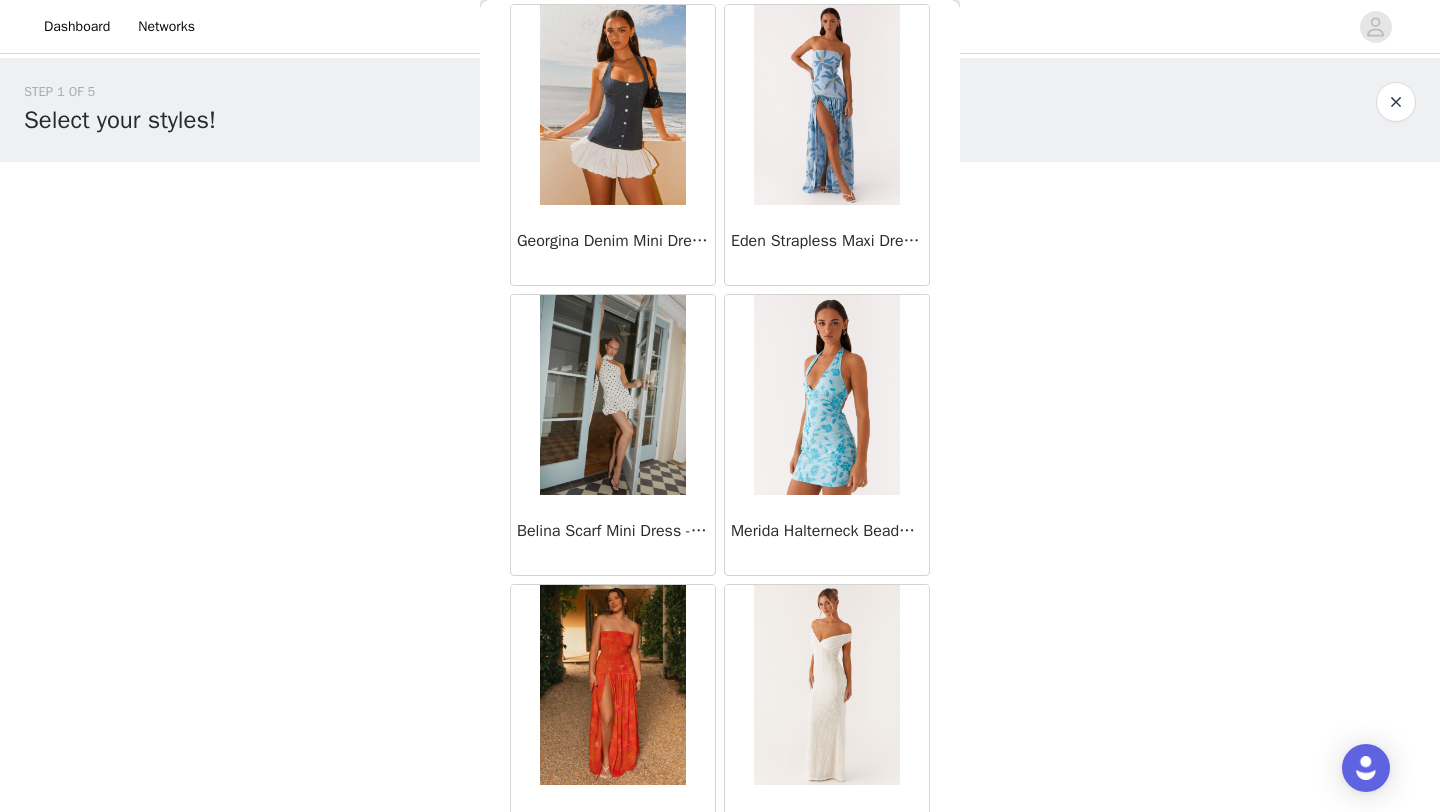 scroll, scrollTop: 8048, scrollLeft: 0, axis: vertical 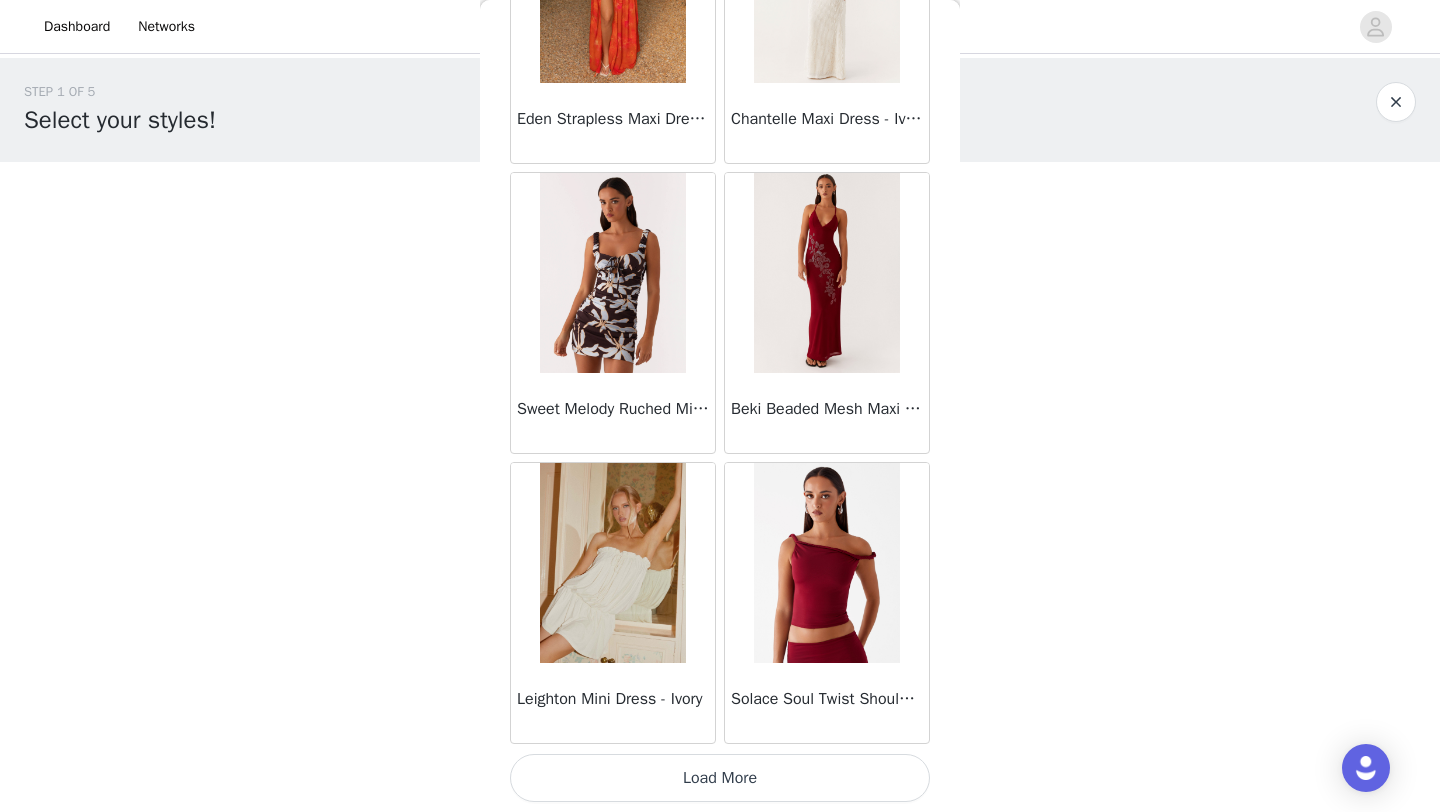 click at bounding box center (612, 563) 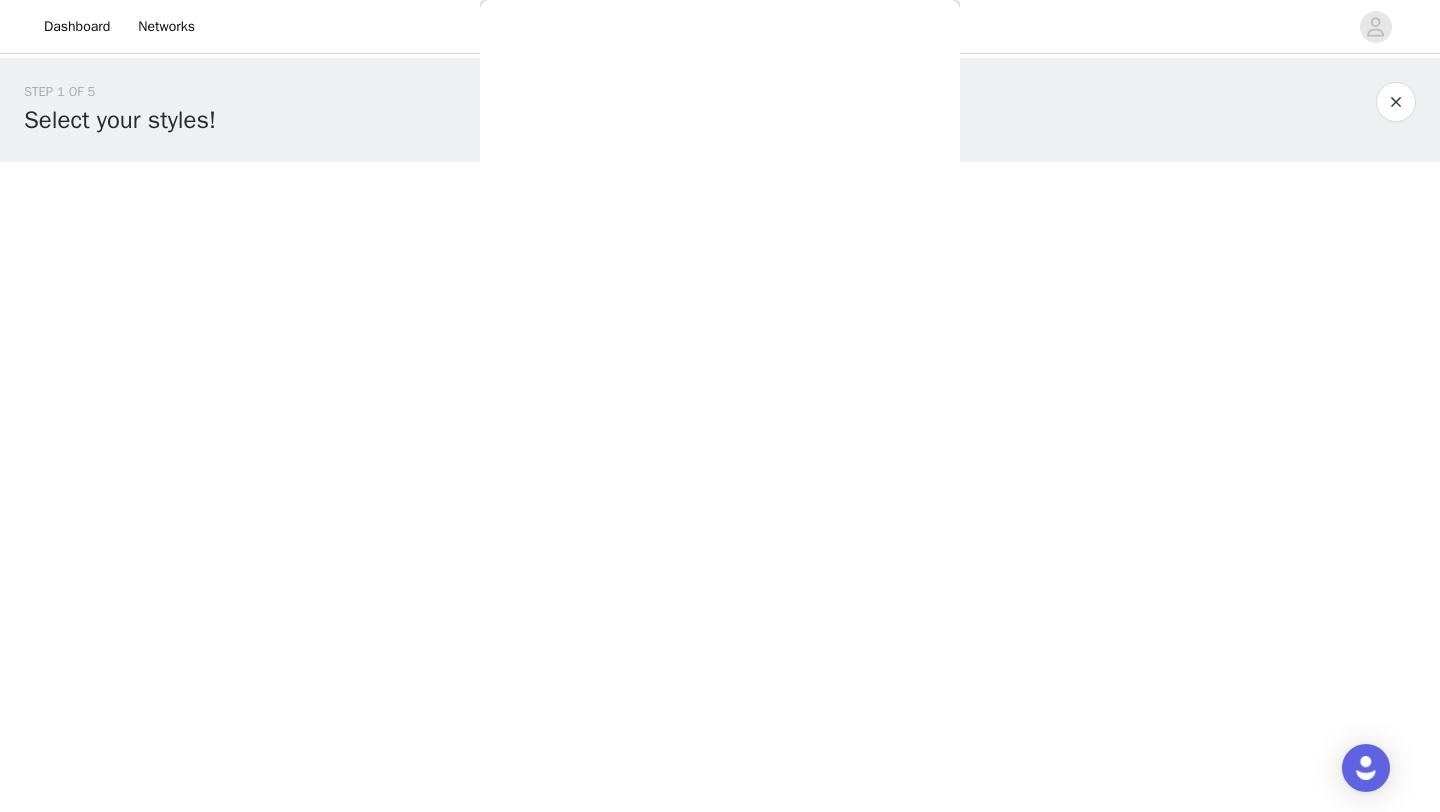 scroll, scrollTop: 0, scrollLeft: 0, axis: both 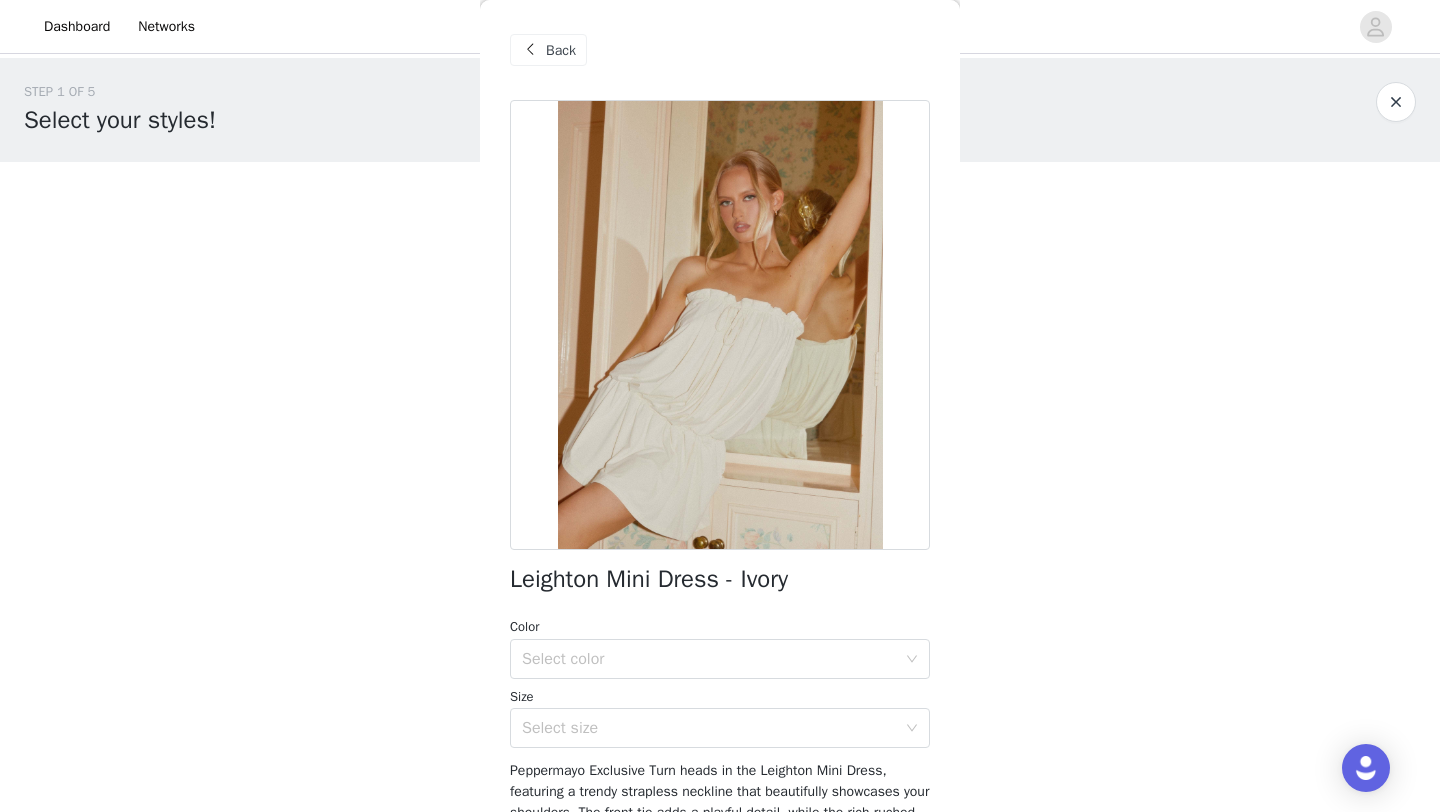 click on "Back" at bounding box center (561, 50) 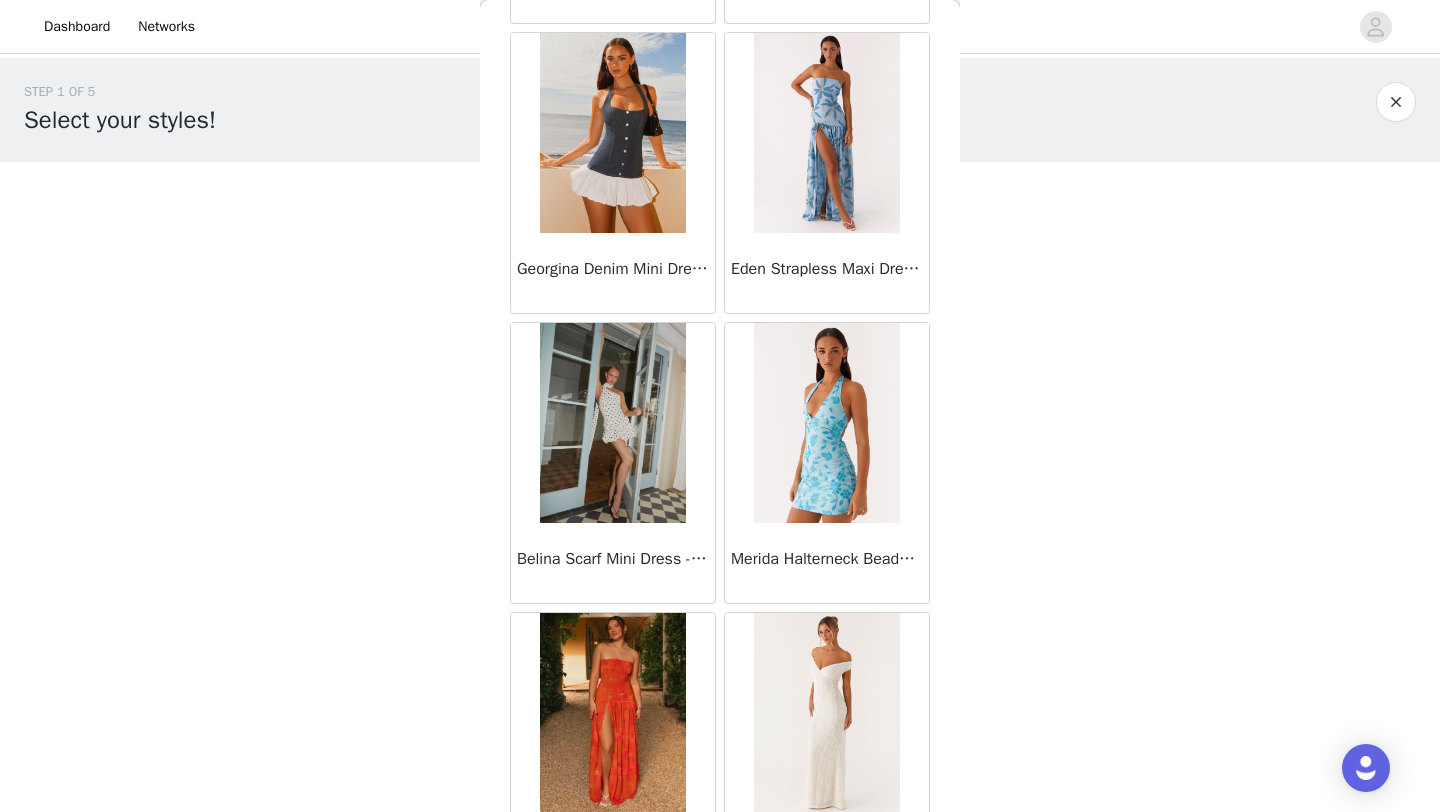 scroll, scrollTop: 8048, scrollLeft: 0, axis: vertical 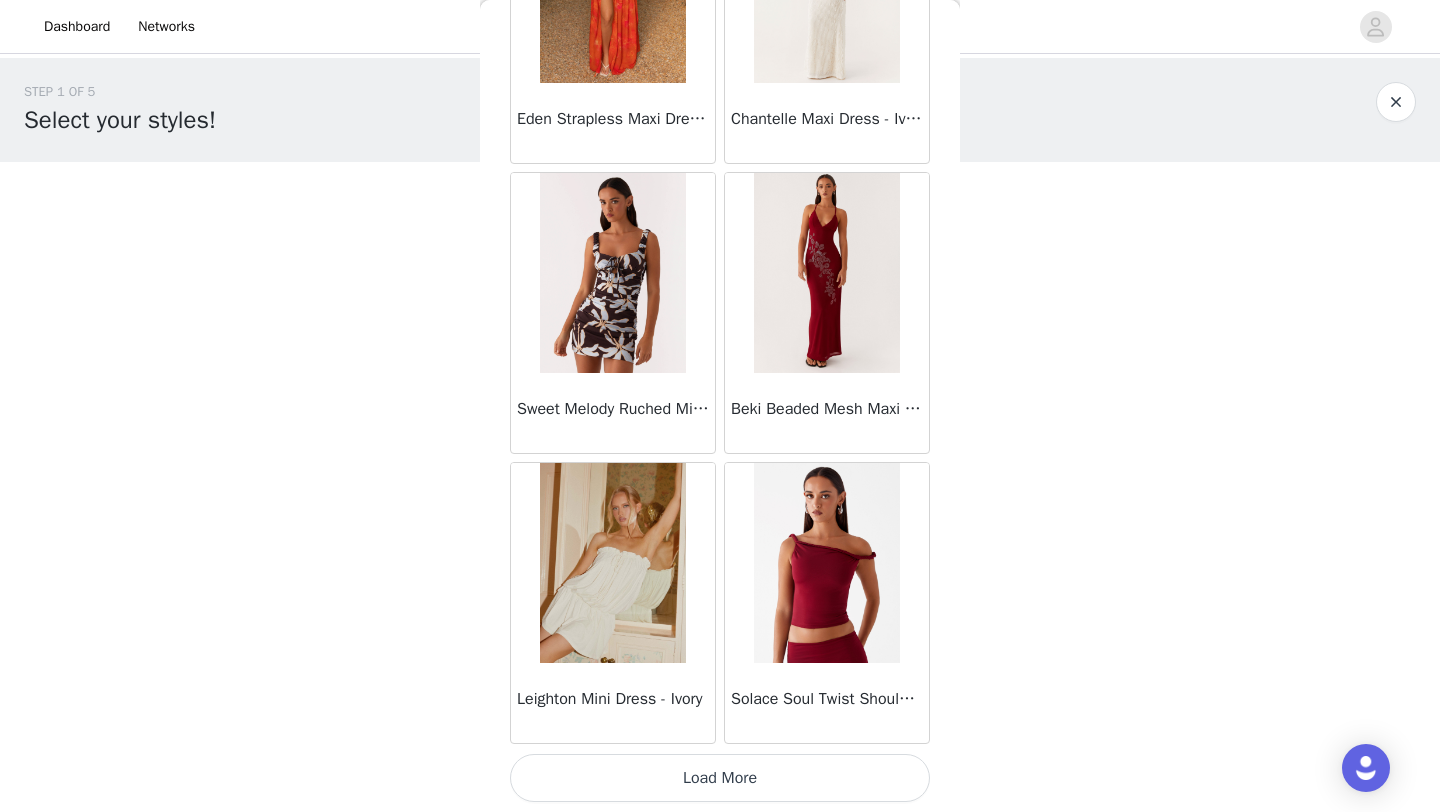 click on "Load More" at bounding box center (720, 778) 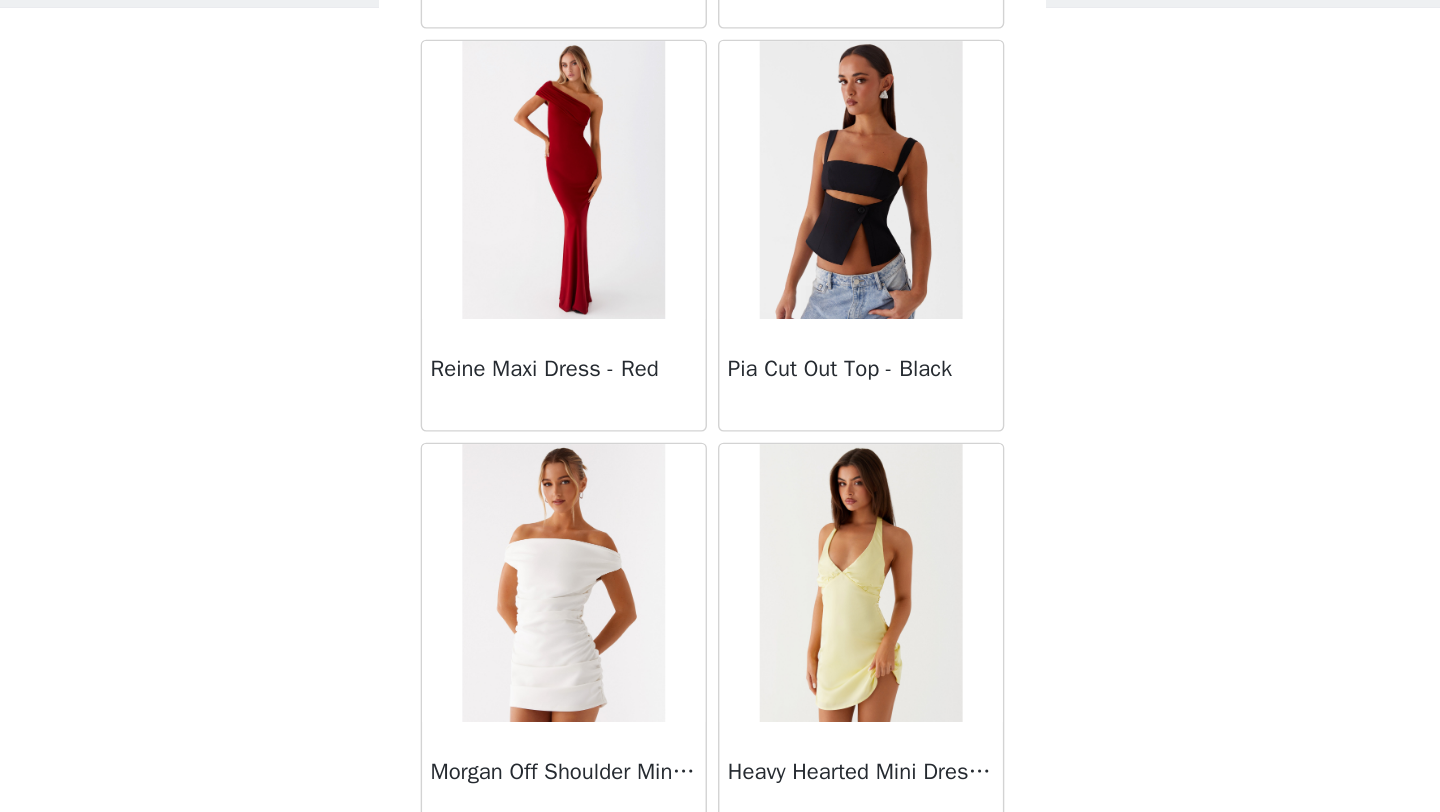 scroll, scrollTop: 10948, scrollLeft: 0, axis: vertical 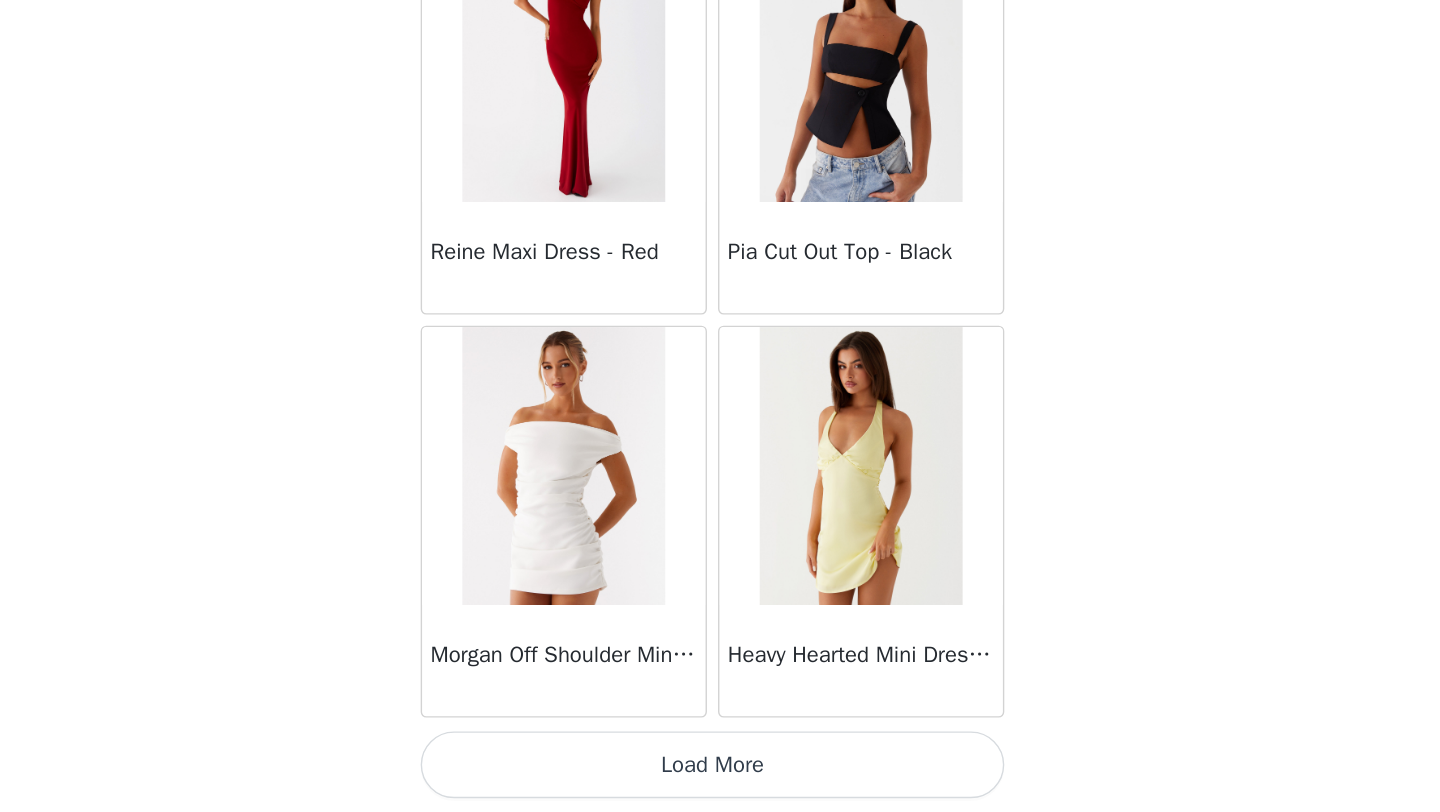 click on "Load More" at bounding box center (720, 778) 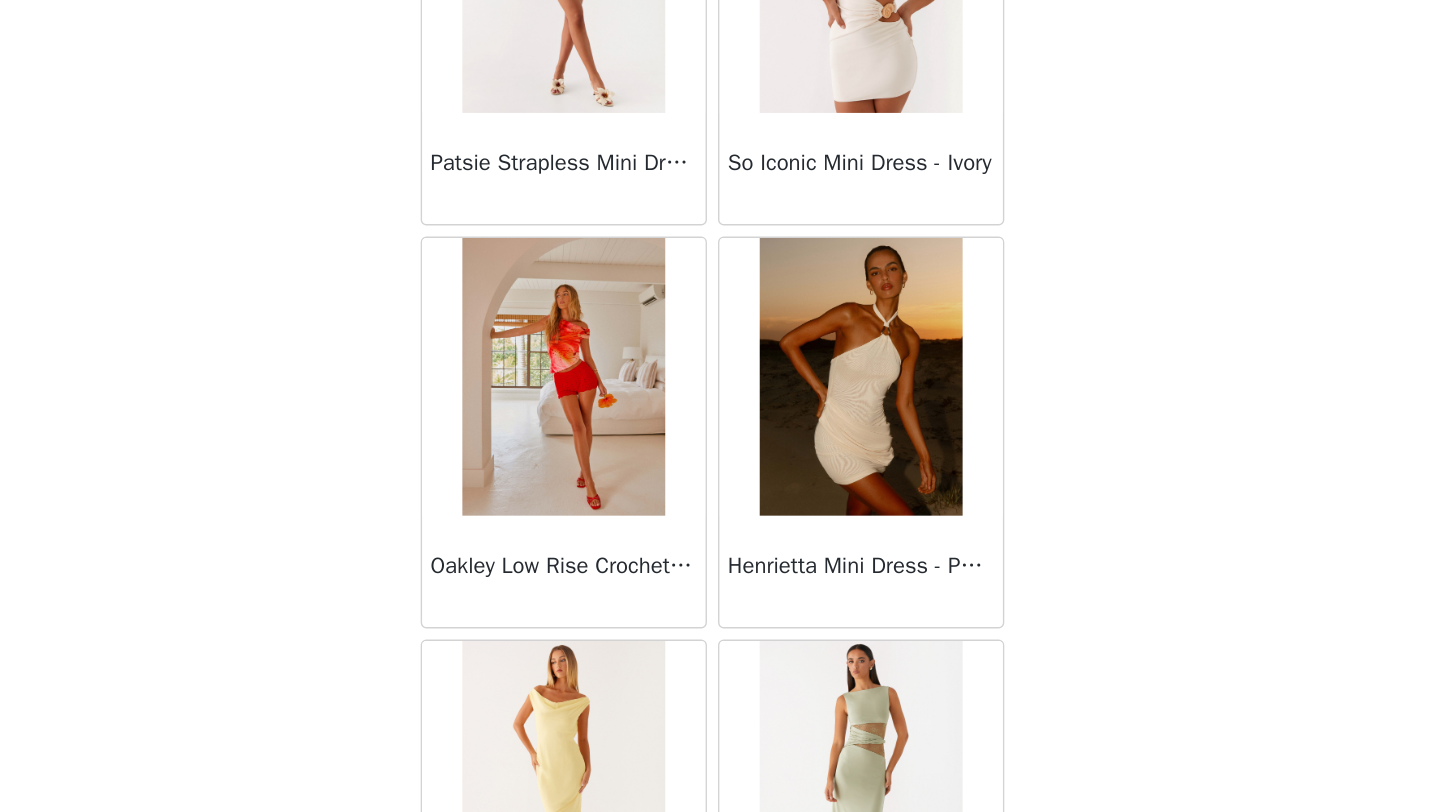 scroll, scrollTop: 12173, scrollLeft: 0, axis: vertical 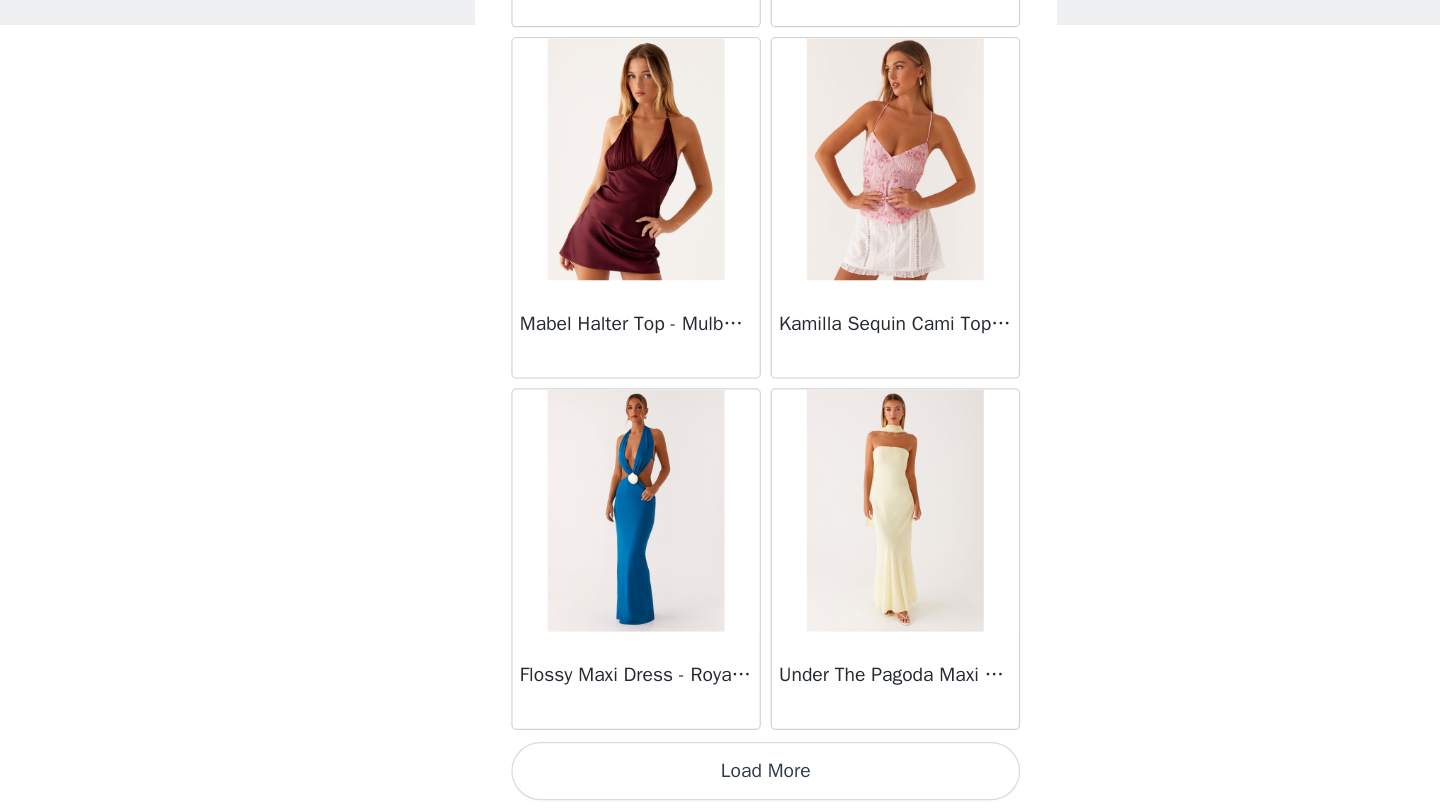 click on "Load More" at bounding box center (720, 778) 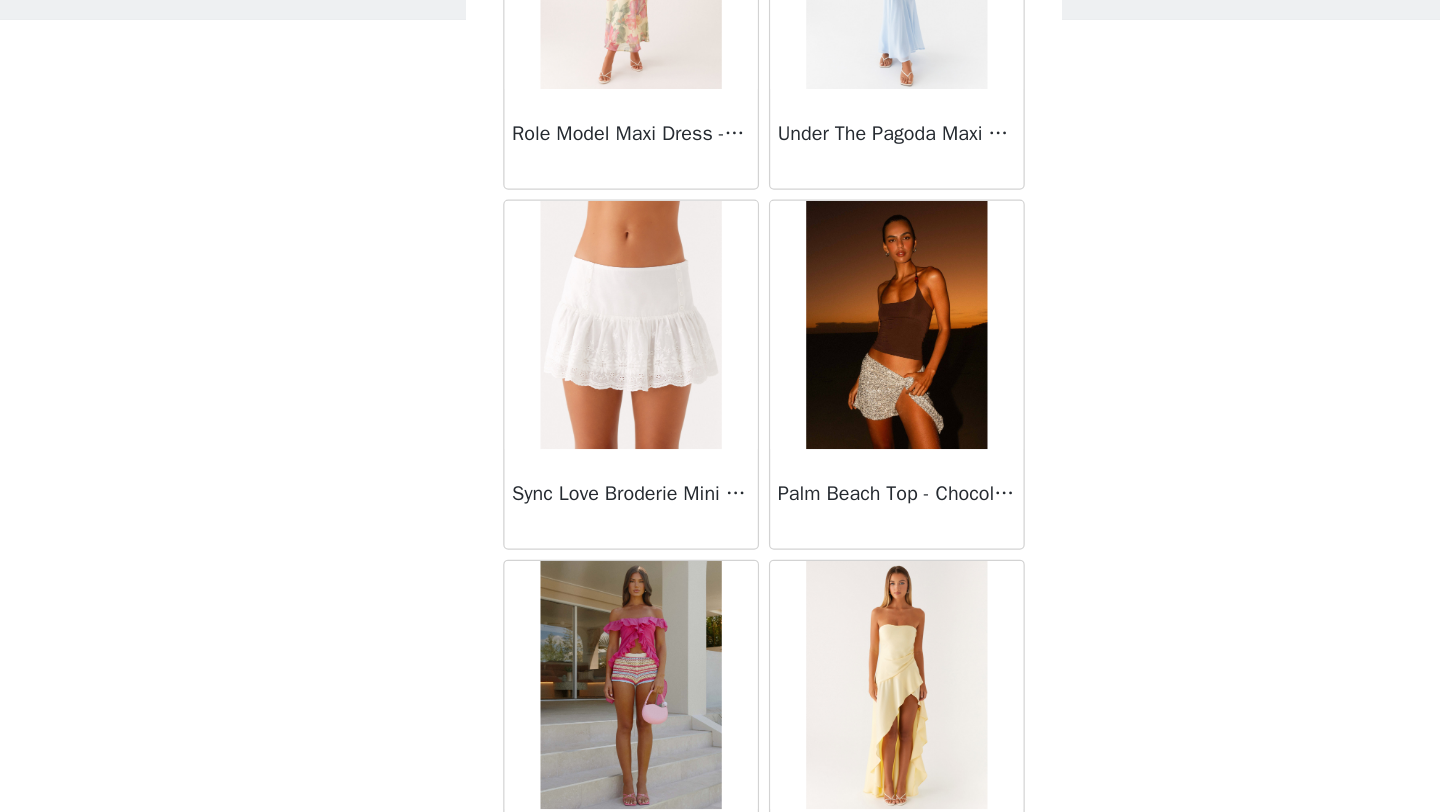 scroll, scrollTop: 16748, scrollLeft: 0, axis: vertical 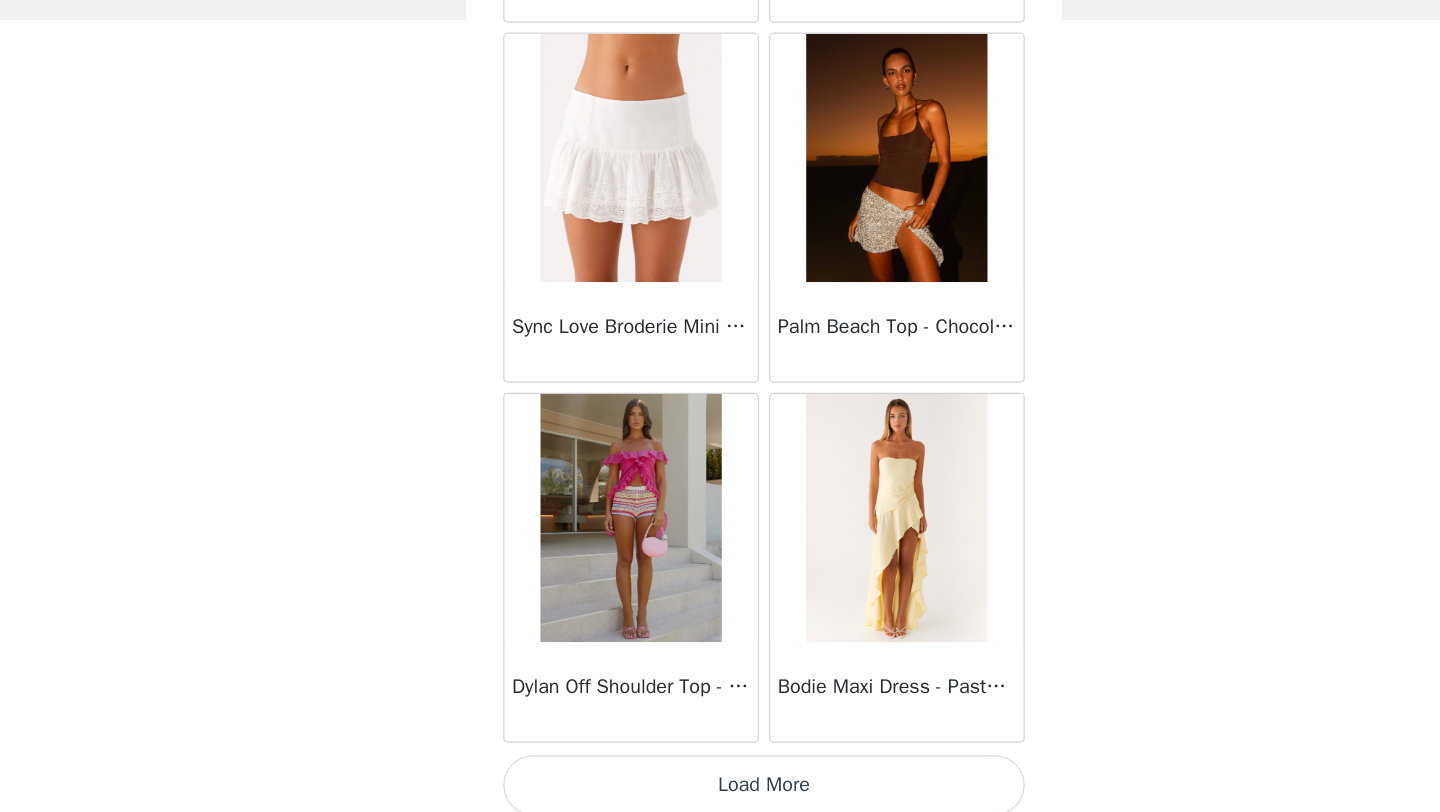 click on "Load More" at bounding box center (720, 778) 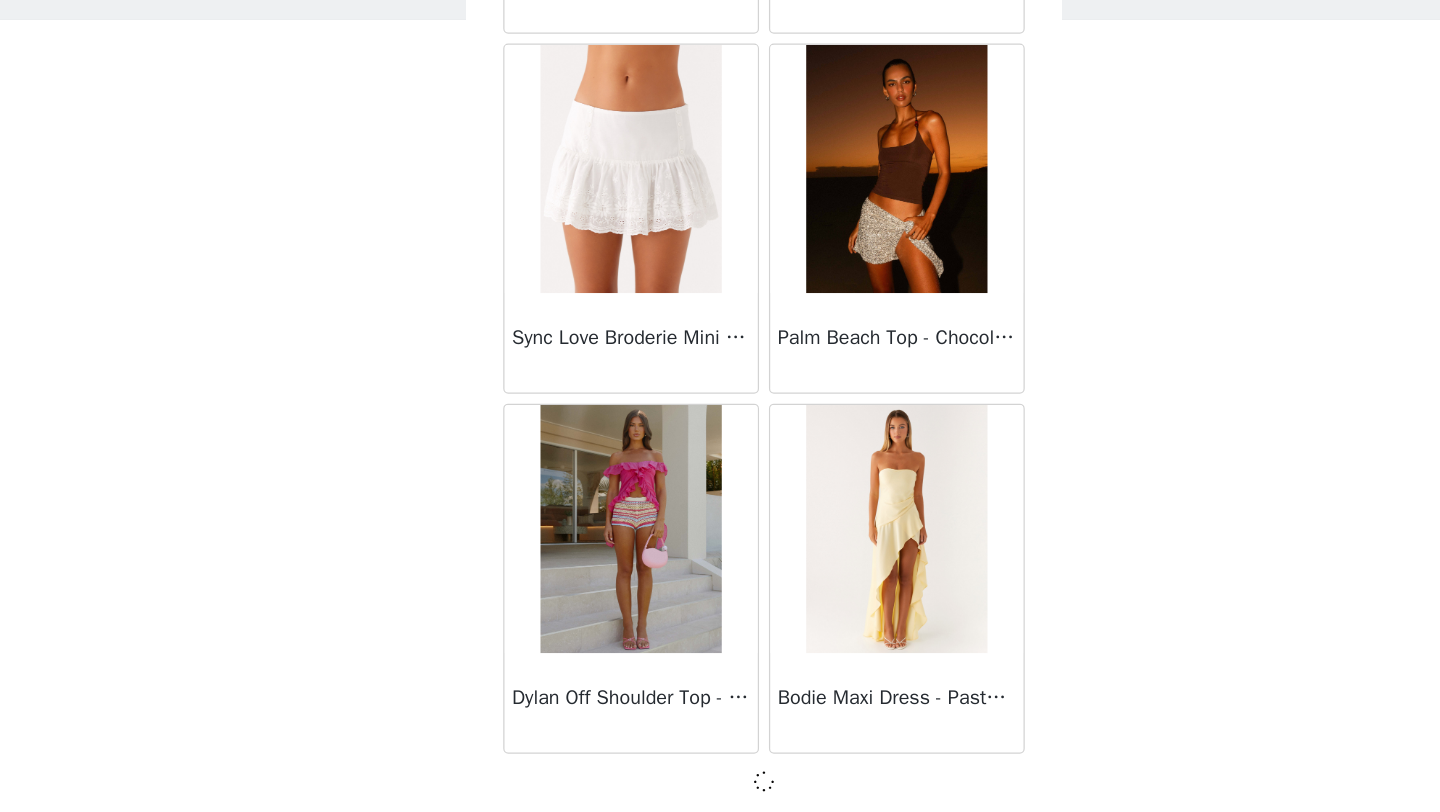 scroll, scrollTop: 0, scrollLeft: 0, axis: both 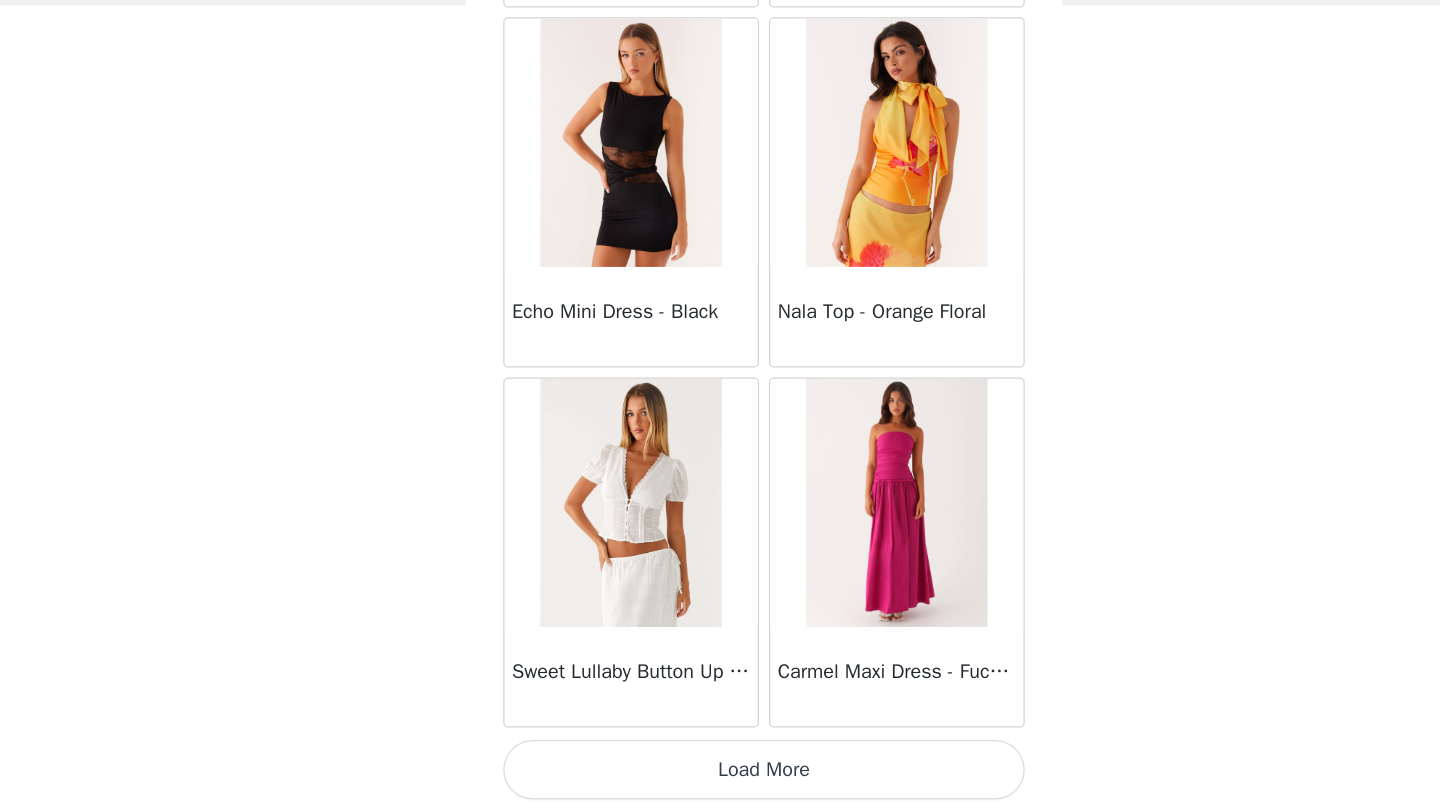 click on "Load More" at bounding box center (720, 778) 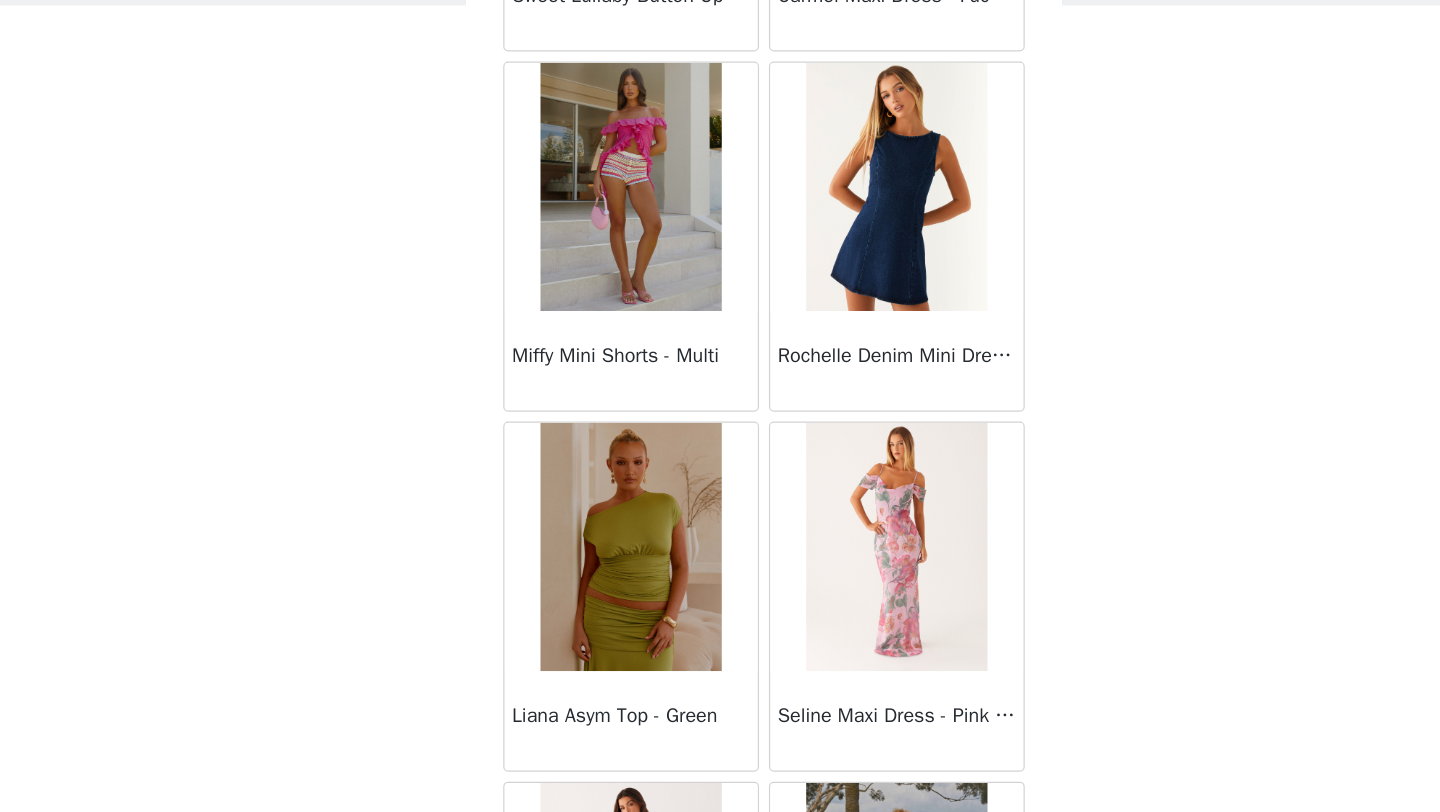 scroll, scrollTop: 20190, scrollLeft: 0, axis: vertical 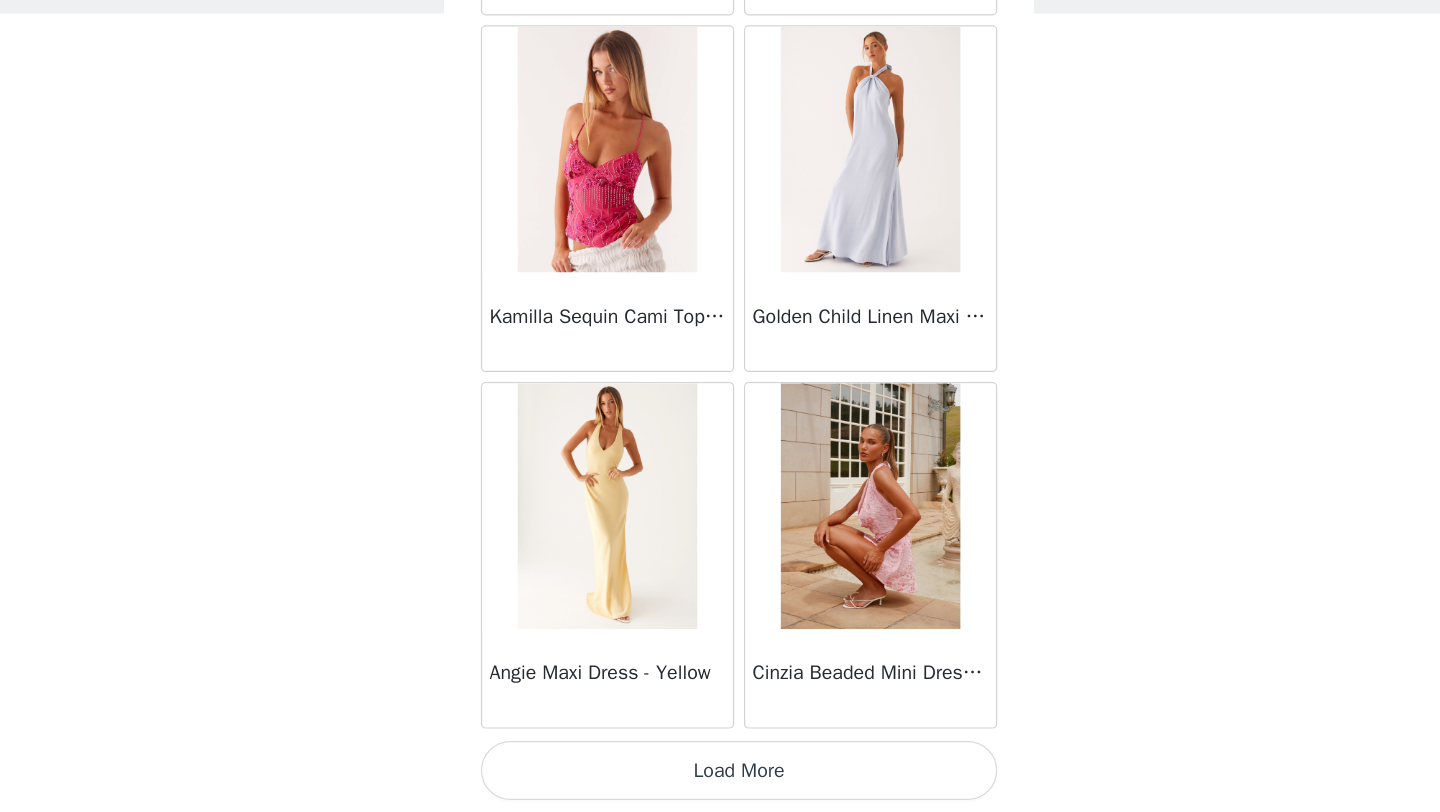 click on "Load More" at bounding box center [720, 778] 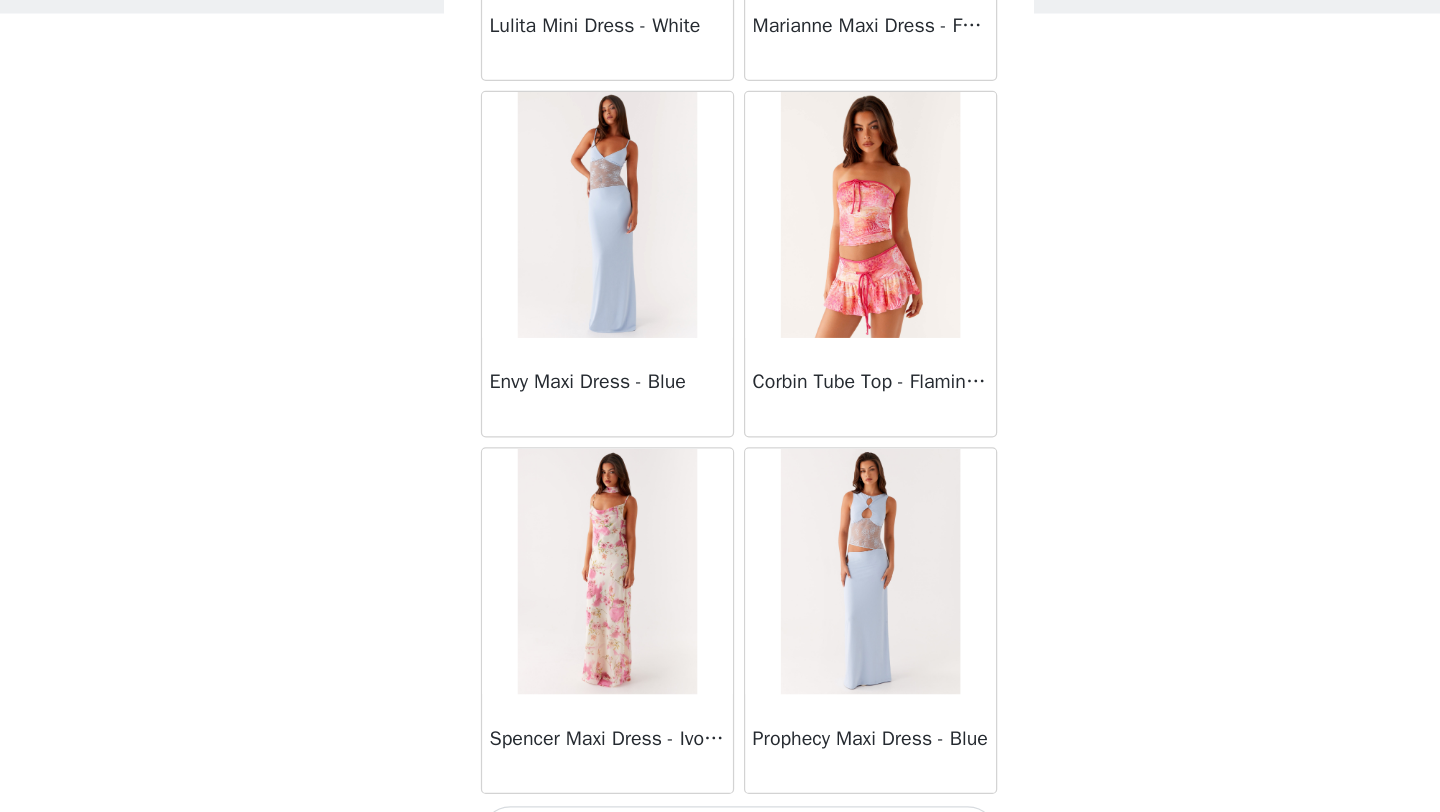 scroll, scrollTop: 25448, scrollLeft: 0, axis: vertical 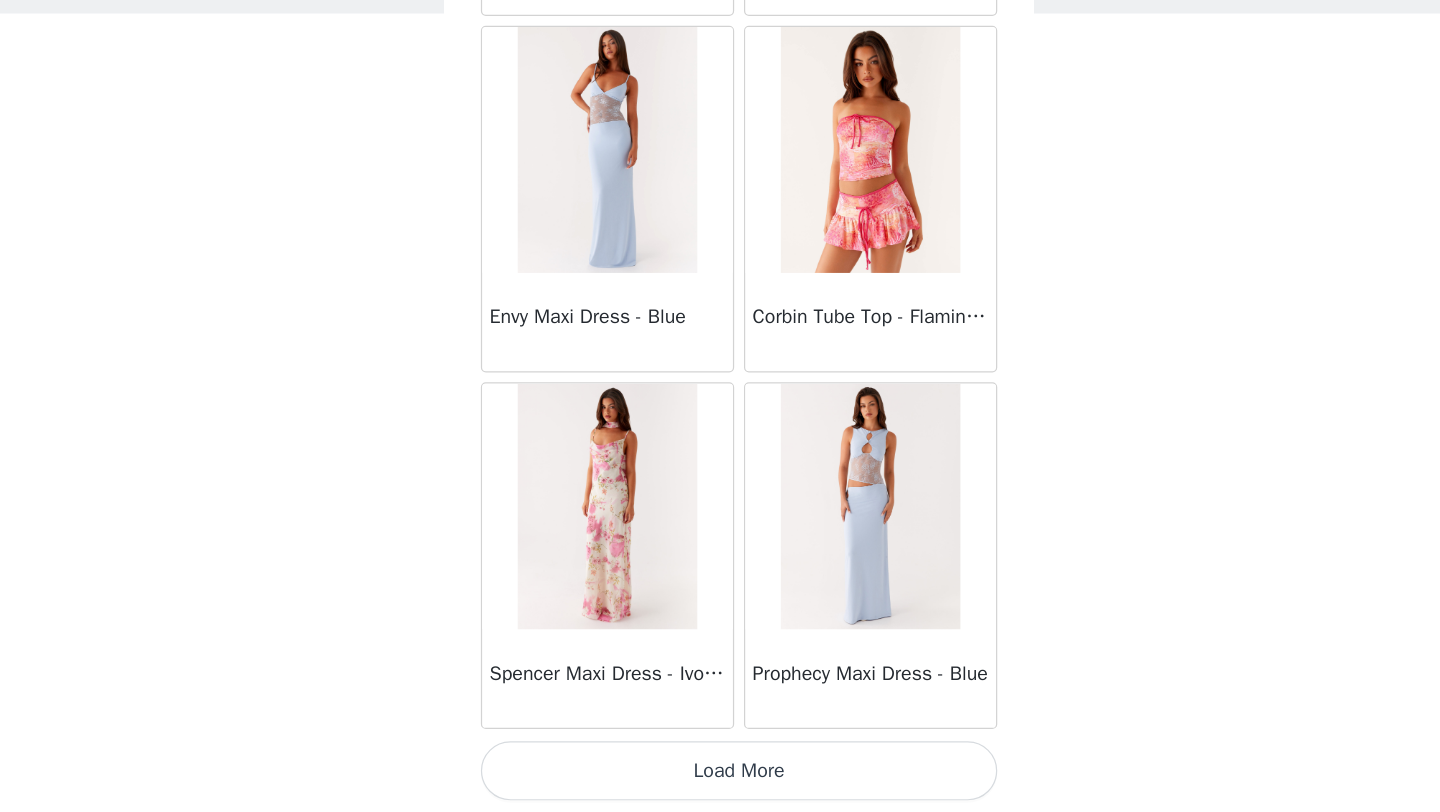 click on "Load More" at bounding box center (720, 778) 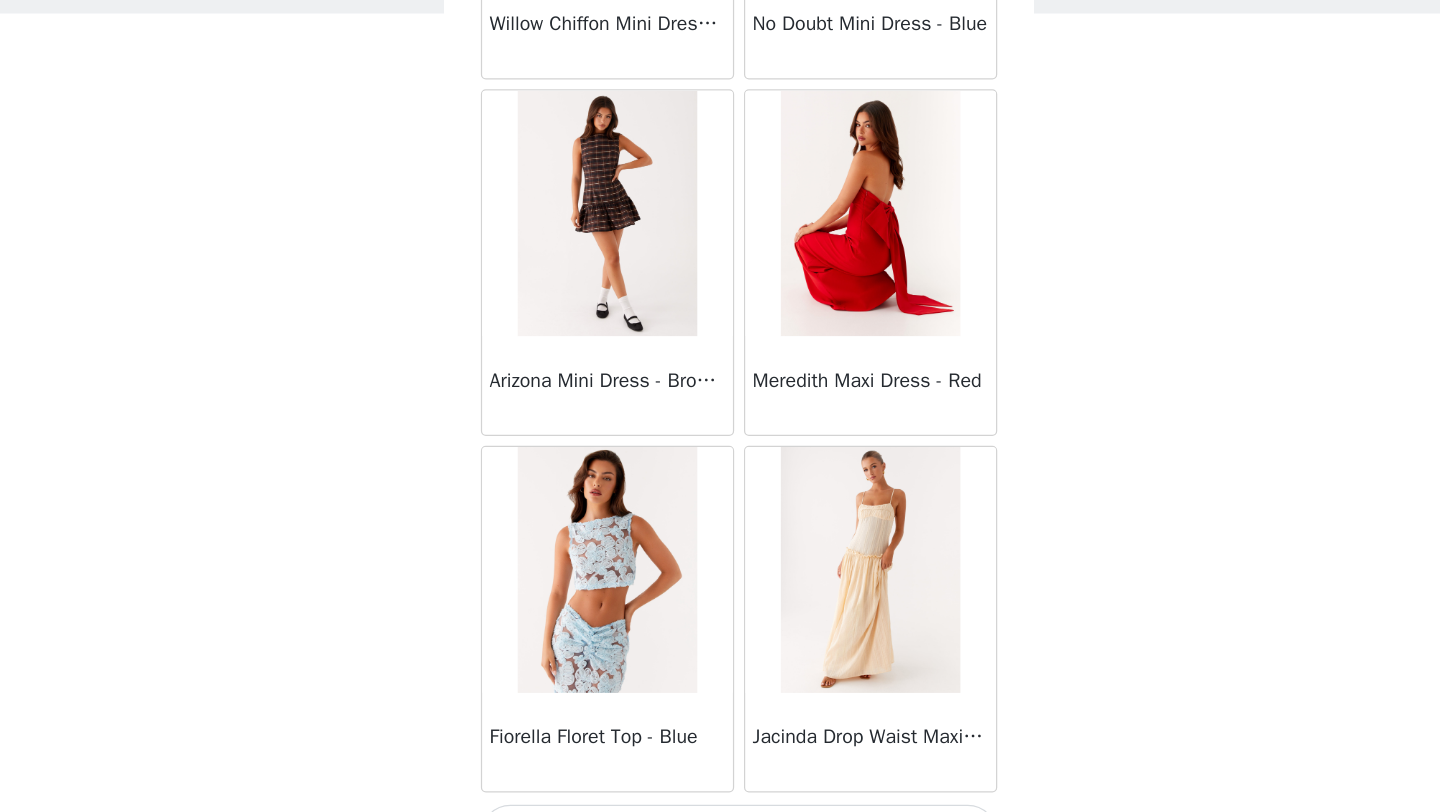 scroll, scrollTop: 28348, scrollLeft: 0, axis: vertical 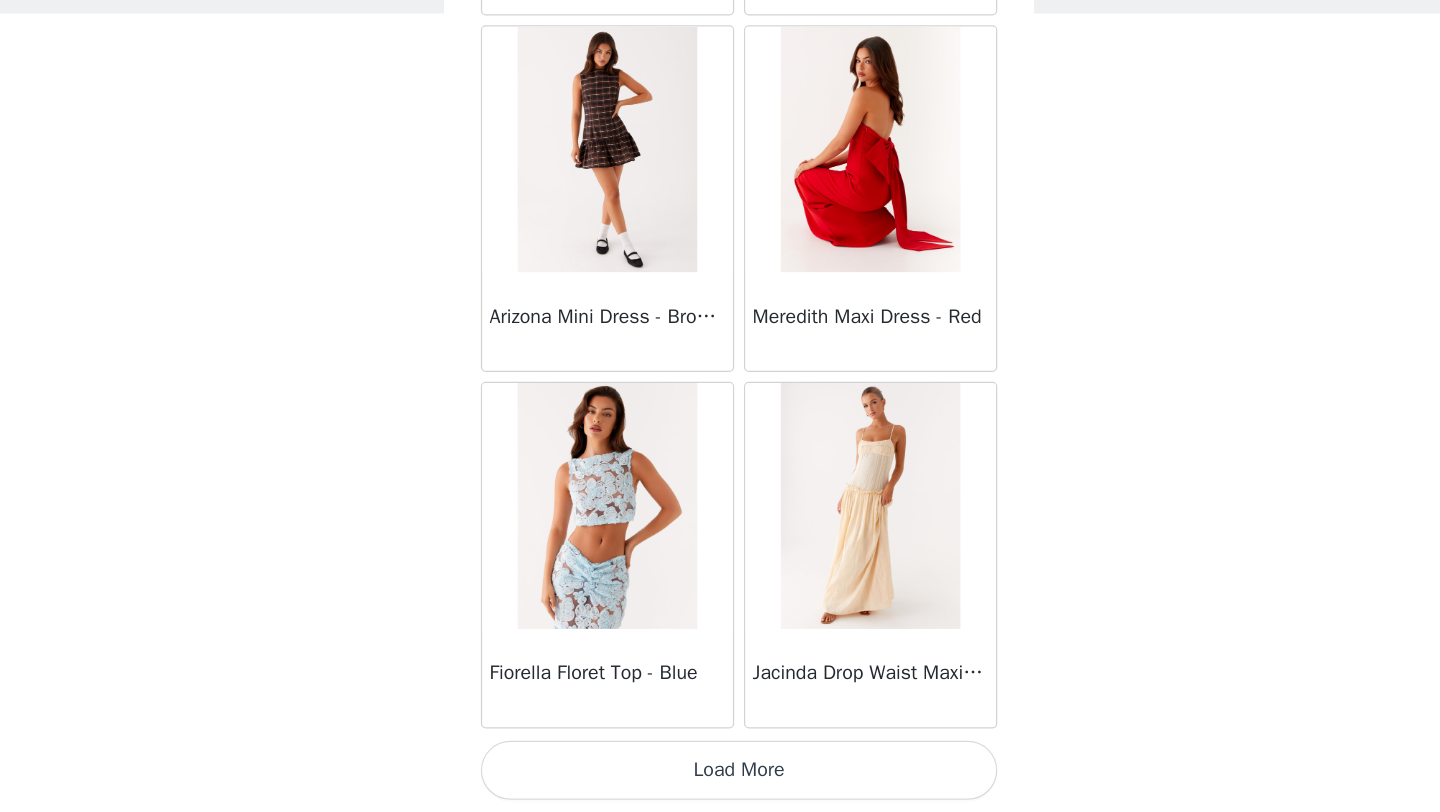 click on "Load More" at bounding box center [720, 778] 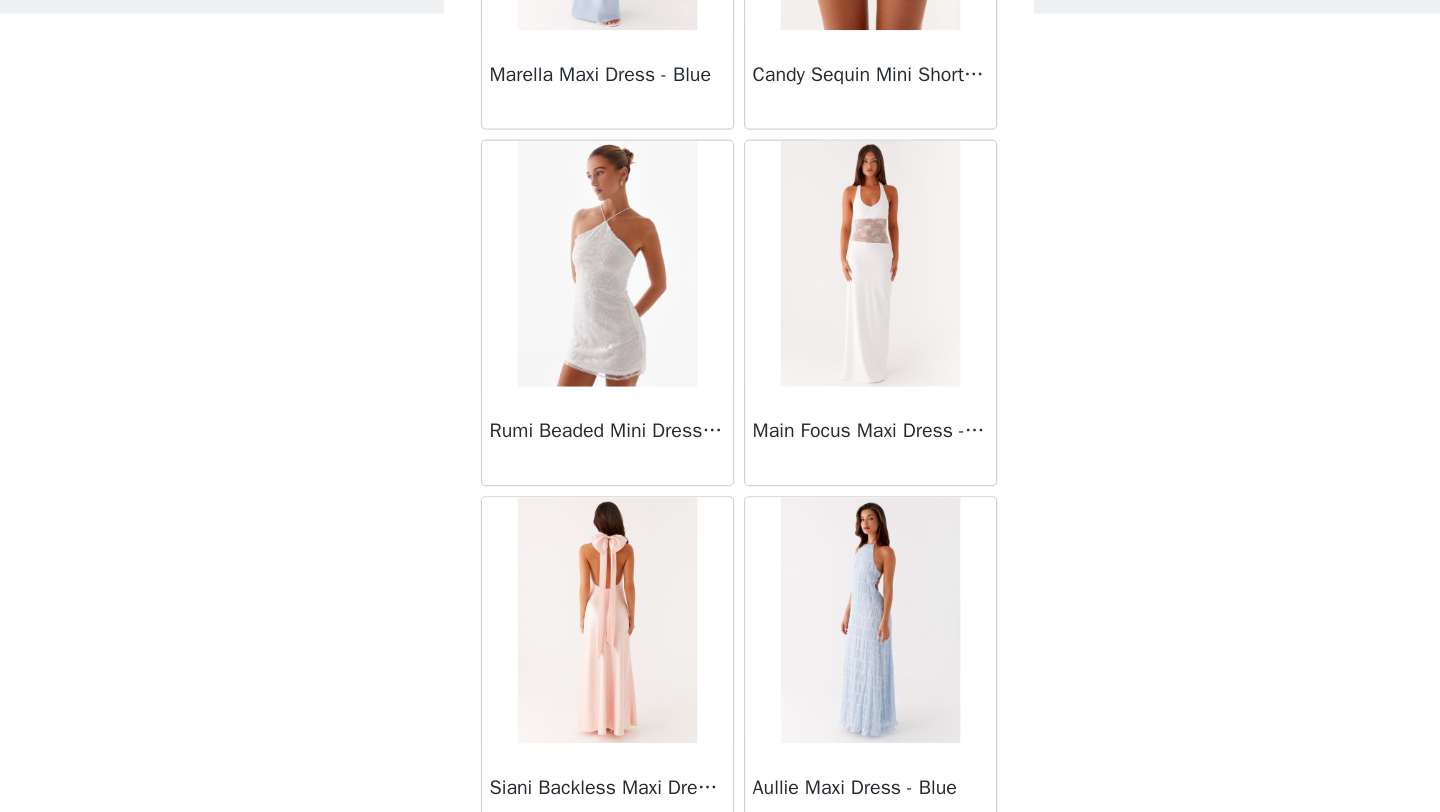 scroll, scrollTop: 30576, scrollLeft: 0, axis: vertical 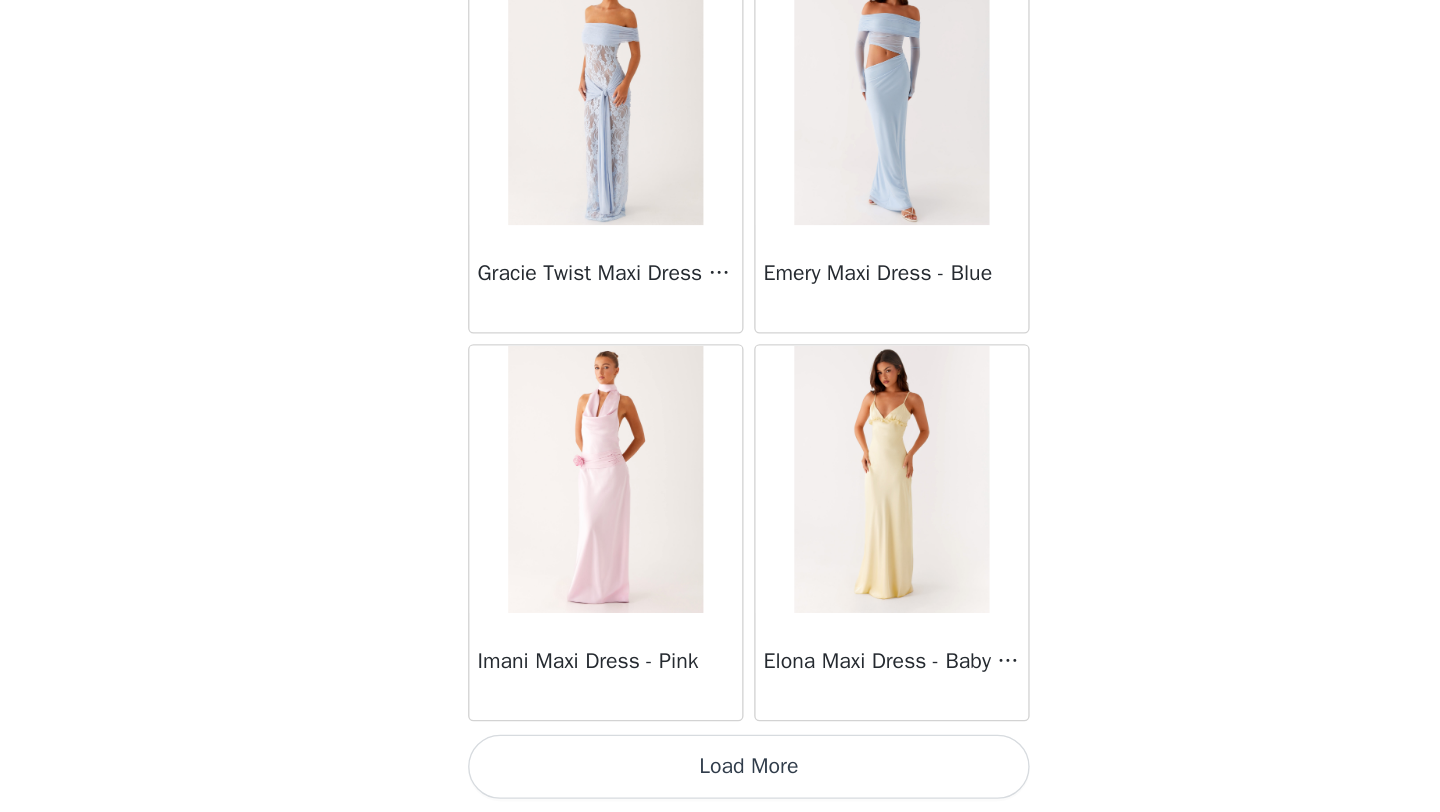 click on "Load More" at bounding box center (720, 778) 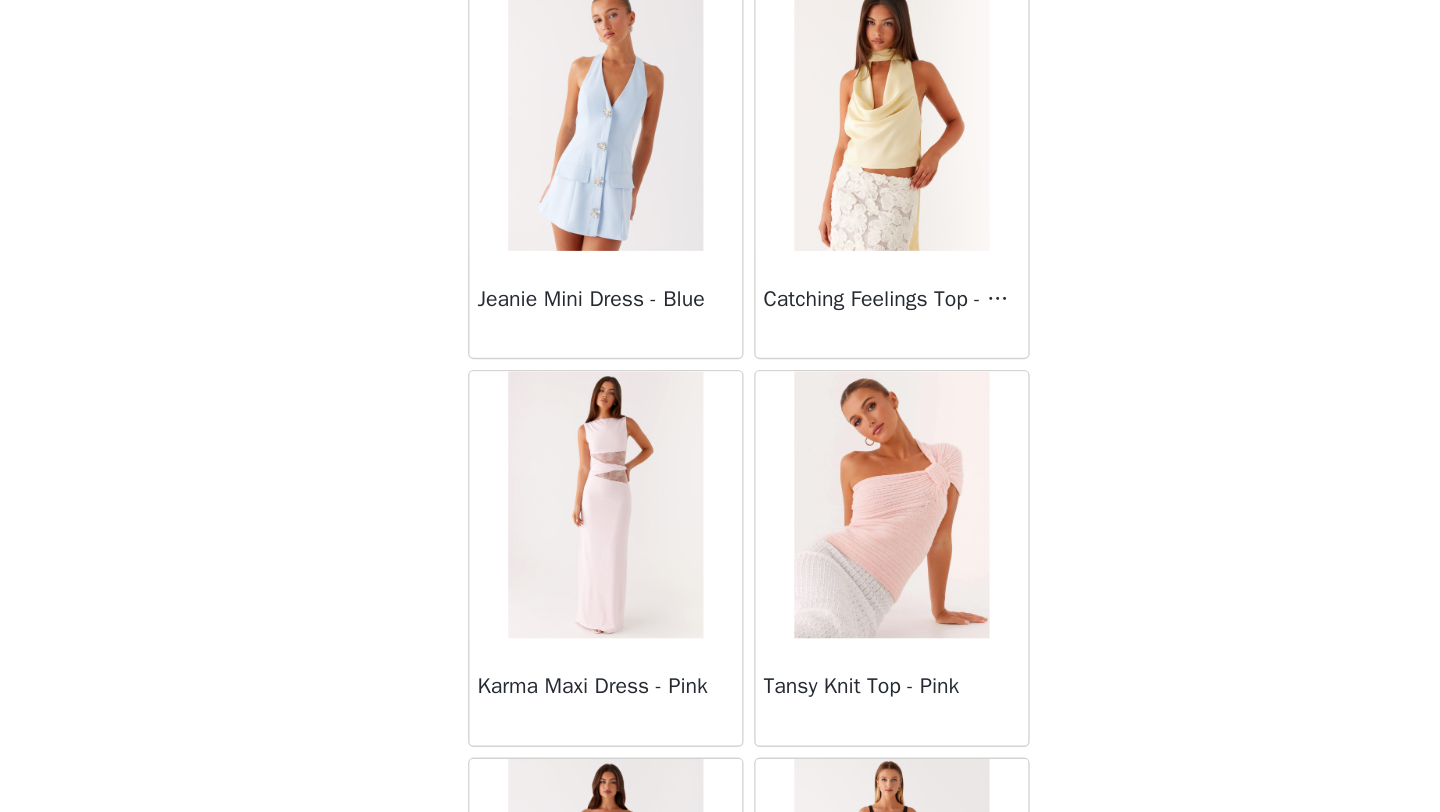 scroll, scrollTop: 33114, scrollLeft: 0, axis: vertical 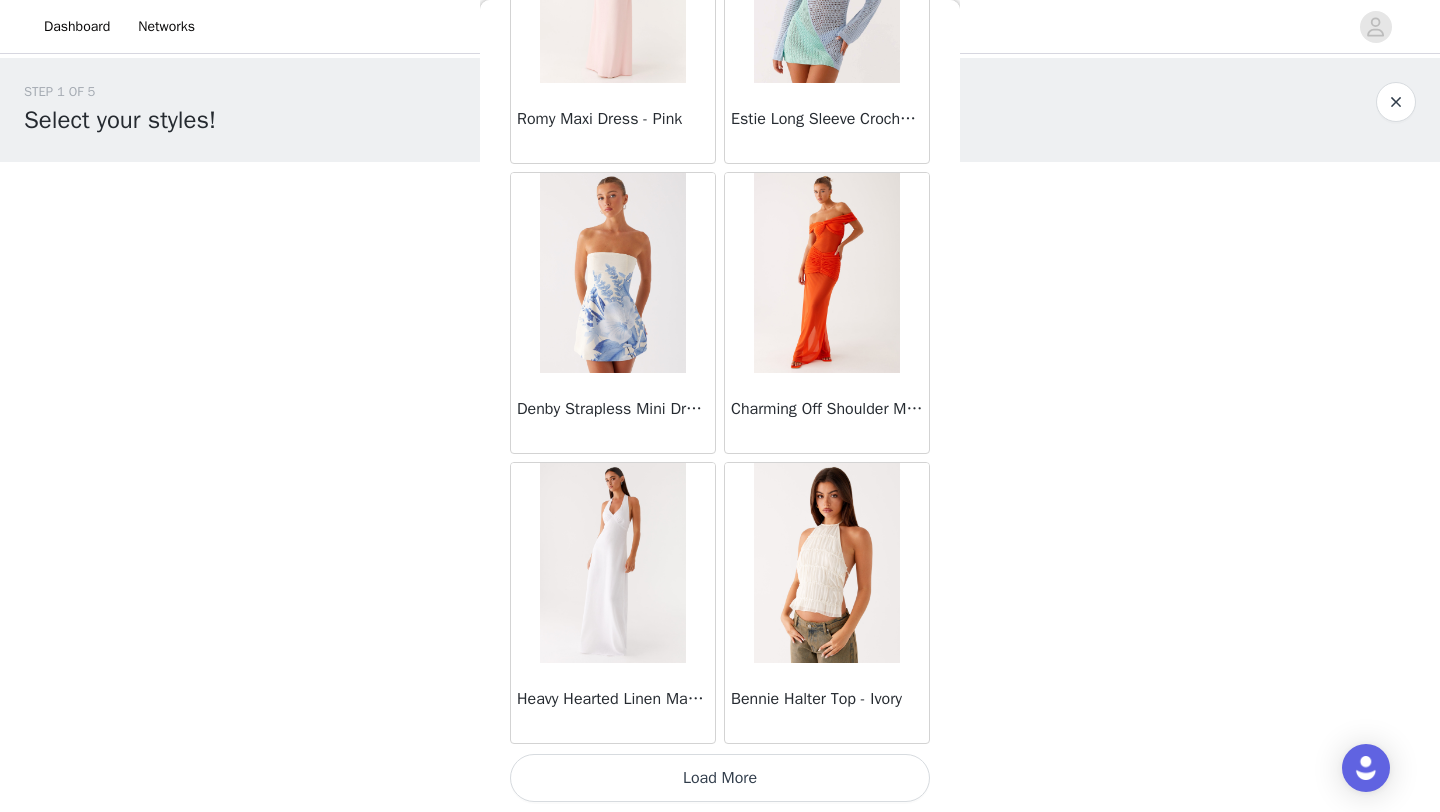 click on "Load More" at bounding box center (720, 778) 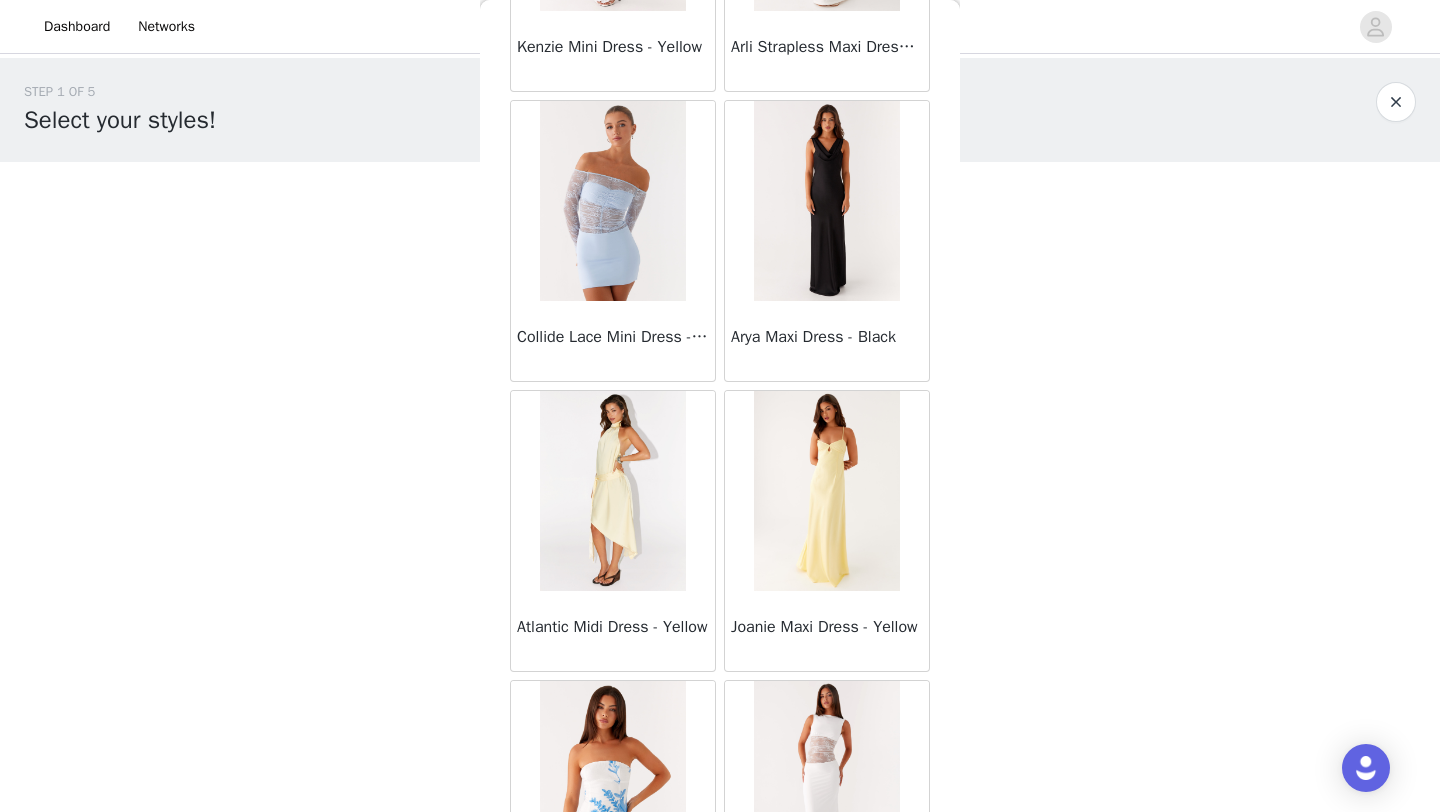 scroll, scrollTop: 37048, scrollLeft: 0, axis: vertical 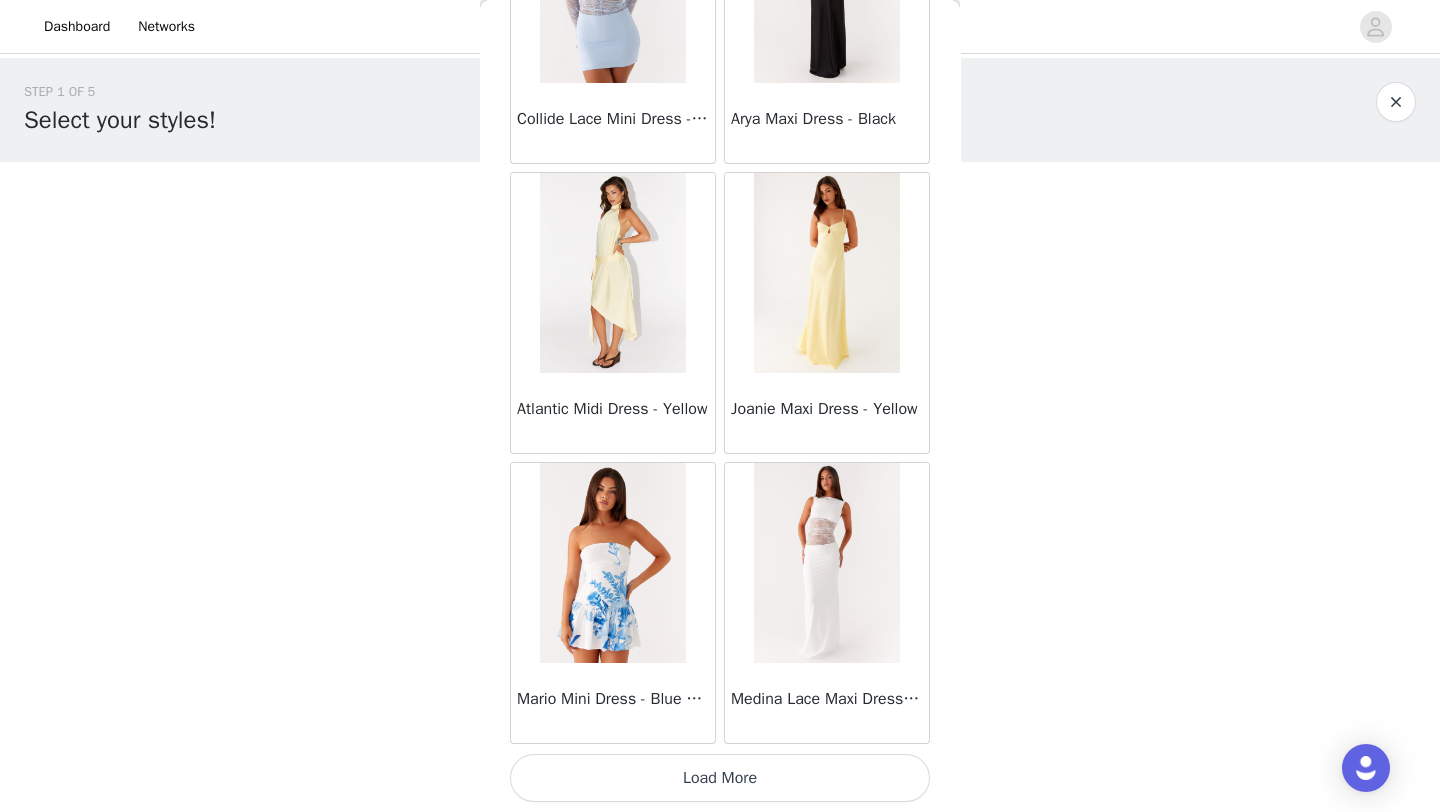 click at bounding box center (612, 273) 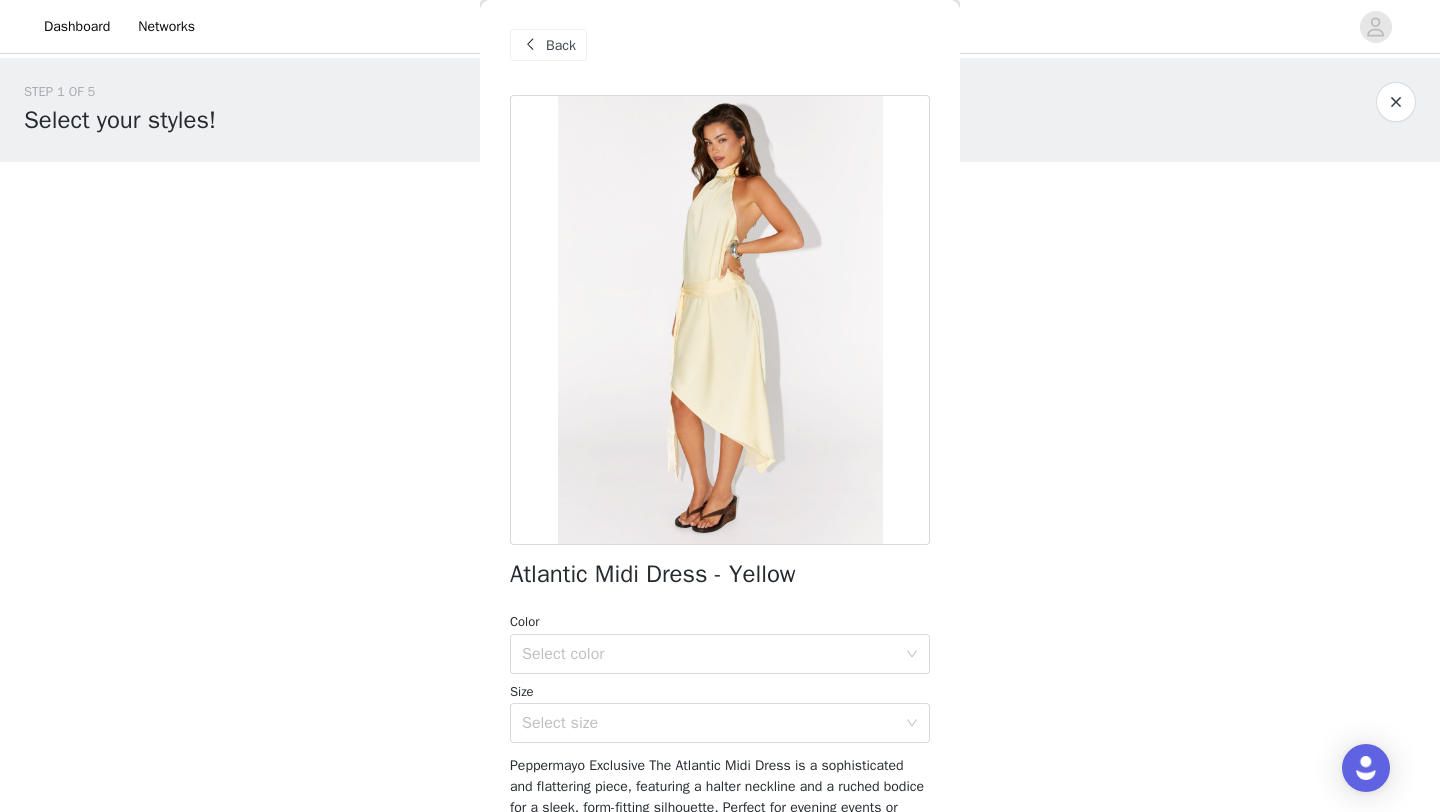 scroll, scrollTop: 0, scrollLeft: 0, axis: both 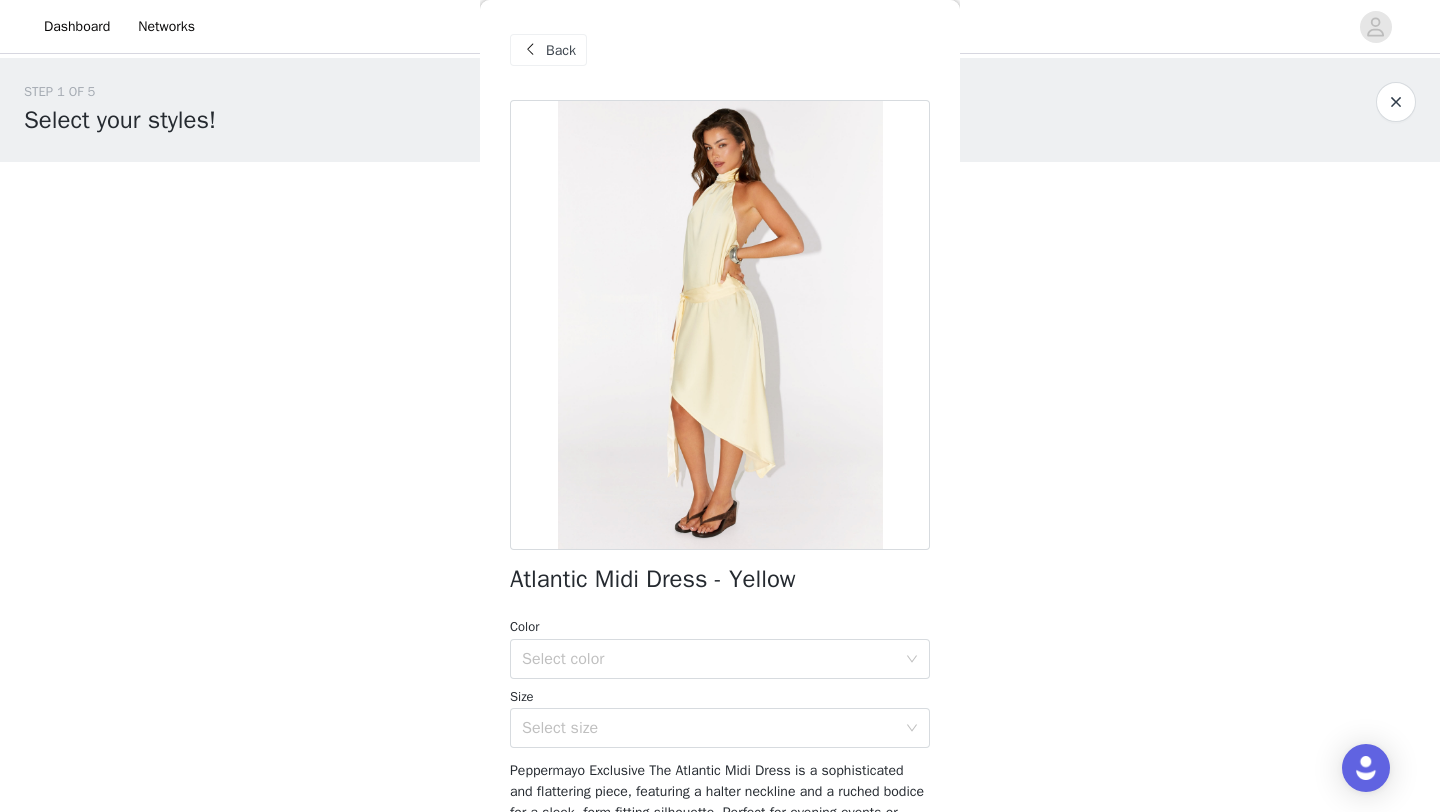 click on "Back" at bounding box center [561, 50] 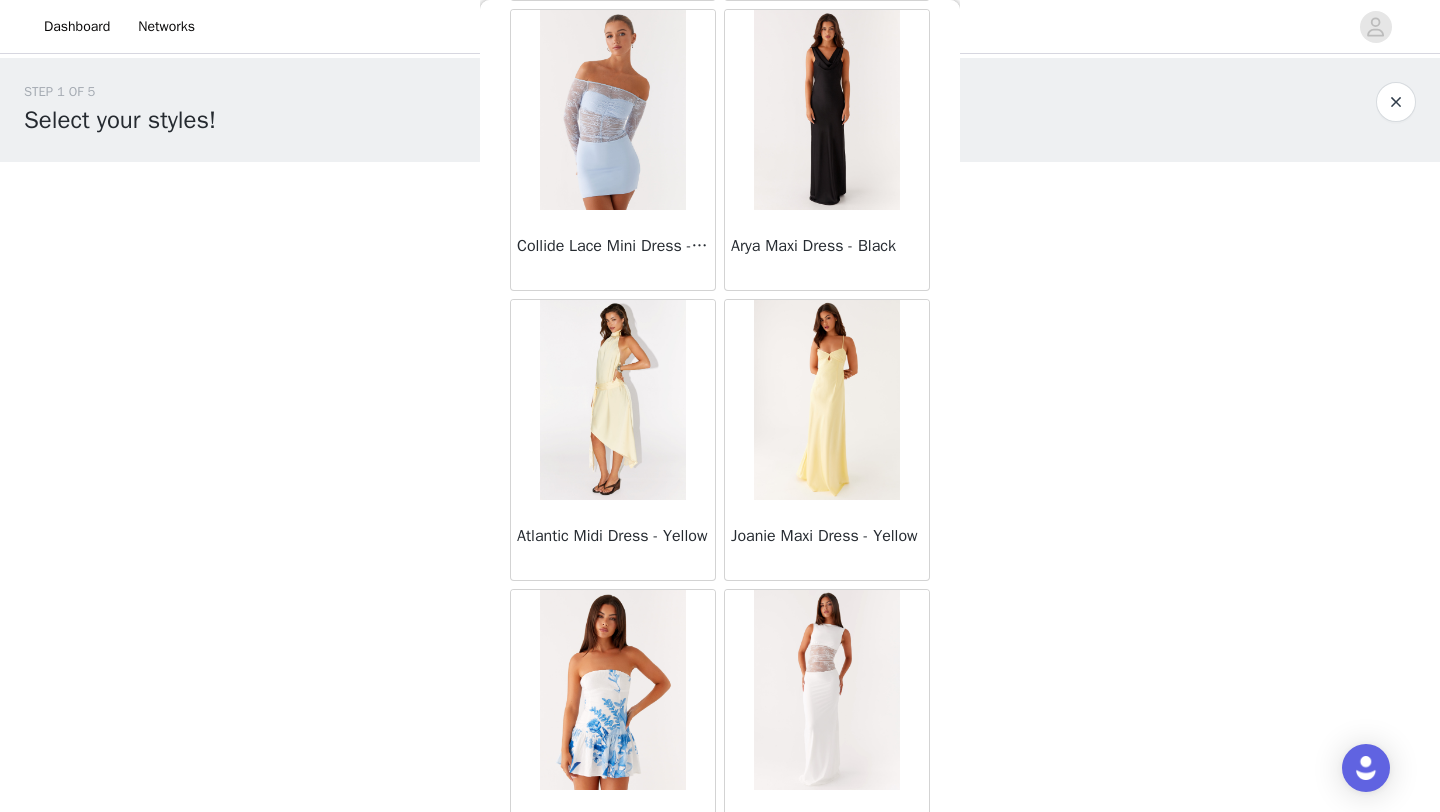 scroll, scrollTop: 37048, scrollLeft: 0, axis: vertical 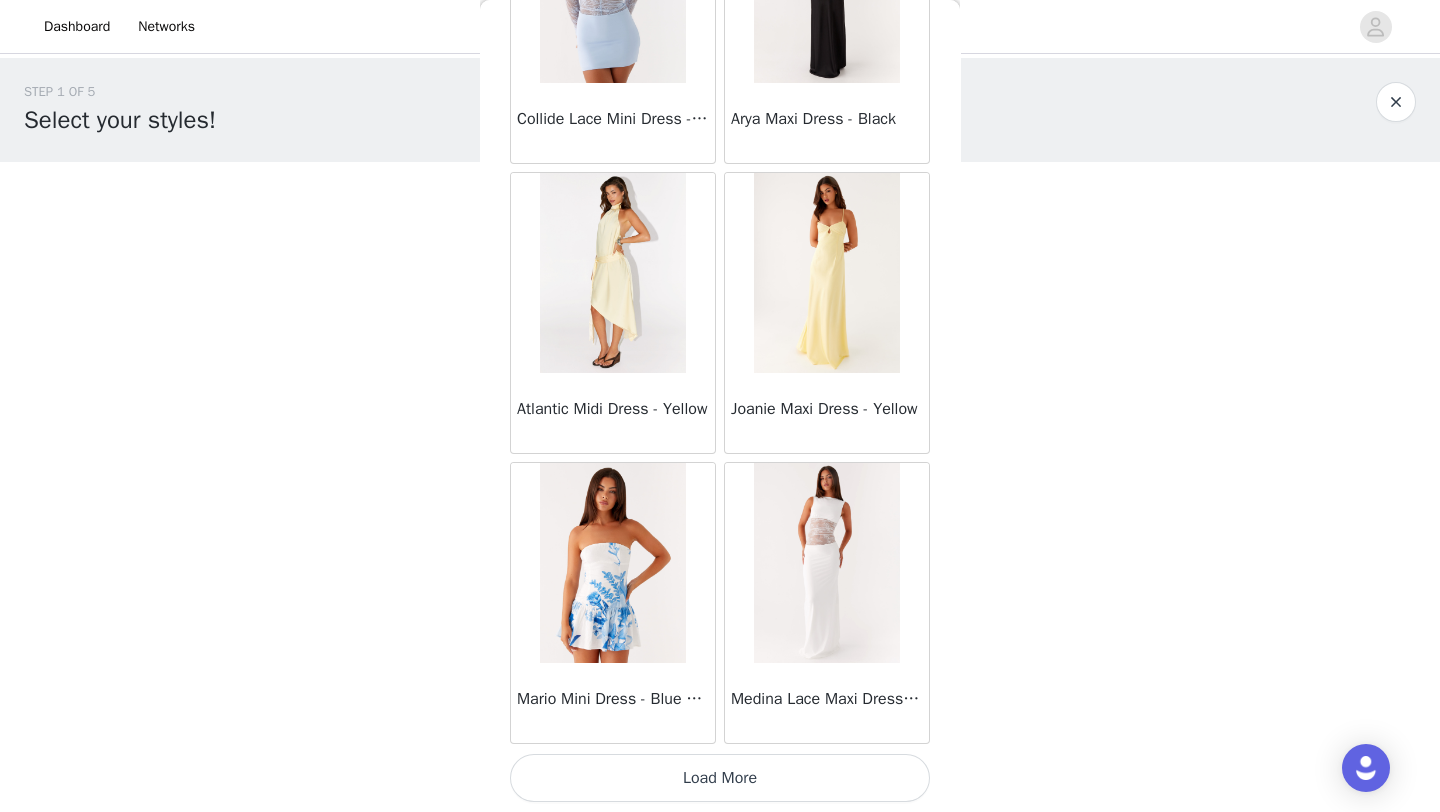 click on "Load More" at bounding box center (720, 778) 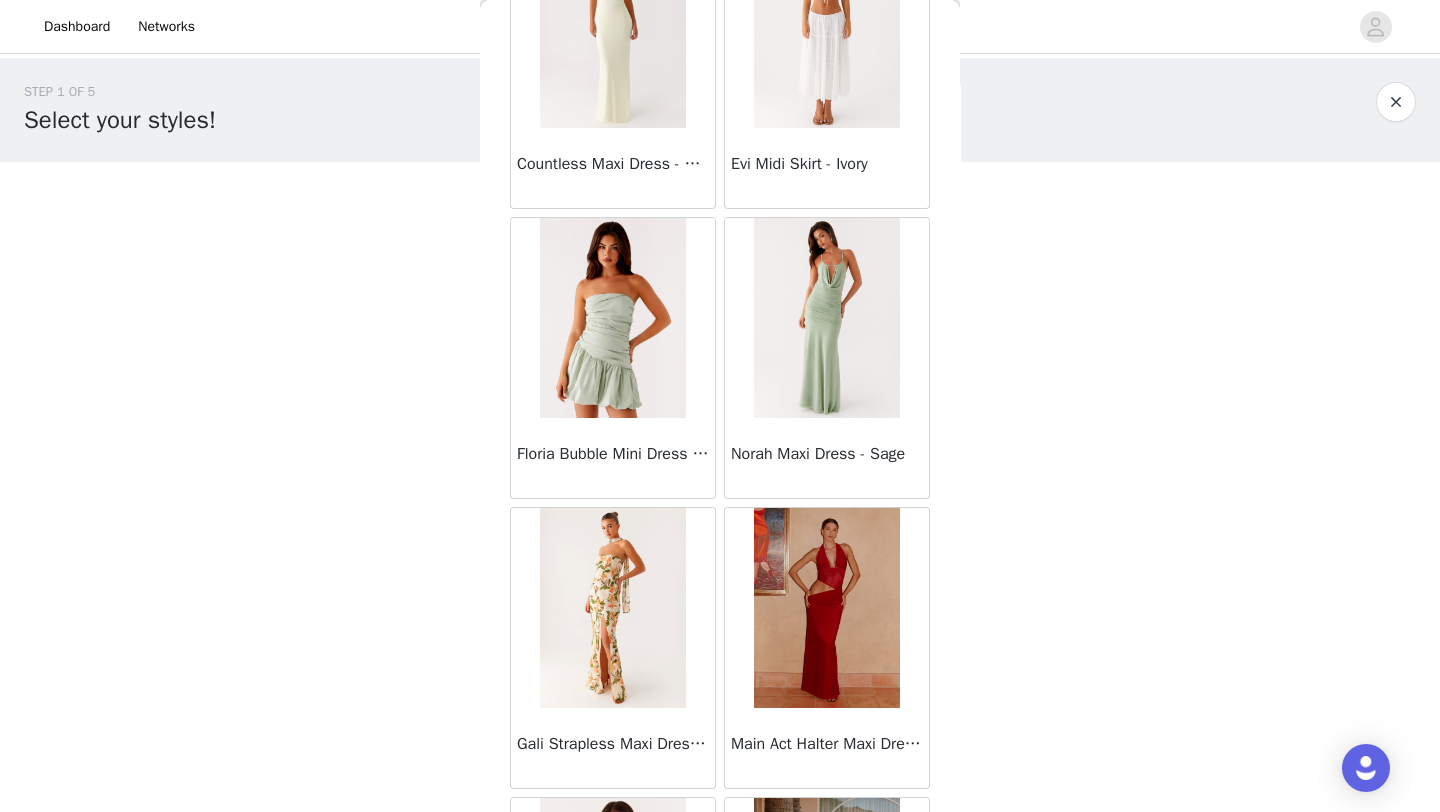 scroll, scrollTop: 39948, scrollLeft: 0, axis: vertical 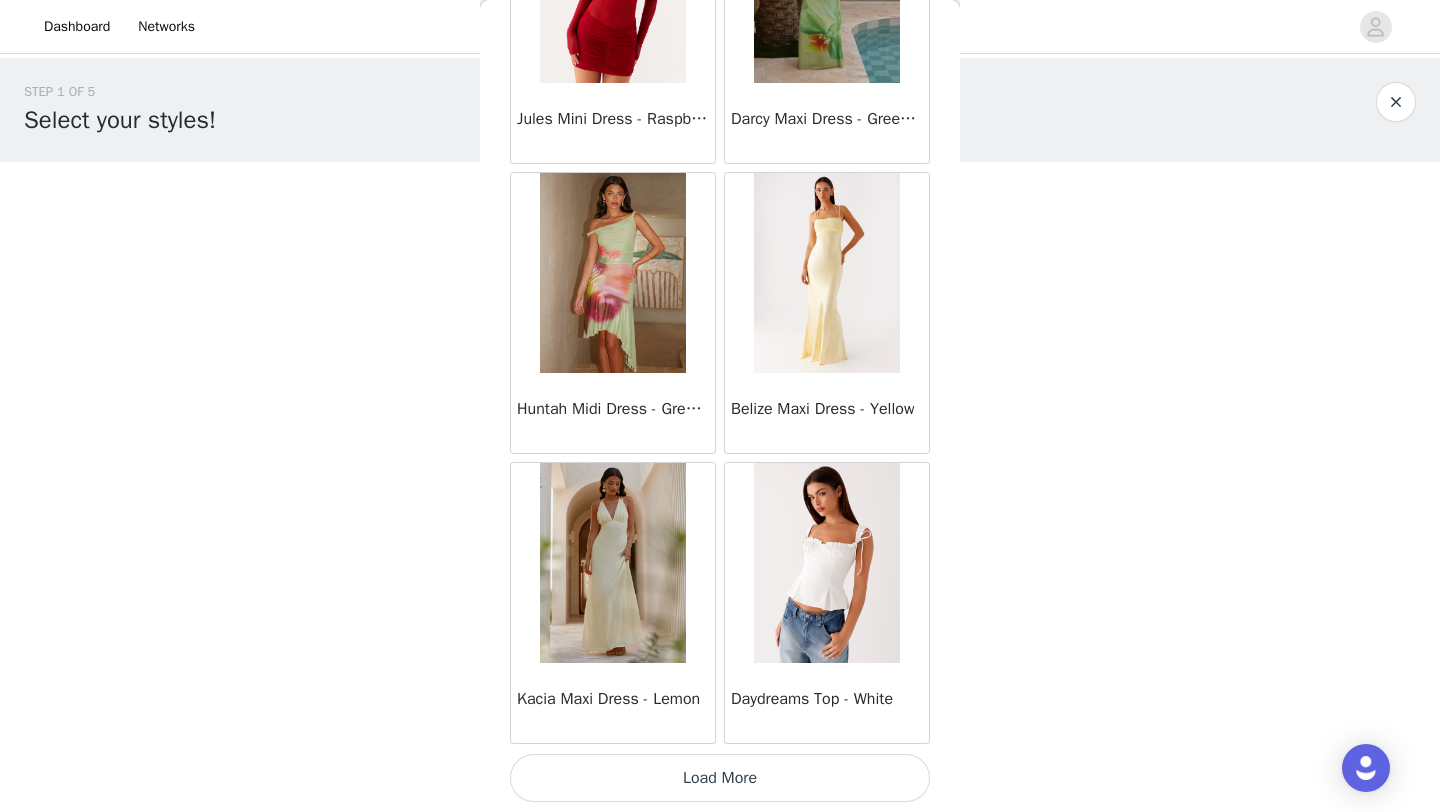 click on "Load More" at bounding box center (720, 778) 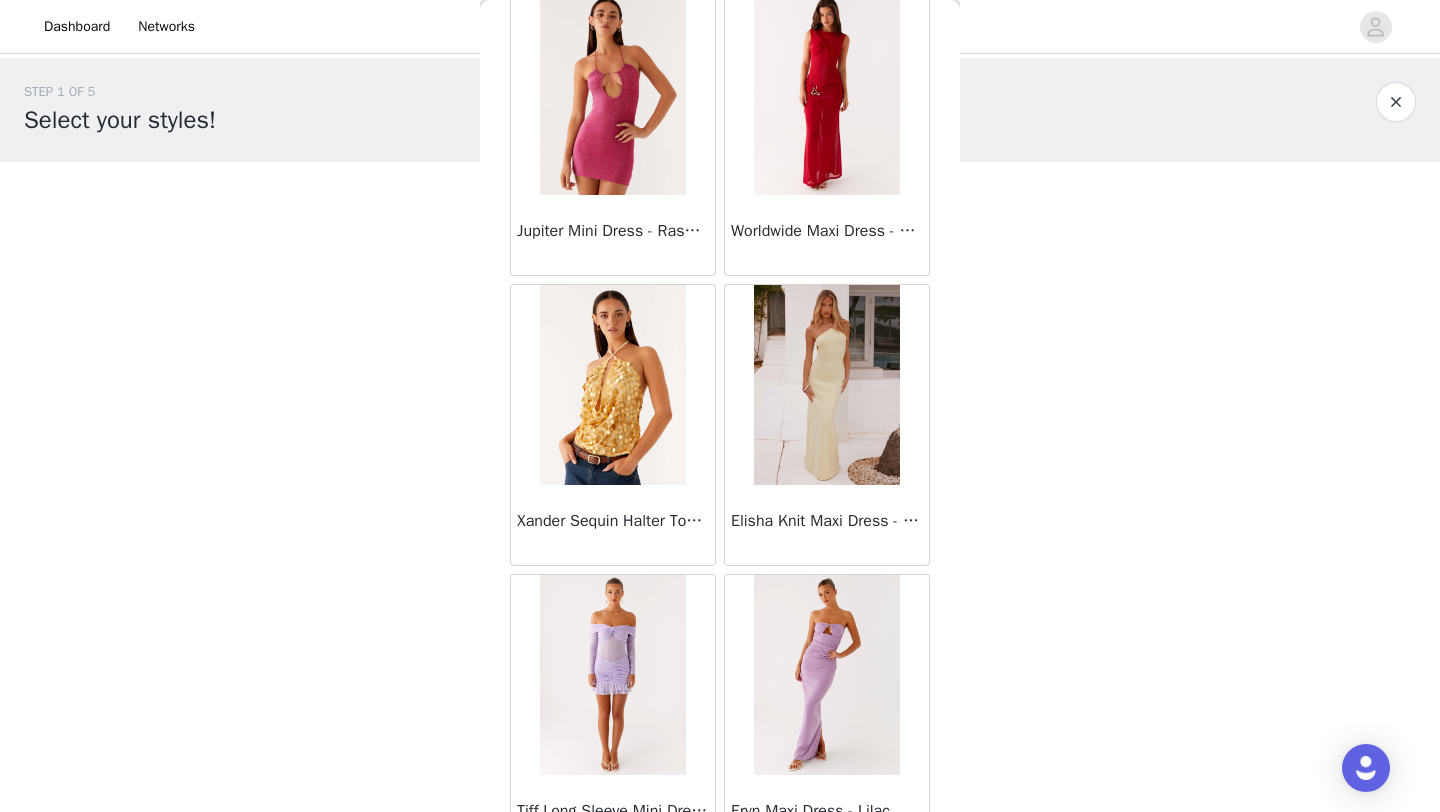 scroll, scrollTop: 42848, scrollLeft: 0, axis: vertical 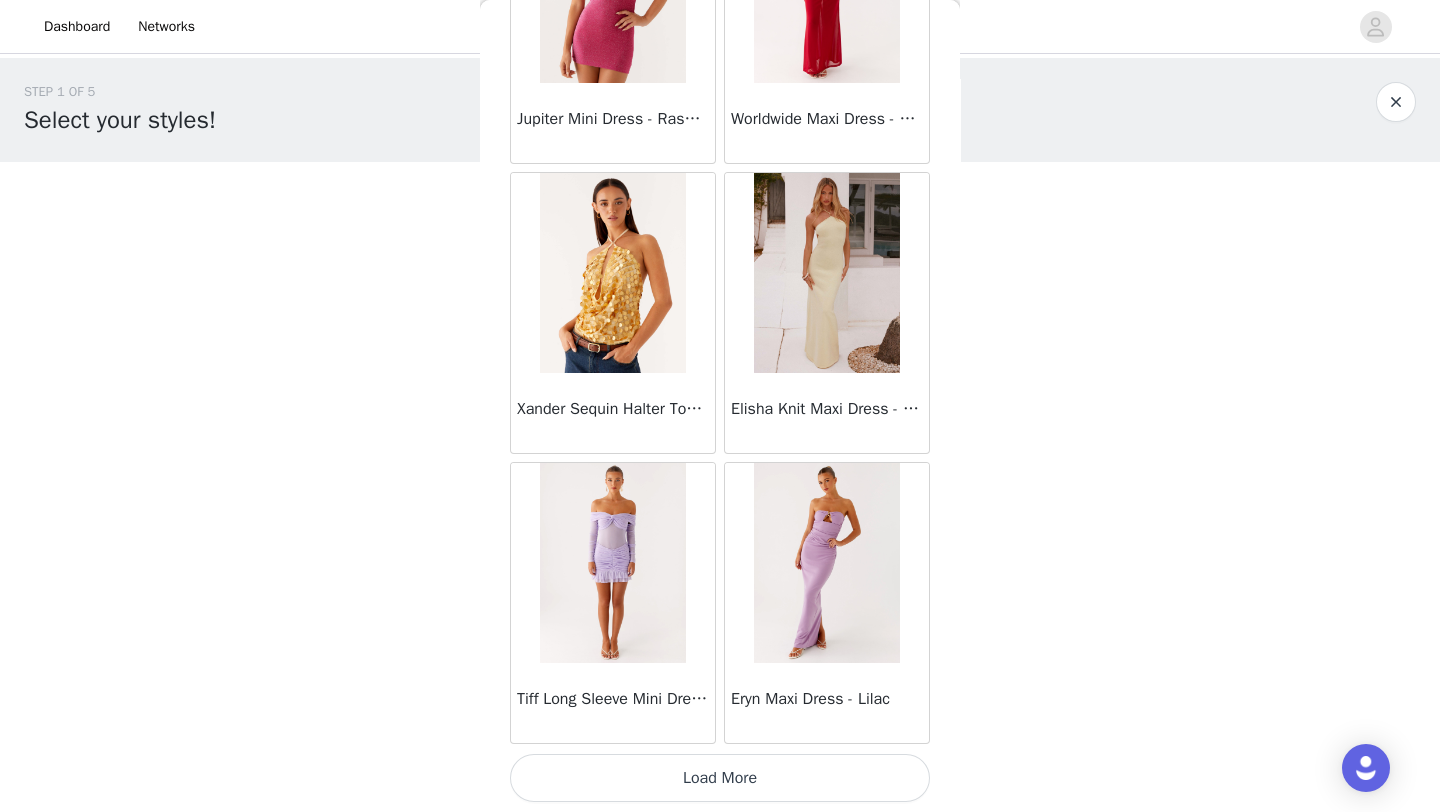 click on "Load More" at bounding box center [720, 778] 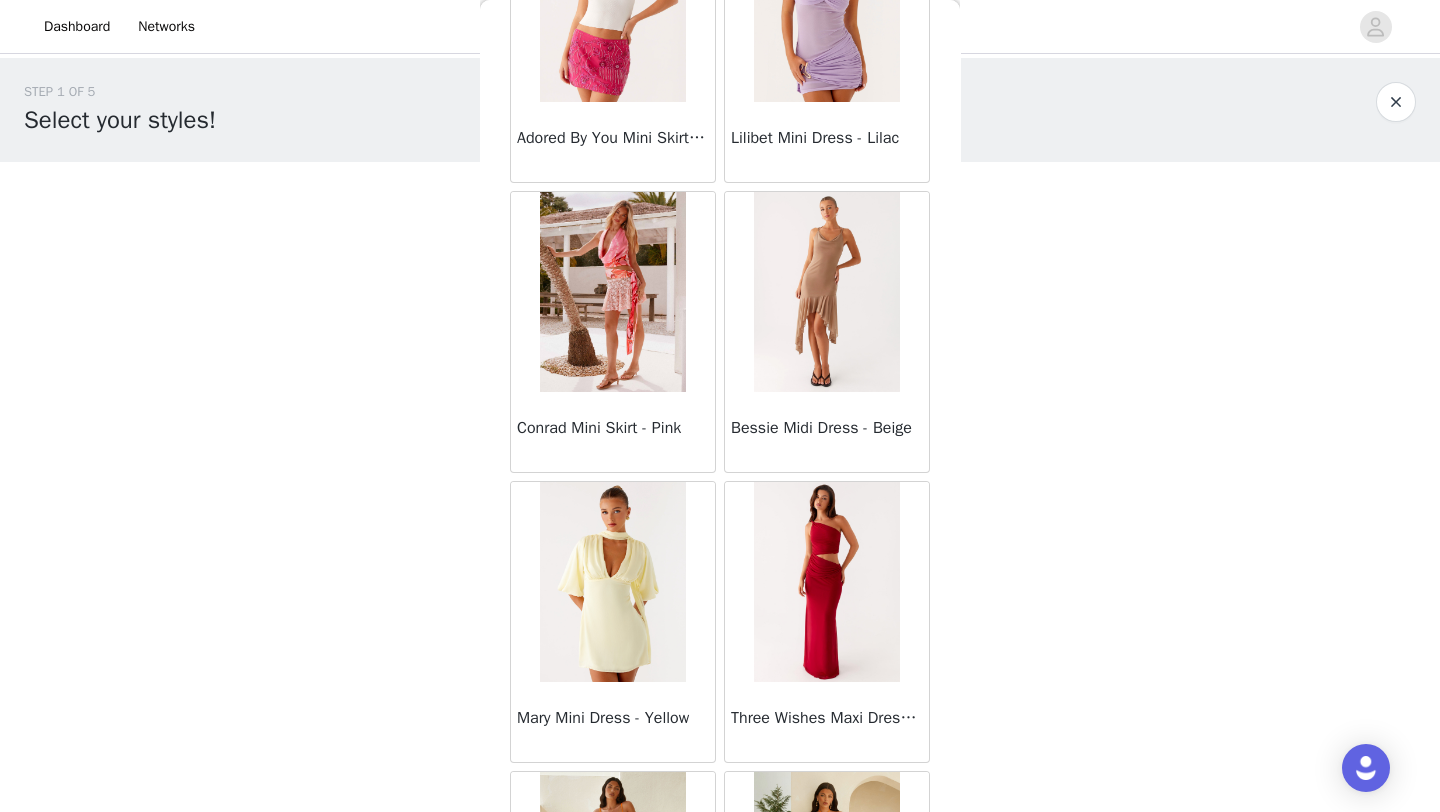 scroll, scrollTop: 45748, scrollLeft: 0, axis: vertical 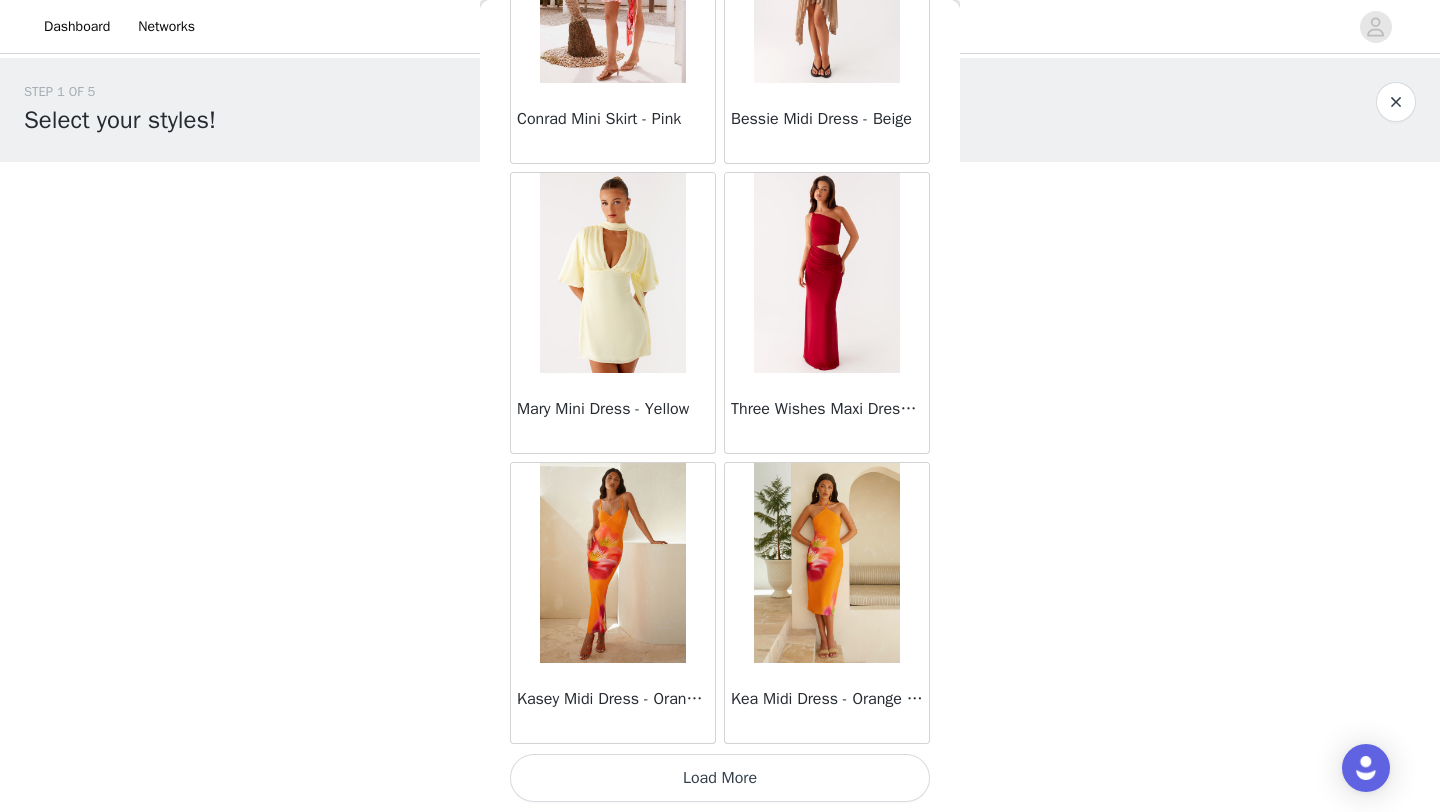click on "Load More" at bounding box center (720, 778) 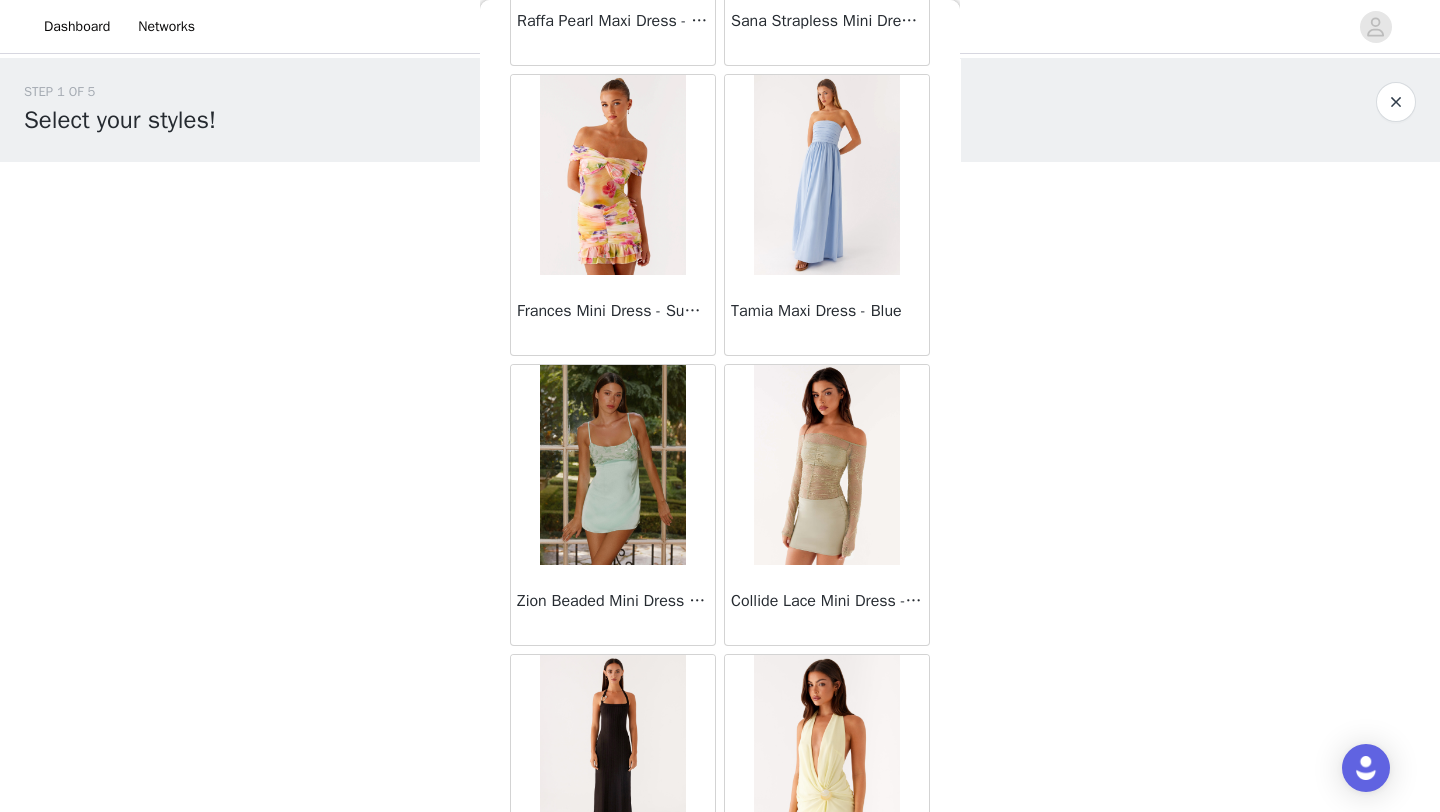 scroll, scrollTop: 48648, scrollLeft: 0, axis: vertical 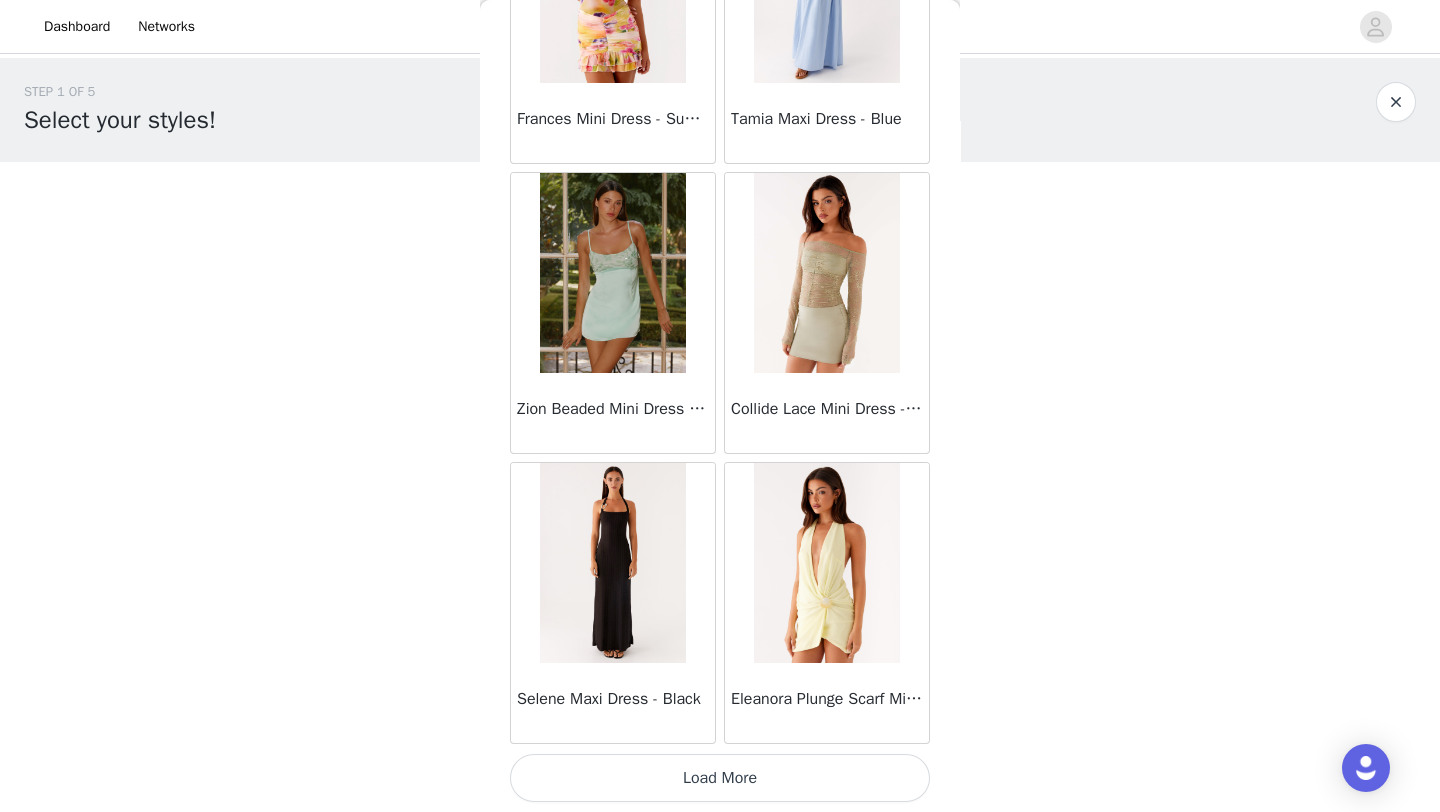click on "Load More" at bounding box center [720, 778] 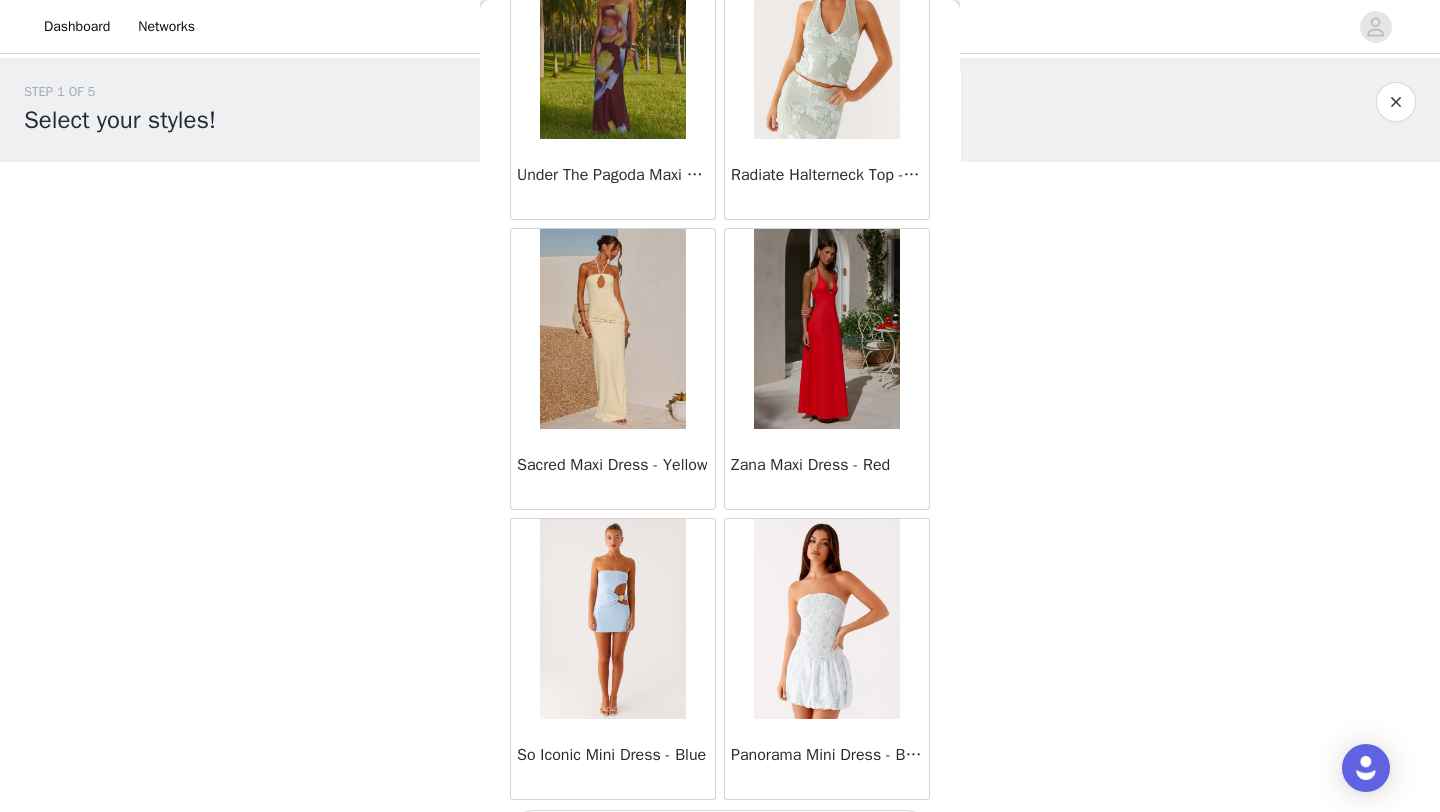 scroll, scrollTop: 51490, scrollLeft: 0, axis: vertical 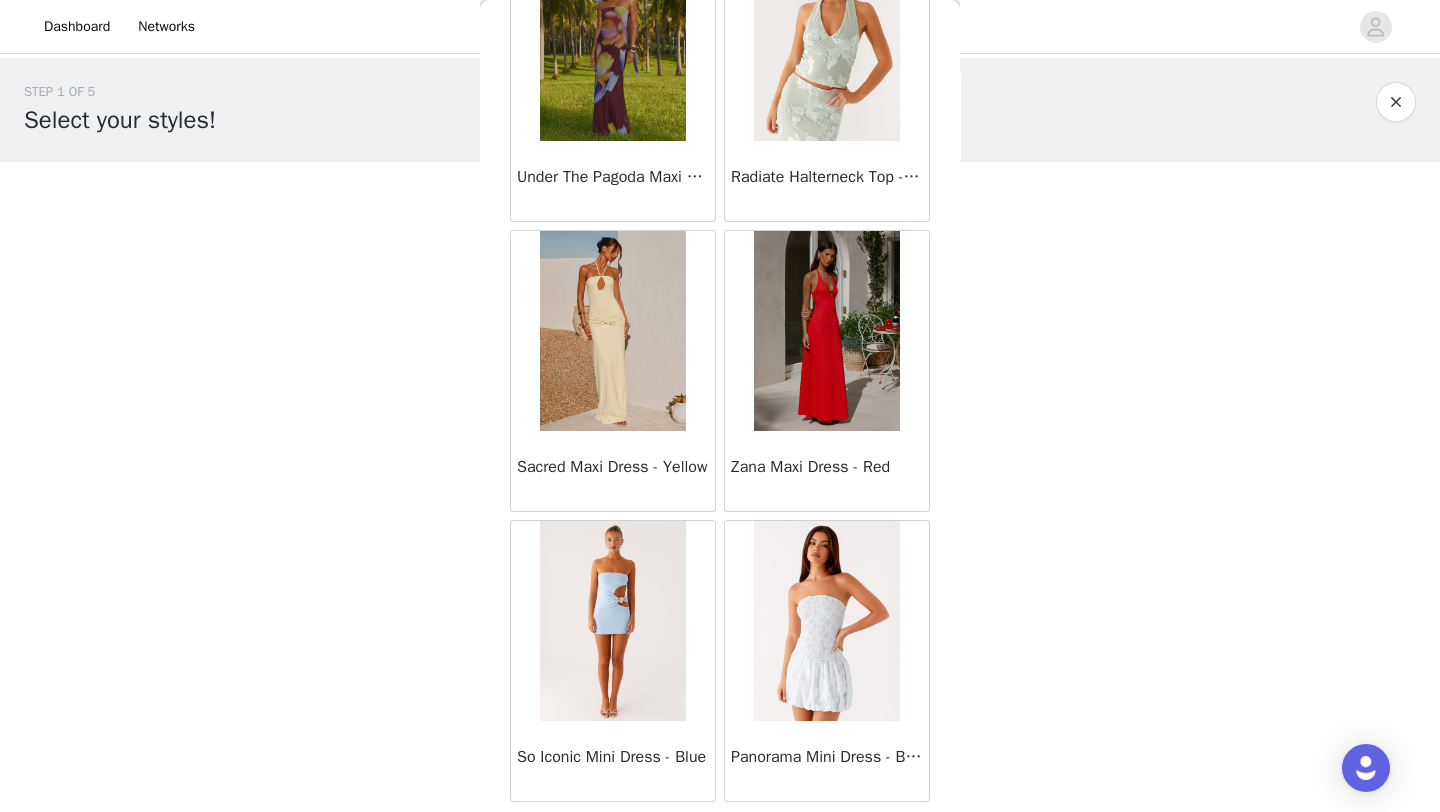 click at bounding box center (612, 331) 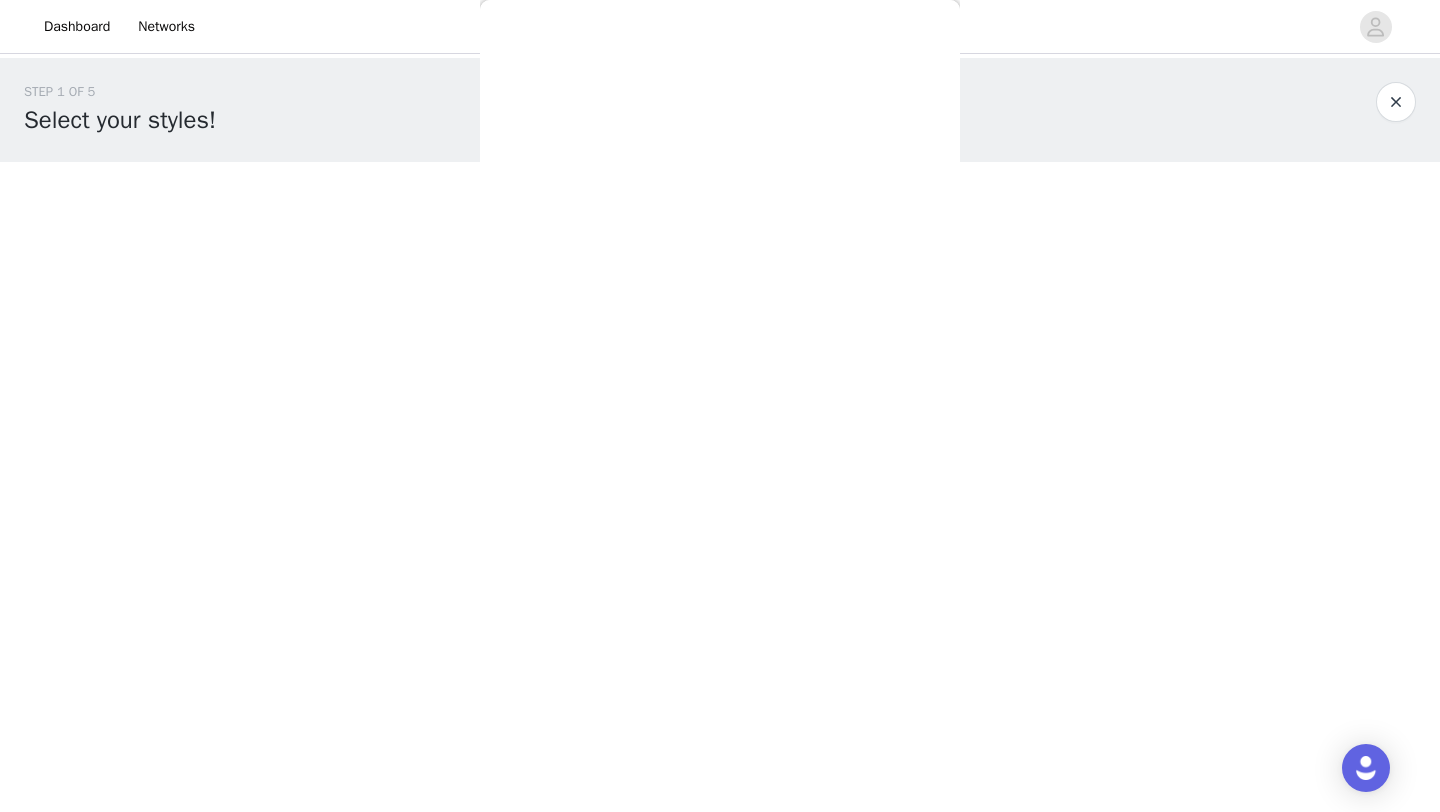 scroll, scrollTop: 0, scrollLeft: 0, axis: both 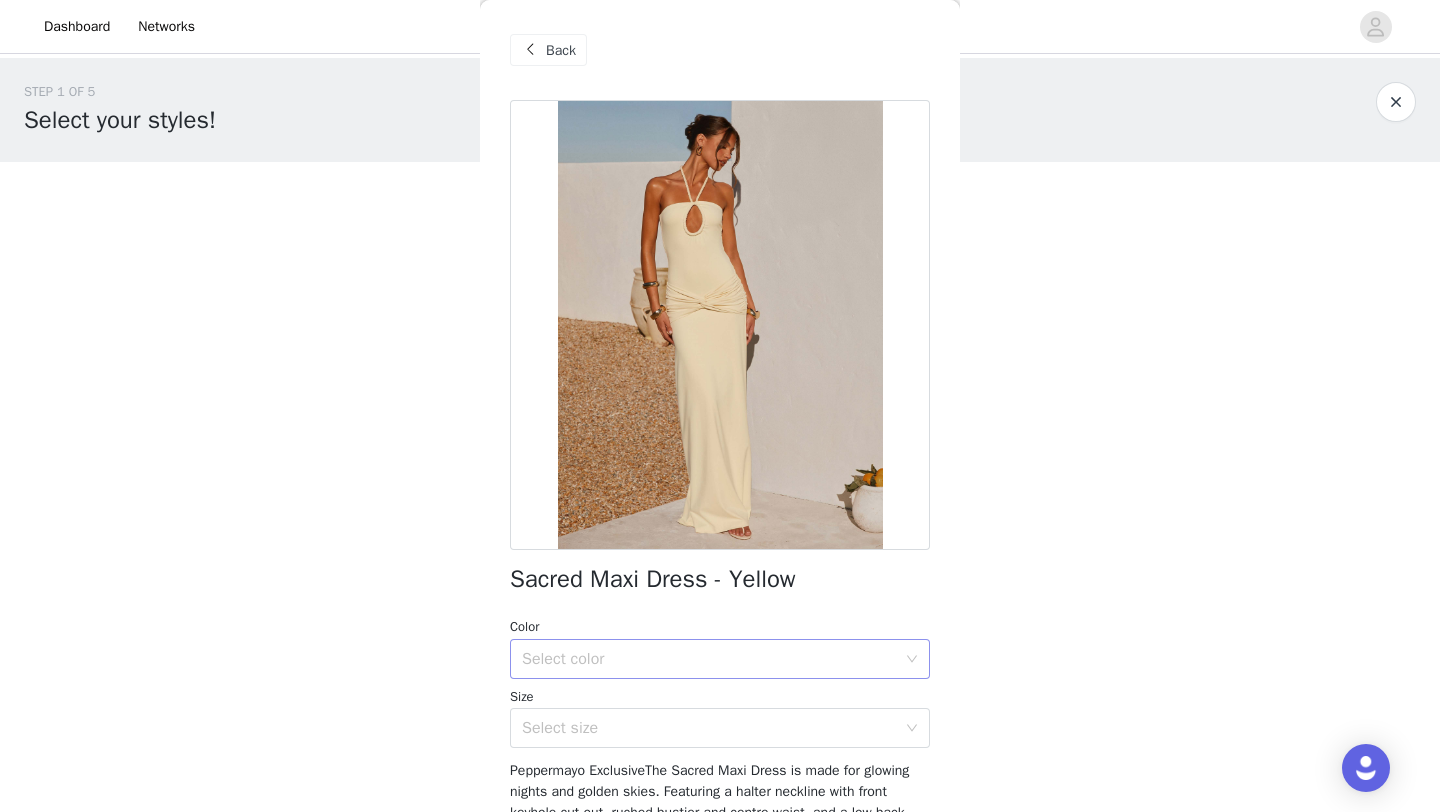 click on "Select color" at bounding box center [709, 659] 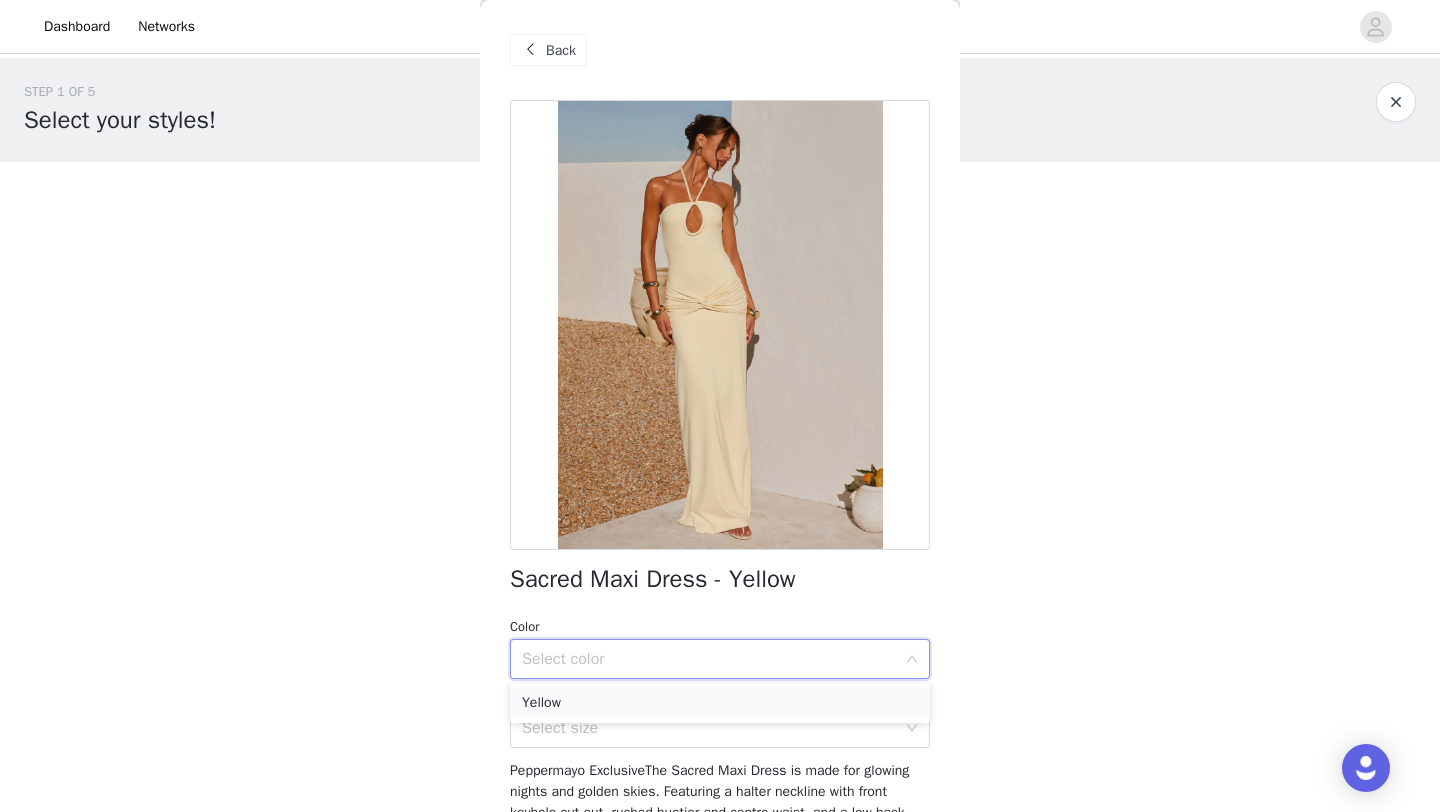 click on "Yellow" at bounding box center [720, 703] 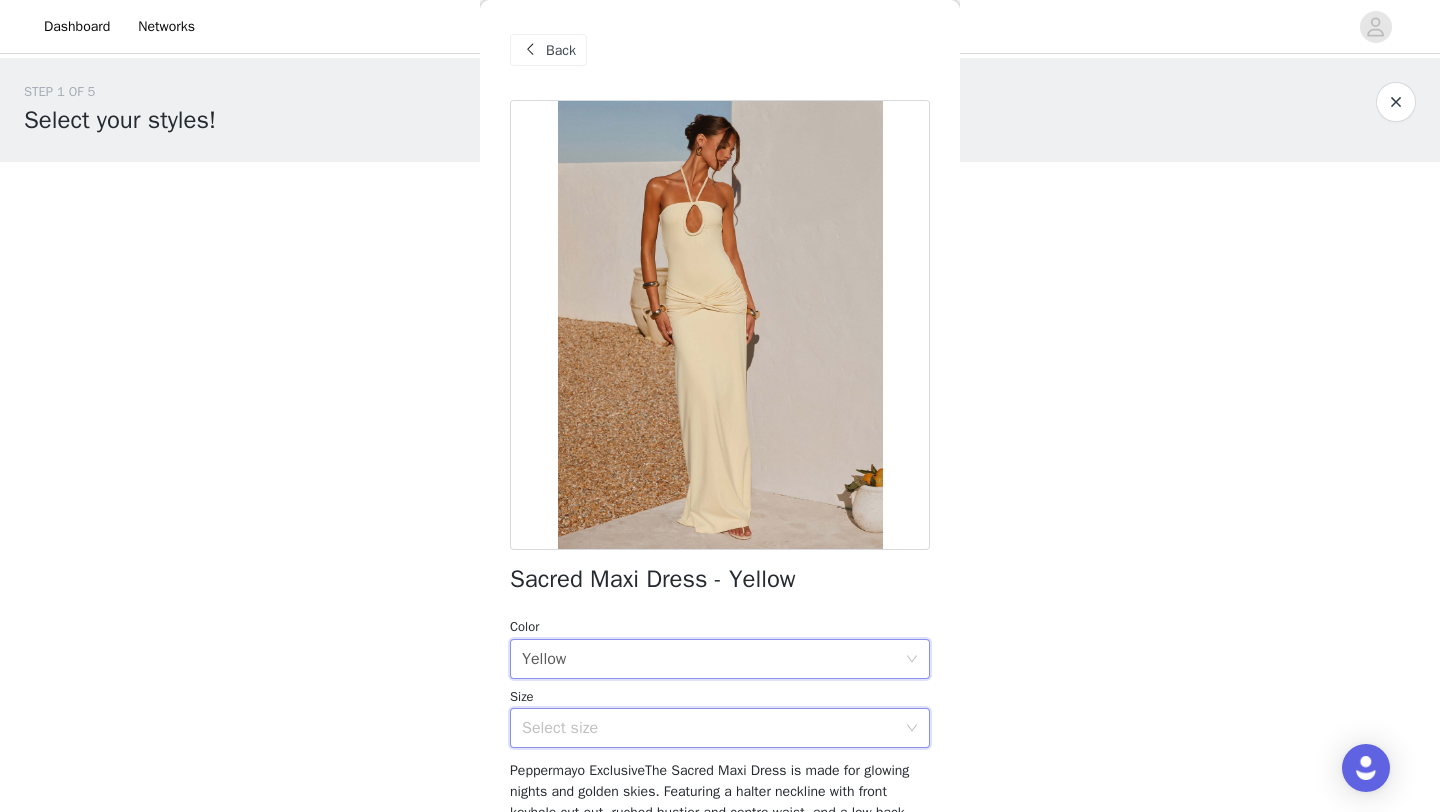 click on "Select size" at bounding box center (713, 728) 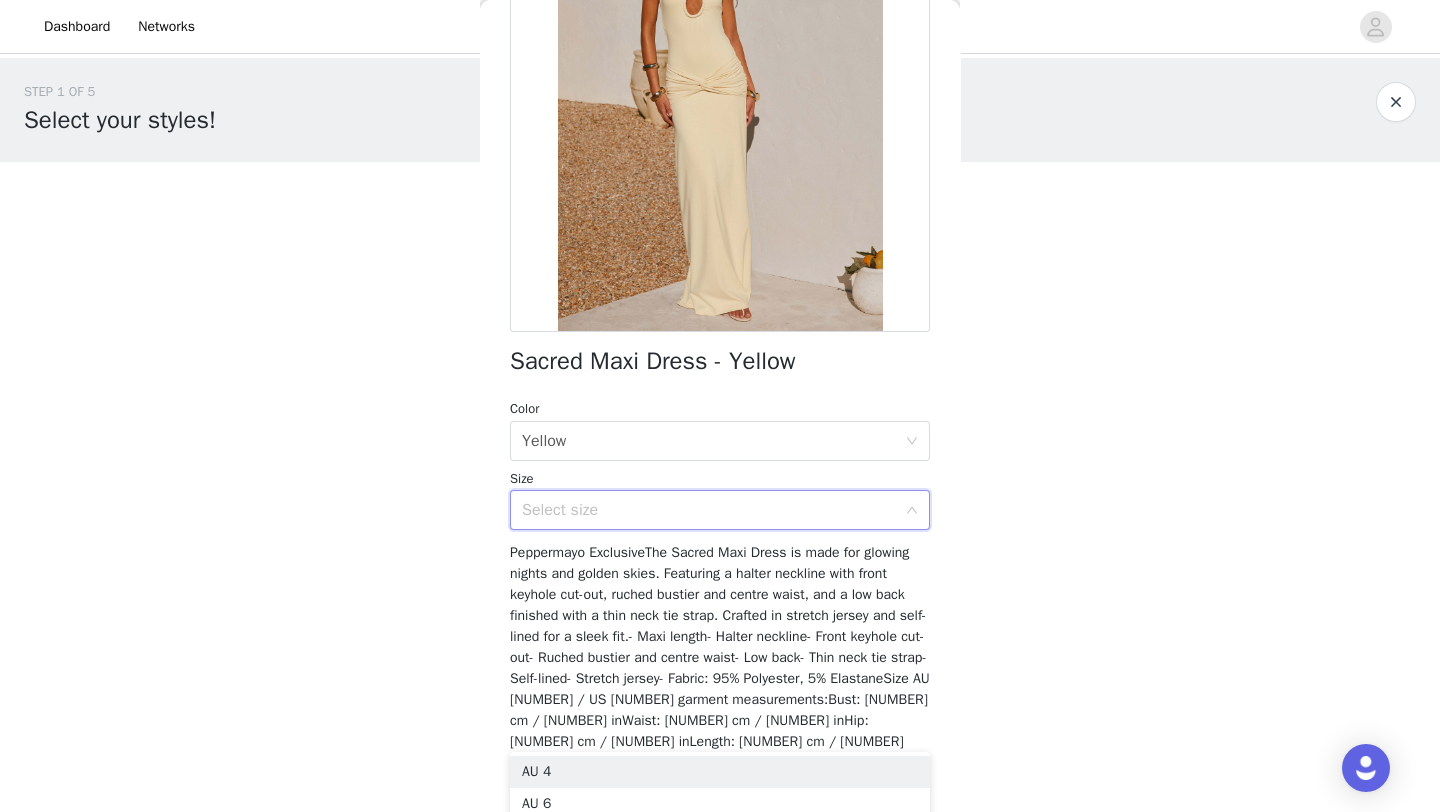 scroll, scrollTop: 224, scrollLeft: 0, axis: vertical 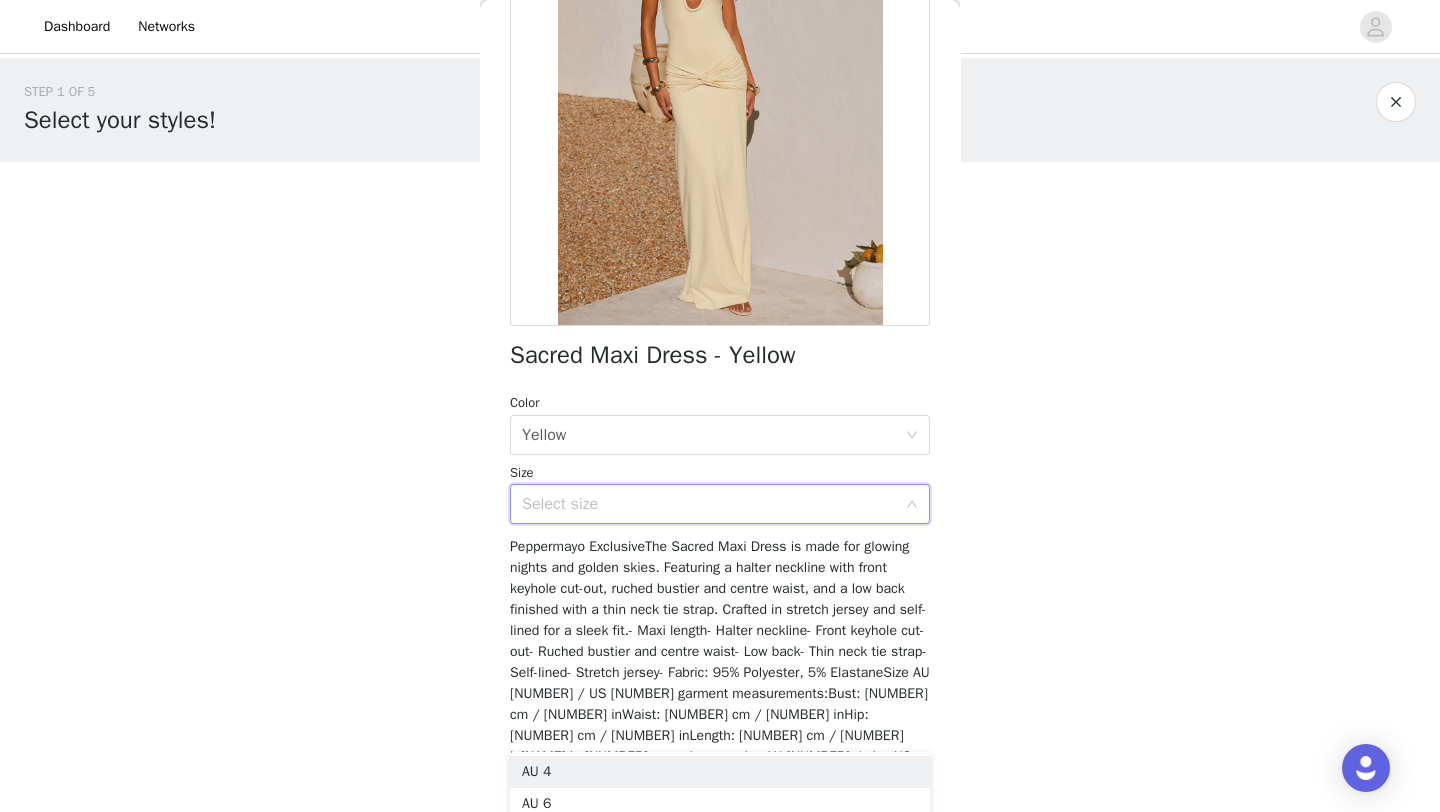 click on "Select size" at bounding box center [709, 504] 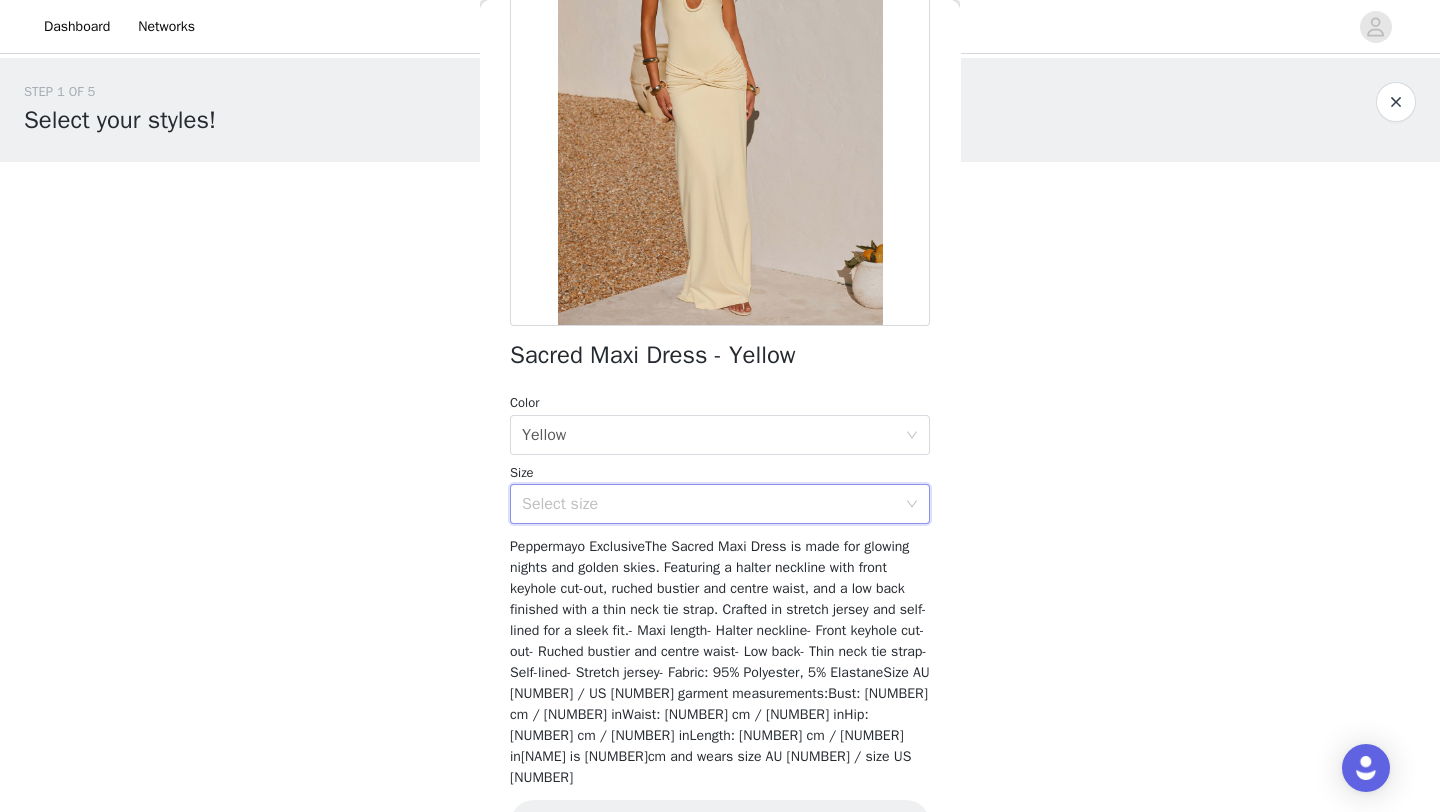click on "Select size" at bounding box center [709, 504] 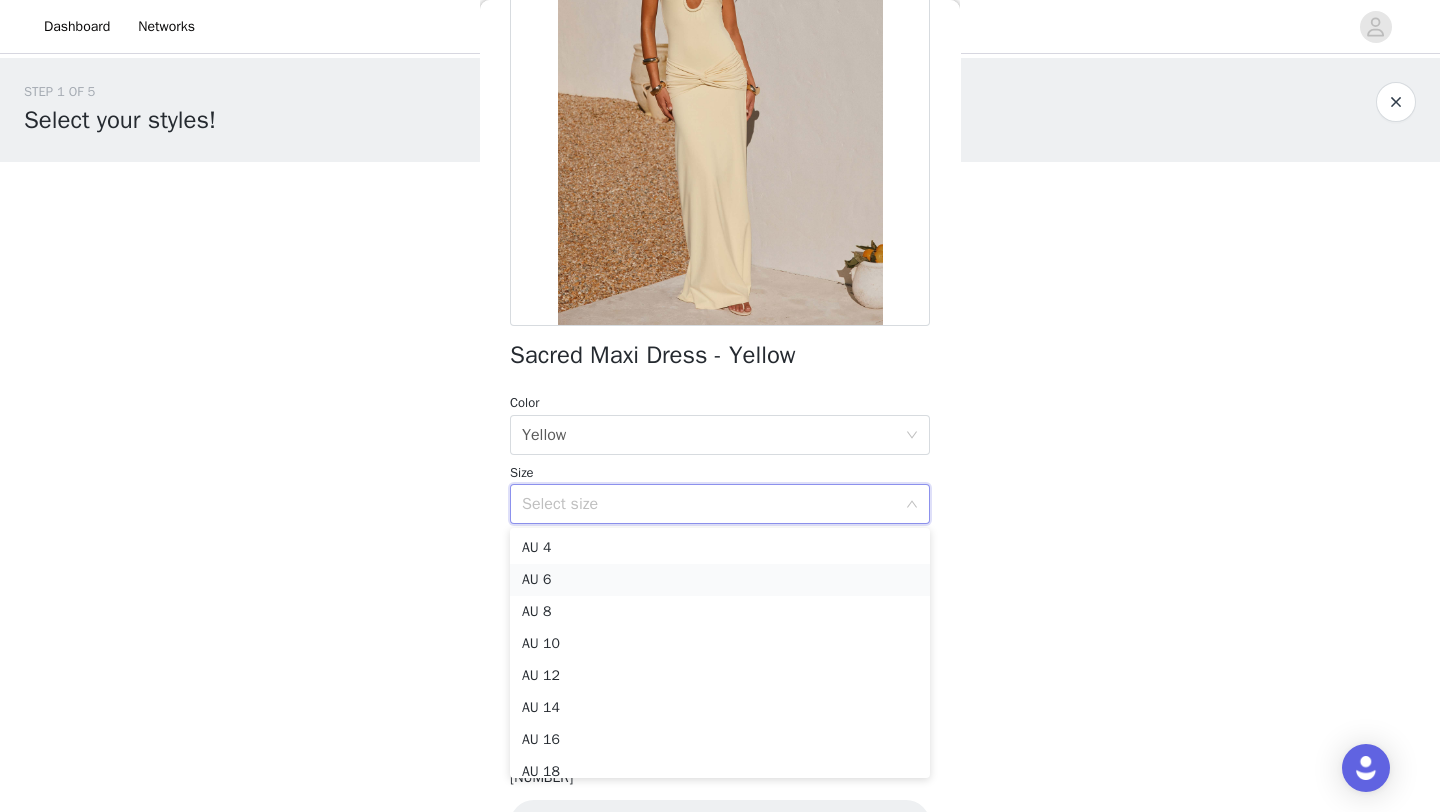 click on "AU 6" at bounding box center (720, 580) 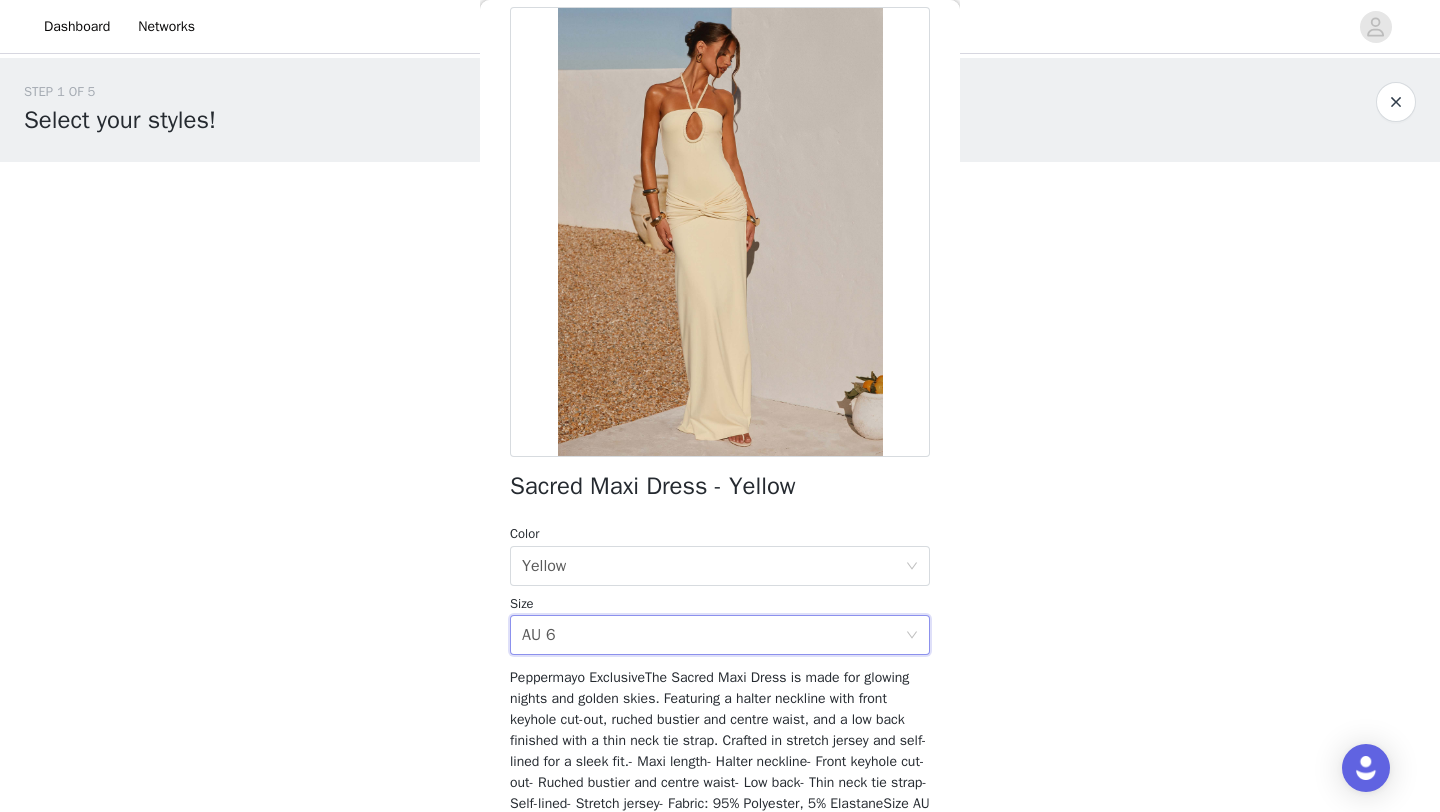 scroll, scrollTop: 263, scrollLeft: 0, axis: vertical 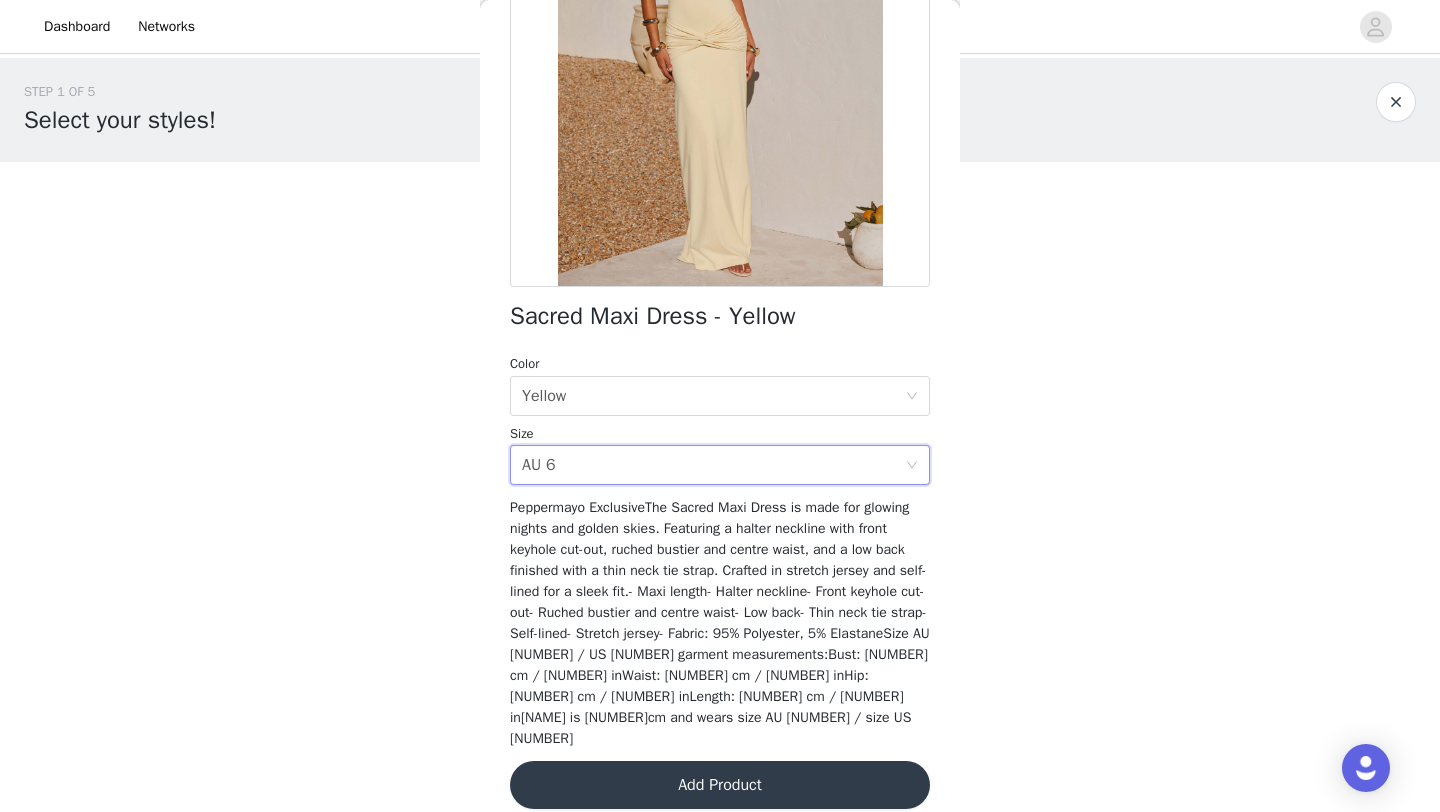 click on "Add Product" at bounding box center (720, 785) 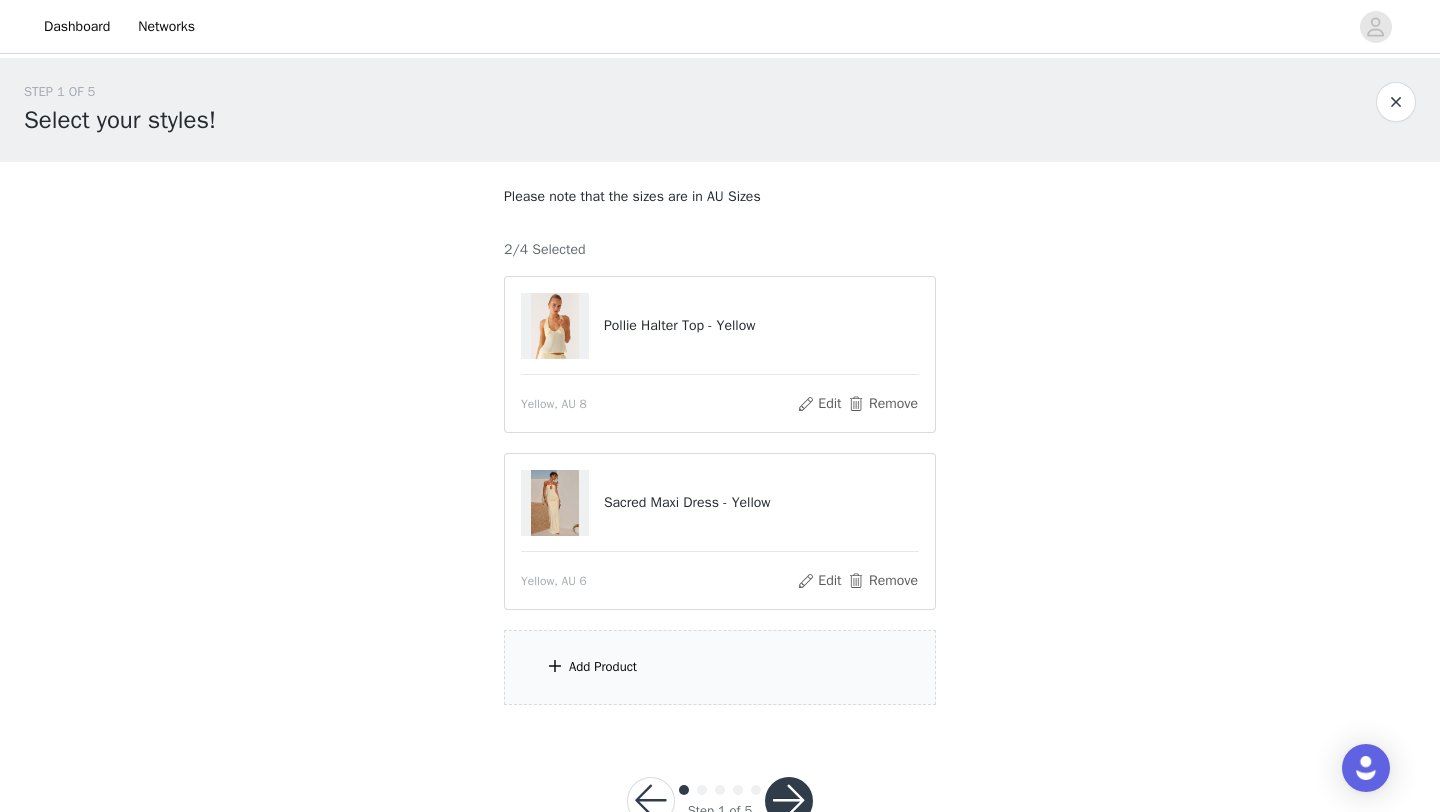 click on "Add Product" at bounding box center (720, 667) 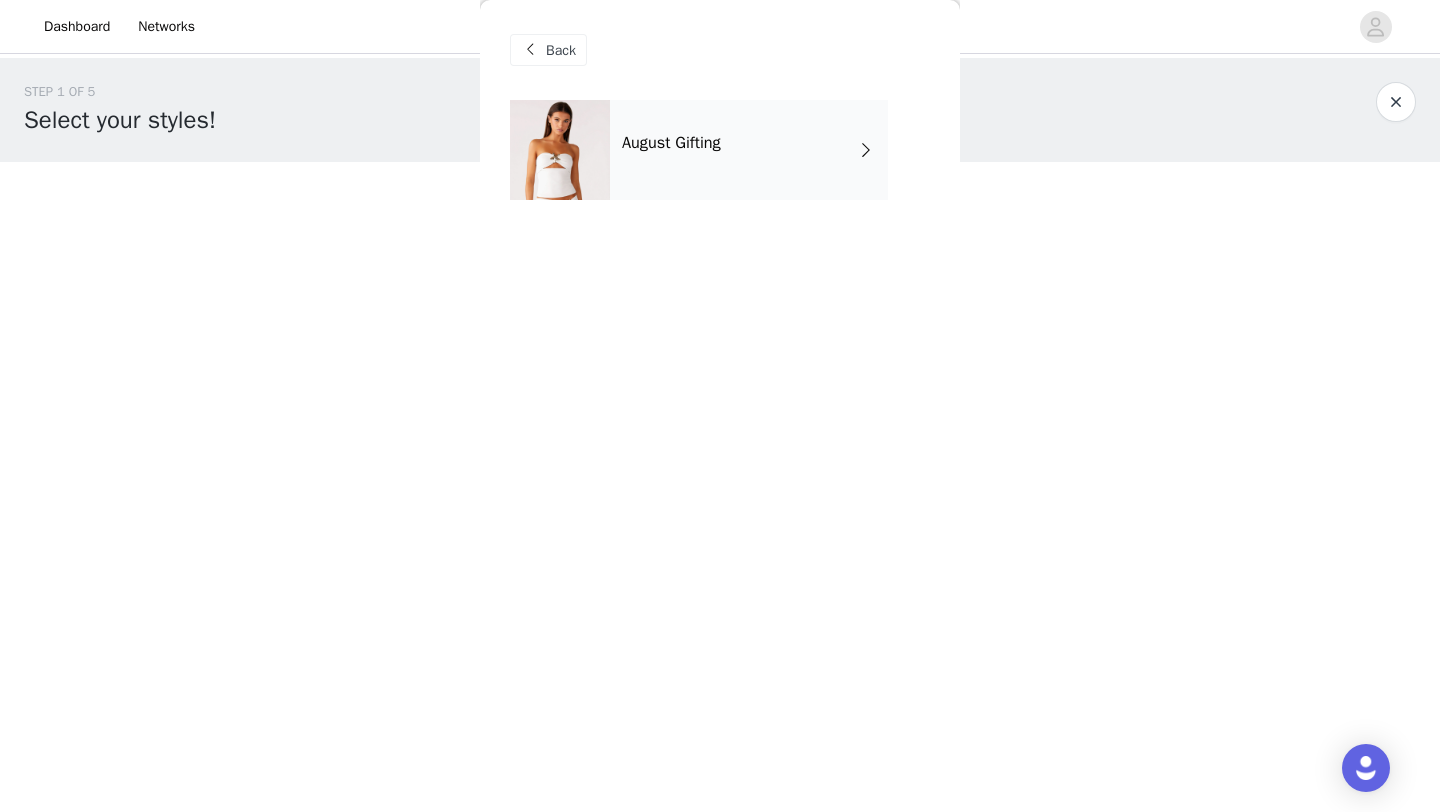 click on "August Gifting" at bounding box center [749, 150] 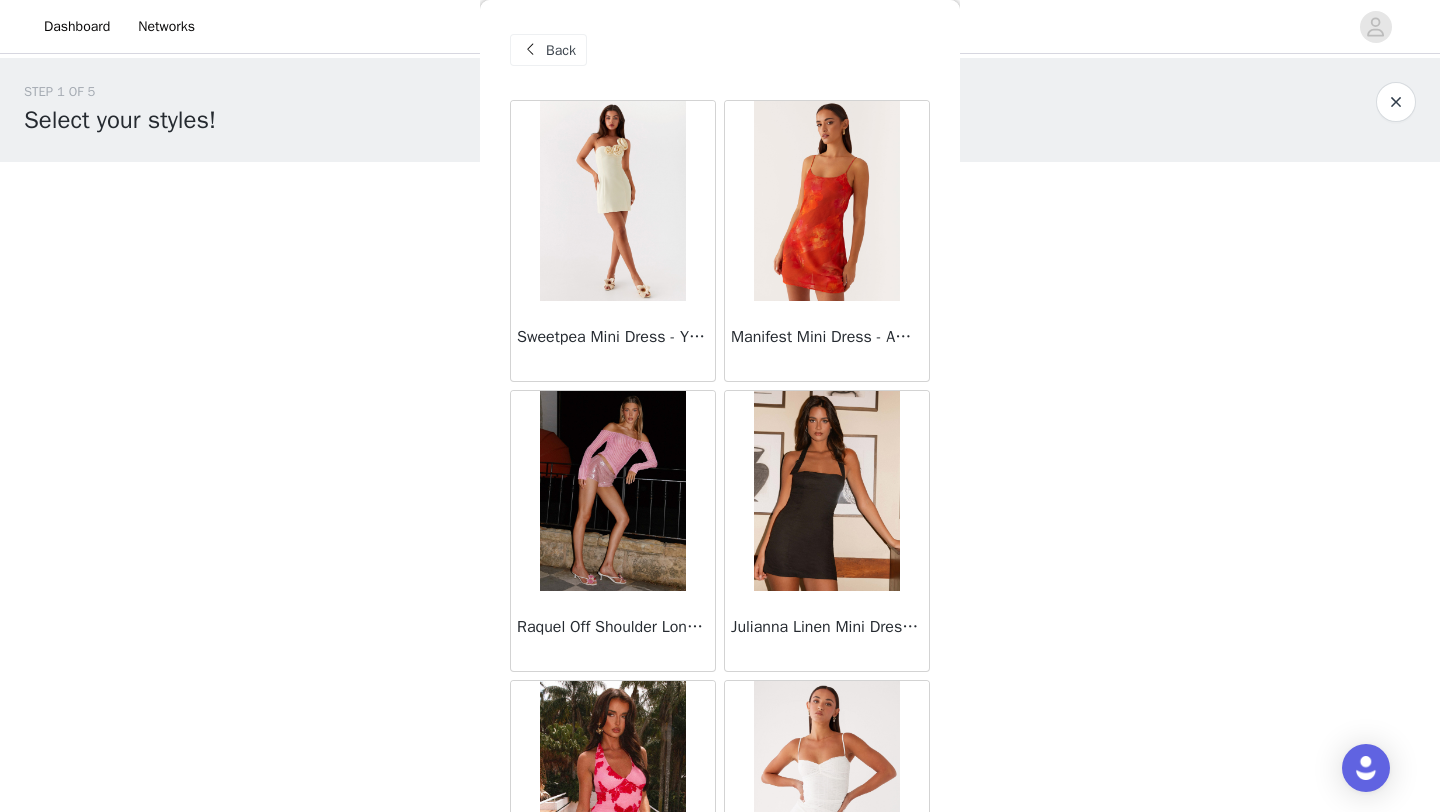 scroll, scrollTop: 2248, scrollLeft: 0, axis: vertical 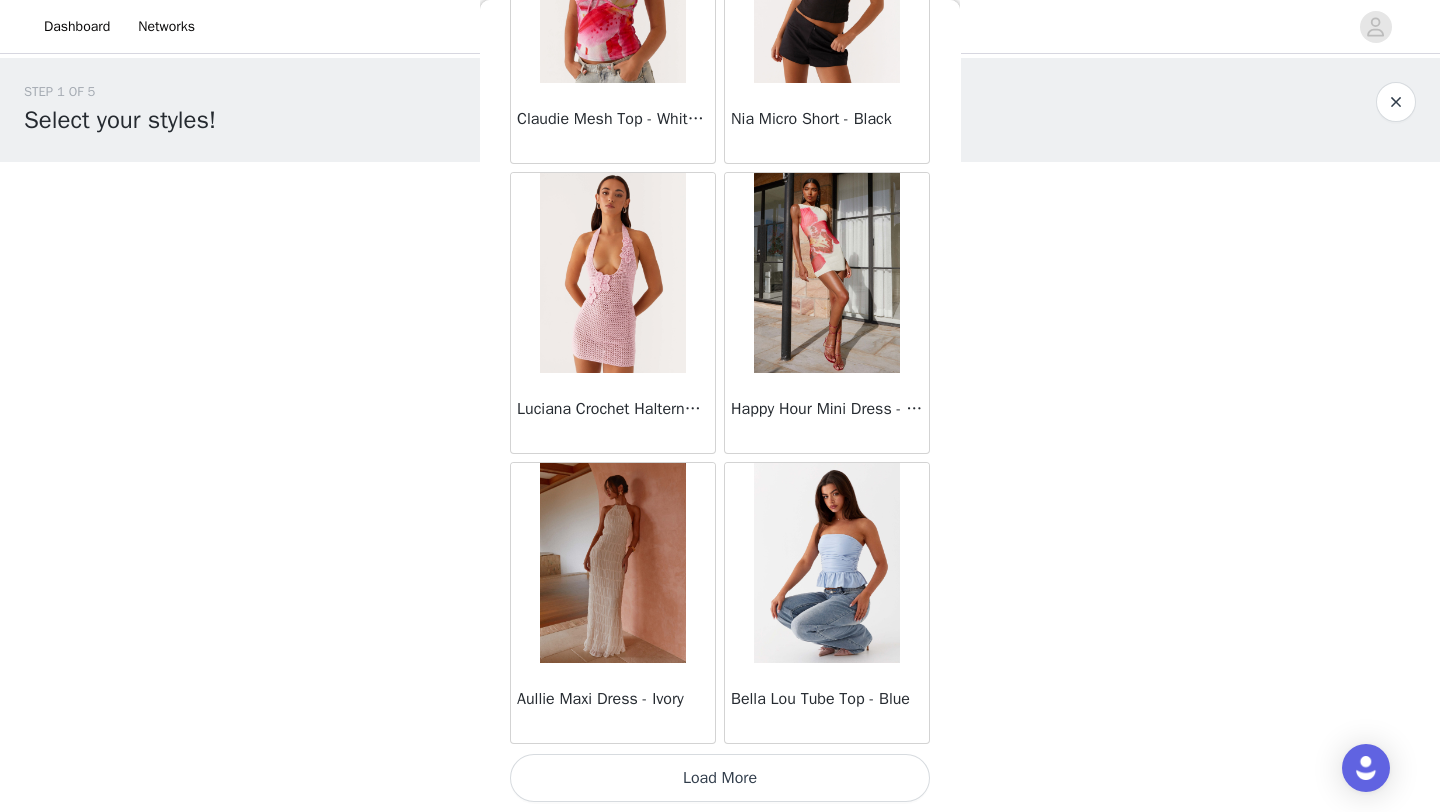 click on "Load More" at bounding box center [720, 778] 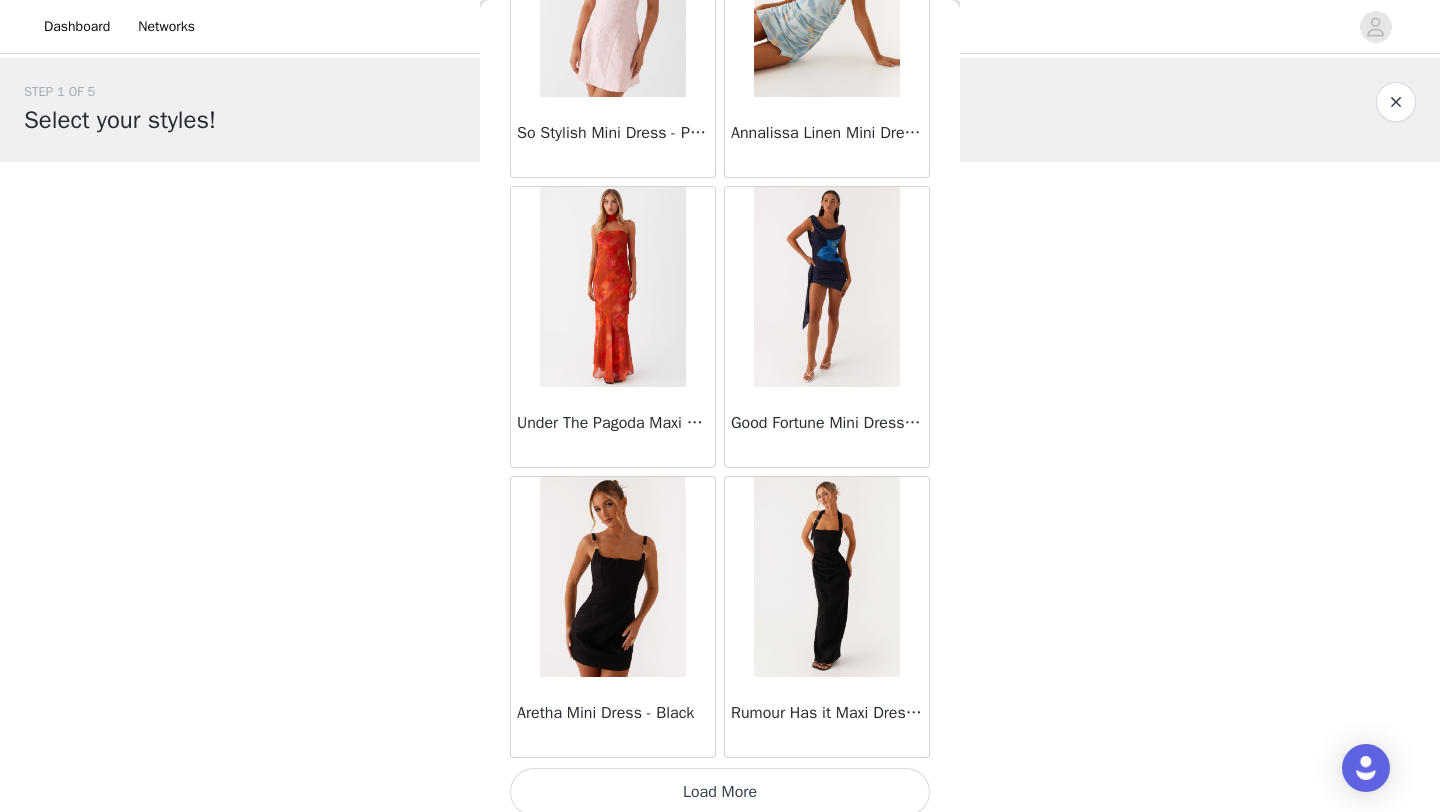 scroll, scrollTop: 5148, scrollLeft: 0, axis: vertical 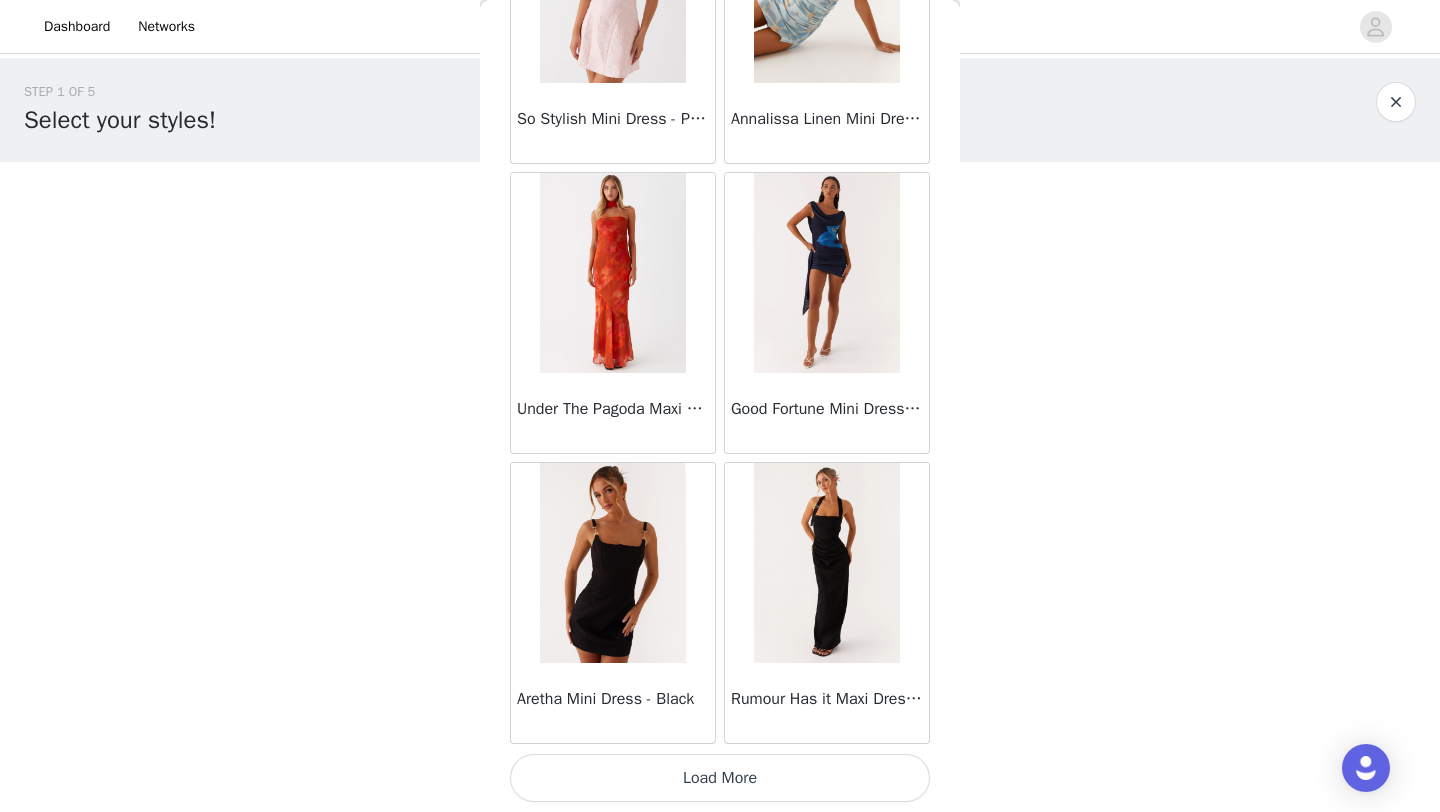 click on "Load More" at bounding box center [720, 778] 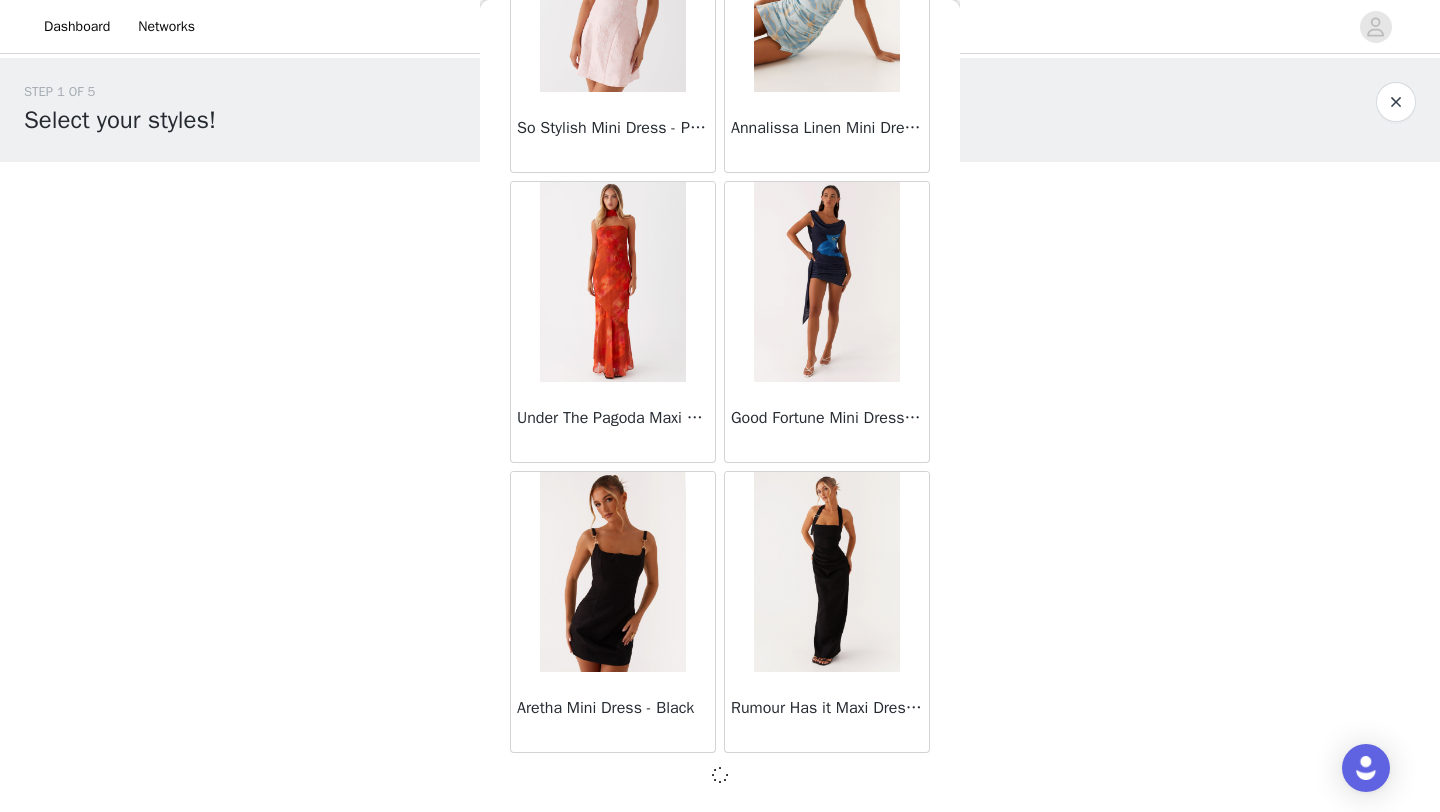 scroll, scrollTop: 5139, scrollLeft: 0, axis: vertical 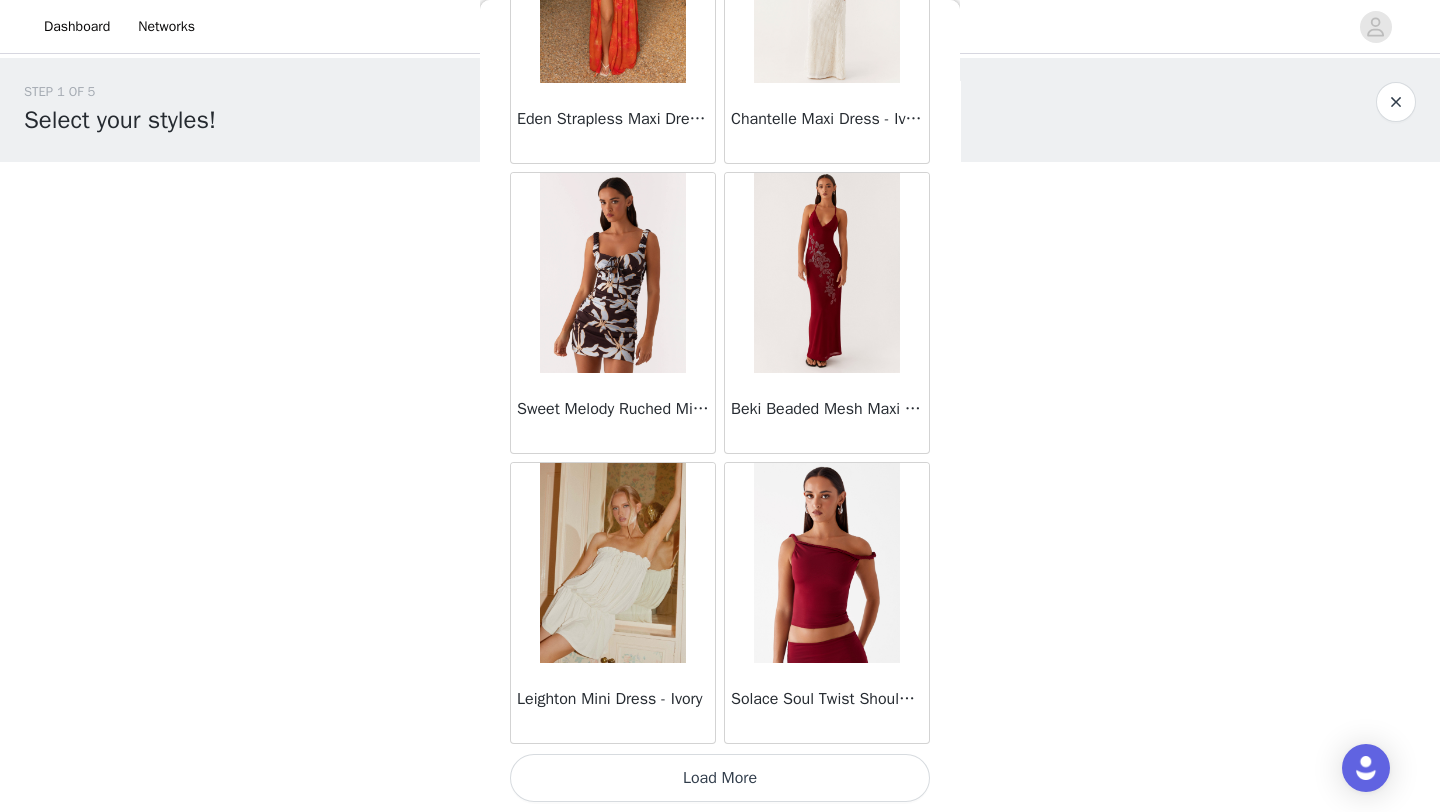 click on "Load More" at bounding box center (720, 778) 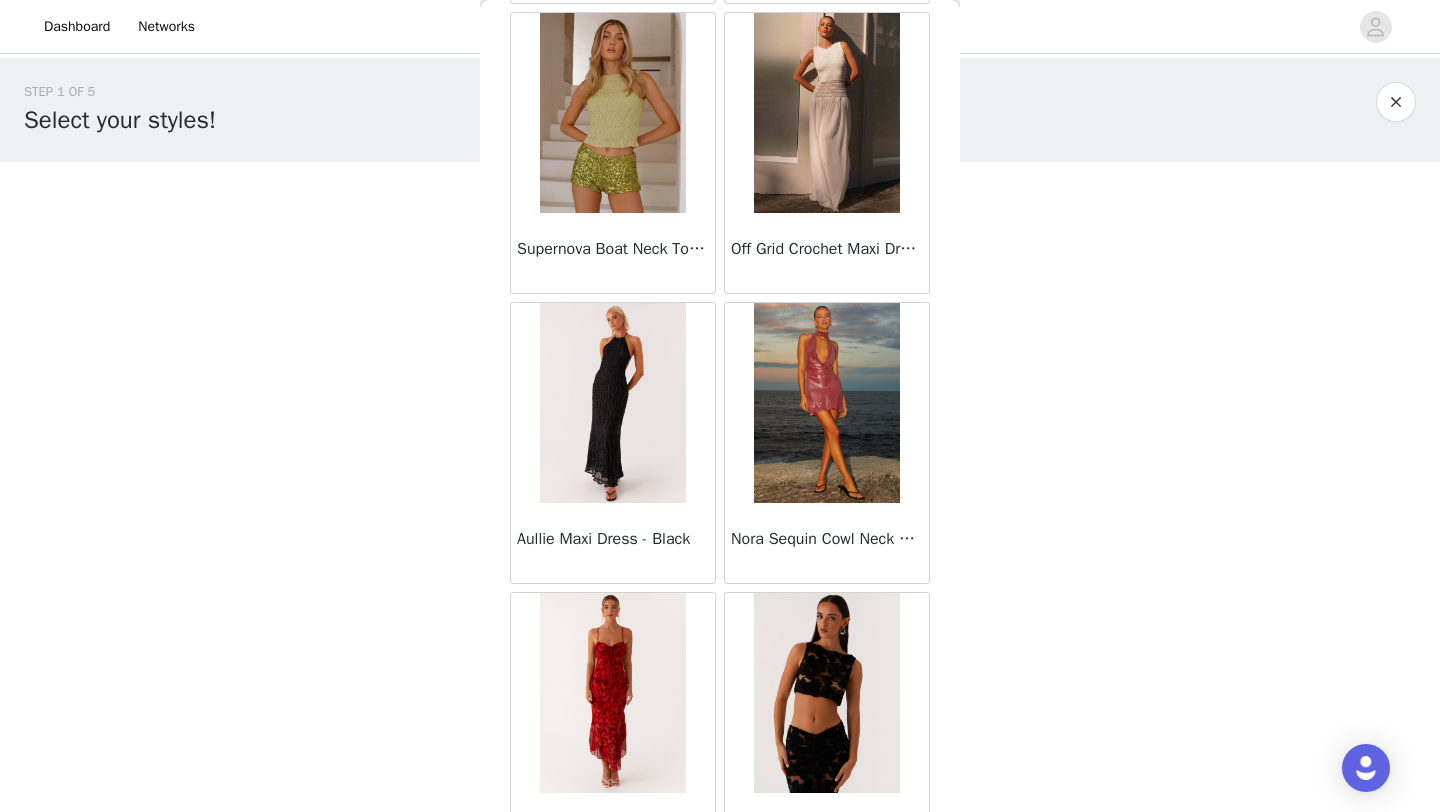 scroll, scrollTop: 10948, scrollLeft: 0, axis: vertical 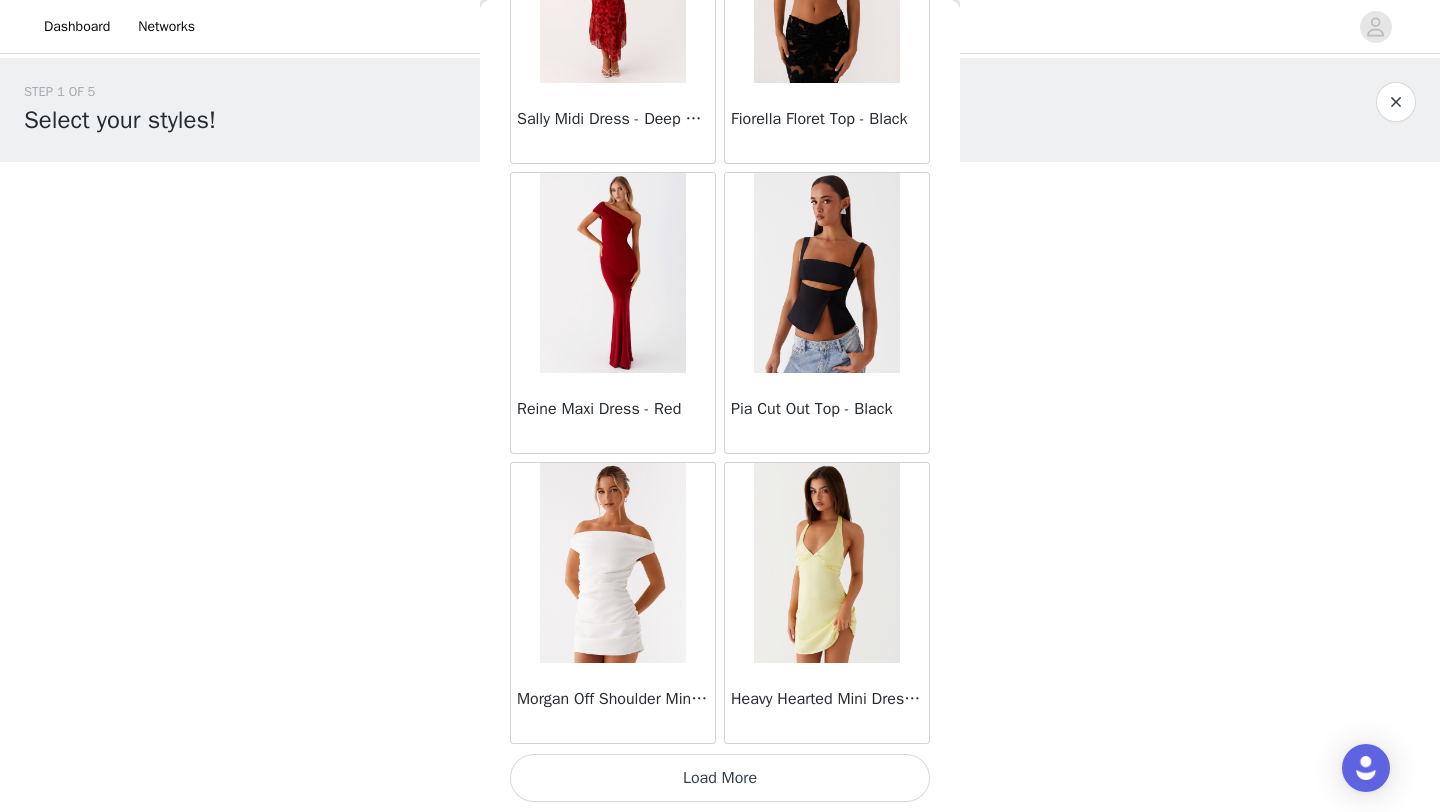 click on "Load More" at bounding box center (720, 778) 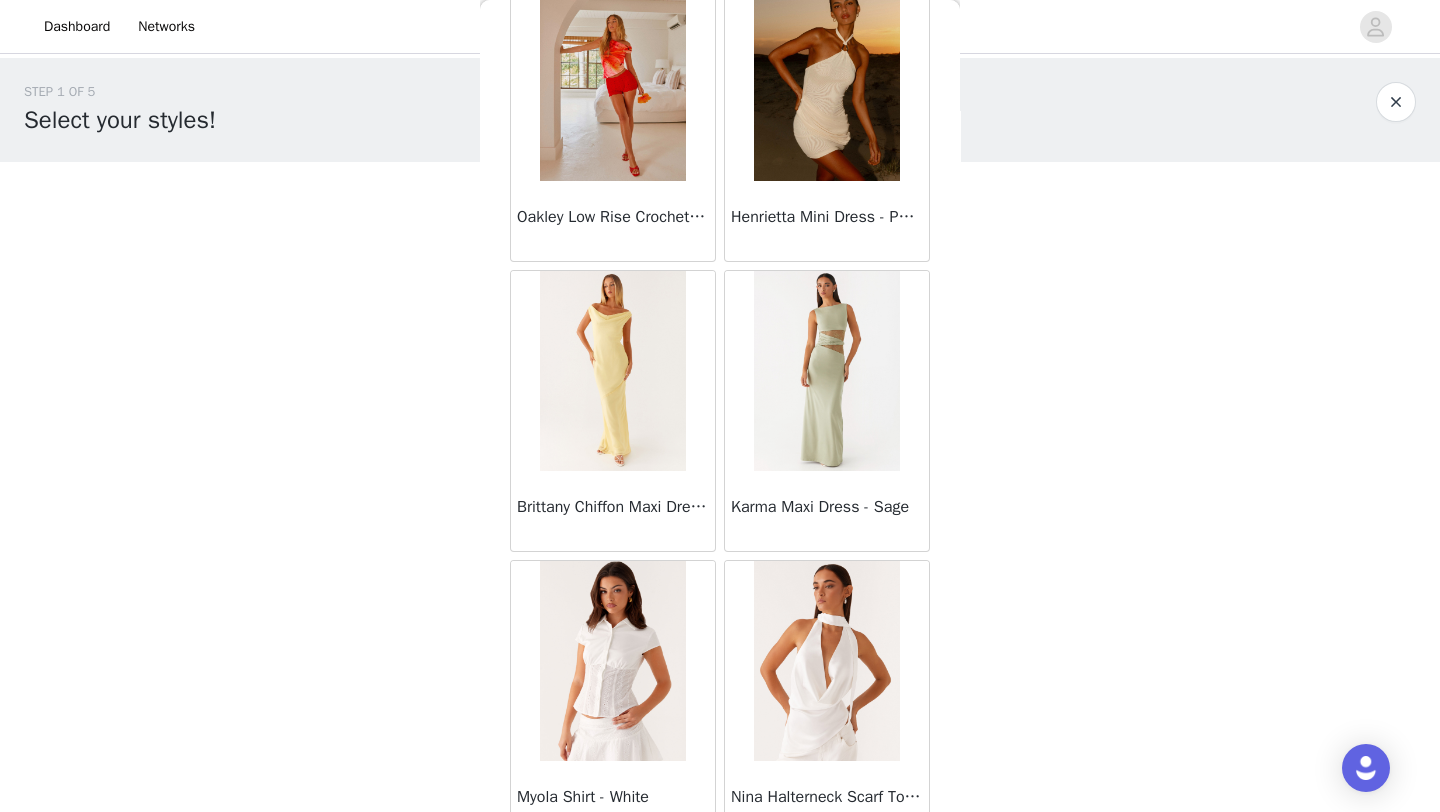 scroll, scrollTop: 13848, scrollLeft: 0, axis: vertical 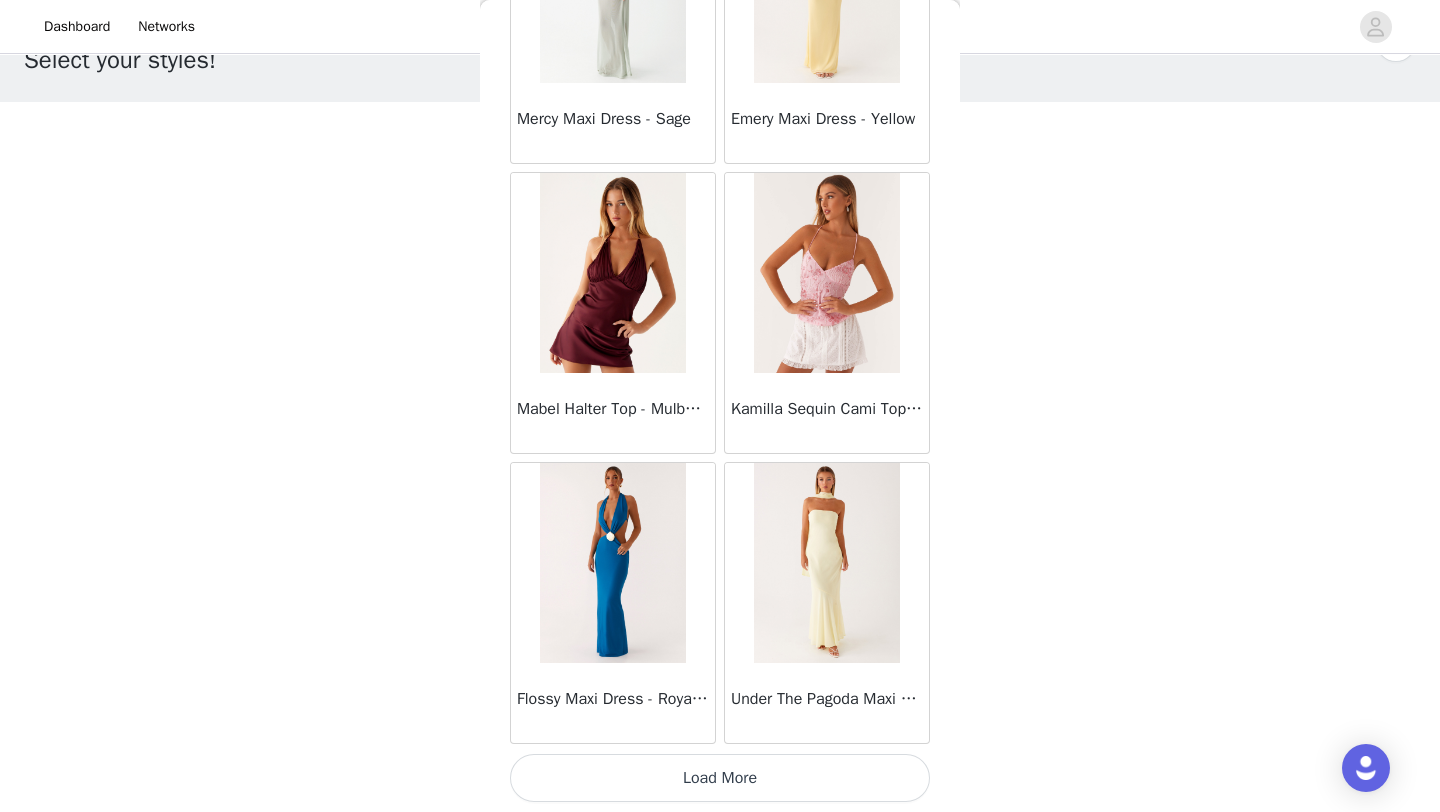 click on "Load More" at bounding box center [720, 778] 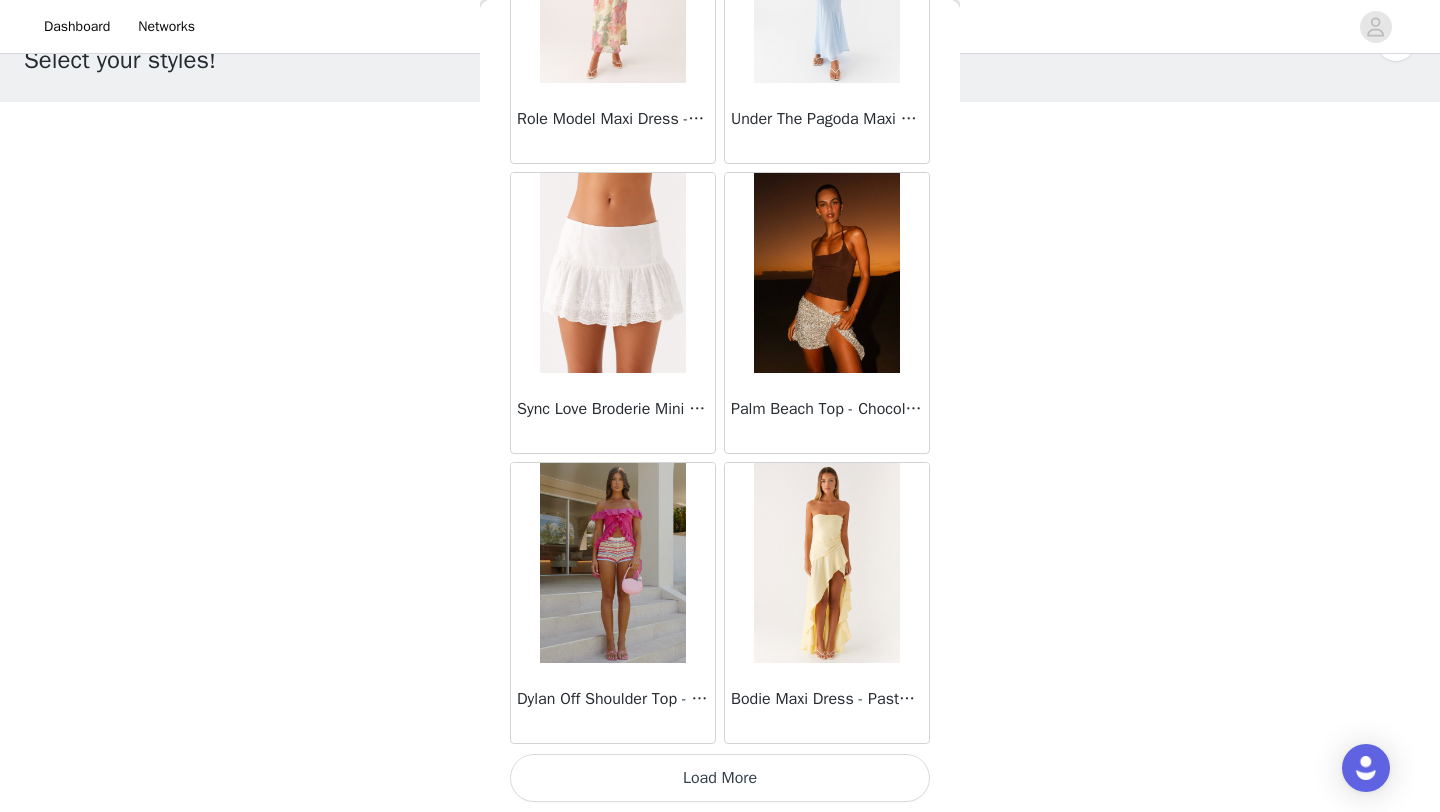 scroll, scrollTop: 16748, scrollLeft: 0, axis: vertical 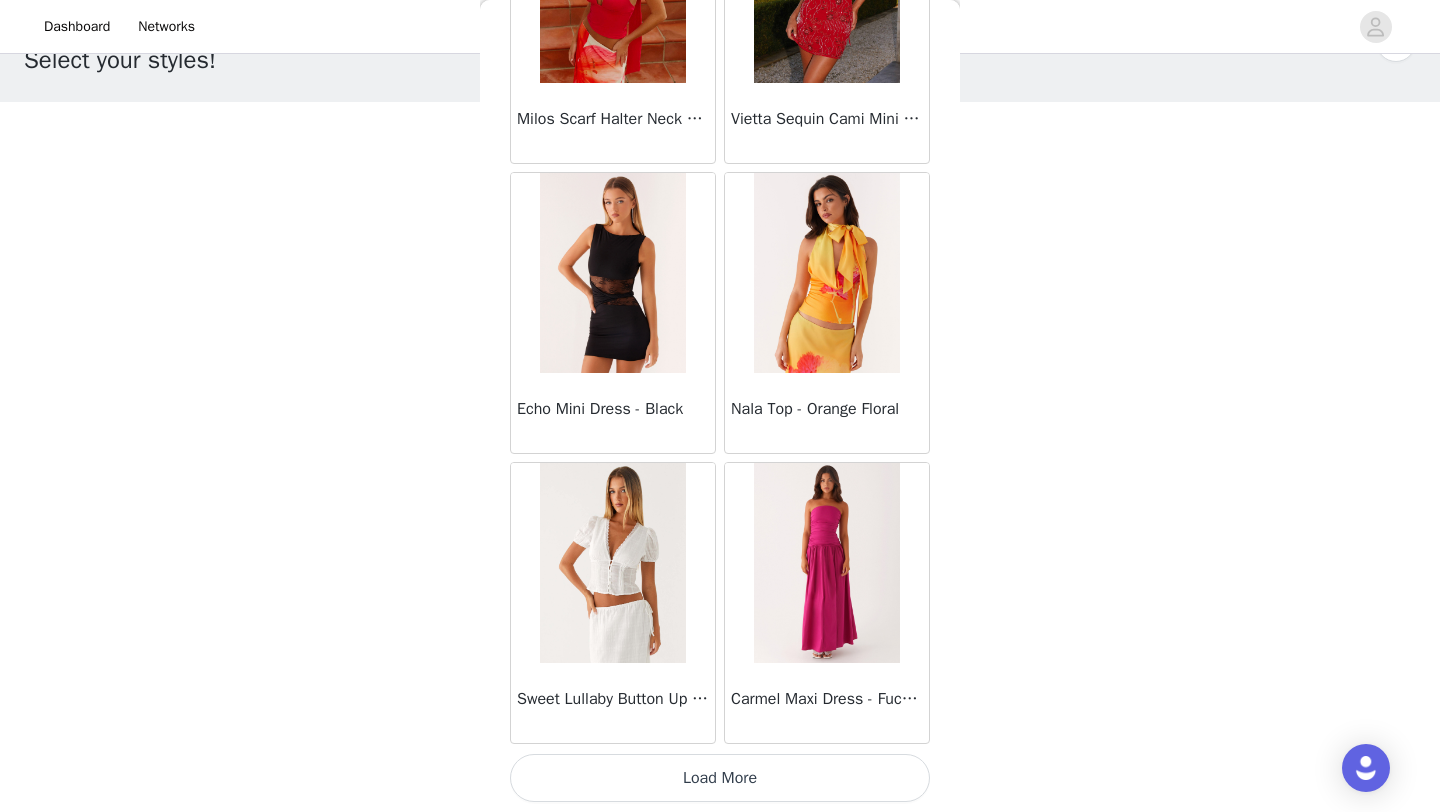click on "Load More" at bounding box center [720, 778] 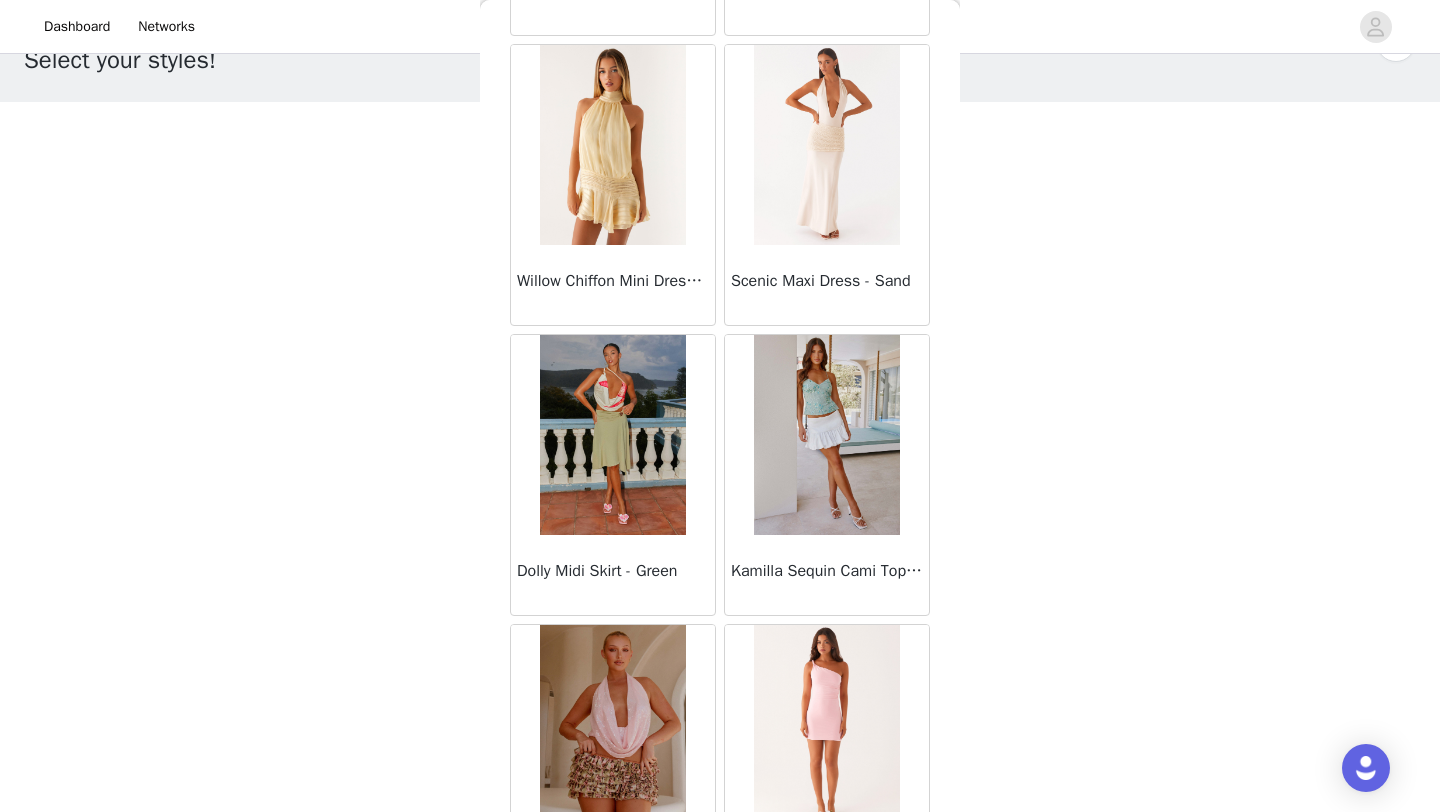 scroll, scrollTop: 22548, scrollLeft: 0, axis: vertical 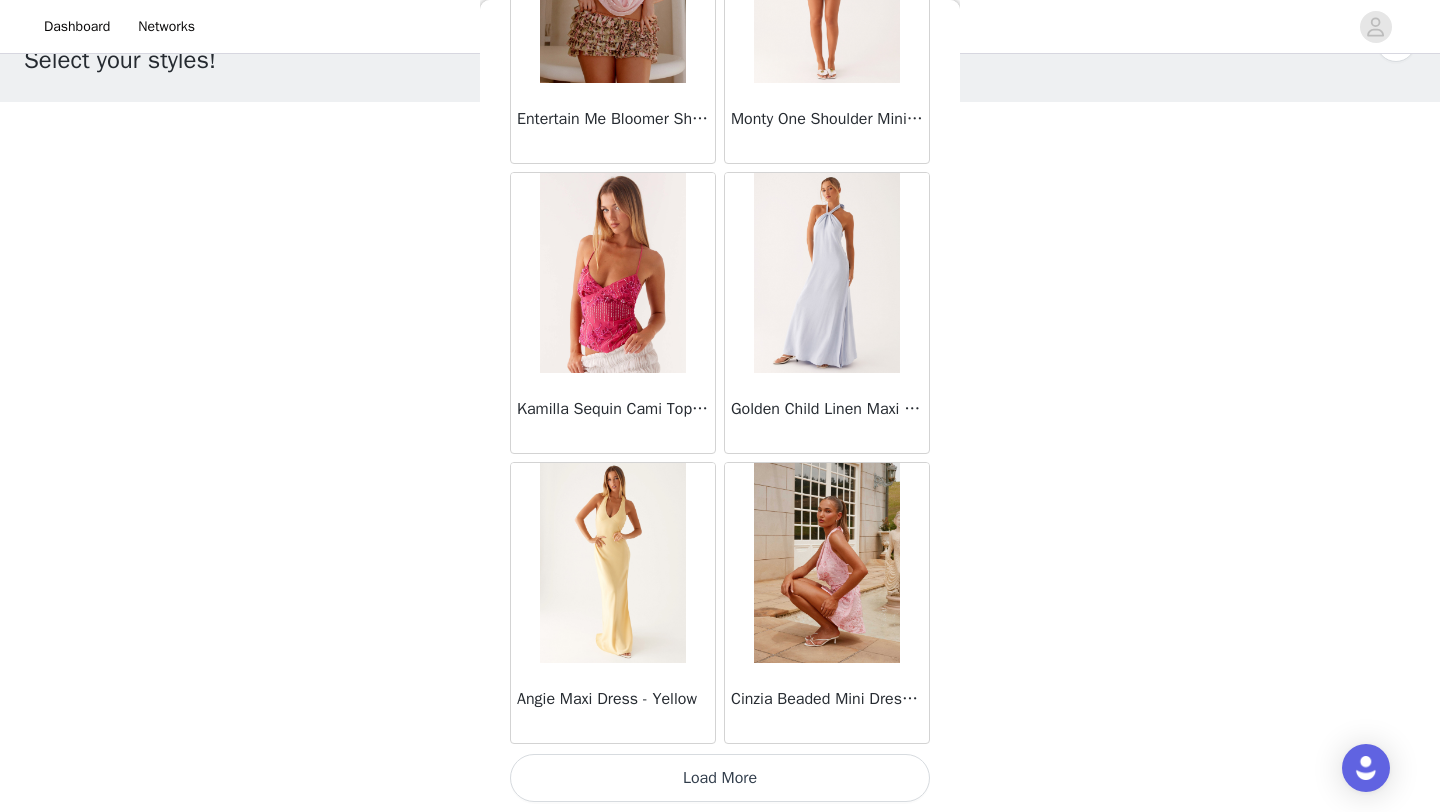 click on "Load More" at bounding box center [720, 778] 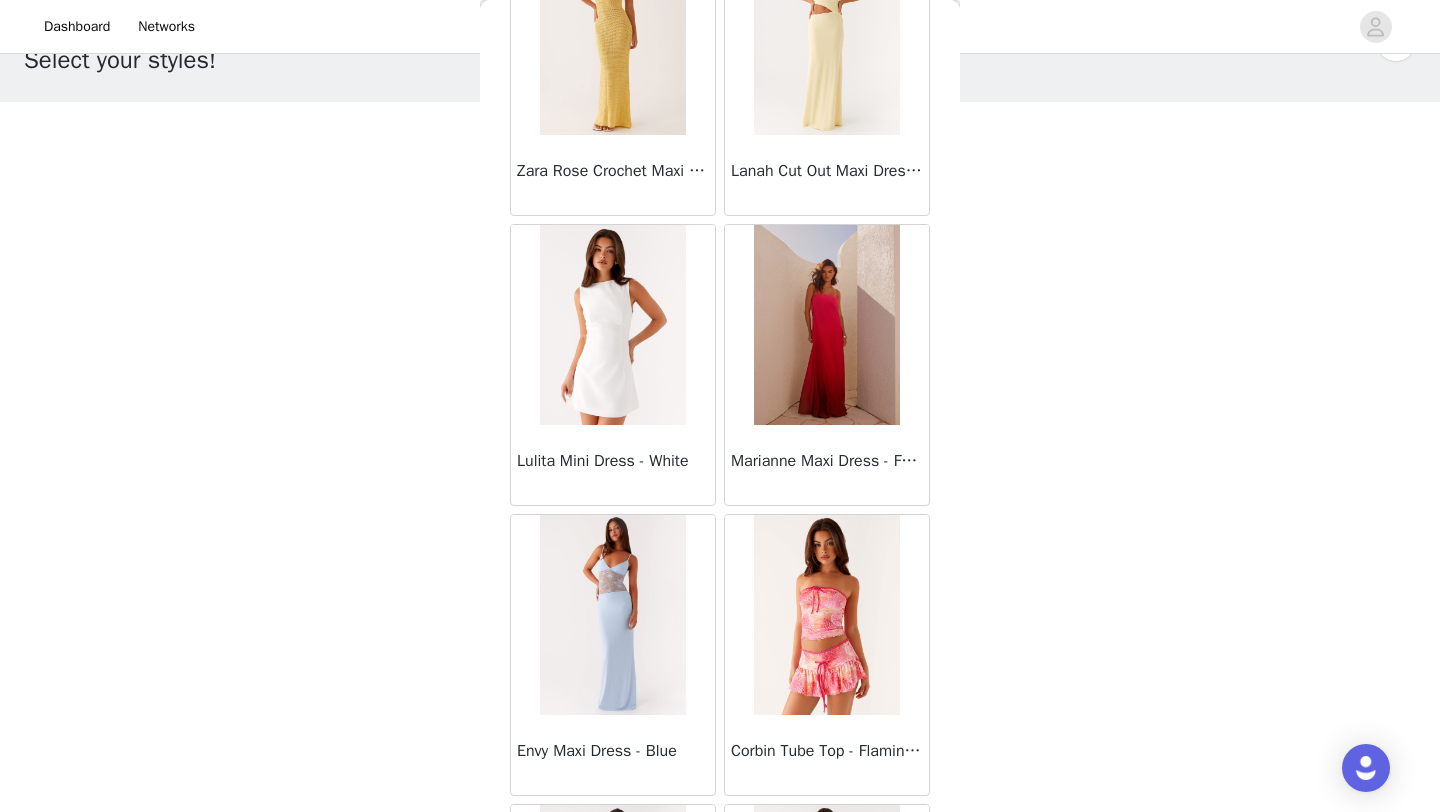 scroll, scrollTop: 25448, scrollLeft: 0, axis: vertical 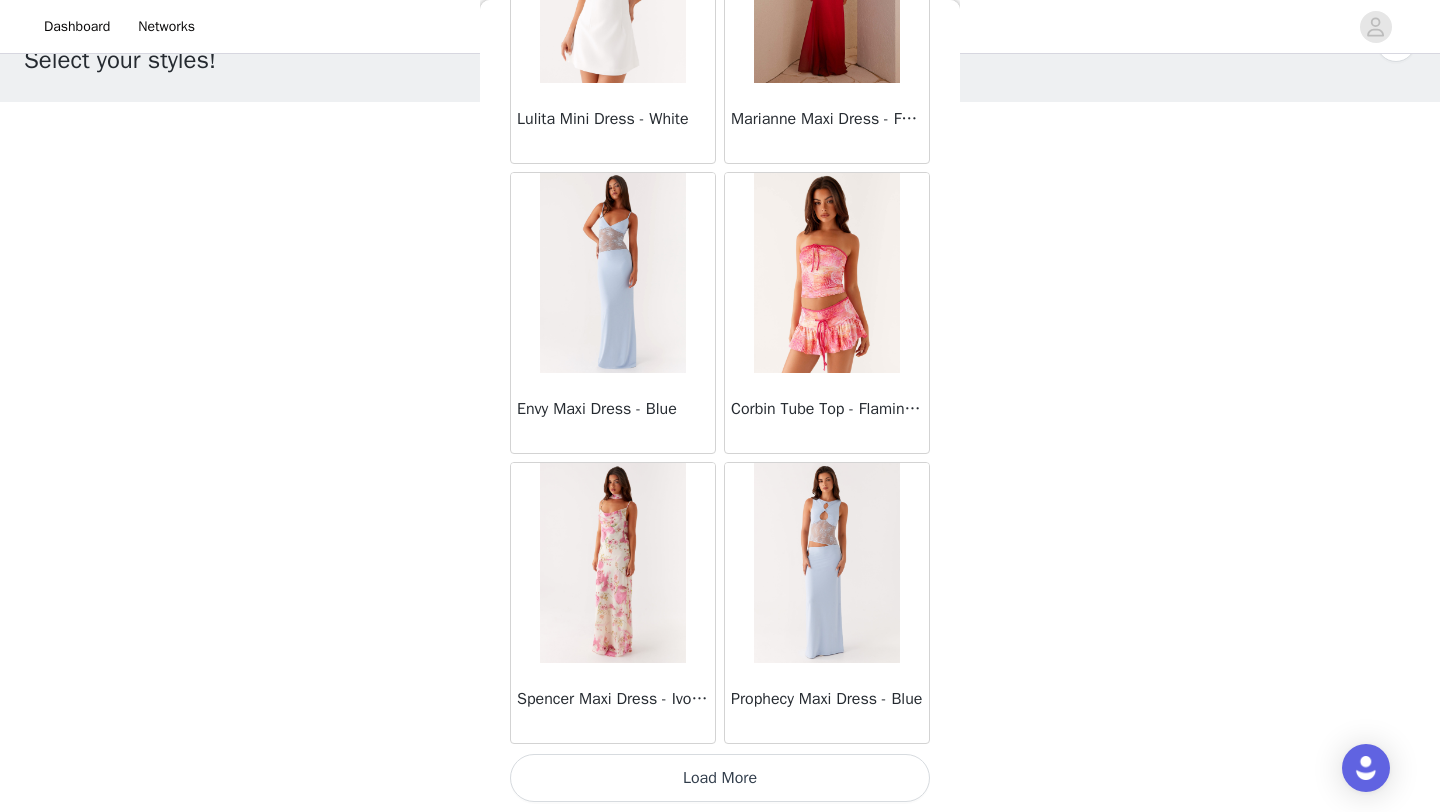 click on "Load More" at bounding box center (720, 778) 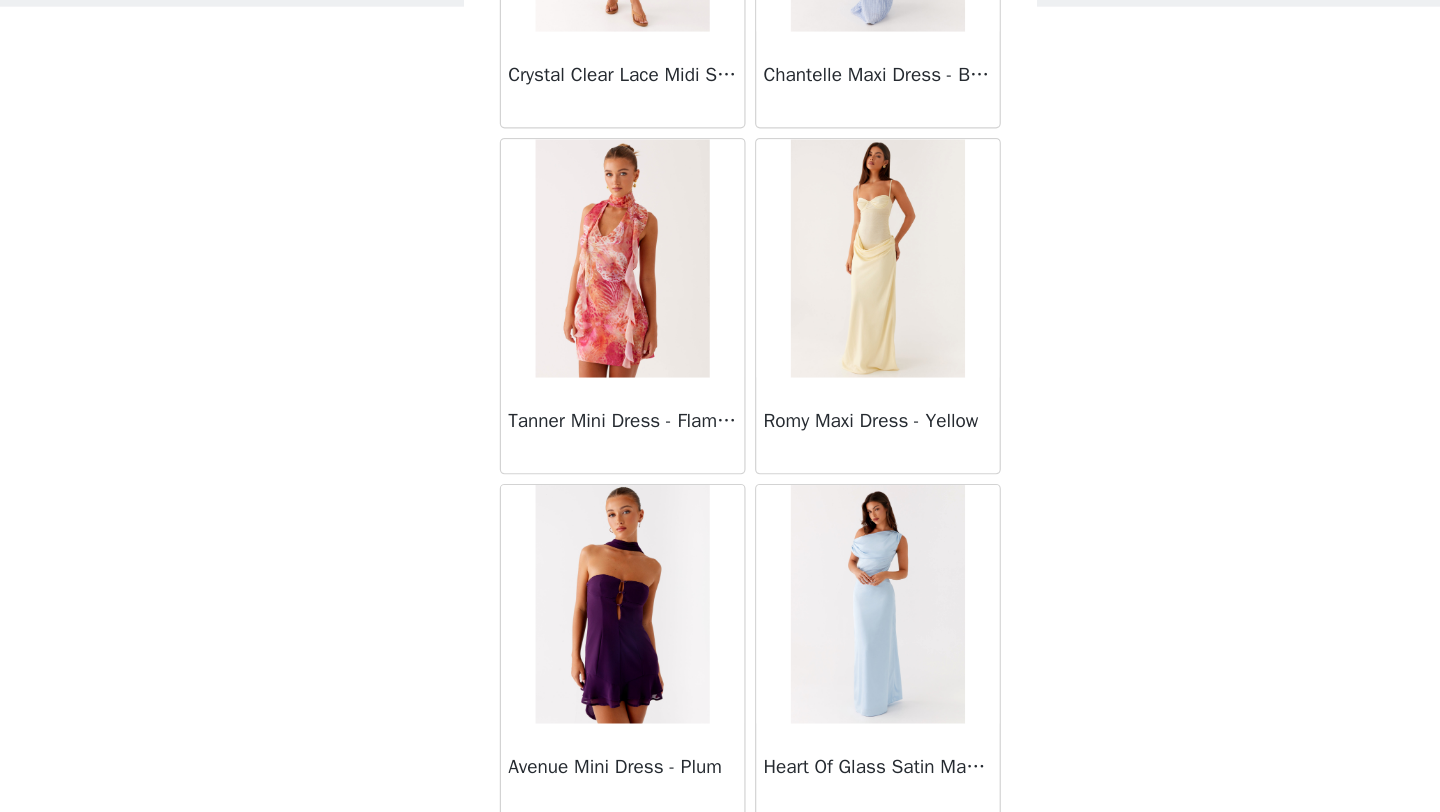 scroll, scrollTop: 26857, scrollLeft: 0, axis: vertical 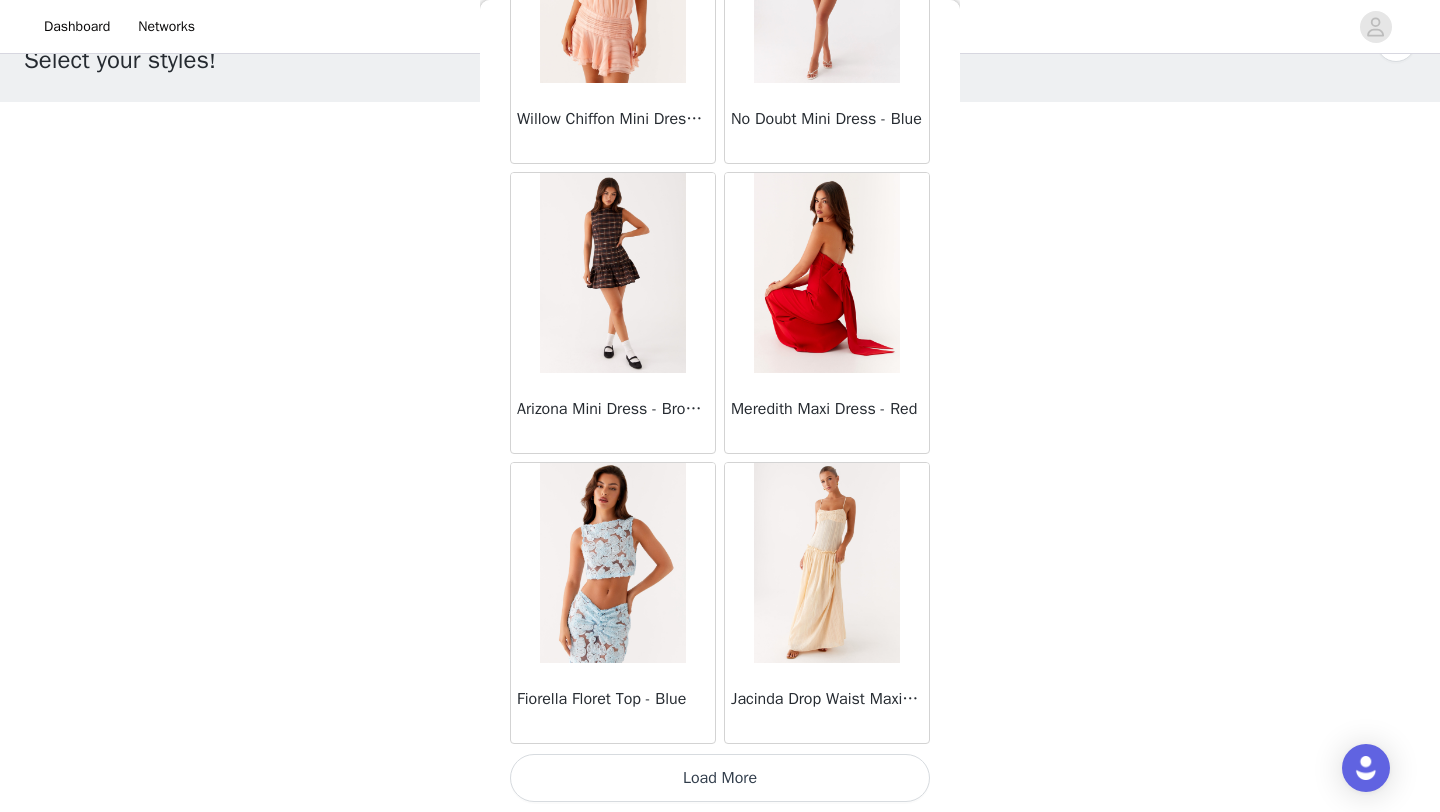 click on "Load More" at bounding box center [720, 778] 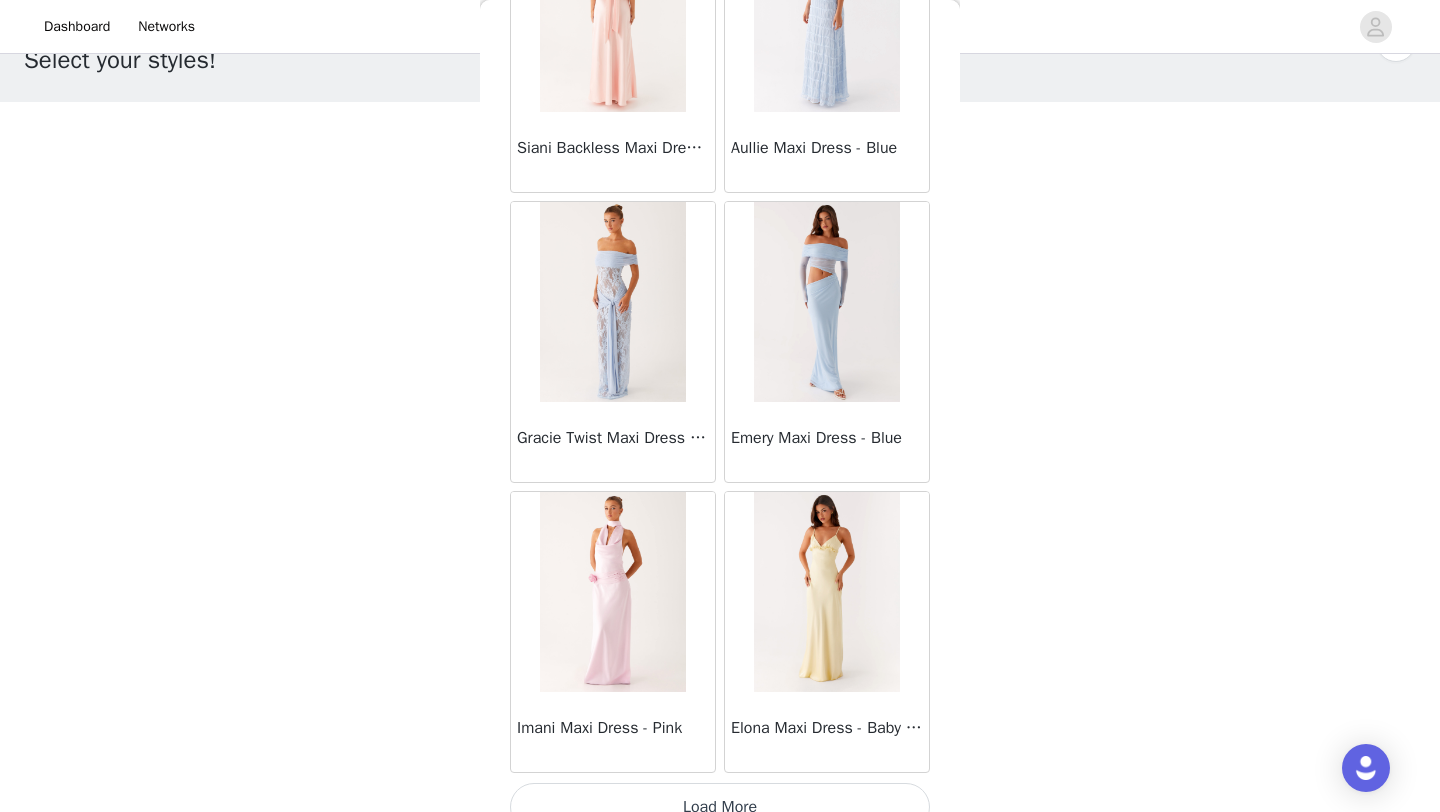 scroll, scrollTop: 31248, scrollLeft: 0, axis: vertical 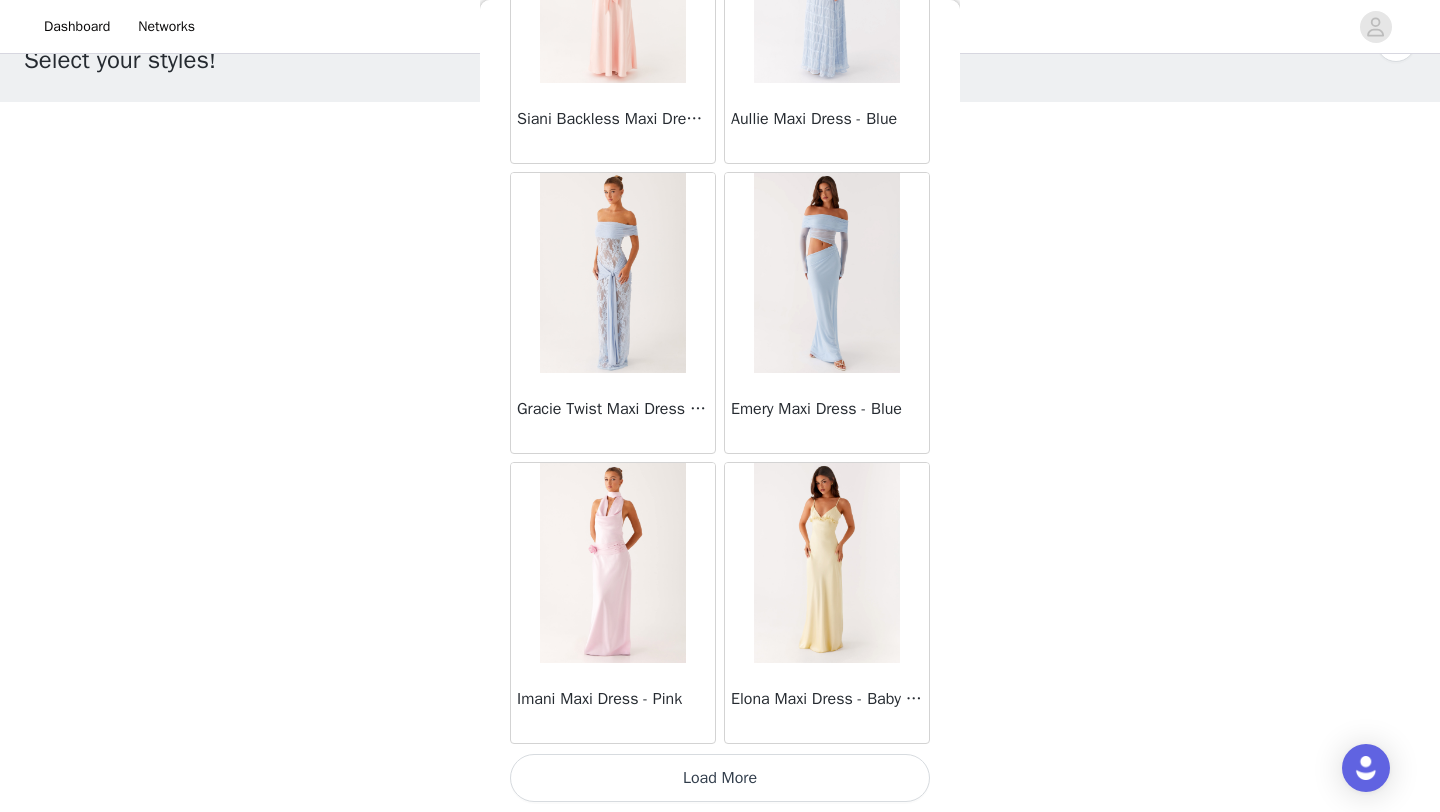 click on "Load More" at bounding box center (720, 778) 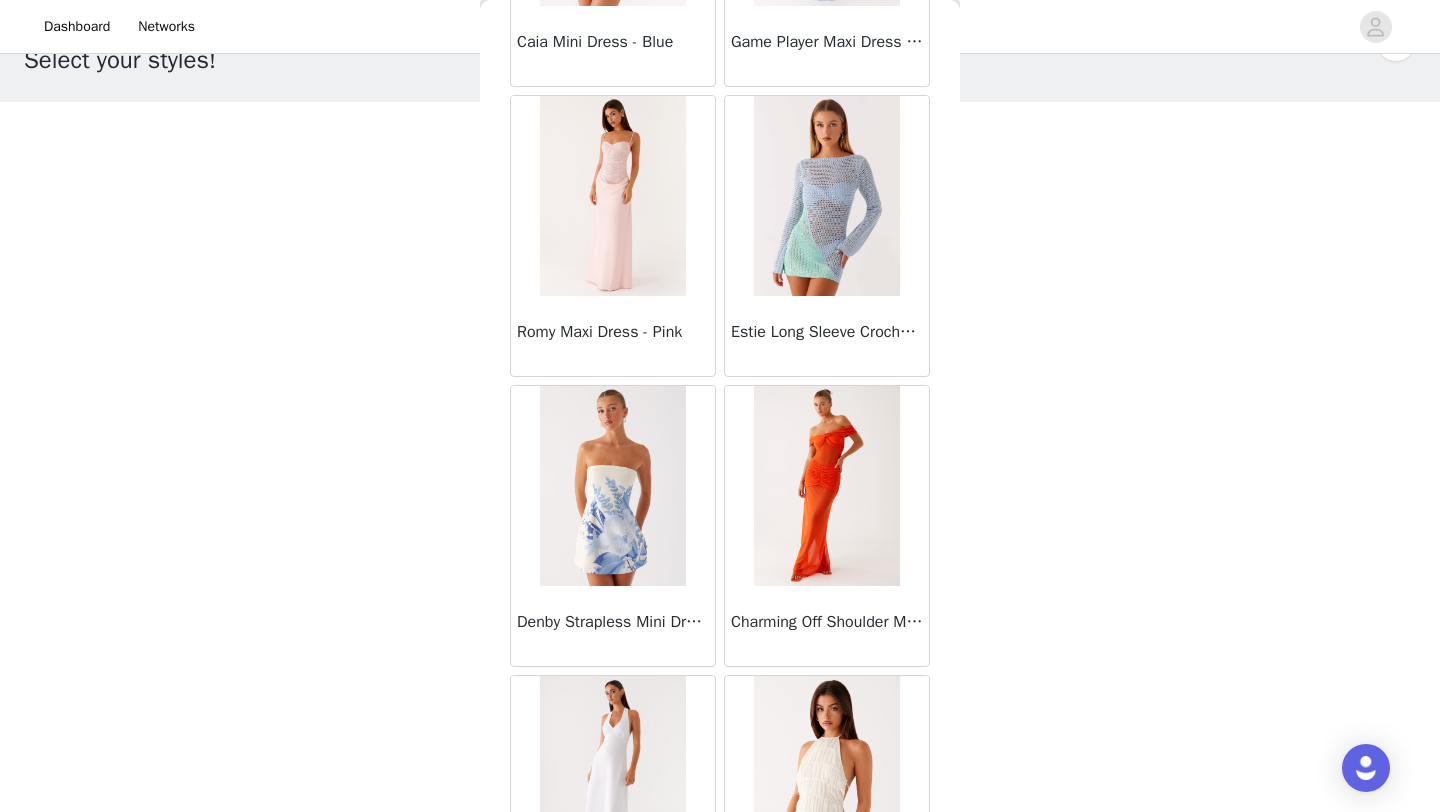 scroll, scrollTop: 34148, scrollLeft: 0, axis: vertical 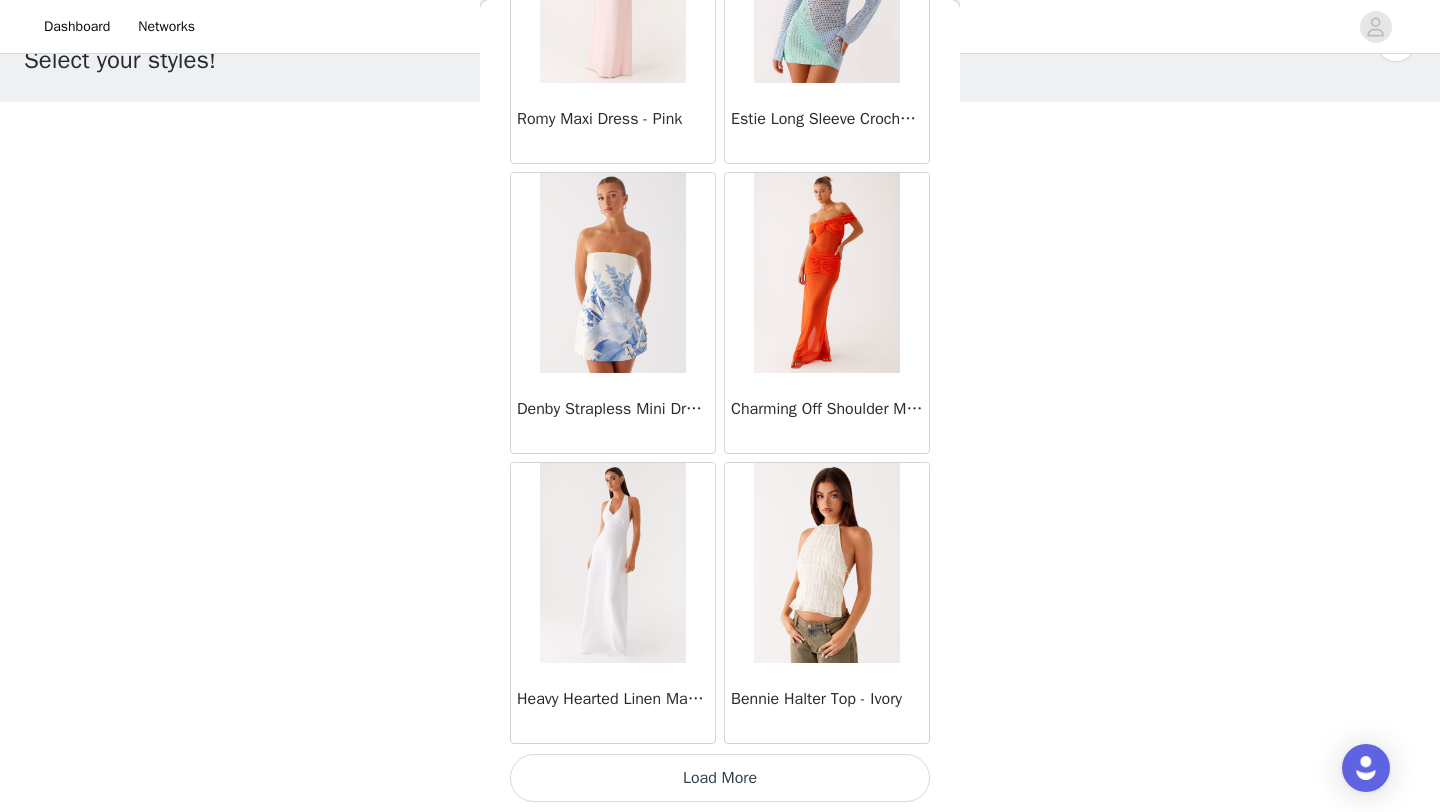 click on "Load More" at bounding box center [720, 778] 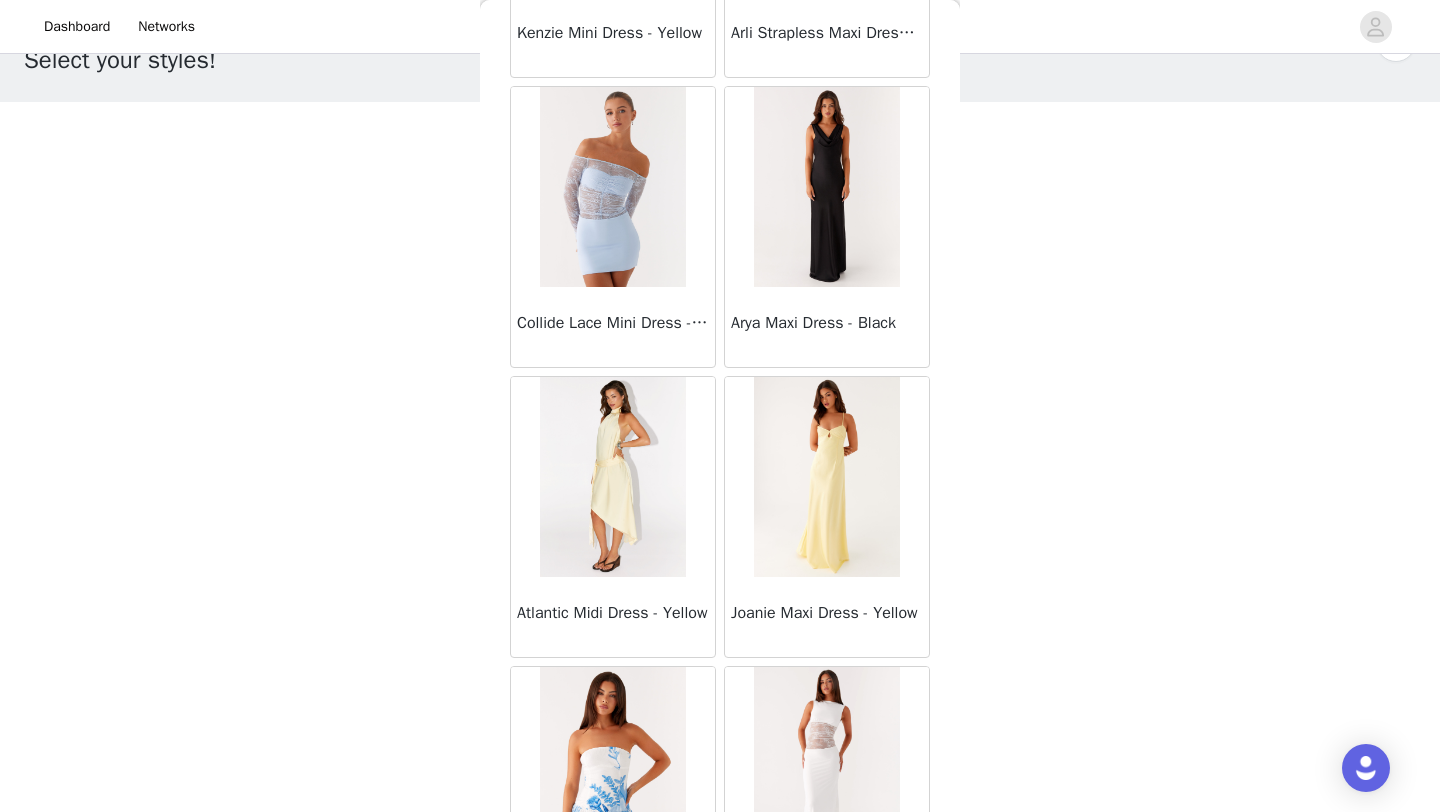 scroll, scrollTop: 37048, scrollLeft: 0, axis: vertical 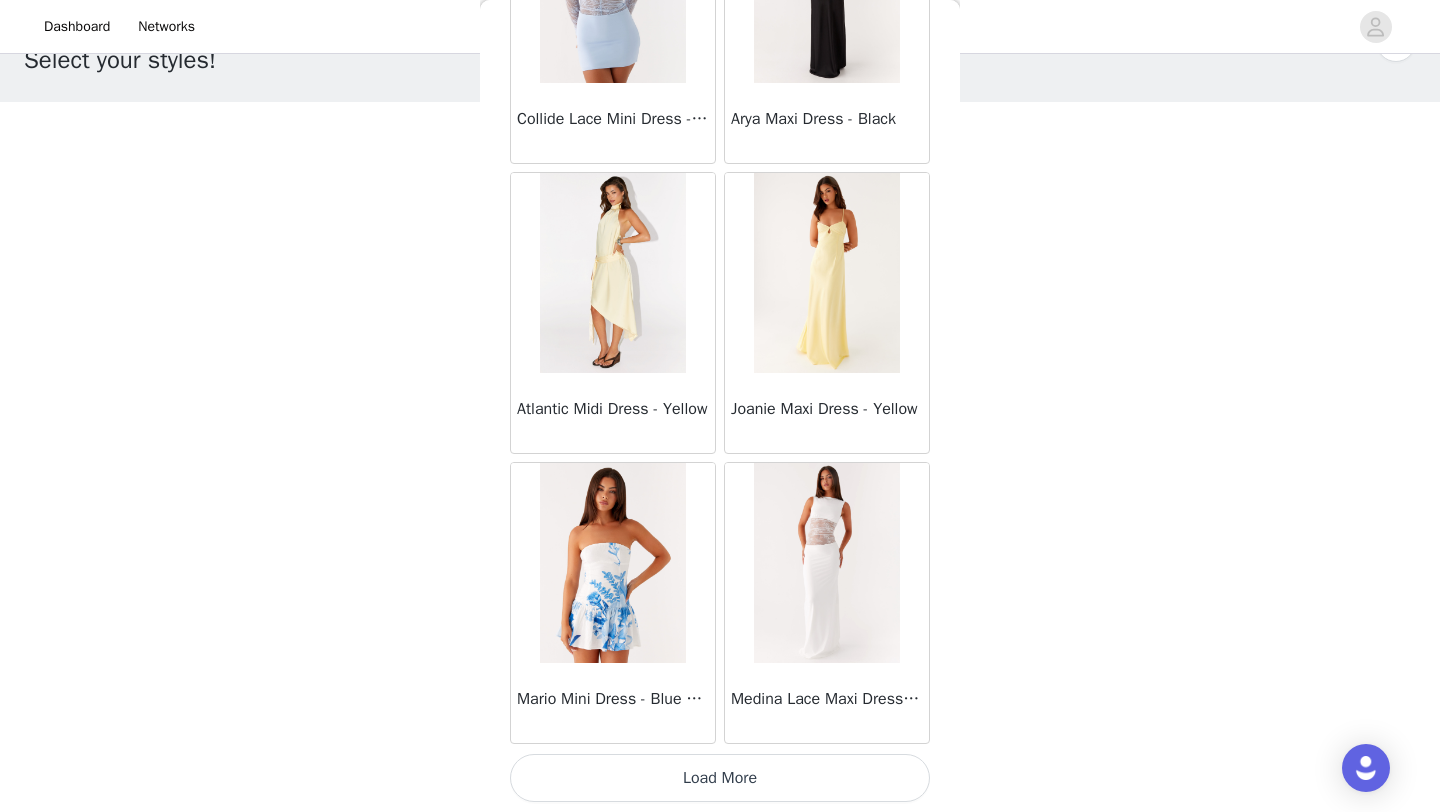 click on "Load More" at bounding box center [720, 778] 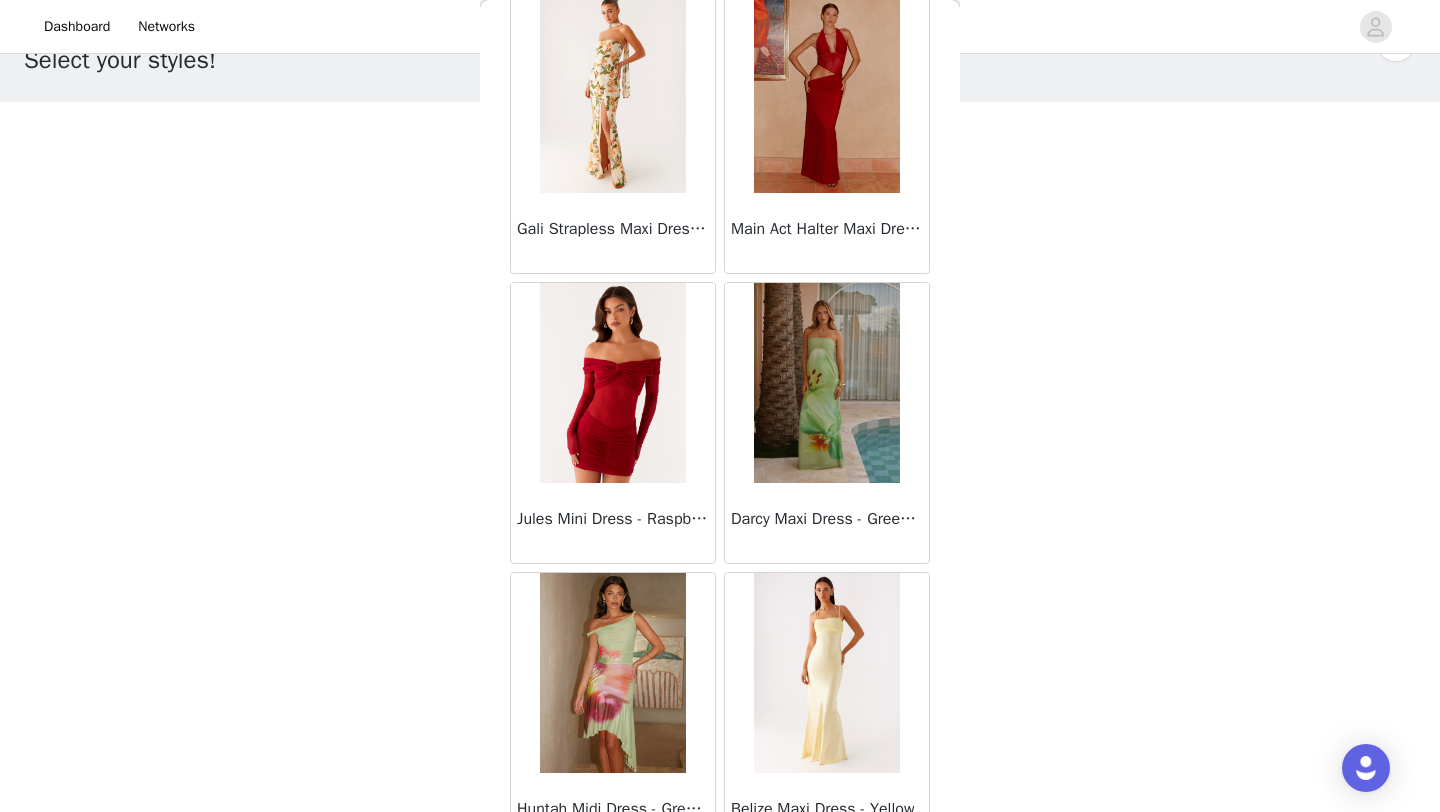 scroll, scrollTop: 39948, scrollLeft: 0, axis: vertical 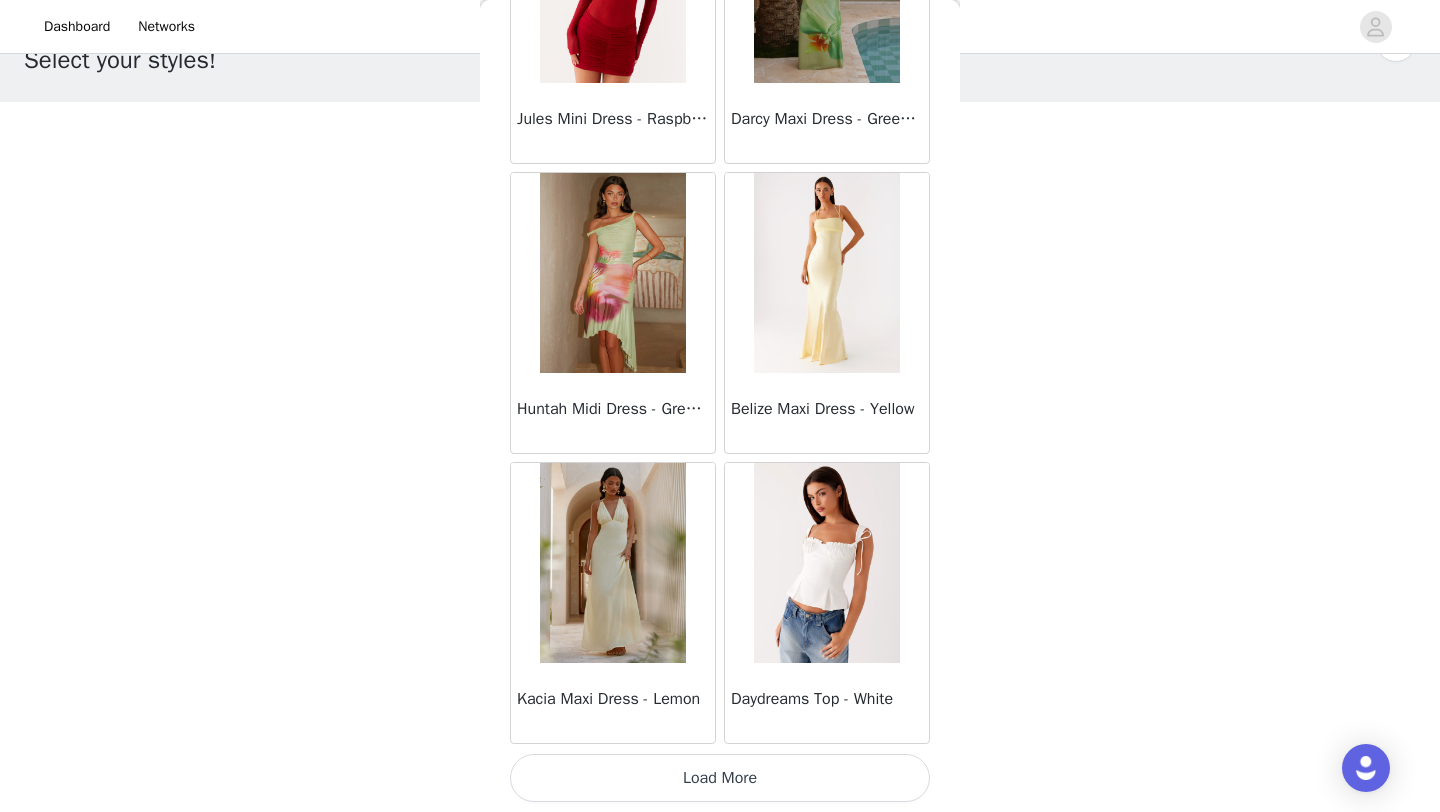 click on "Load More" at bounding box center [720, 778] 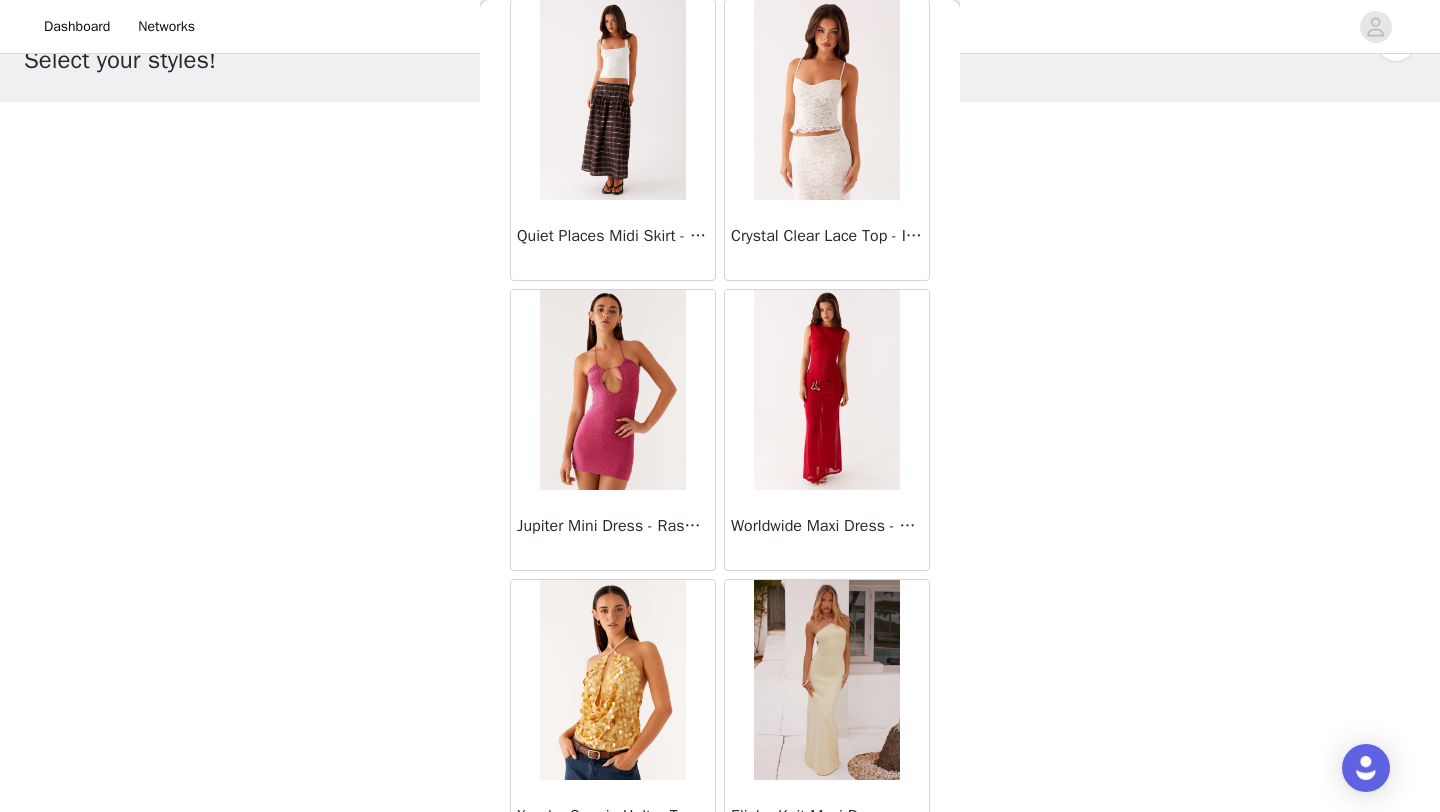 scroll, scrollTop: 42848, scrollLeft: 0, axis: vertical 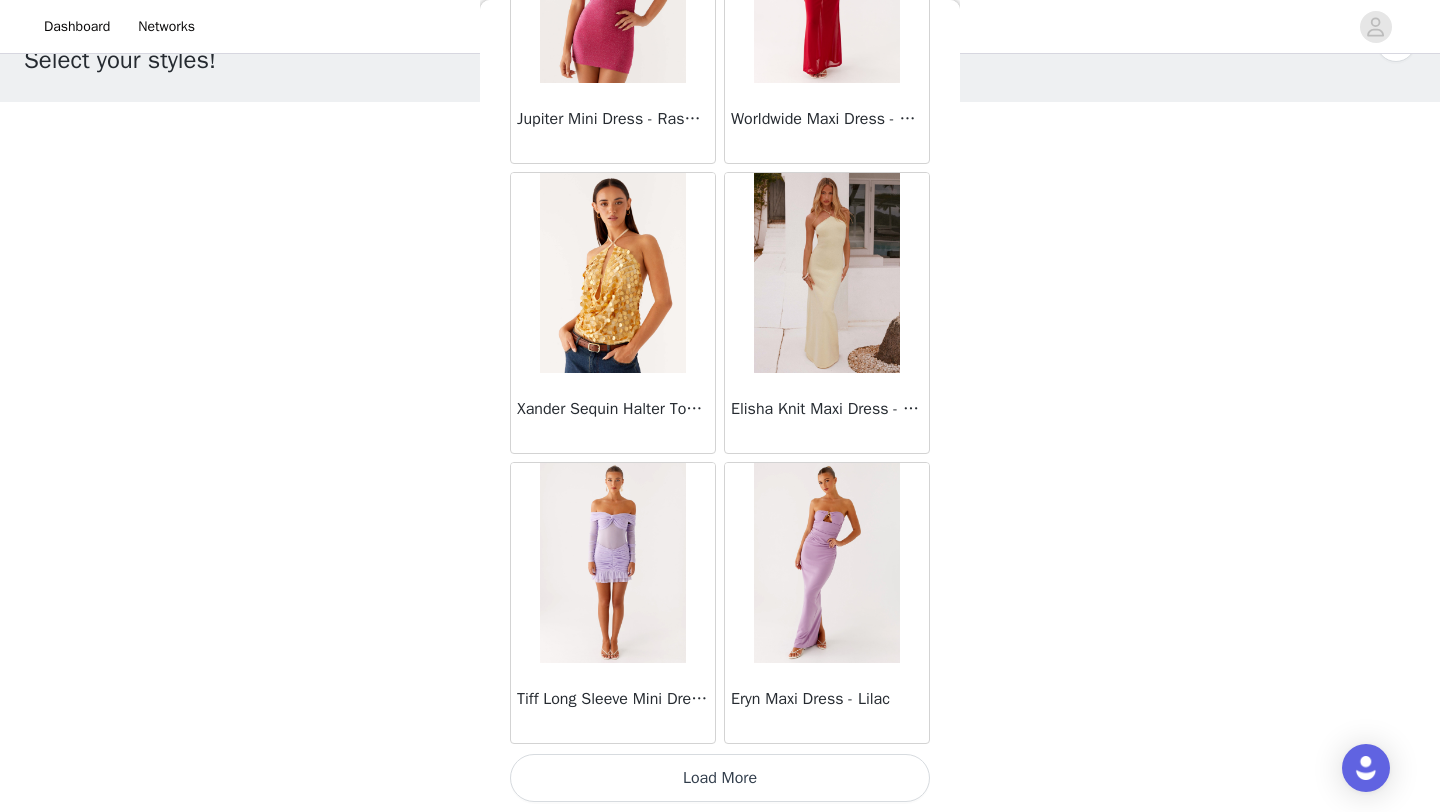 click on "Load More" at bounding box center [720, 778] 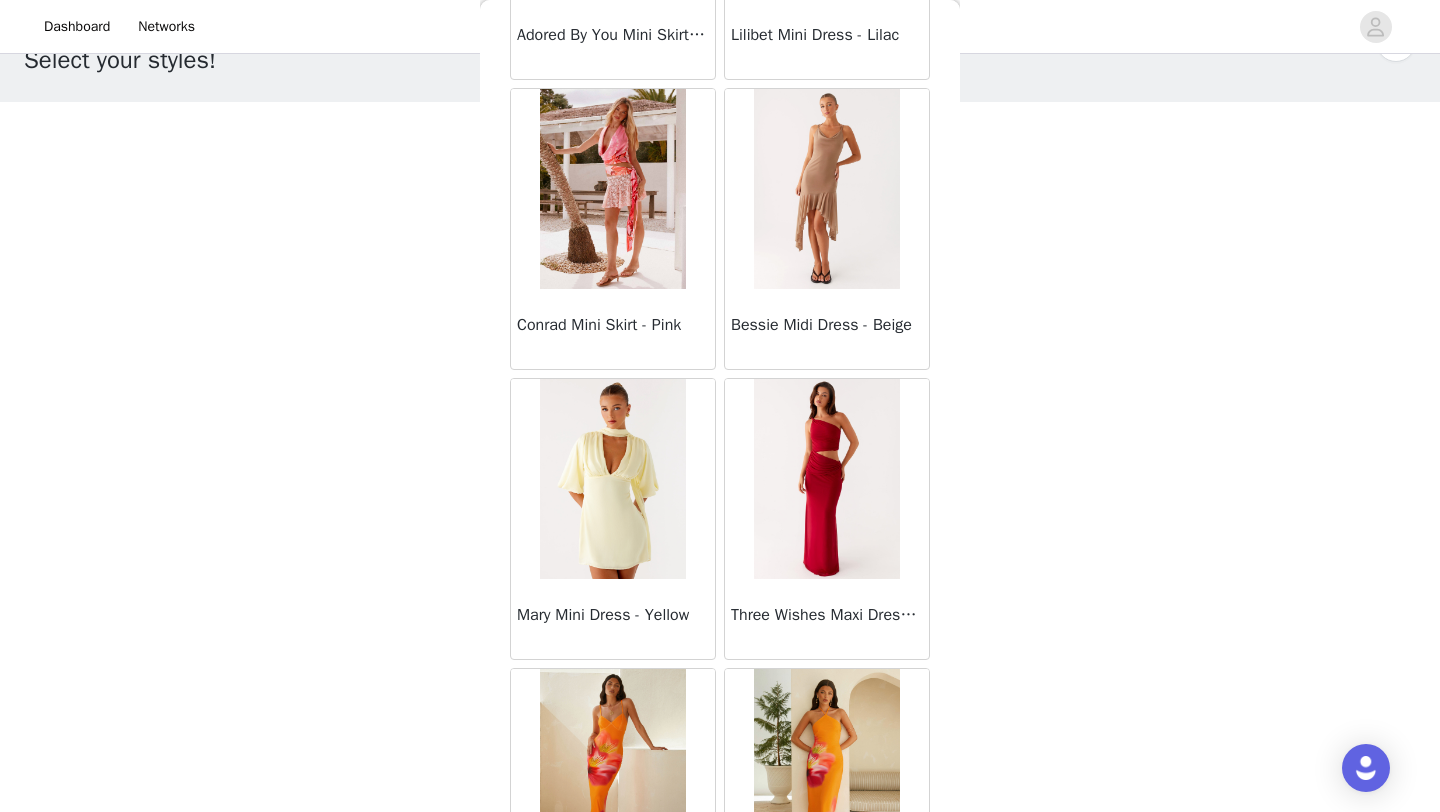 scroll, scrollTop: 45748, scrollLeft: 0, axis: vertical 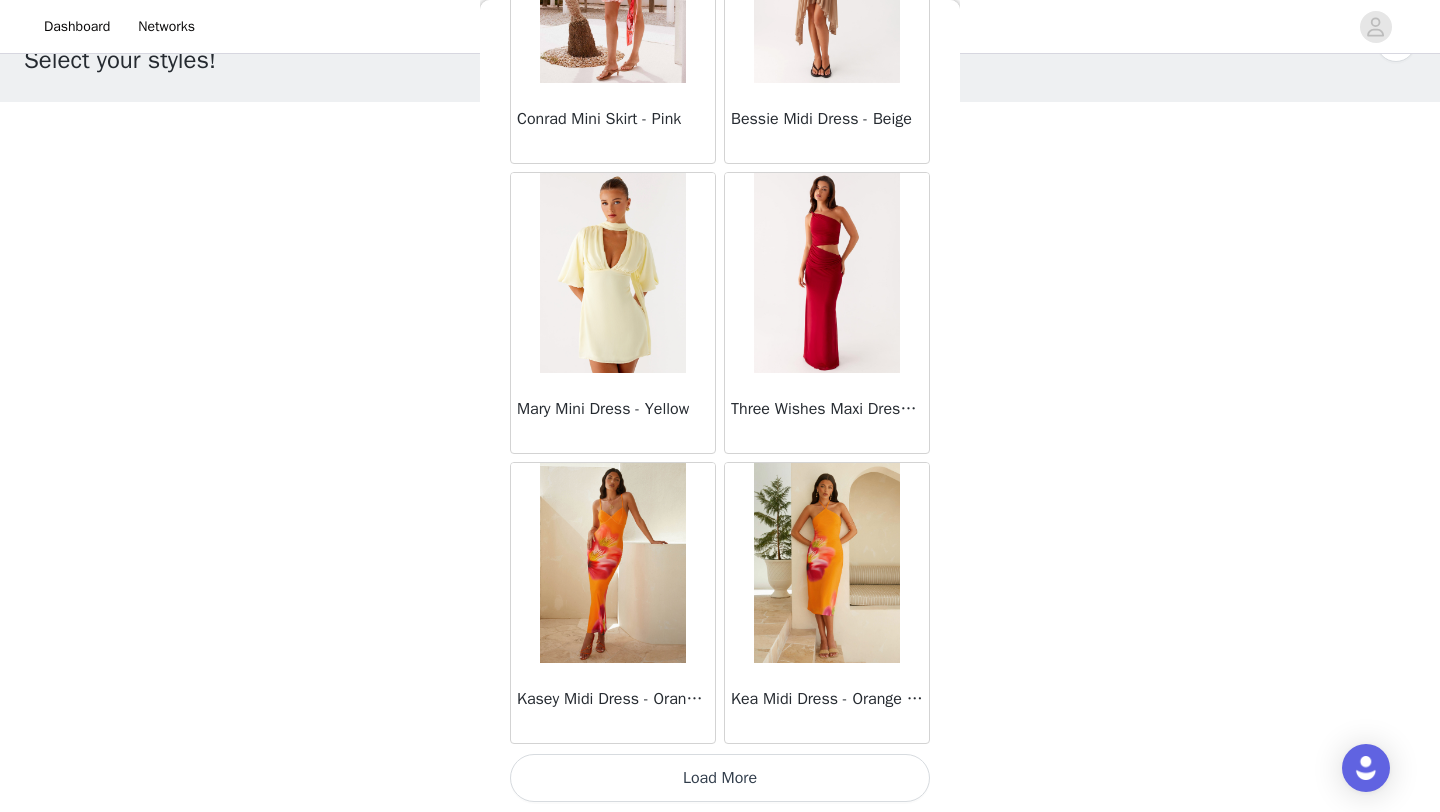 click on "Load More" at bounding box center [720, 778] 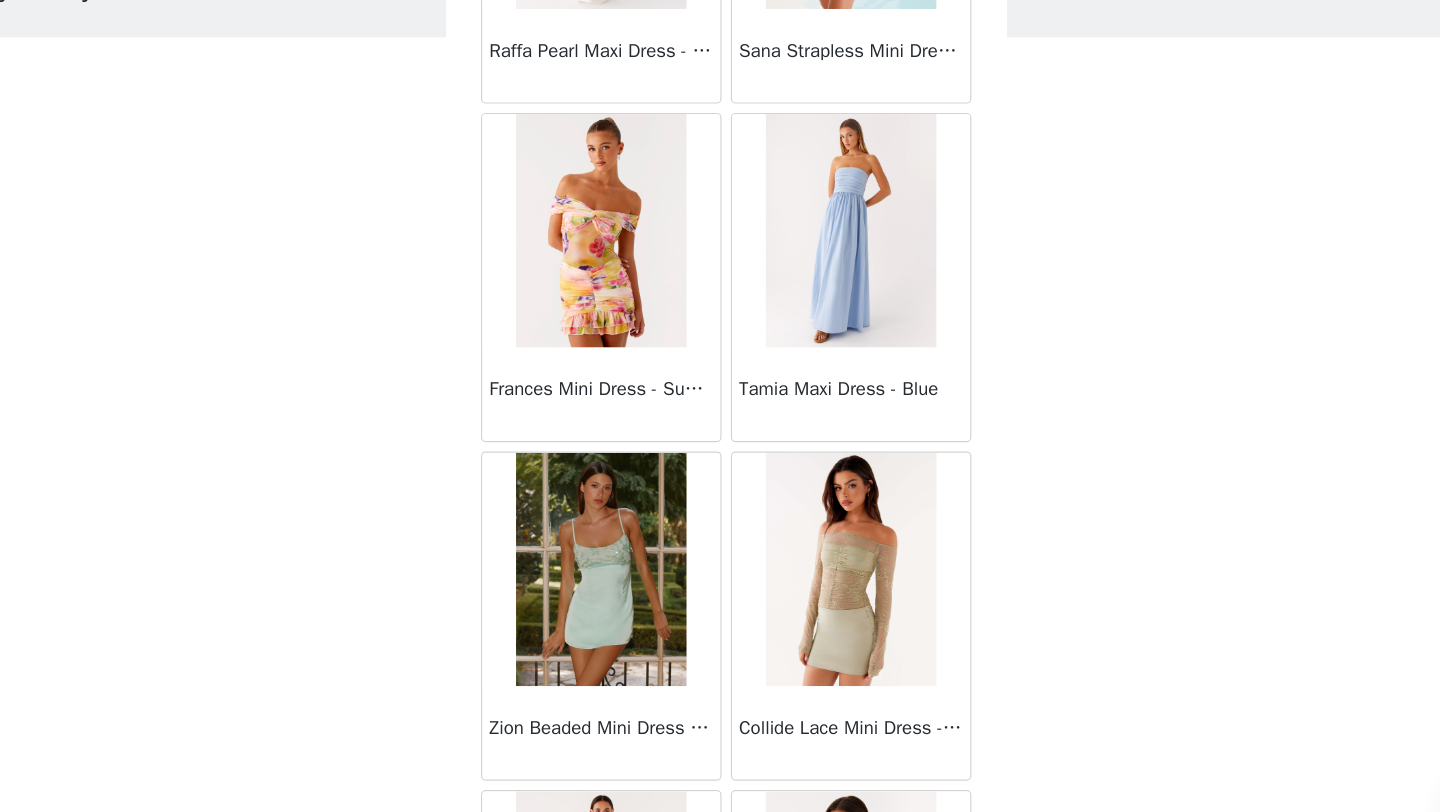 scroll, scrollTop: 48648, scrollLeft: 0, axis: vertical 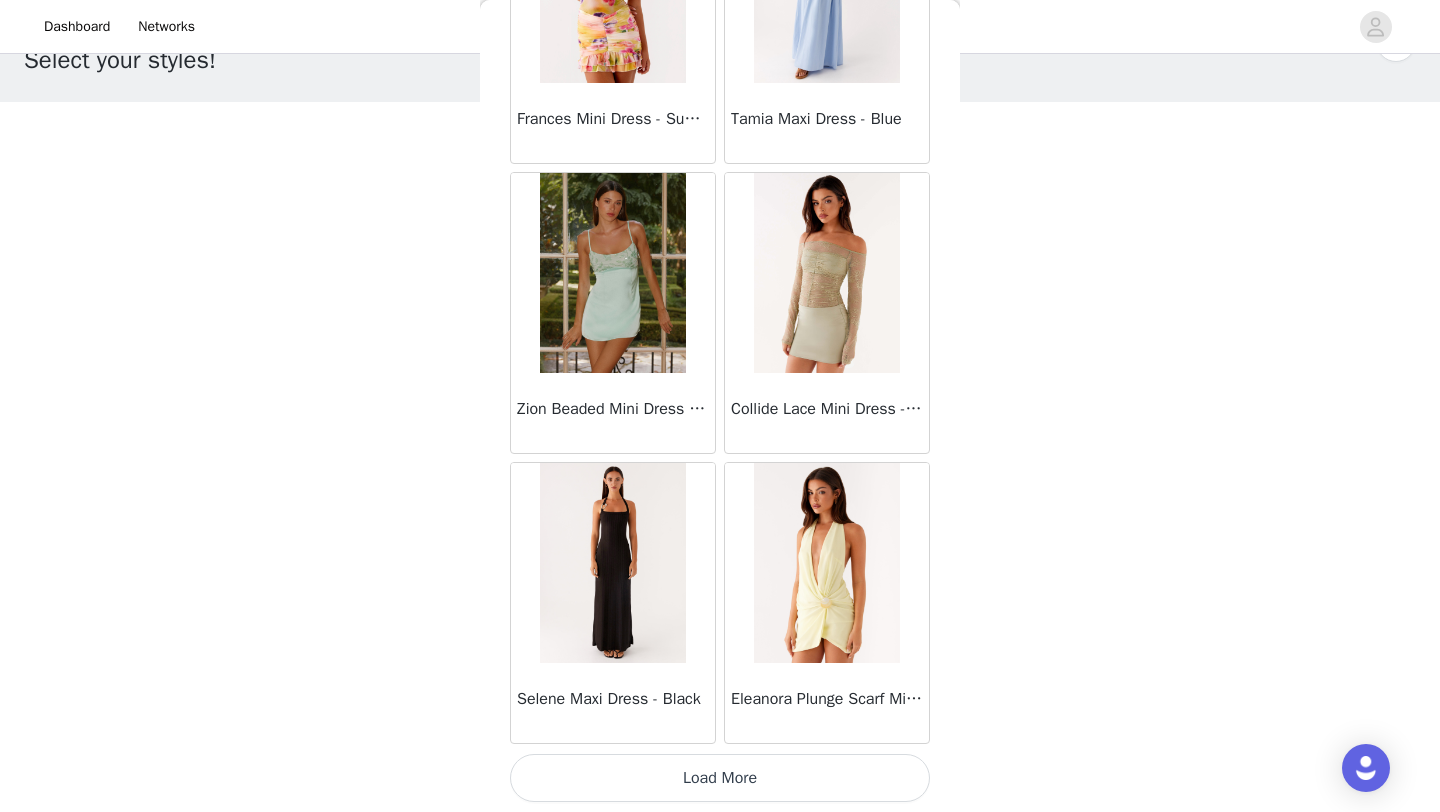click on "Load More" at bounding box center [720, 778] 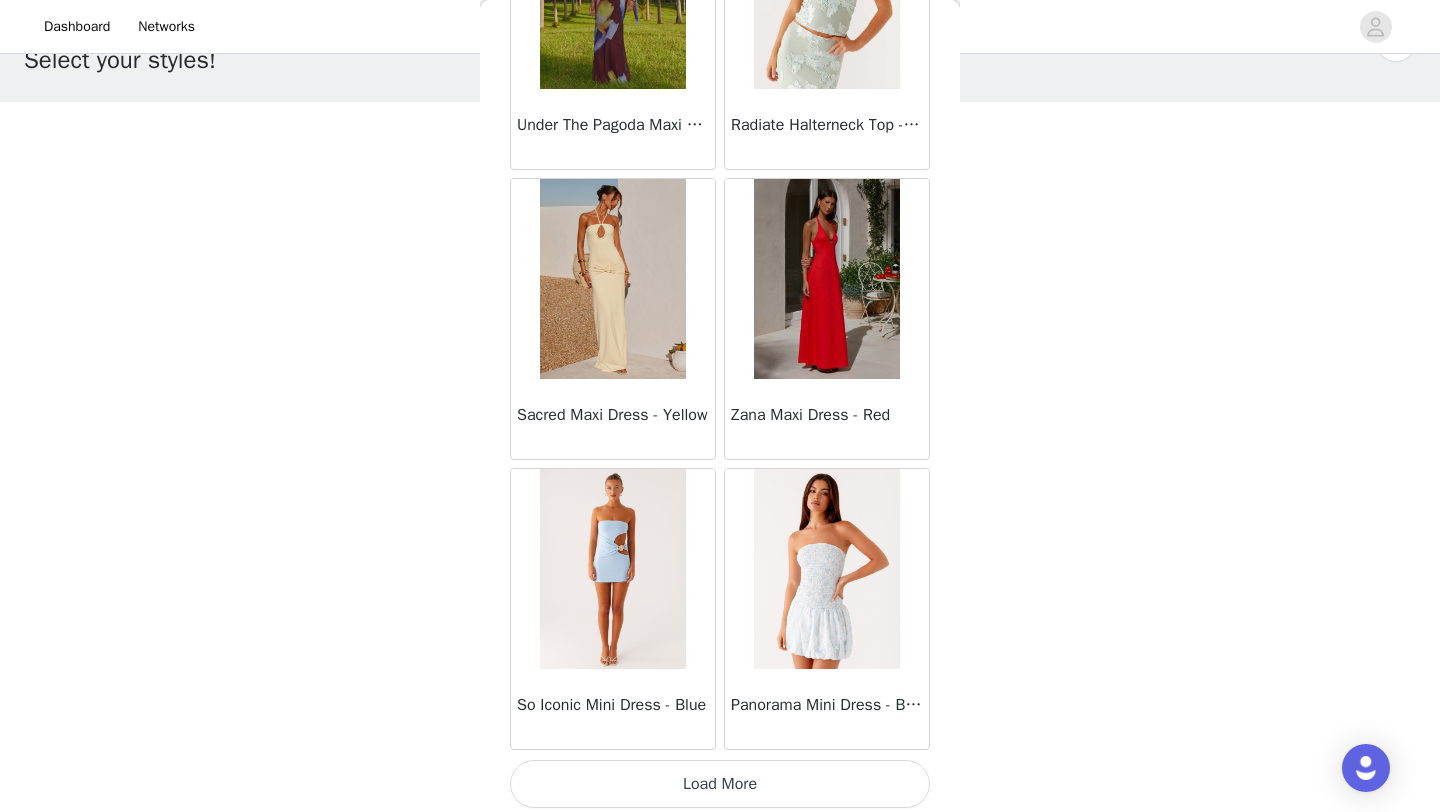 scroll, scrollTop: 51548, scrollLeft: 0, axis: vertical 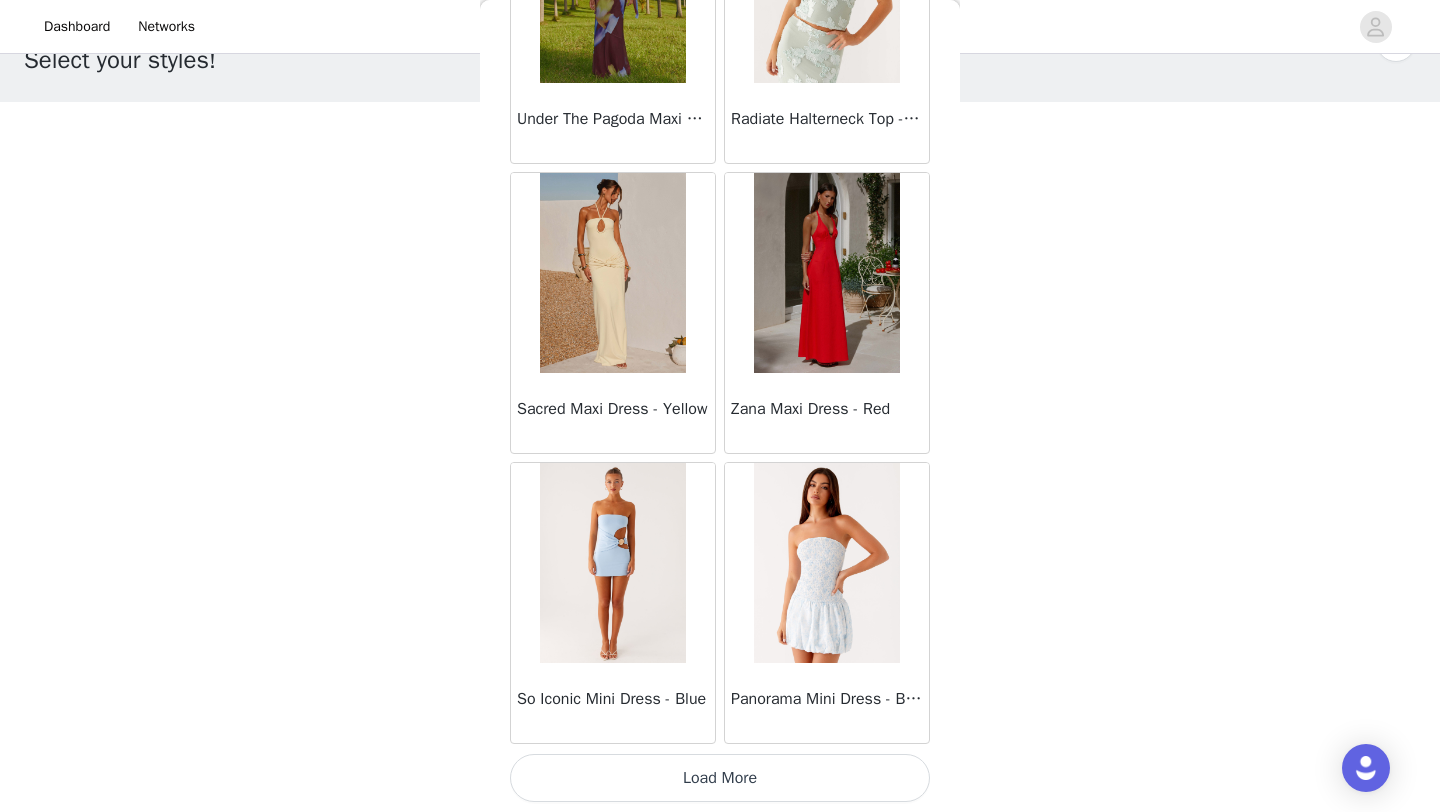 click on "Load More" at bounding box center (720, 778) 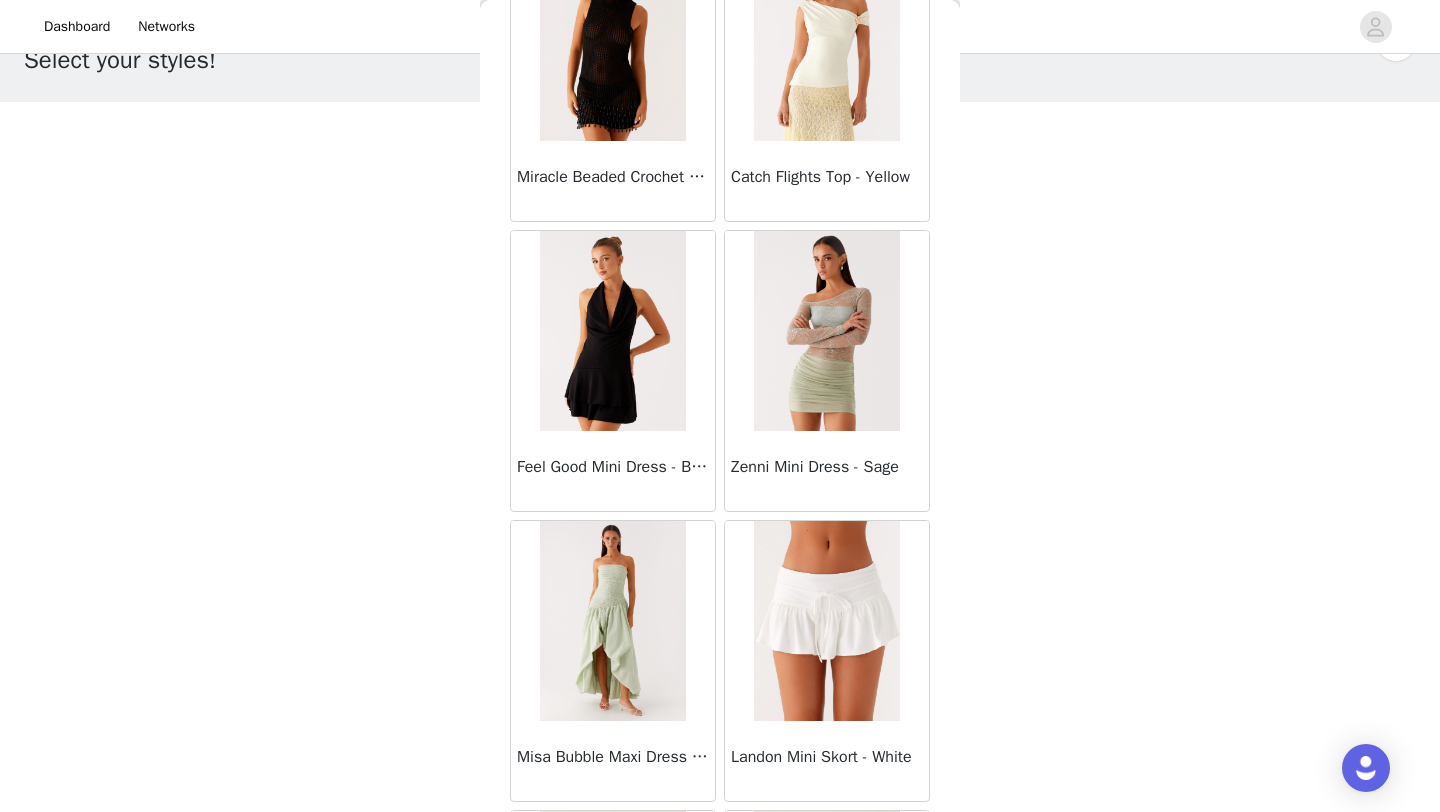 scroll, scrollTop: 54448, scrollLeft: 0, axis: vertical 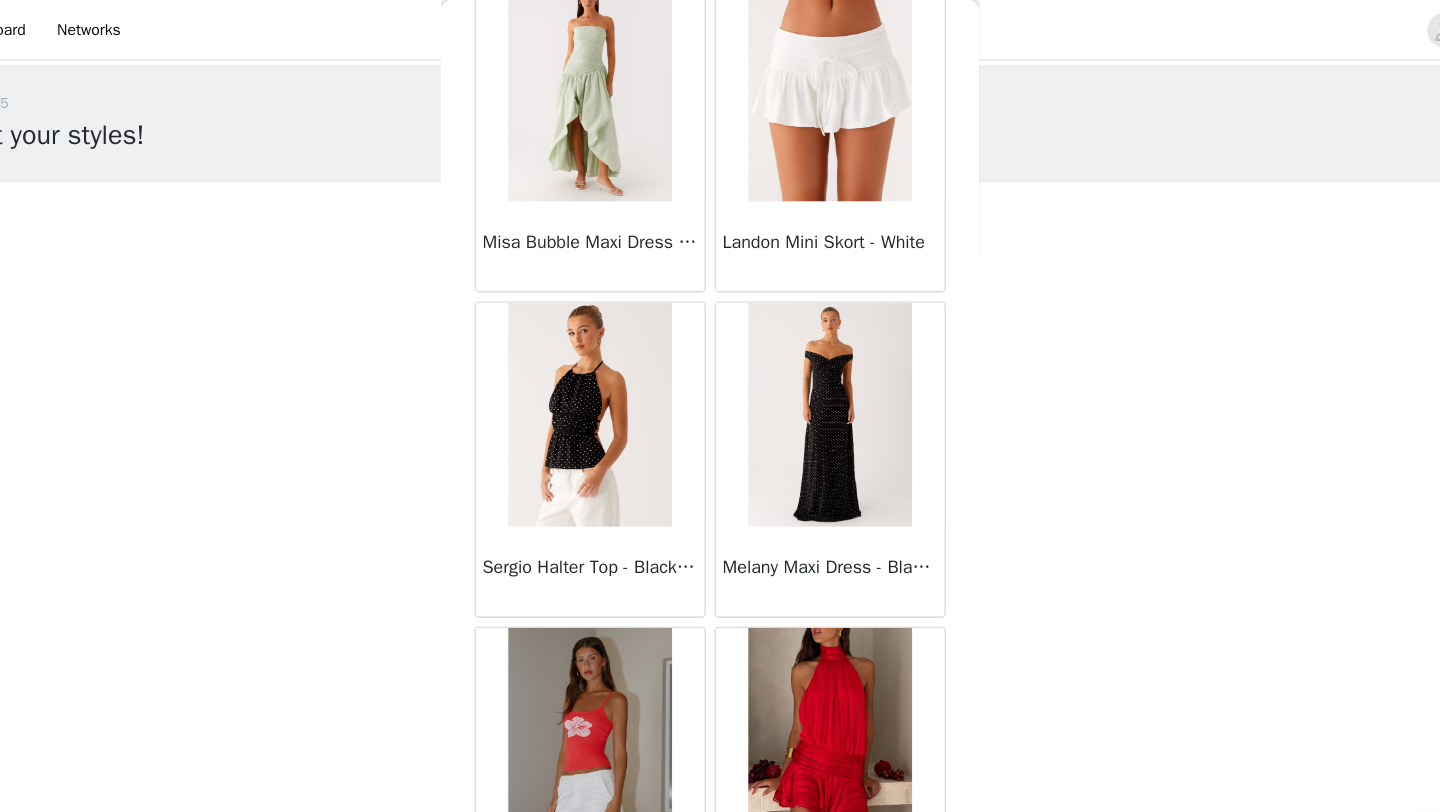 click at bounding box center [826, 80] 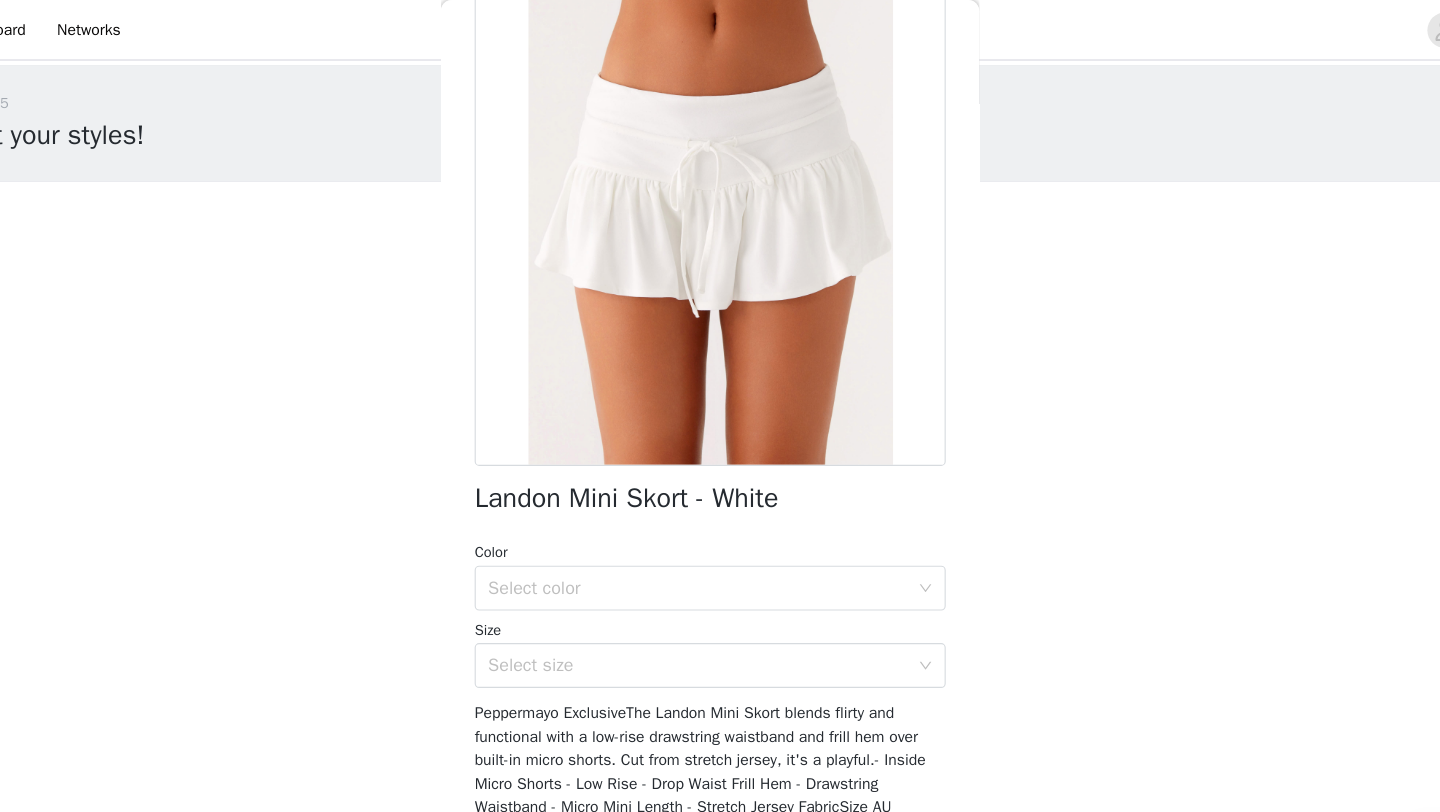scroll, scrollTop: 169, scrollLeft: 0, axis: vertical 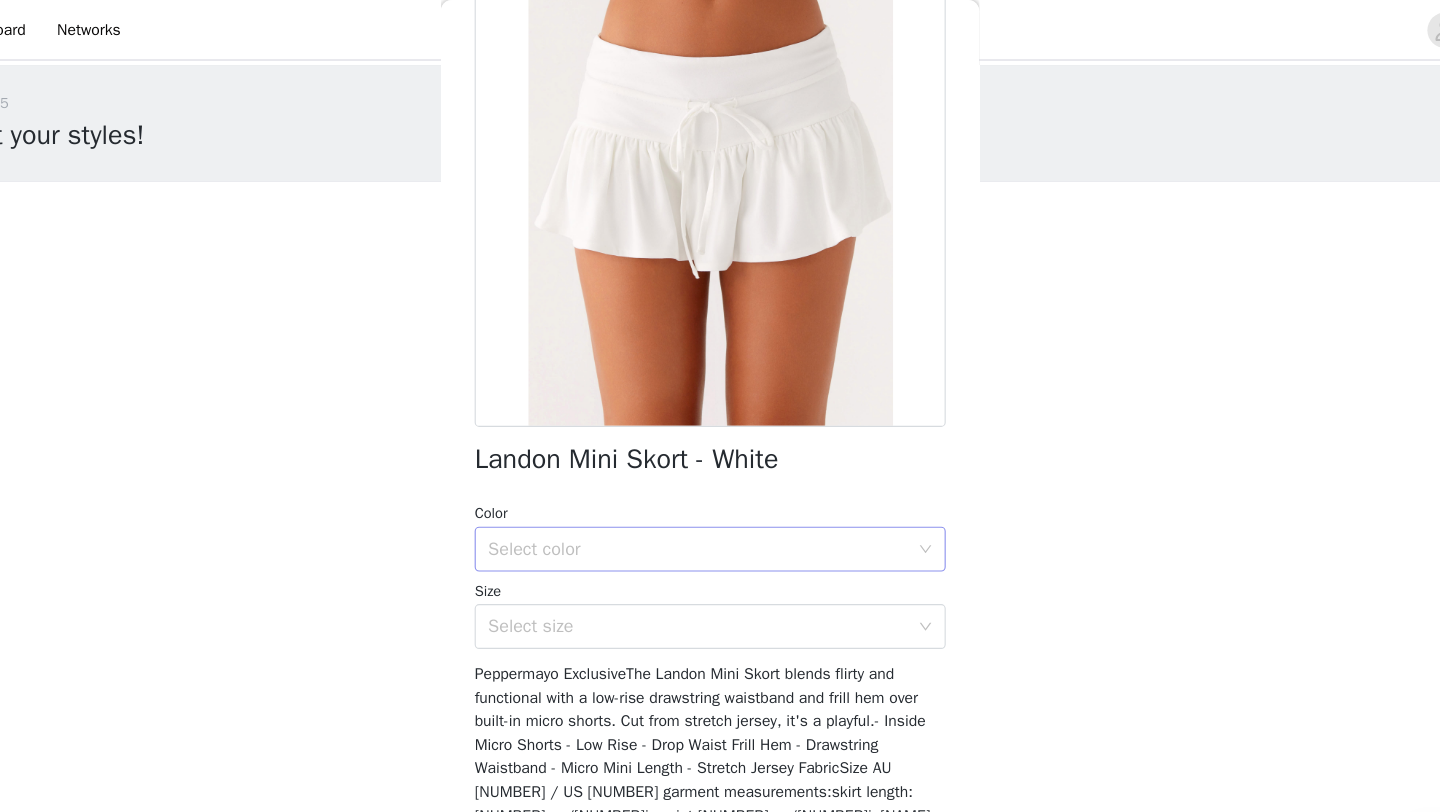 click on "Select color" at bounding box center (709, 490) 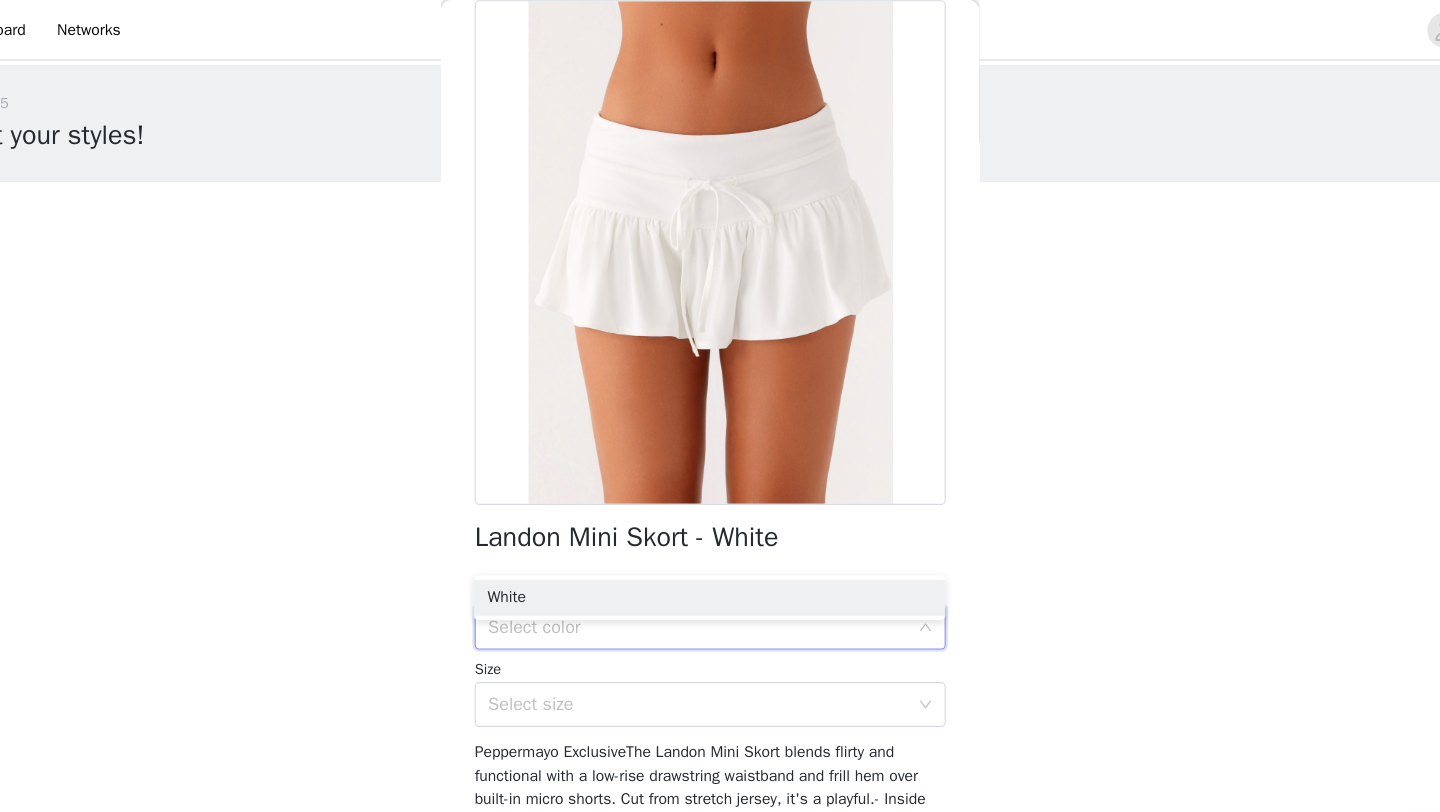 scroll, scrollTop: 0, scrollLeft: 0, axis: both 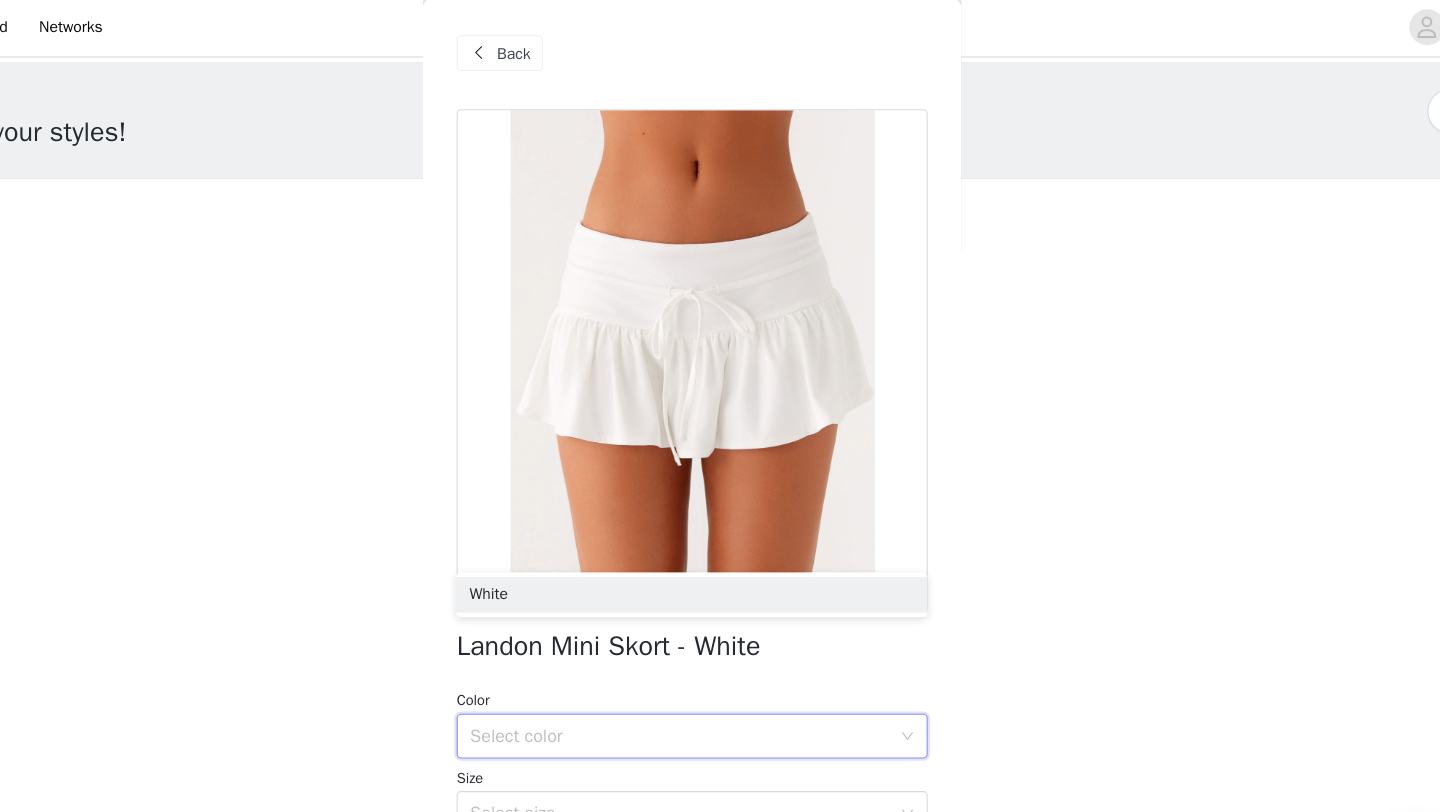 click at bounding box center [530, 50] 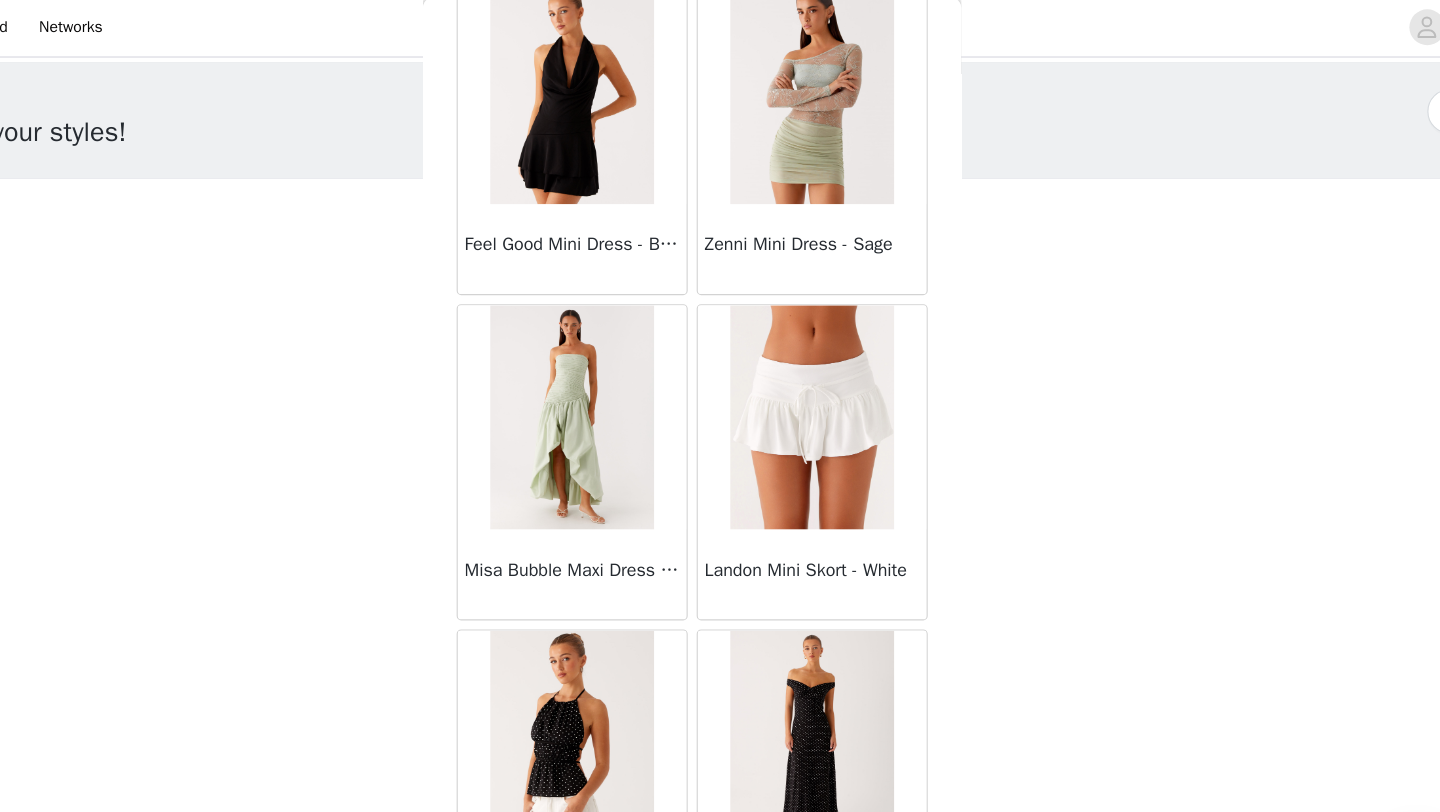 scroll, scrollTop: 54448, scrollLeft: 0, axis: vertical 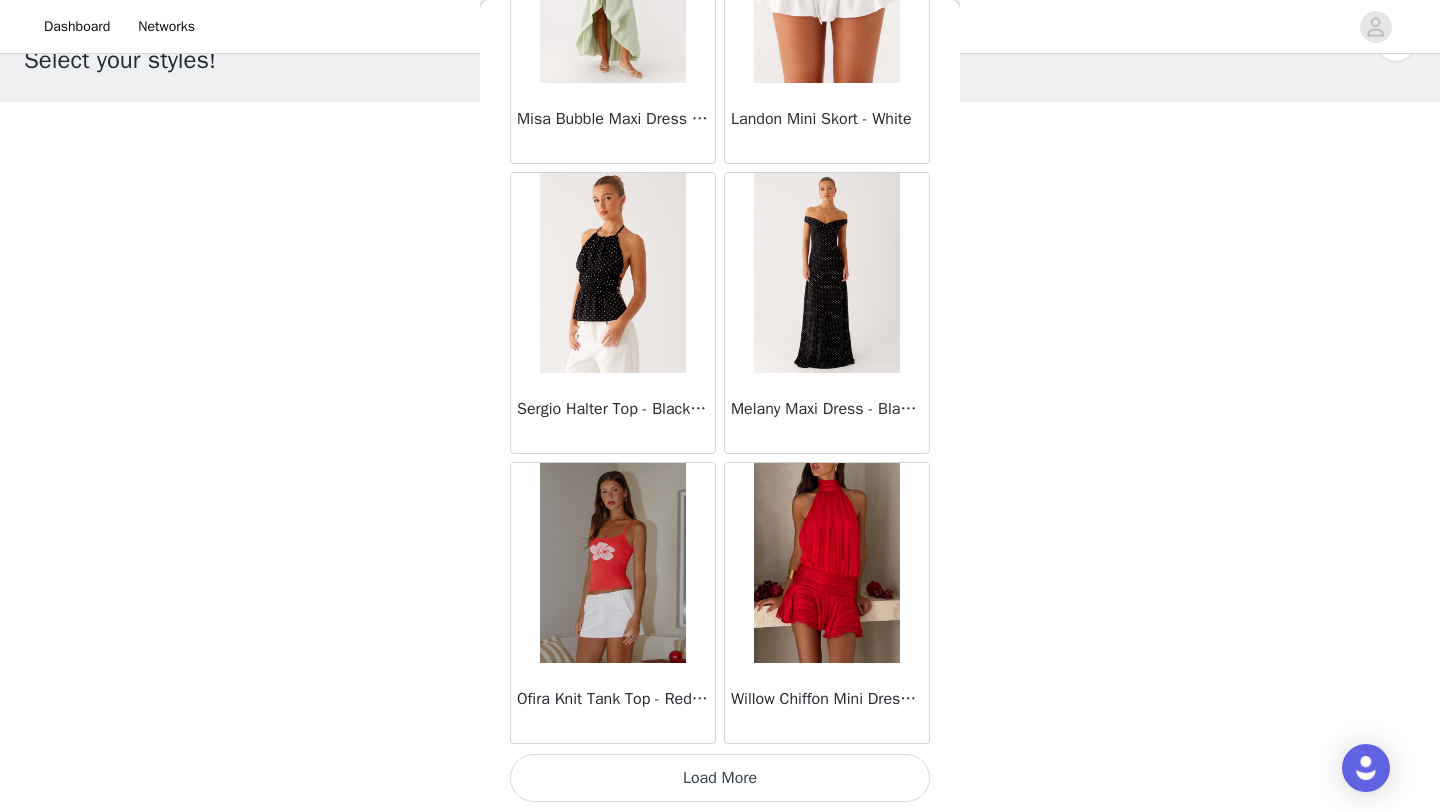 click on "Load More" at bounding box center [720, 778] 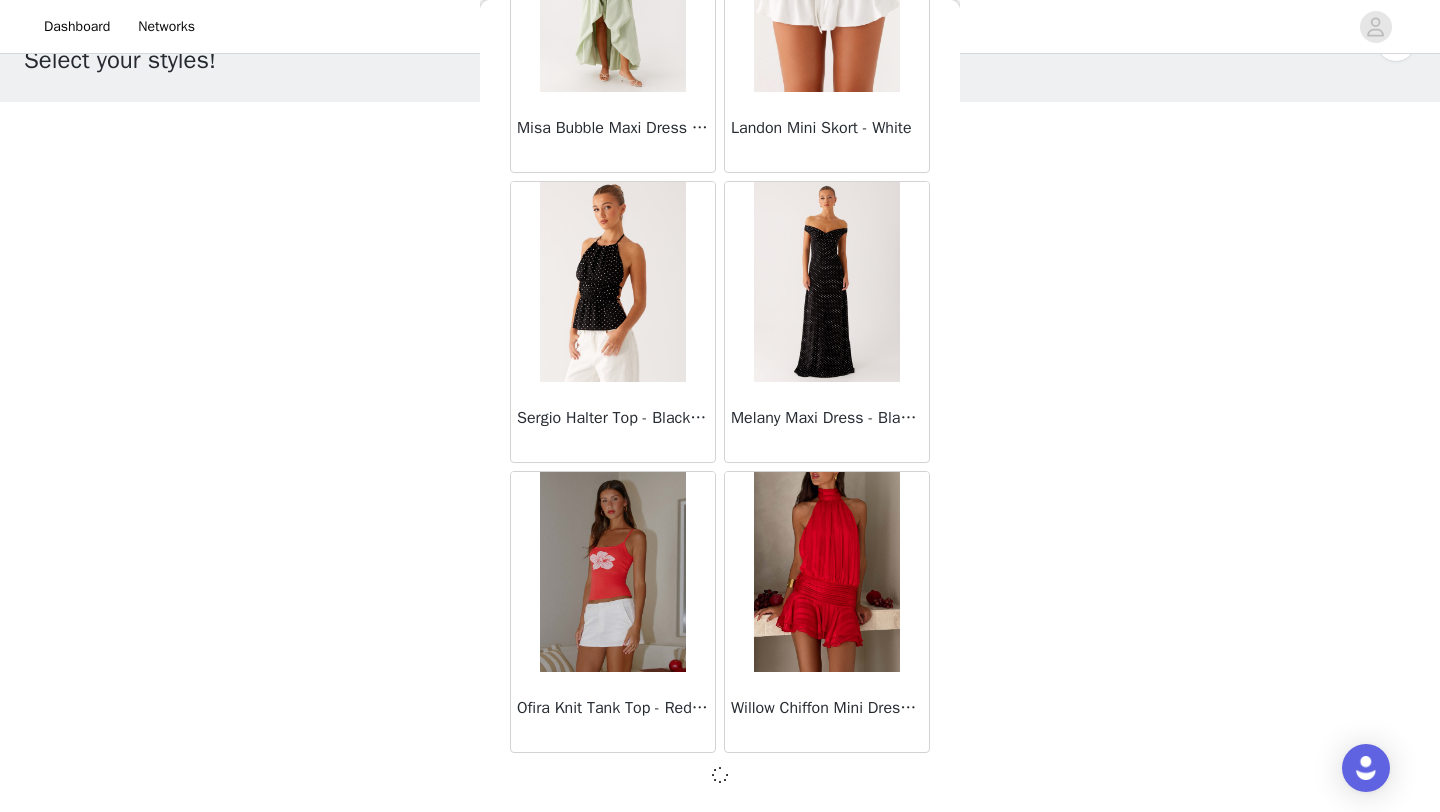 scroll, scrollTop: 54439, scrollLeft: 0, axis: vertical 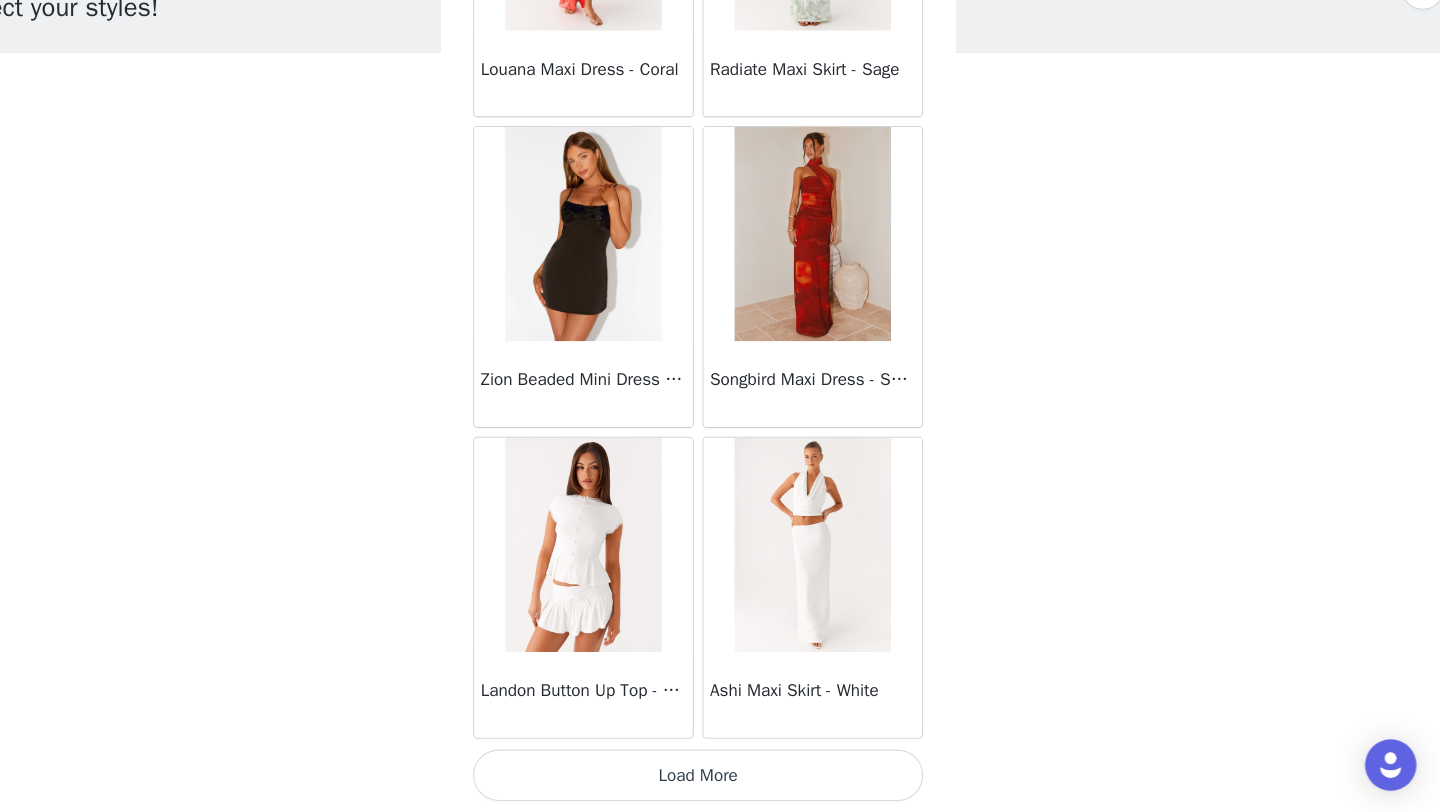 click on "Load More" at bounding box center (720, 778) 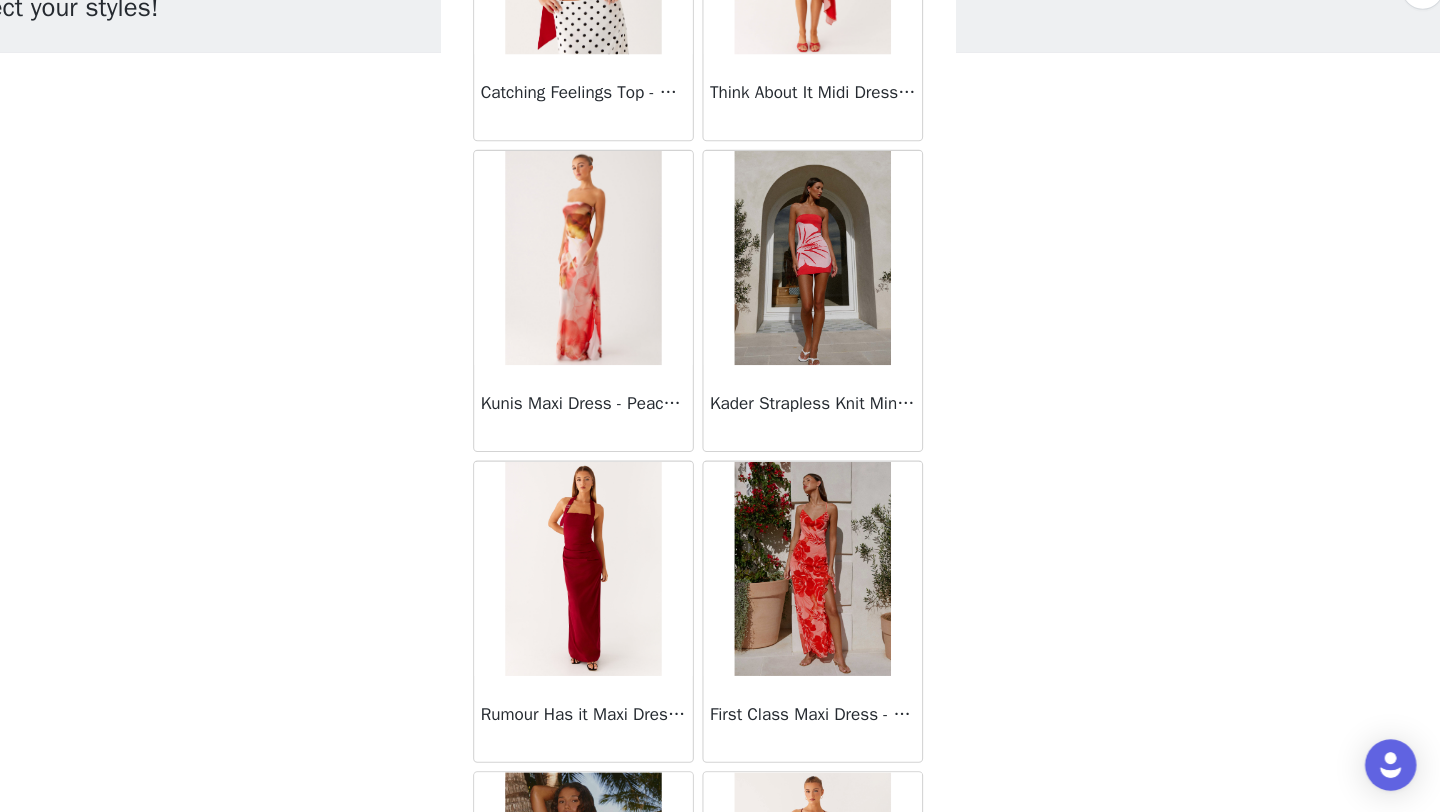 scroll, scrollTop: 58568, scrollLeft: 0, axis: vertical 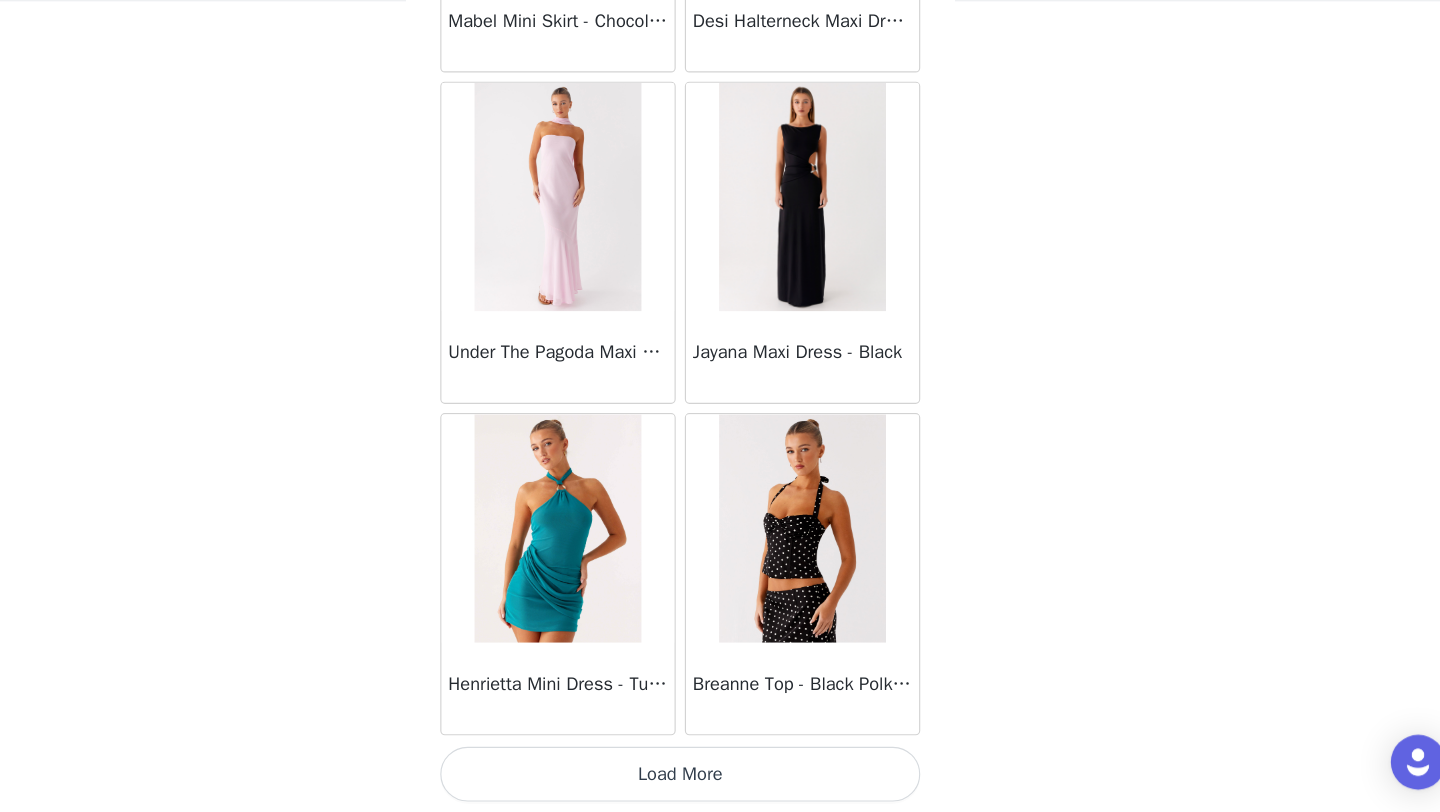 click on "Load More" at bounding box center [720, 778] 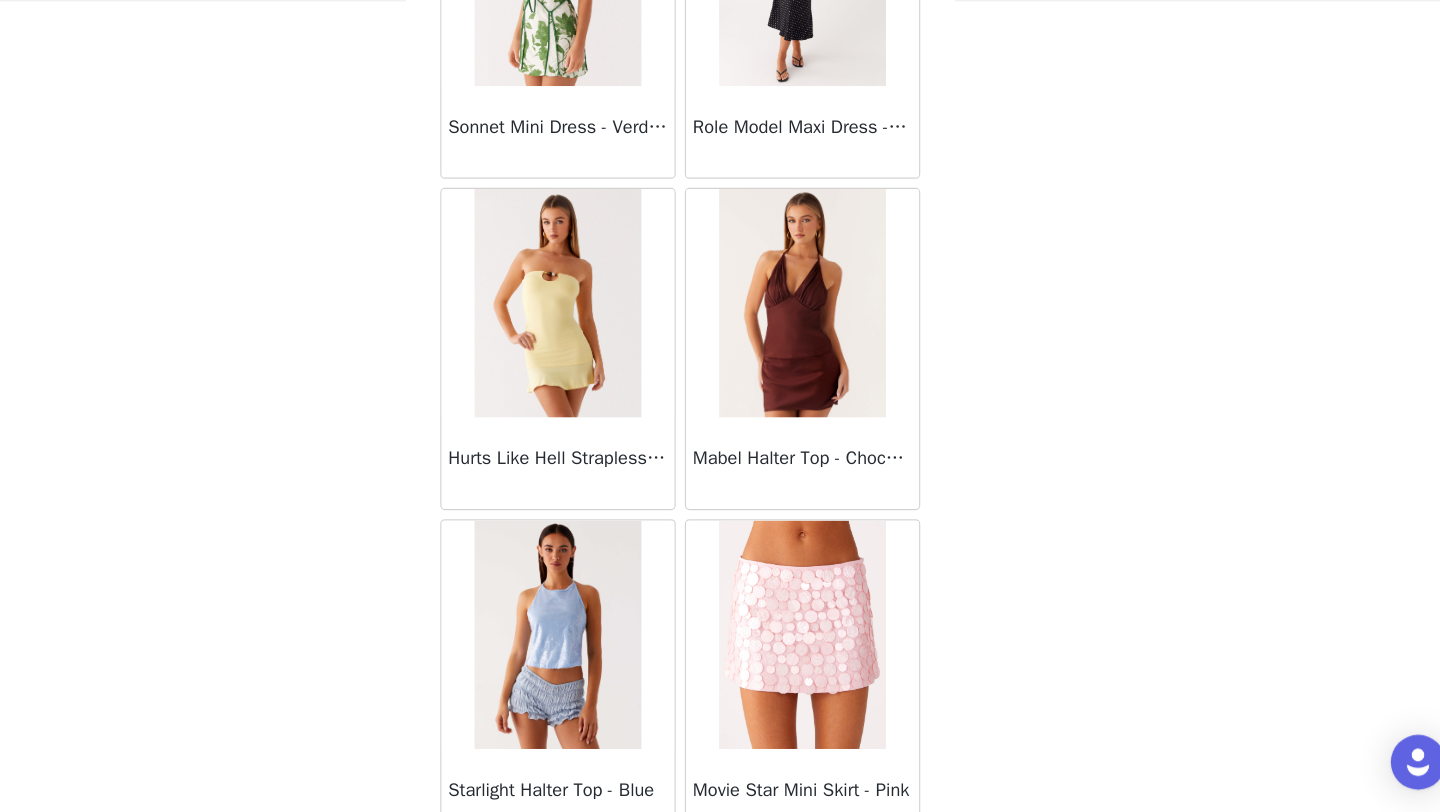 scroll, scrollTop: 61077, scrollLeft: 0, axis: vertical 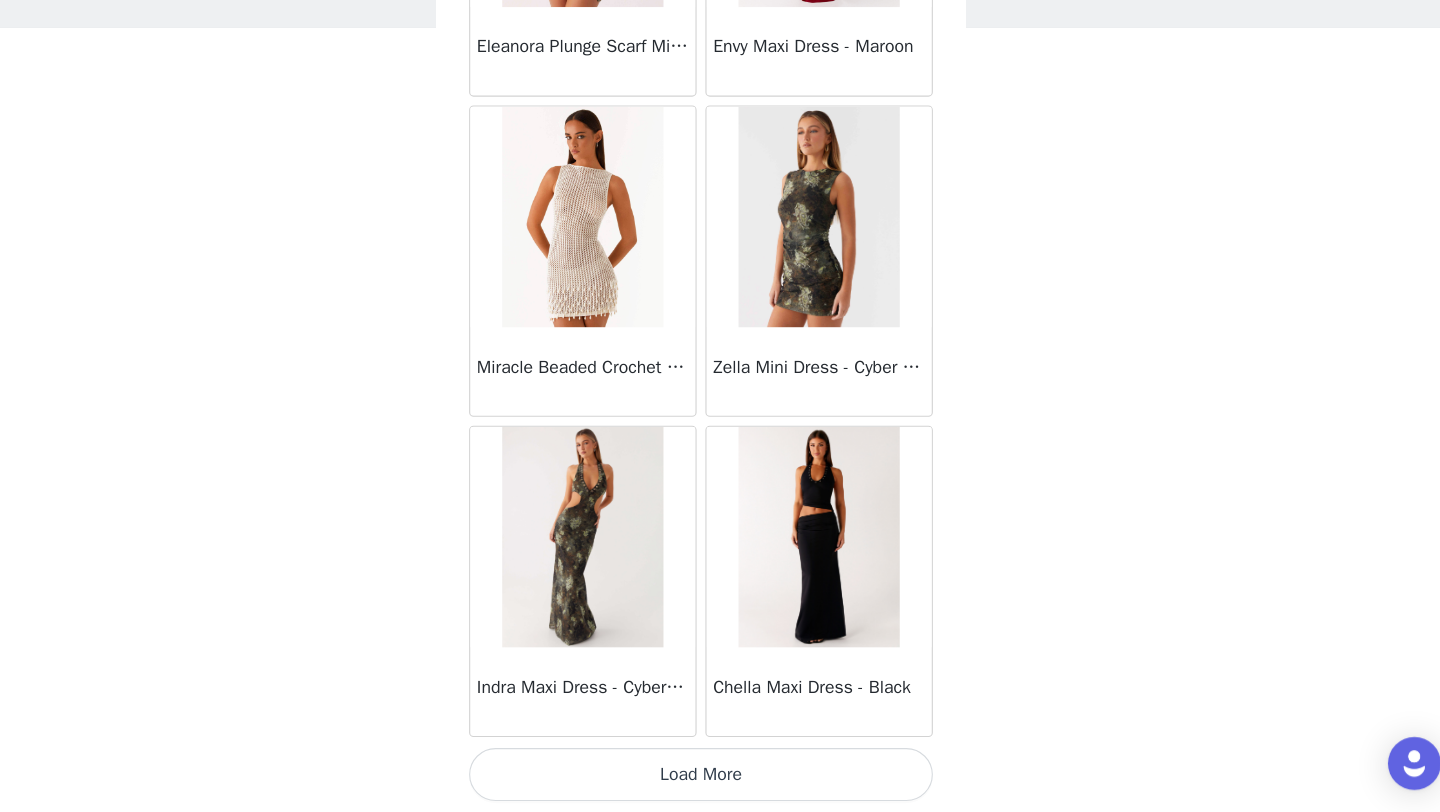 click on "Load More" at bounding box center (720, 778) 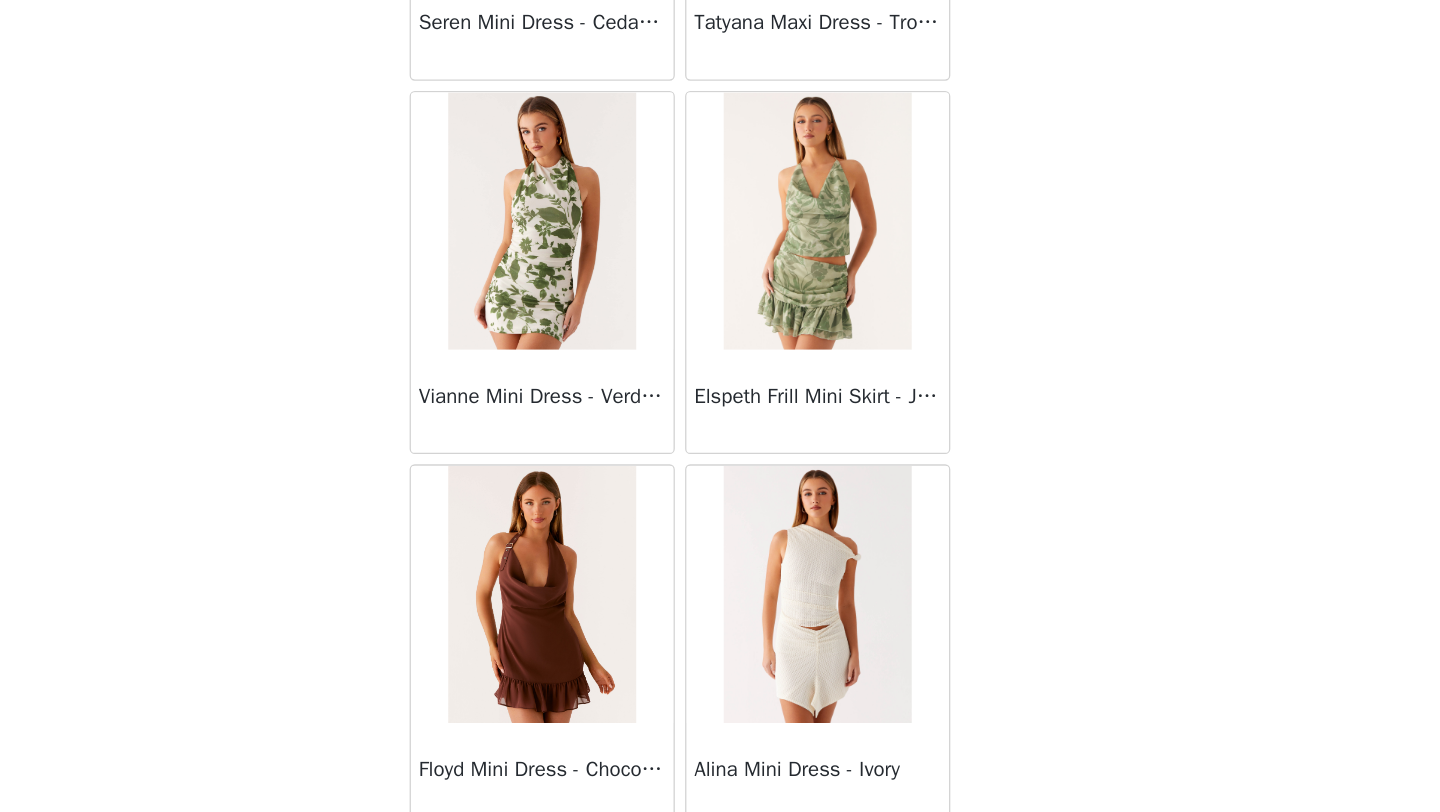 scroll, scrollTop: 66048, scrollLeft: 0, axis: vertical 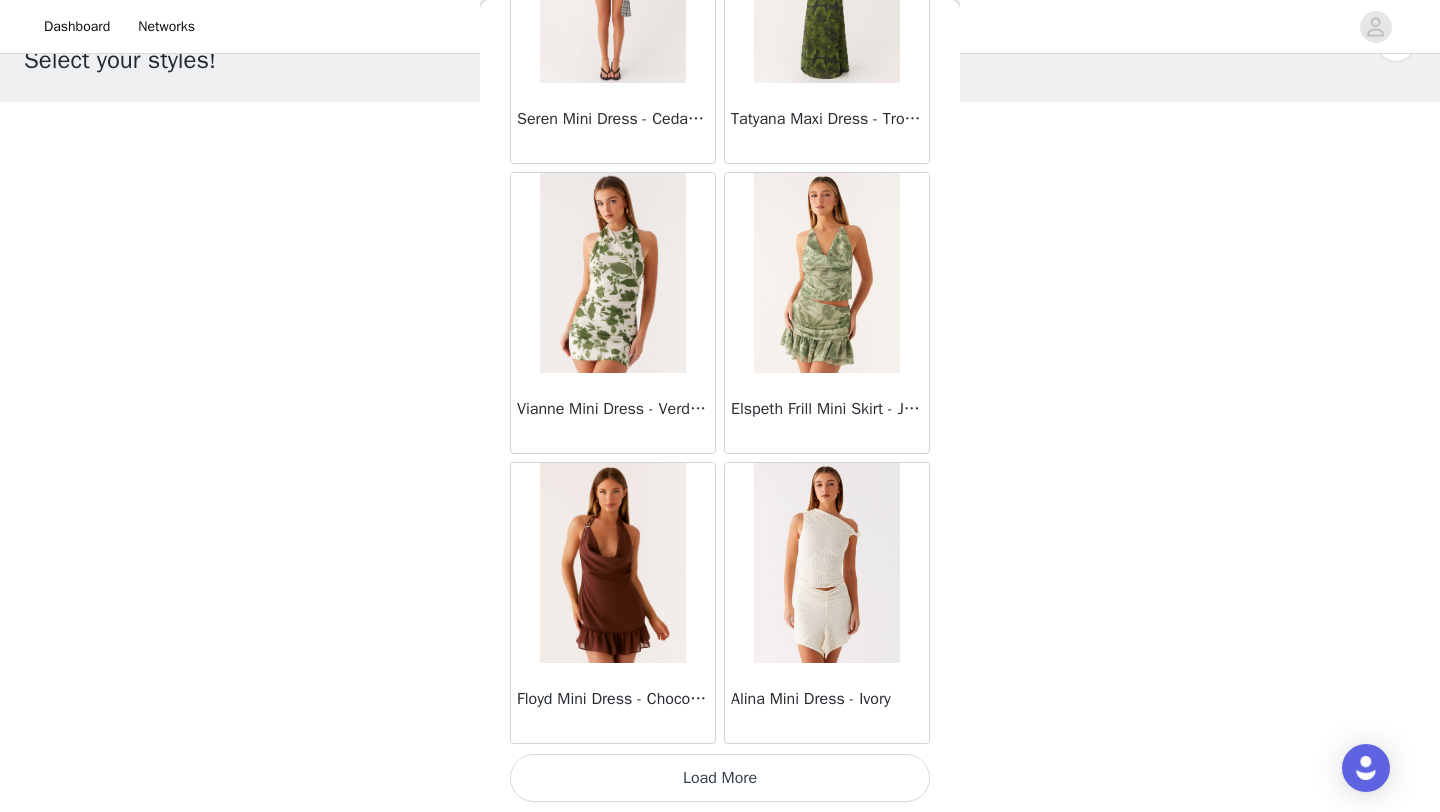 click on "Load More" at bounding box center (720, 778) 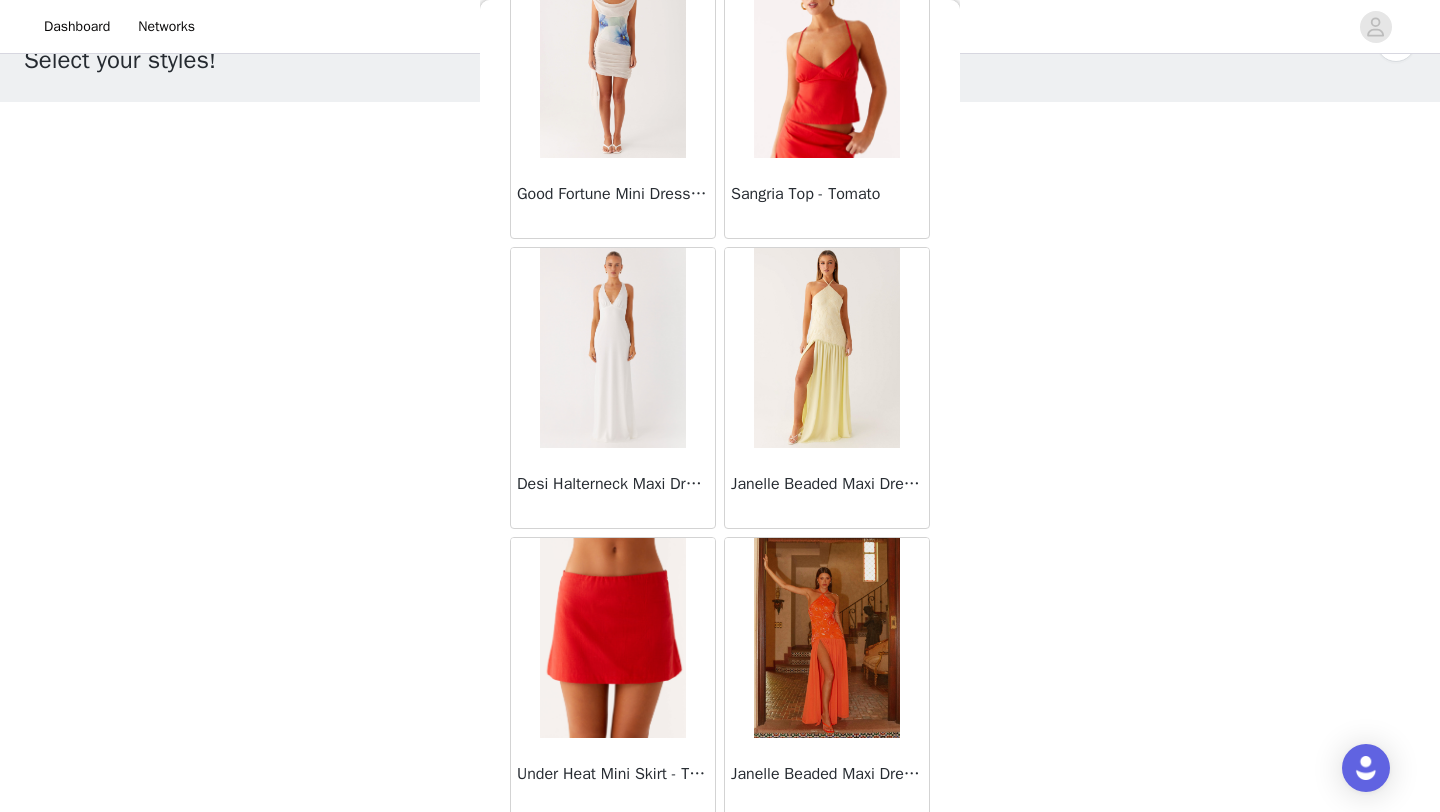scroll, scrollTop: 68948, scrollLeft: 0, axis: vertical 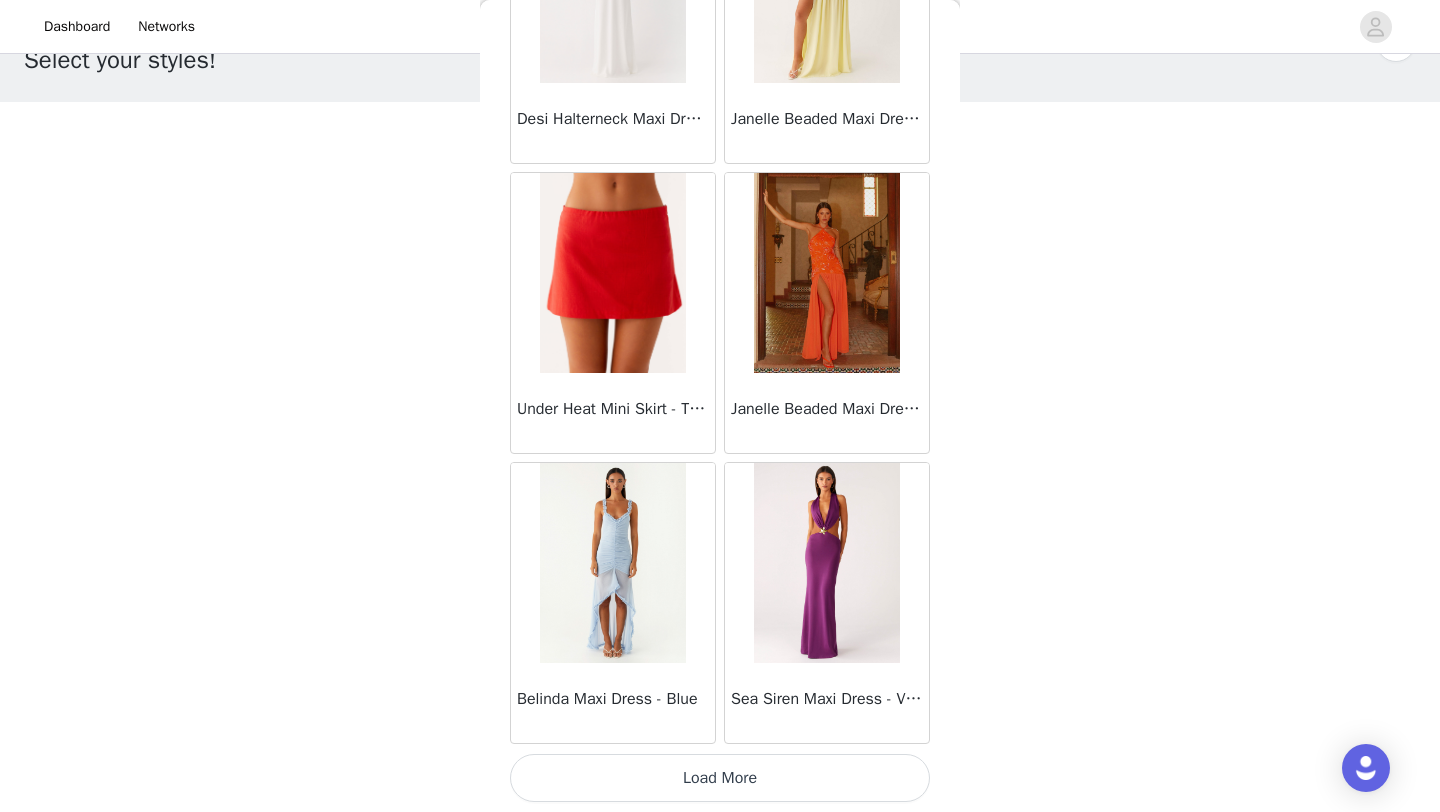 click on "Load More" at bounding box center (720, 778) 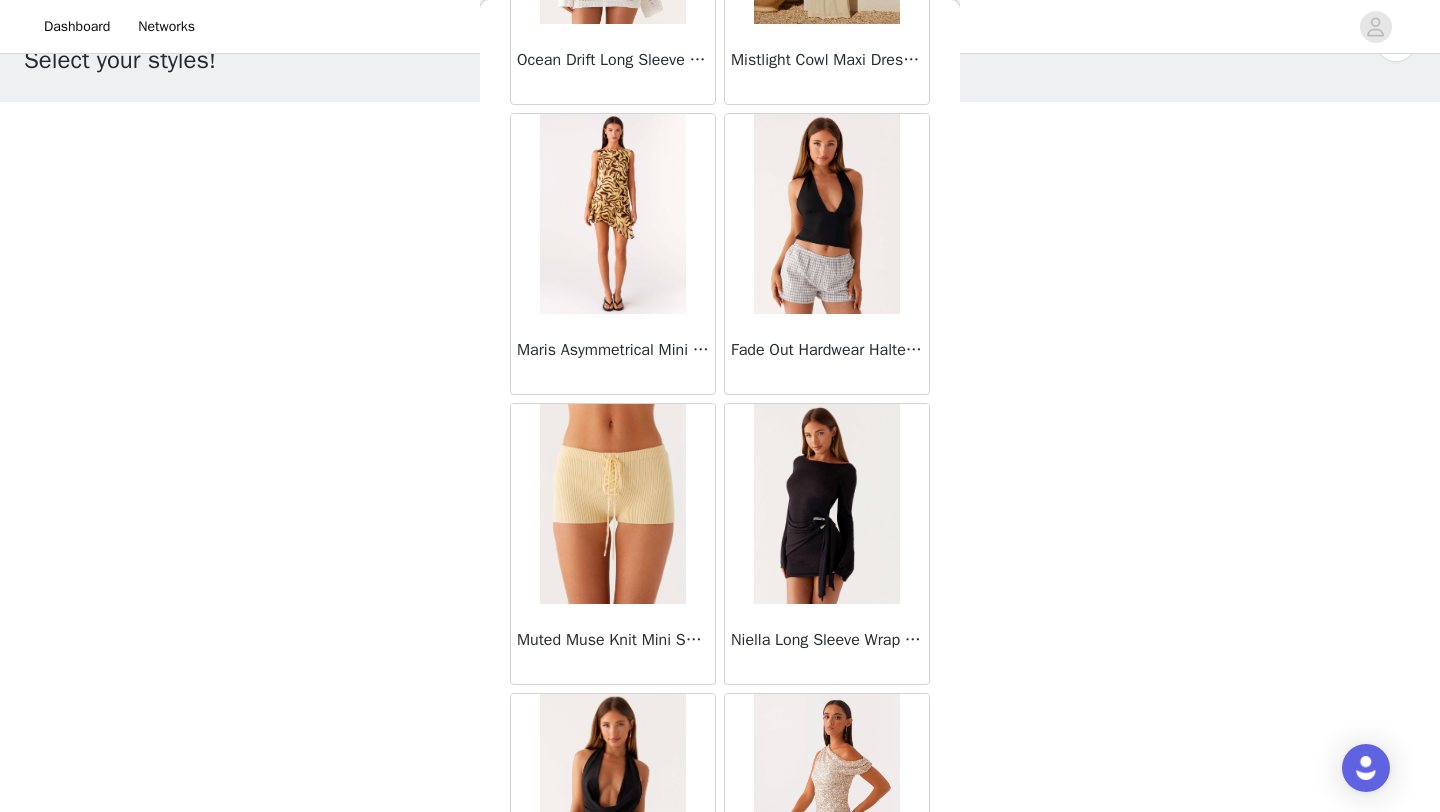 scroll, scrollTop: 71848, scrollLeft: 0, axis: vertical 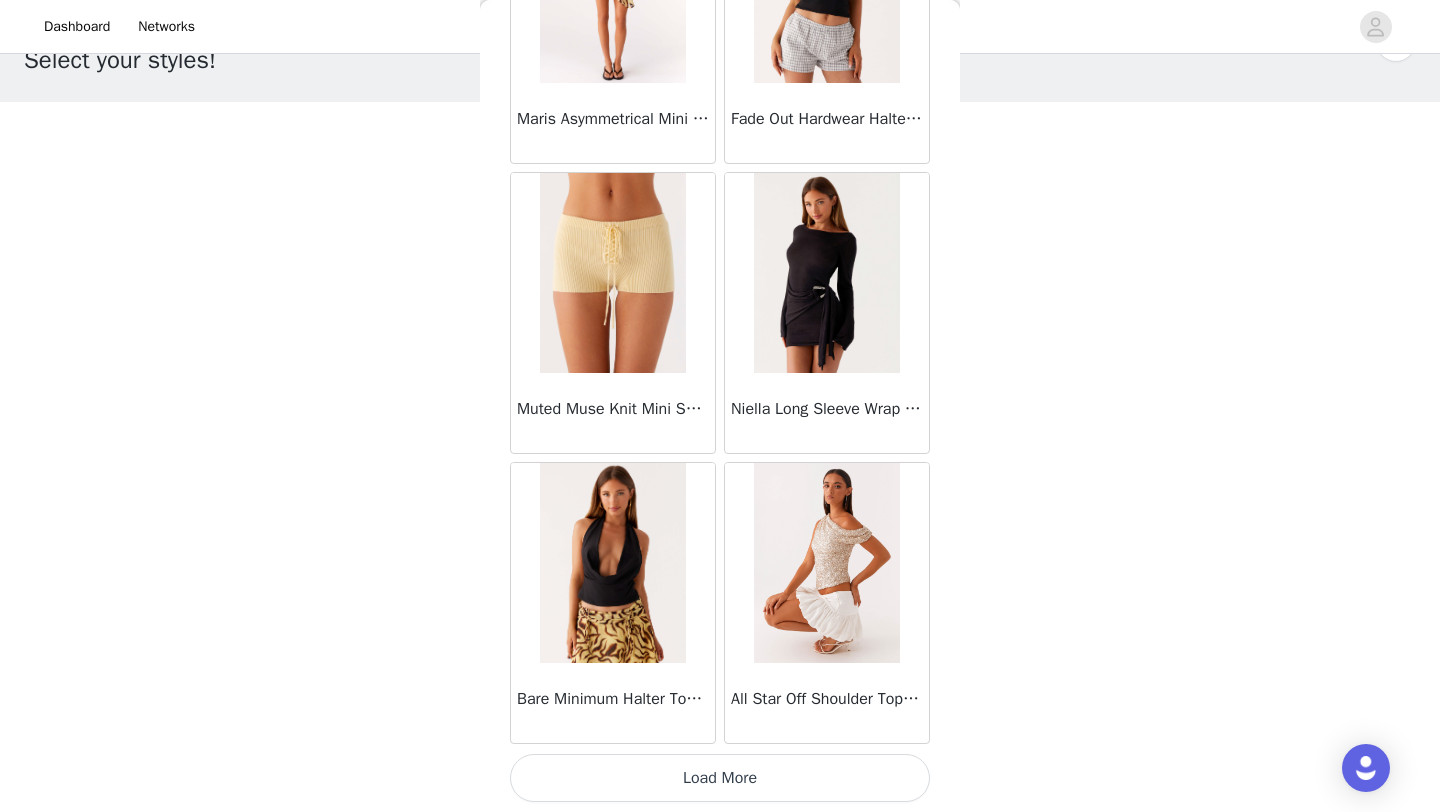 click on "Load More" at bounding box center [720, 778] 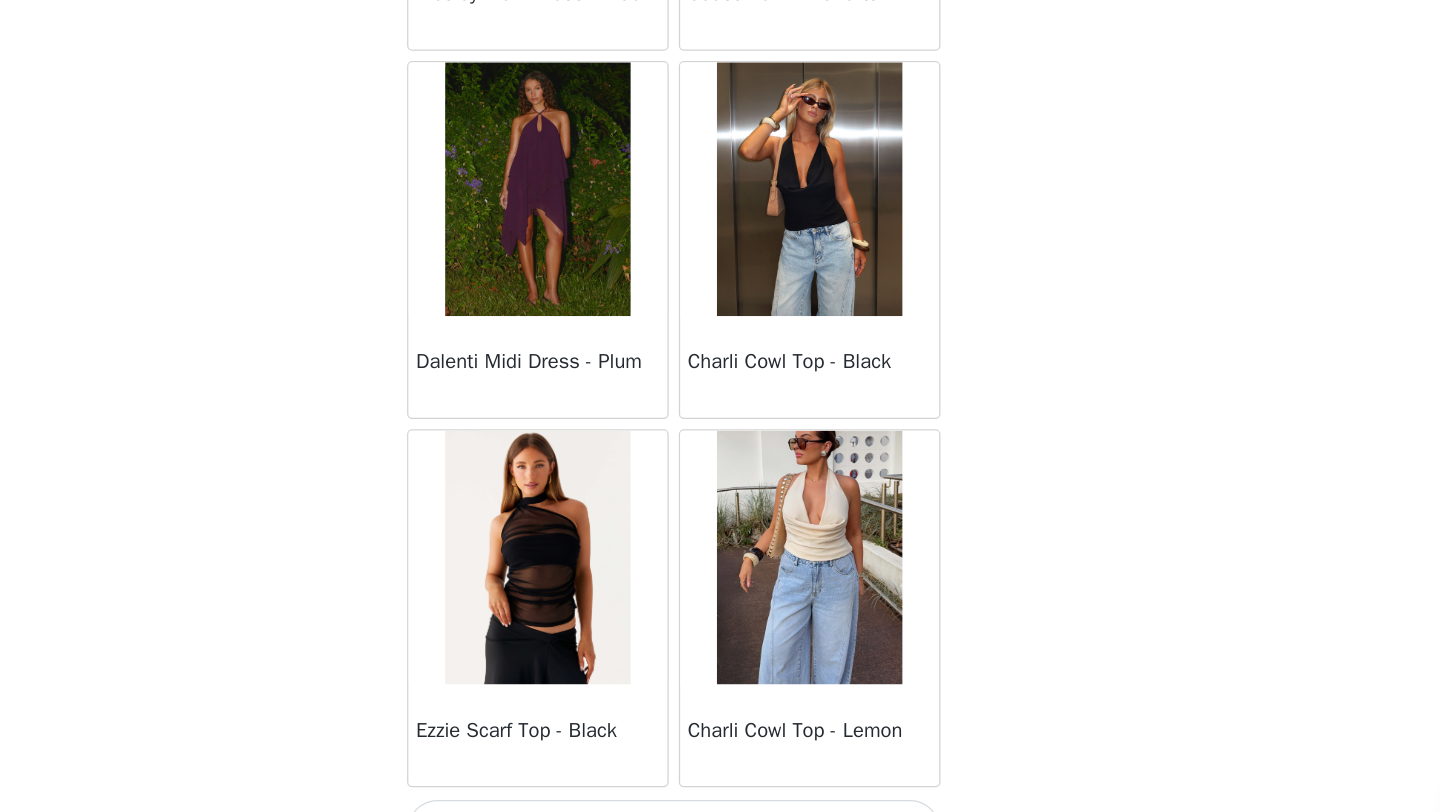 scroll, scrollTop: 74748, scrollLeft: 0, axis: vertical 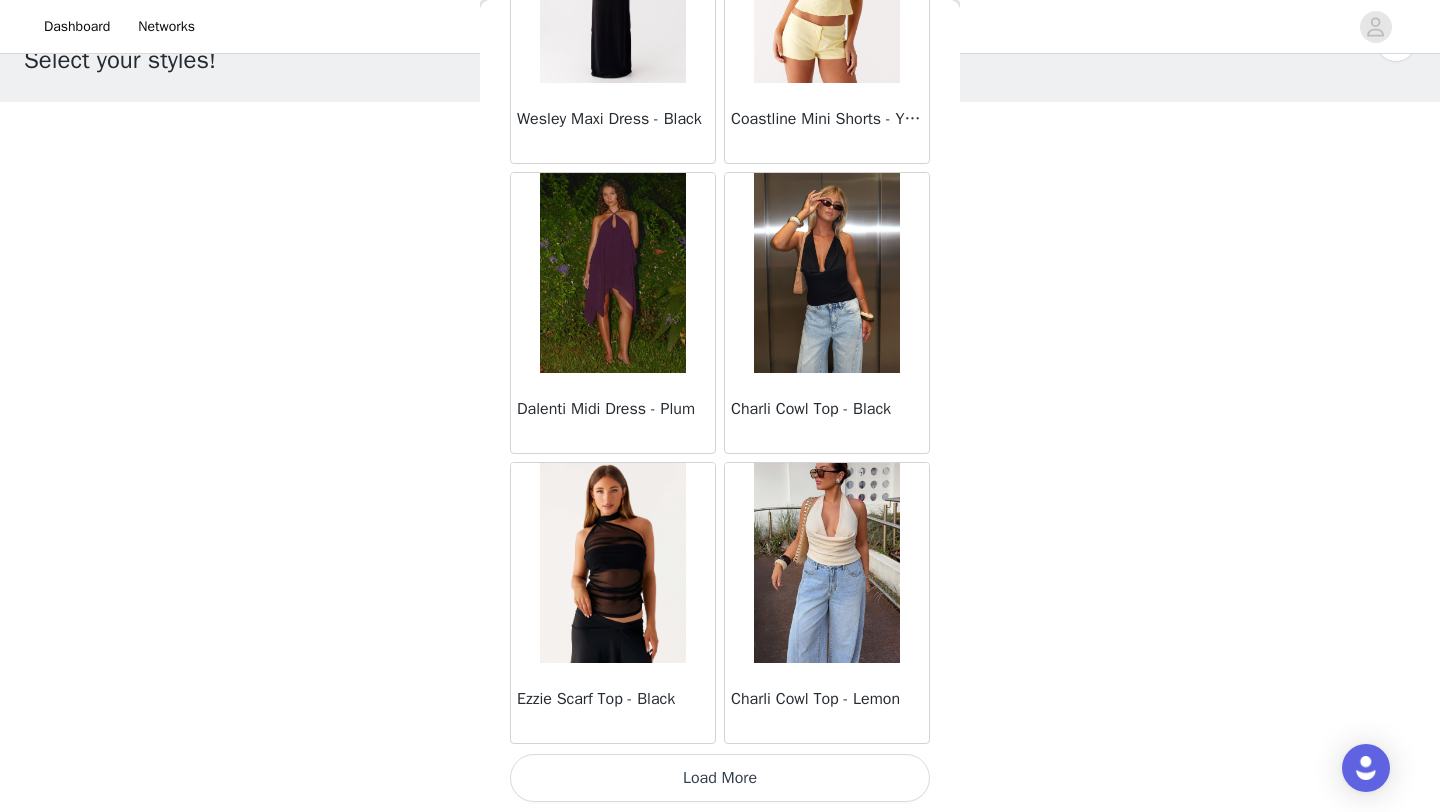 click on "Sweetpea Mini Dress - Yellow       Manifest Mini Dress - Amber       Raquel Off Shoulder Long Sleeve Top - Pink       Julianna Linen Mini Dress - Black       Radiate Halterneck Top - Pink       Arden Mesh Mini Dress - White       Cheryl Bustier Halter Top - Cherry Red       Under The Pagoda Maxi Dress - Deep Red Floral       Sweetest Pie T-Shirt - Black Gingham       That Girl Maxi Dress - Pink       Peppermayo Exclusive Heavy Hearted Mini - Black       Songbird Maxi Dress - Blue Black Floral       Viviana Mini Dress - Lavender       Eden Strapless Maxi Dress - Navy       Claudie Mesh Top - White Pink Lilly       Nia Micro Short - Black       Luciana Crochet Halterneck Mini Dress - Pink       Happy Hour Mini Dress - Yellow       Aullie Maxi Dress - Ivory       Bella Lou Tube Top - Blue       Odette Satin Mini Dress - Blue       Talk About Us Maxi Dress - Blue       Odette Satin Mini Dress - Lilac       Bellamy Top - Red Gingham       Field Of Dreams Maxi Dress - Blue Black Floral" at bounding box center [720, -36920] 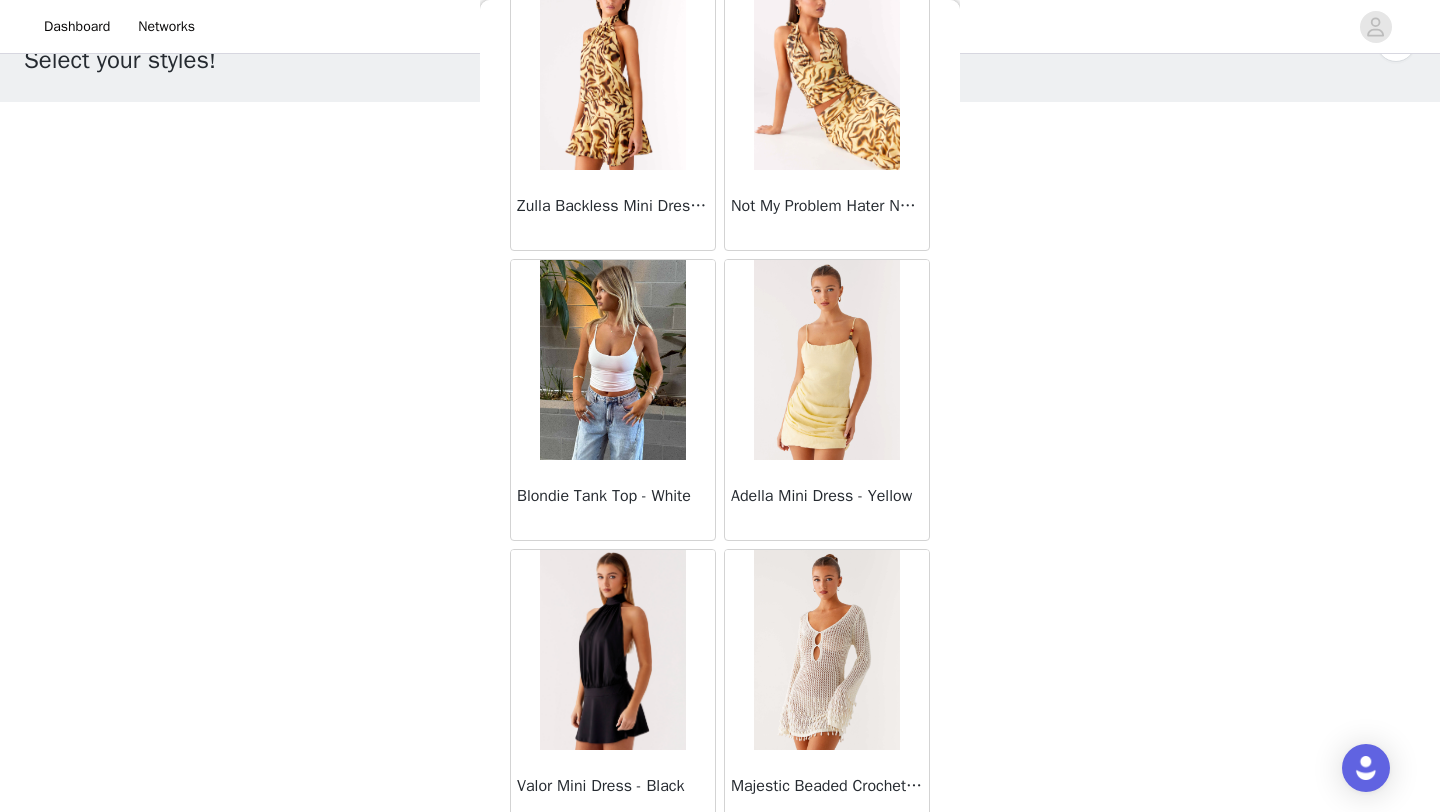 scroll, scrollTop: 76109, scrollLeft: 0, axis: vertical 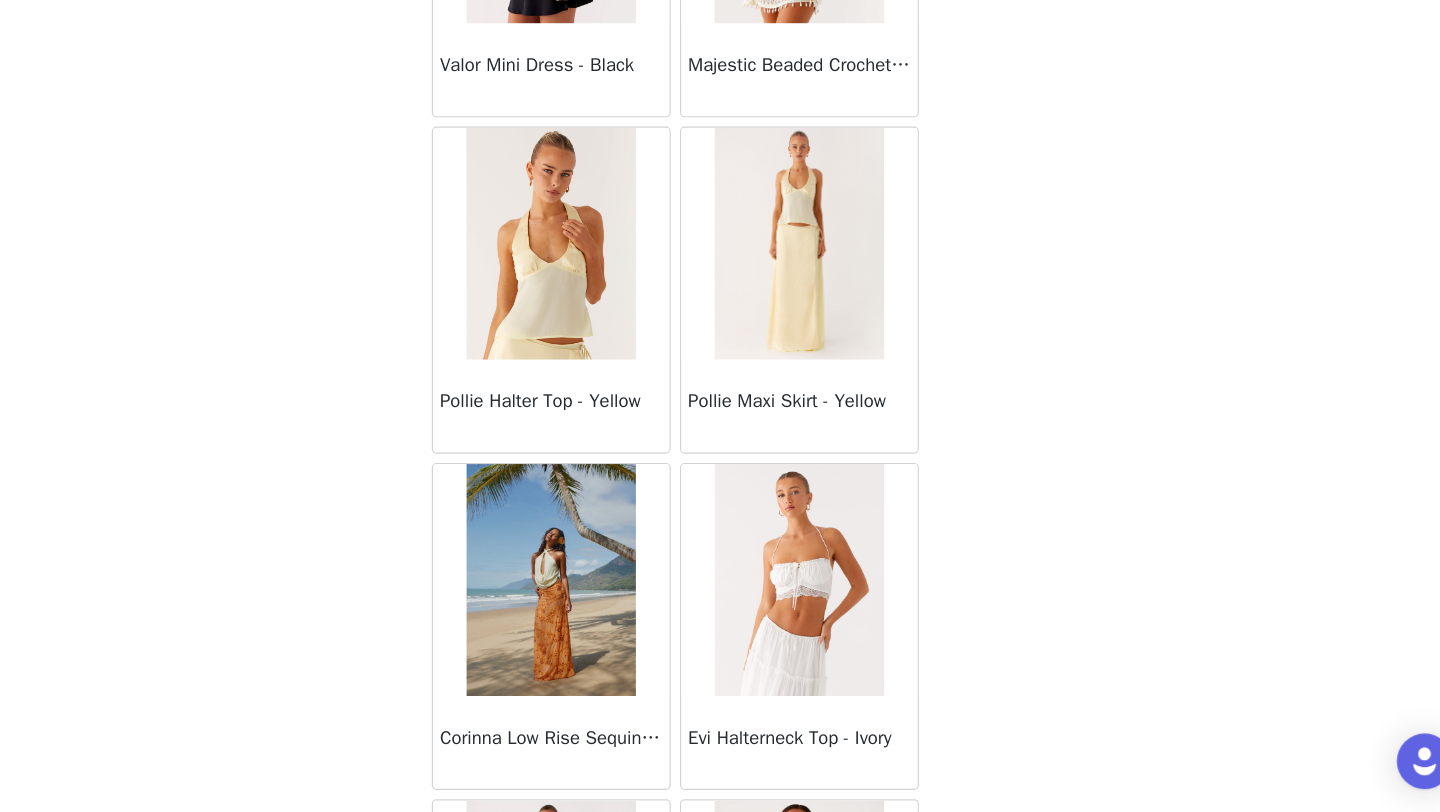 click at bounding box center (826, 322) 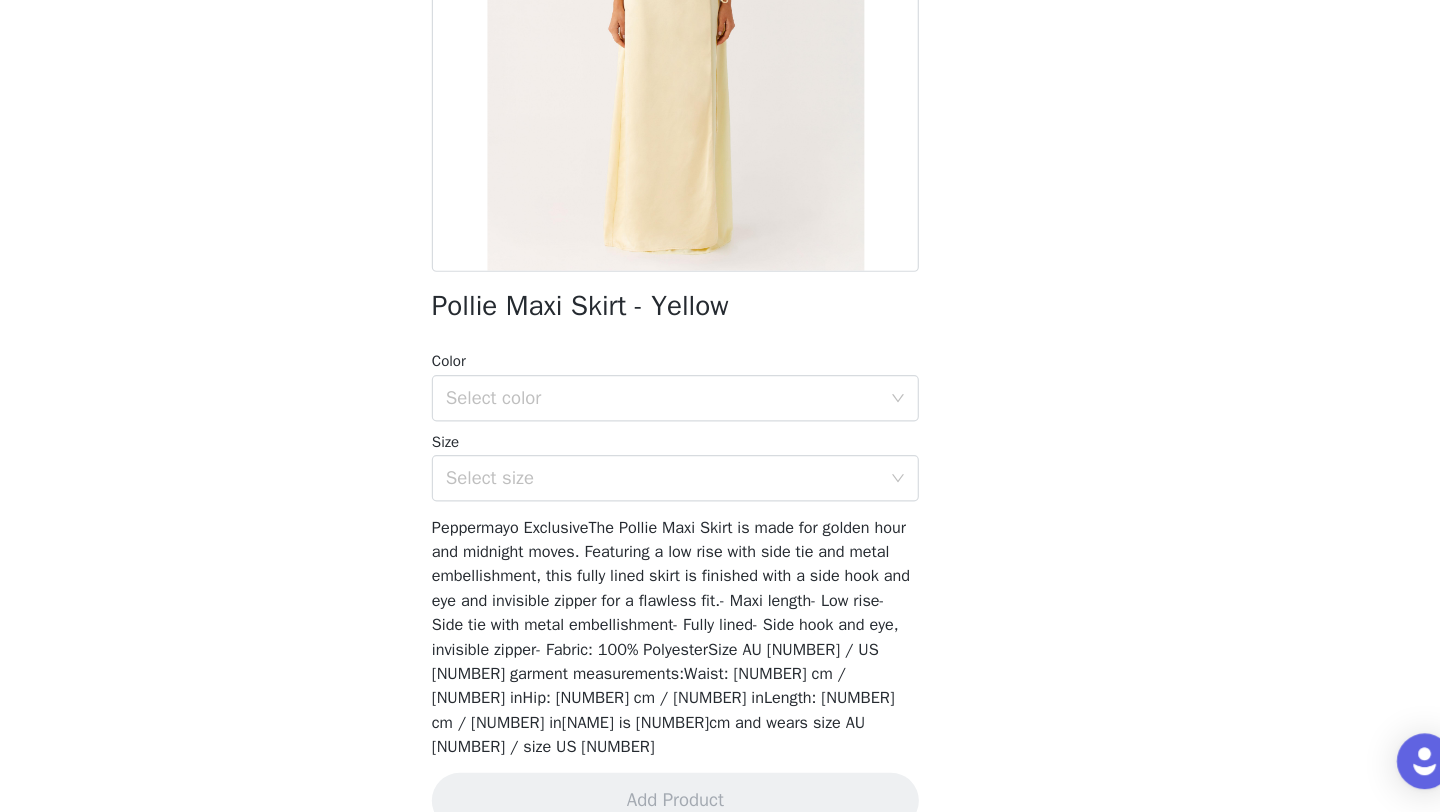scroll, scrollTop: 221, scrollLeft: 0, axis: vertical 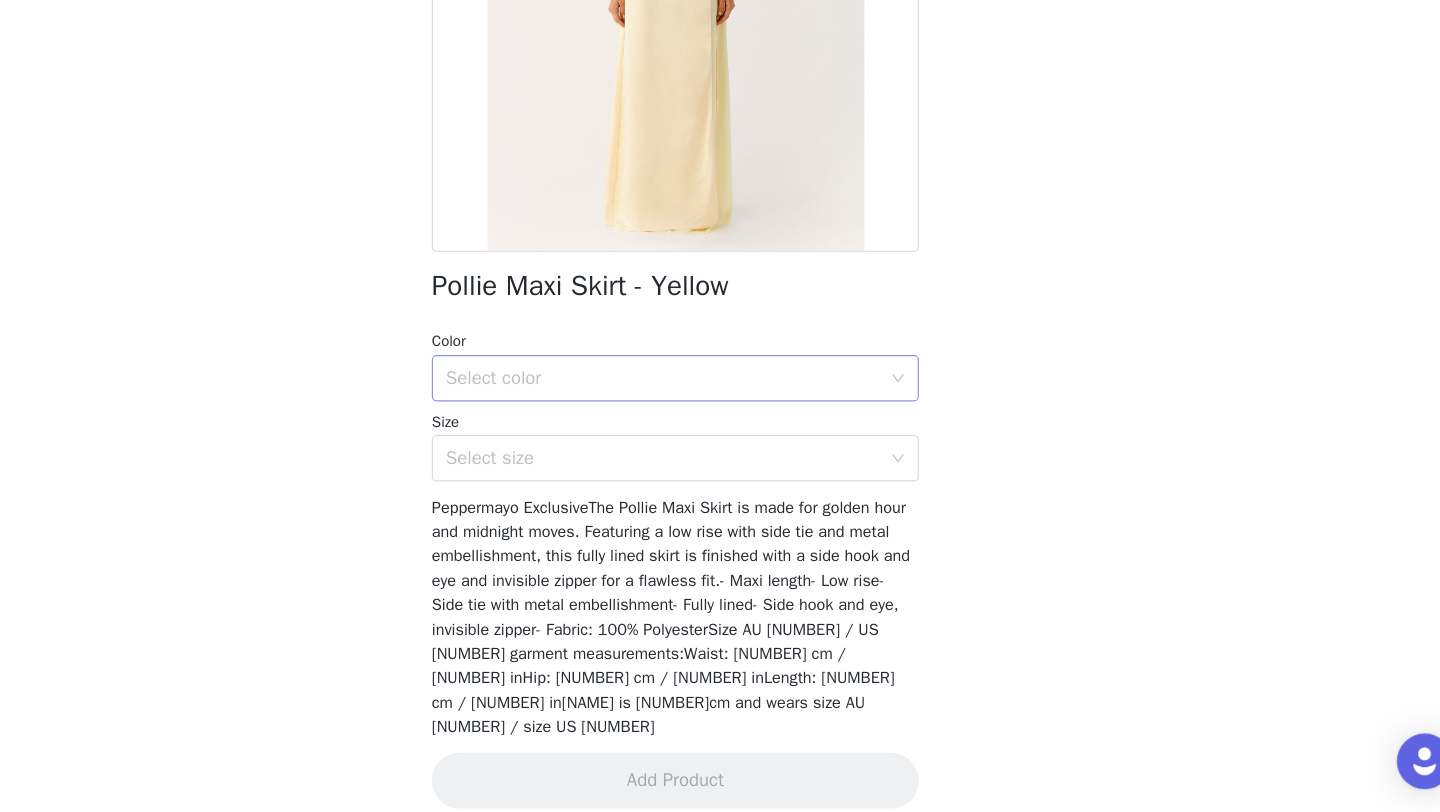 click on "Select color" at bounding box center (709, 438) 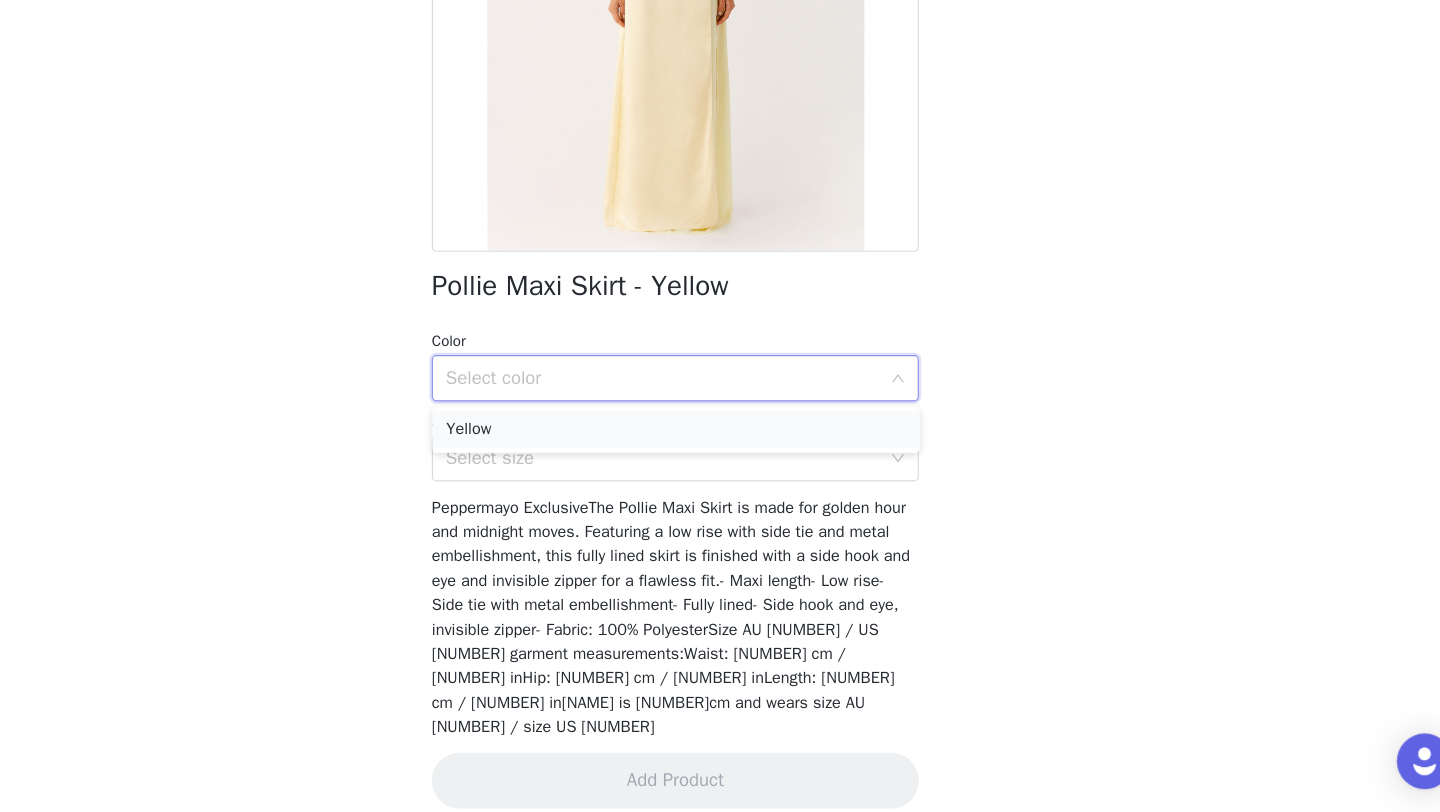 click on "Yellow" at bounding box center (720, 482) 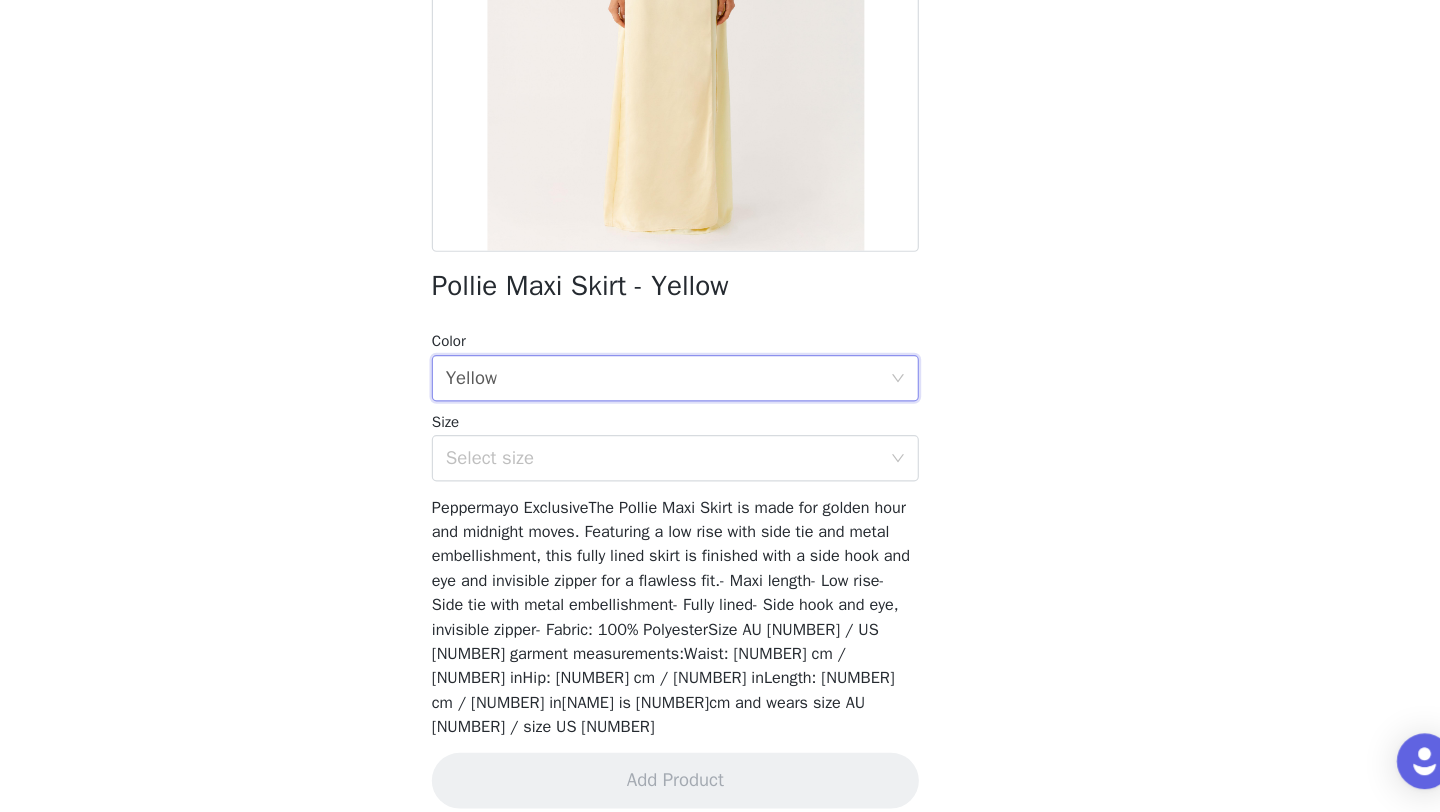 click on "Peppermayo ExclusiveThe Pollie Maxi Skirt is made for golden hour and midnight moves. Featuring a low rise with side tie and metal embellishment, this fully lined skirt is finished with a side hook and eye and invisible zipper for a flawless fit.- Maxi length- Low rise- Side tie with metal embellishment- Fully lined- Side hook and eye, invisible zipper- Fabric: 100% PolyesterSize AU [NUMBER] / US [NUMBER] garment measurements:Waist: [NUMBER] cm / [NUMBER] inHip: [NUMBER] cm / [NUMBER] inLength: [NUMBER] cm / [NUMBER] in[NAME] is [NUMBER]cm and wears size AU [NUMBER] / size US [NUMBER]" at bounding box center [716, 644] 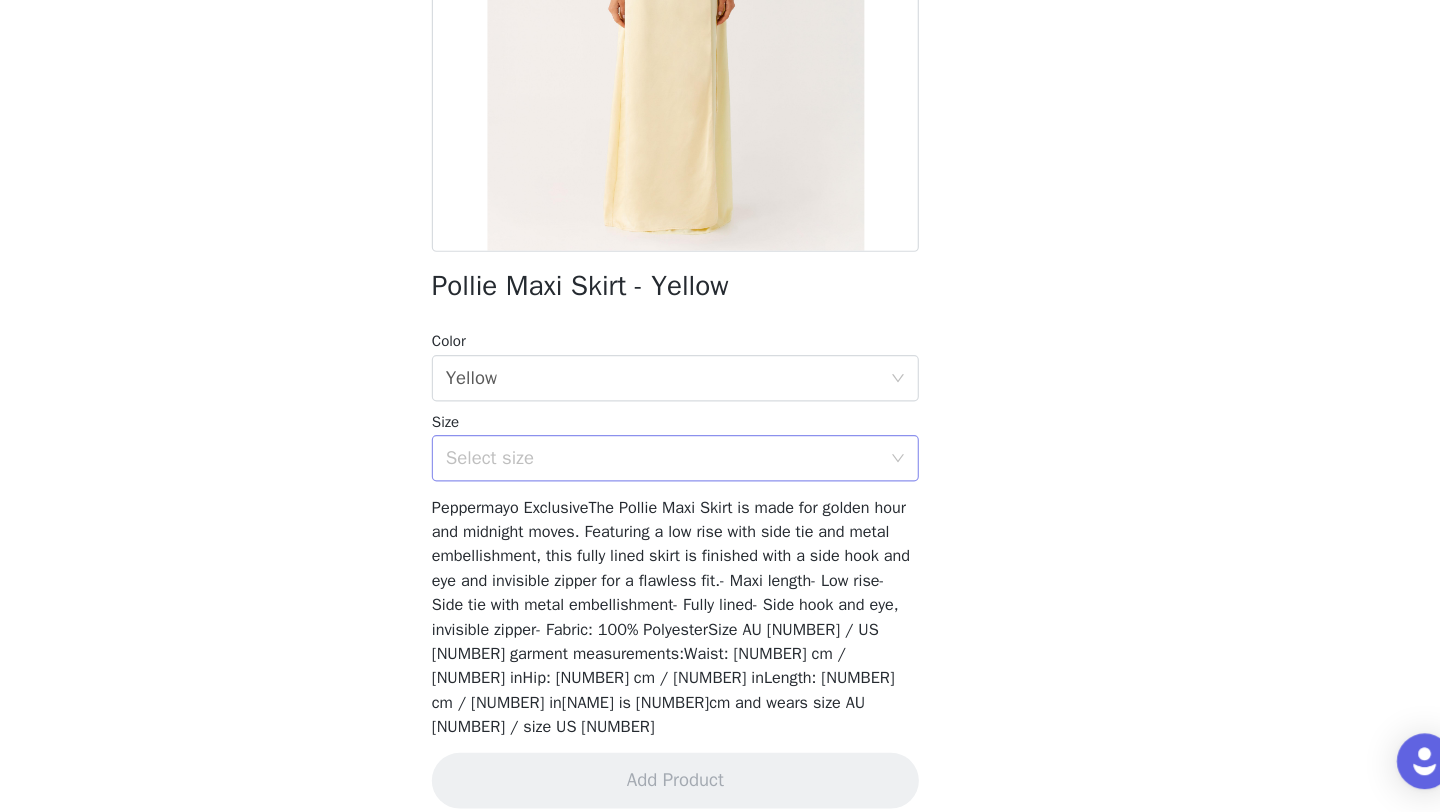 click on "Select size" at bounding box center [709, 507] 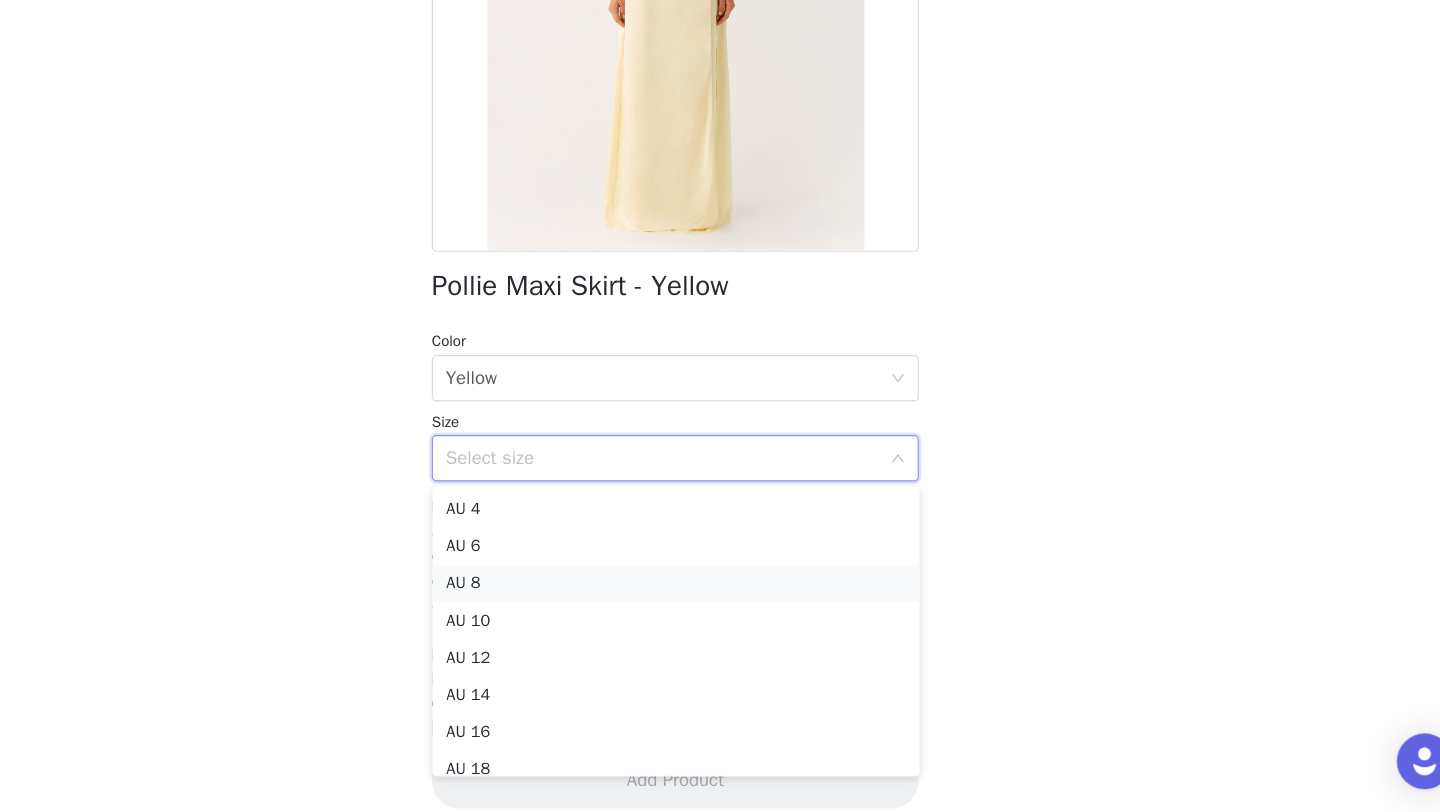click on "AU 8" at bounding box center [720, 615] 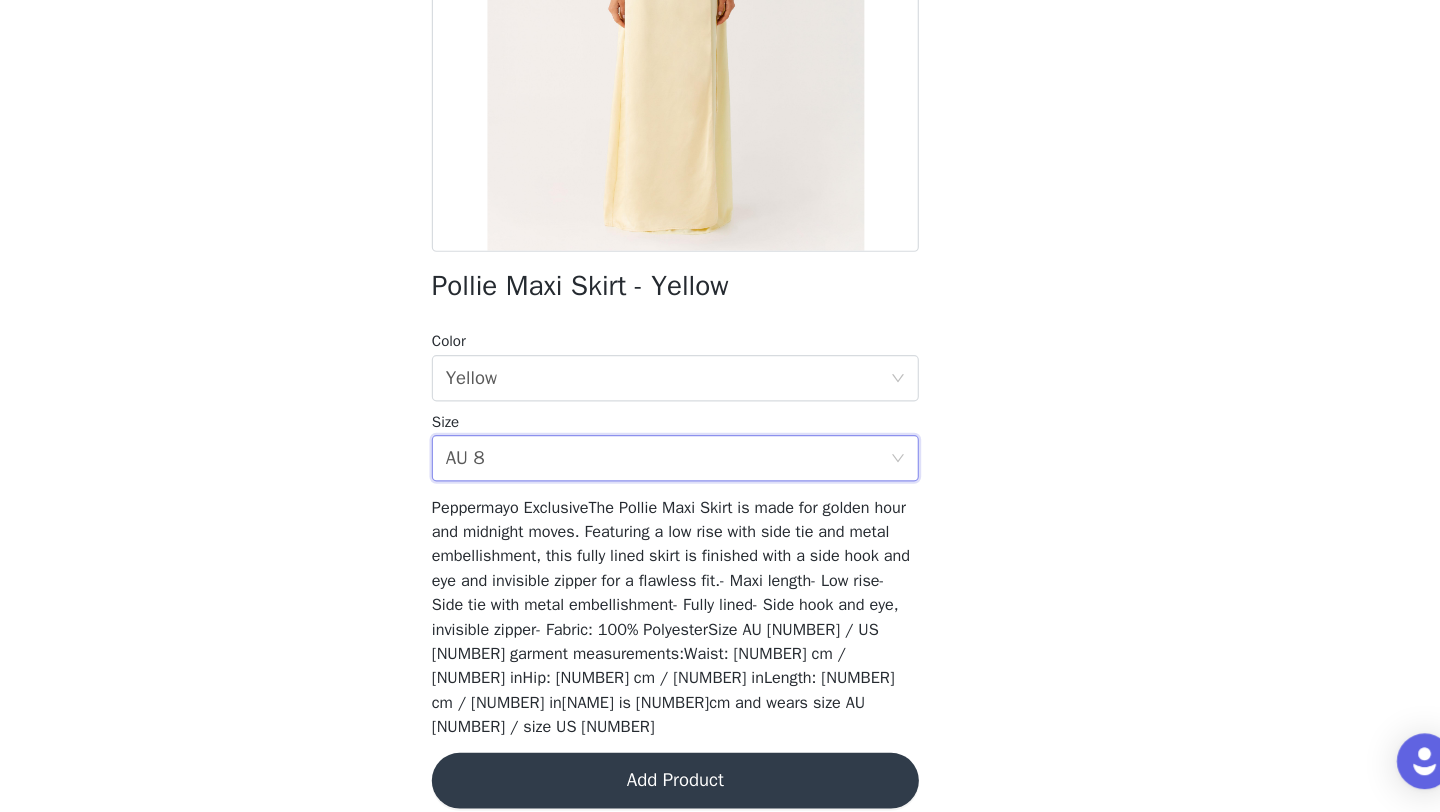 scroll, scrollTop: 60, scrollLeft: 0, axis: vertical 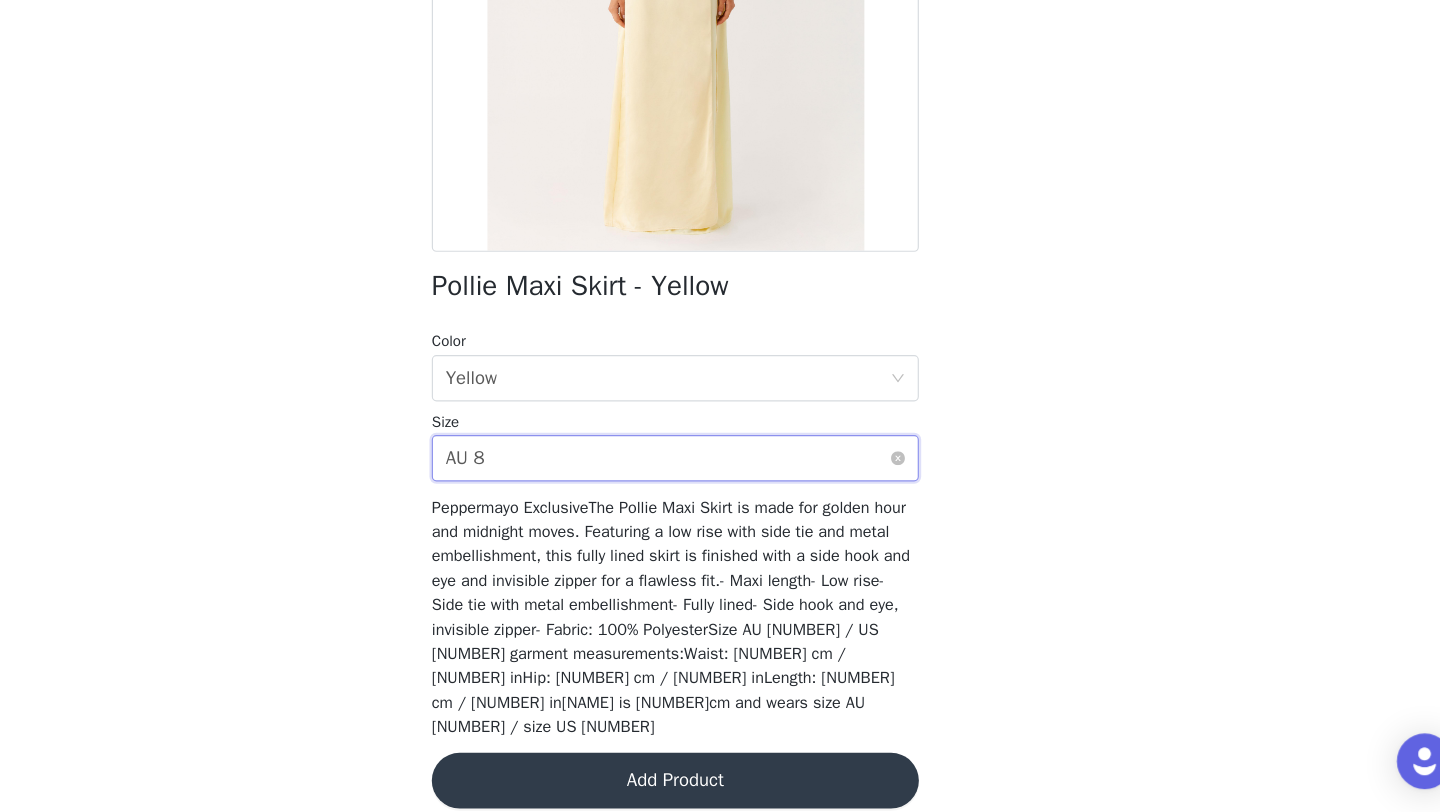 click on "Select size AU 8" at bounding box center (713, 507) 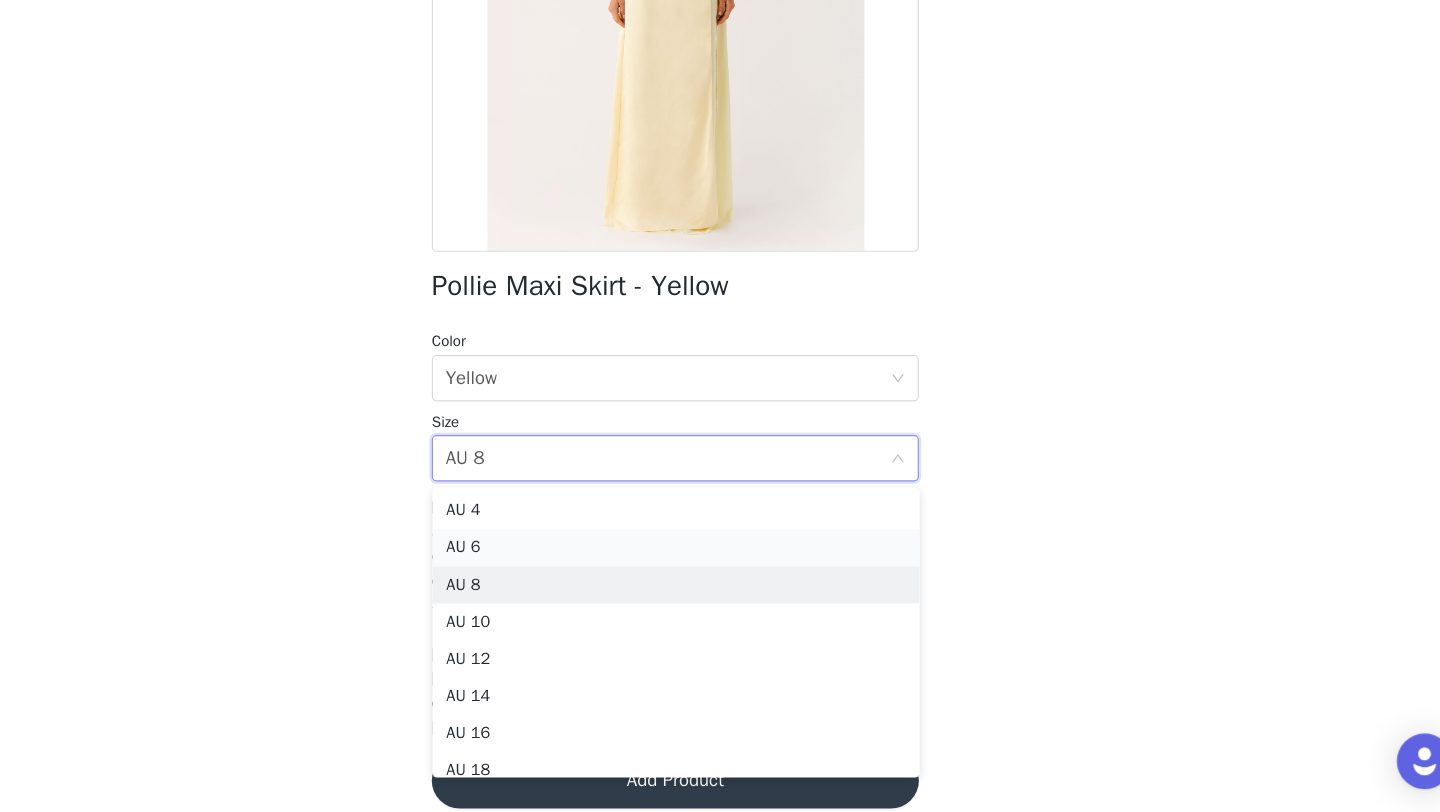 click on "AU 6" at bounding box center [720, 584] 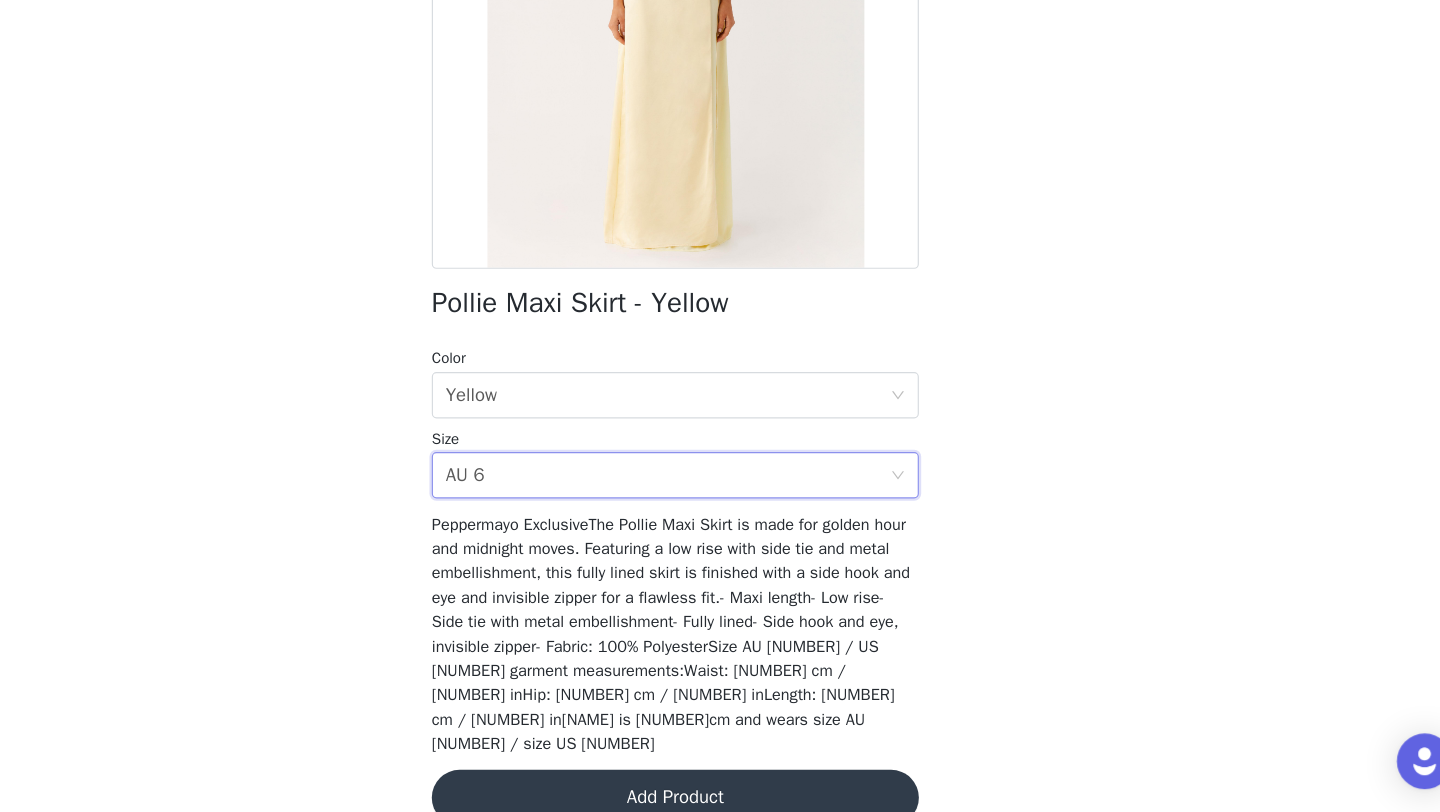 scroll, scrollTop: 221, scrollLeft: 0, axis: vertical 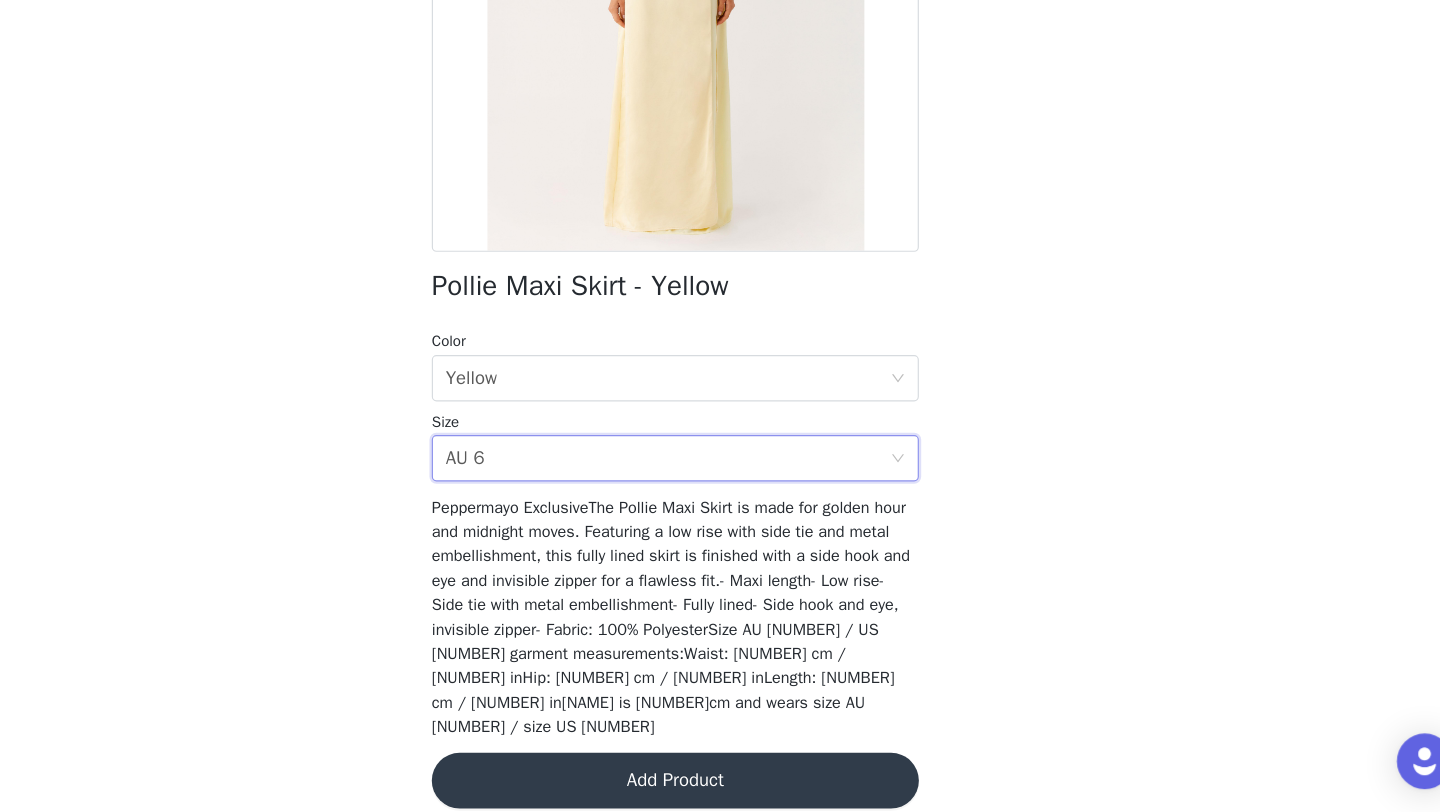 click on "Add Product" at bounding box center (720, 785) 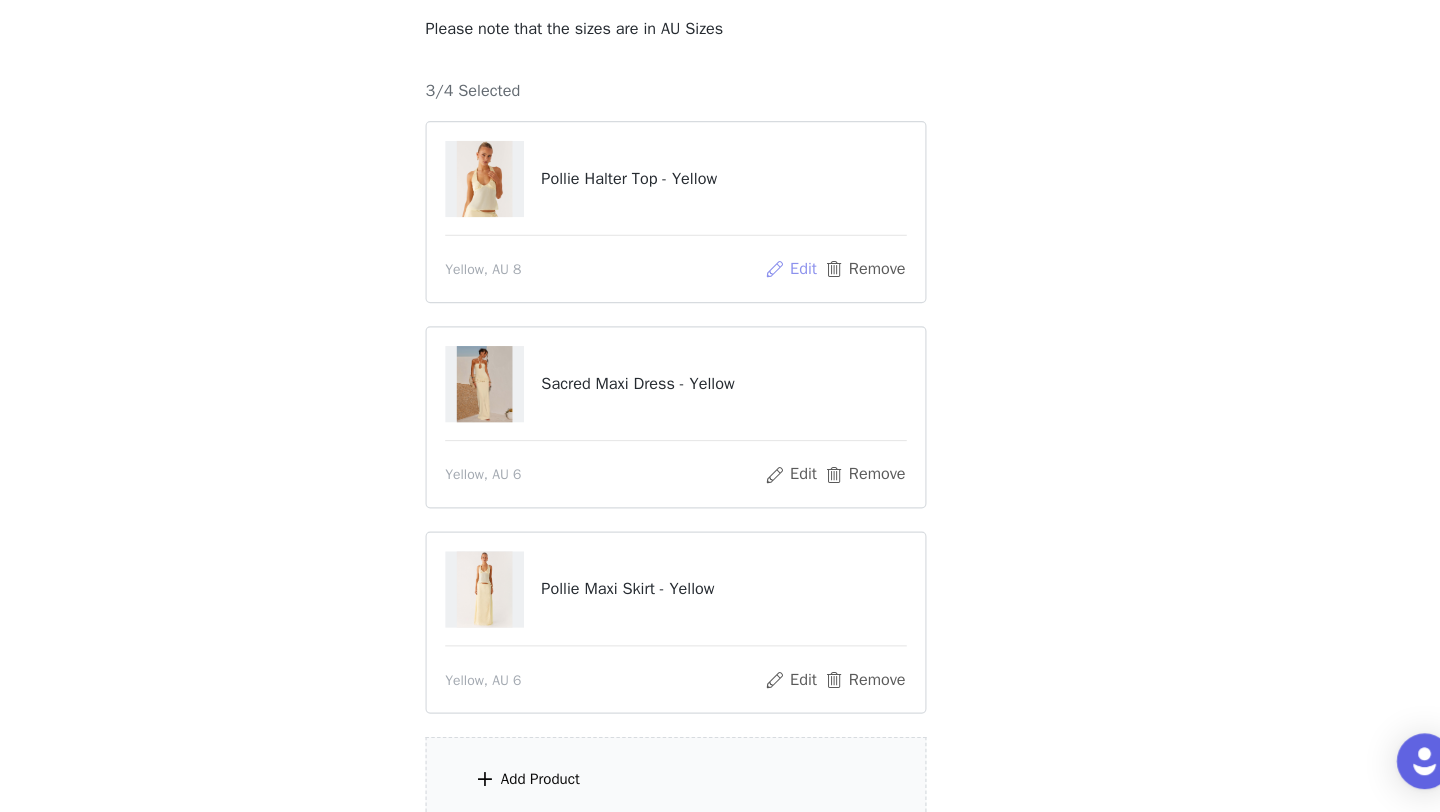 click on "Edit" at bounding box center [819, 344] 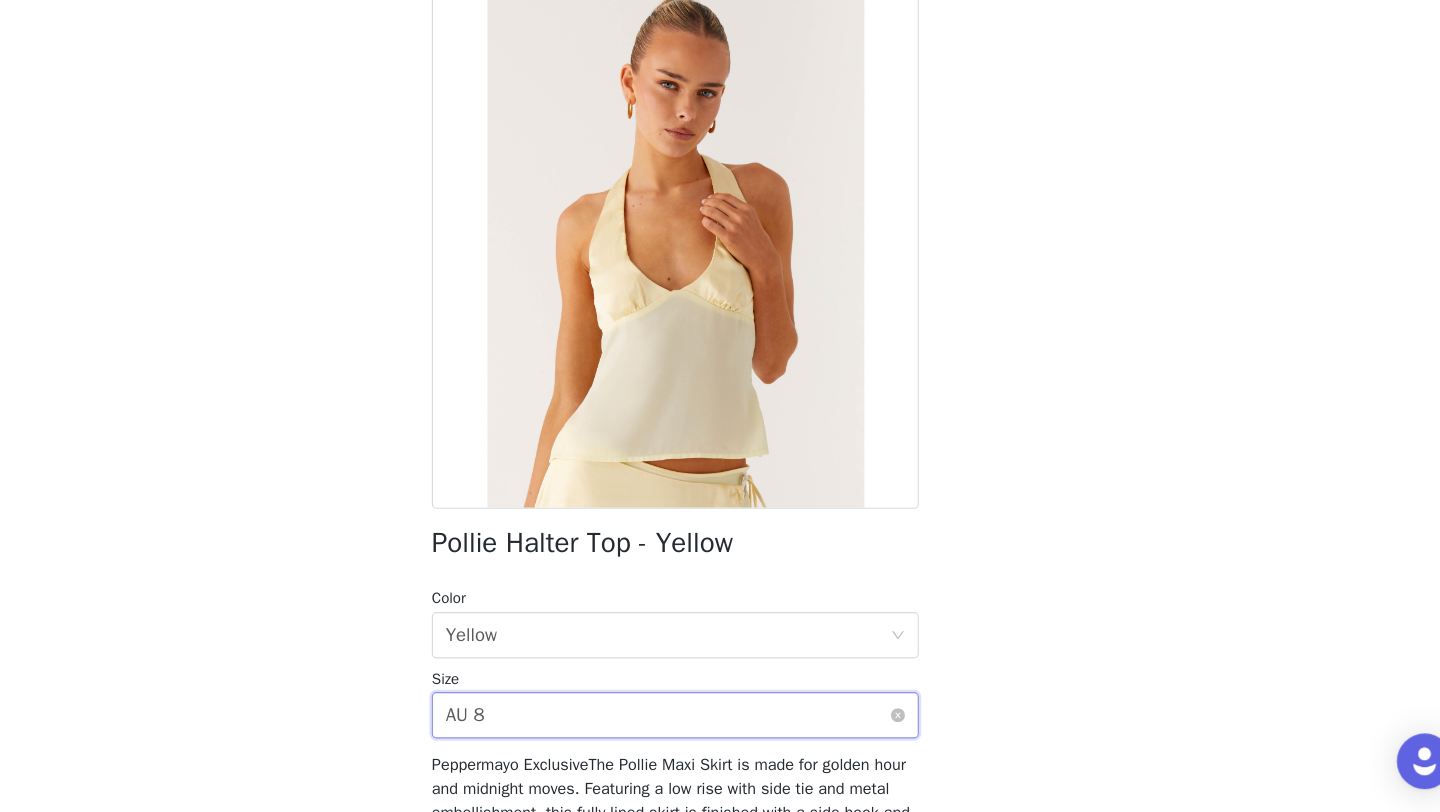 click on "Select size AU 8" at bounding box center [713, 728] 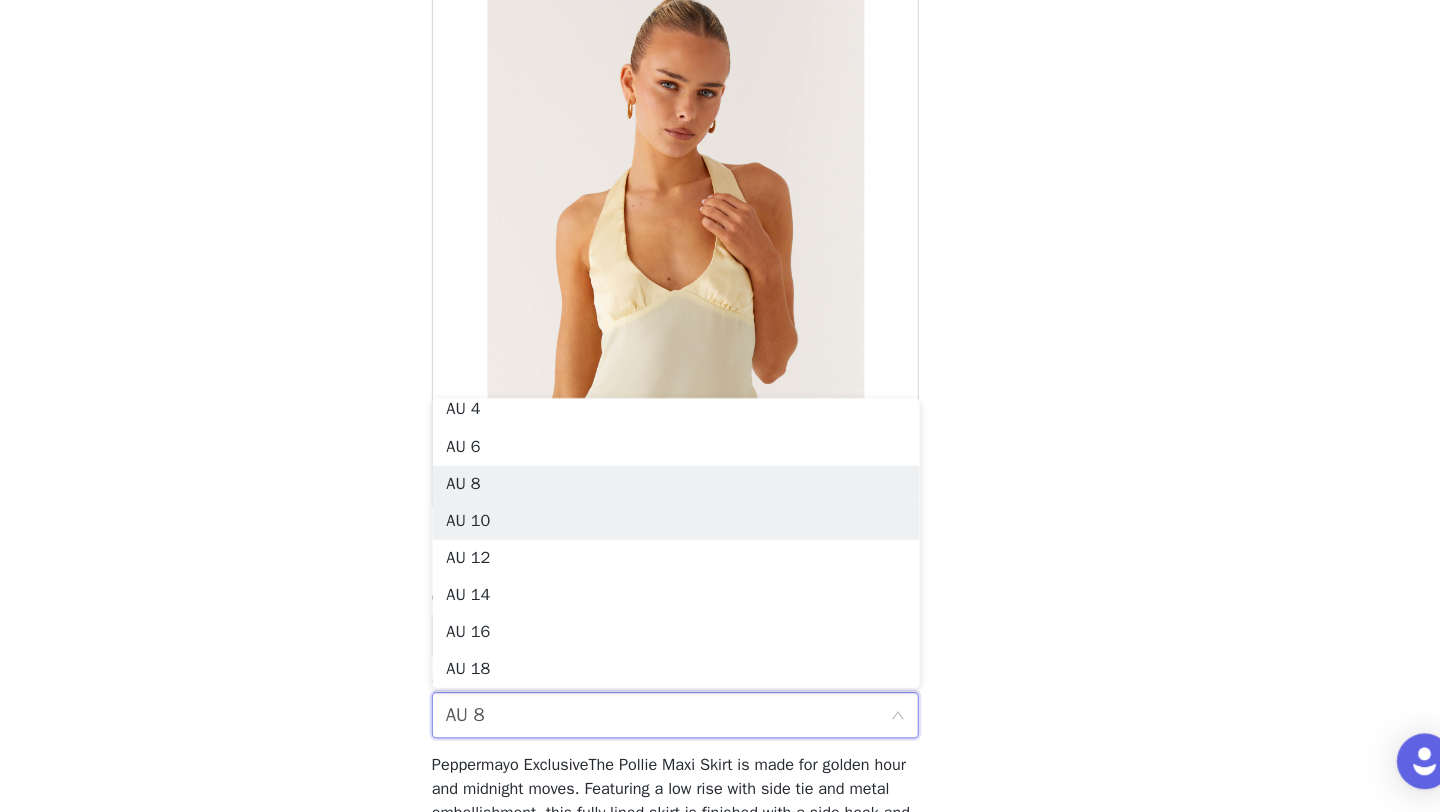 scroll, scrollTop: 4, scrollLeft: 0, axis: vertical 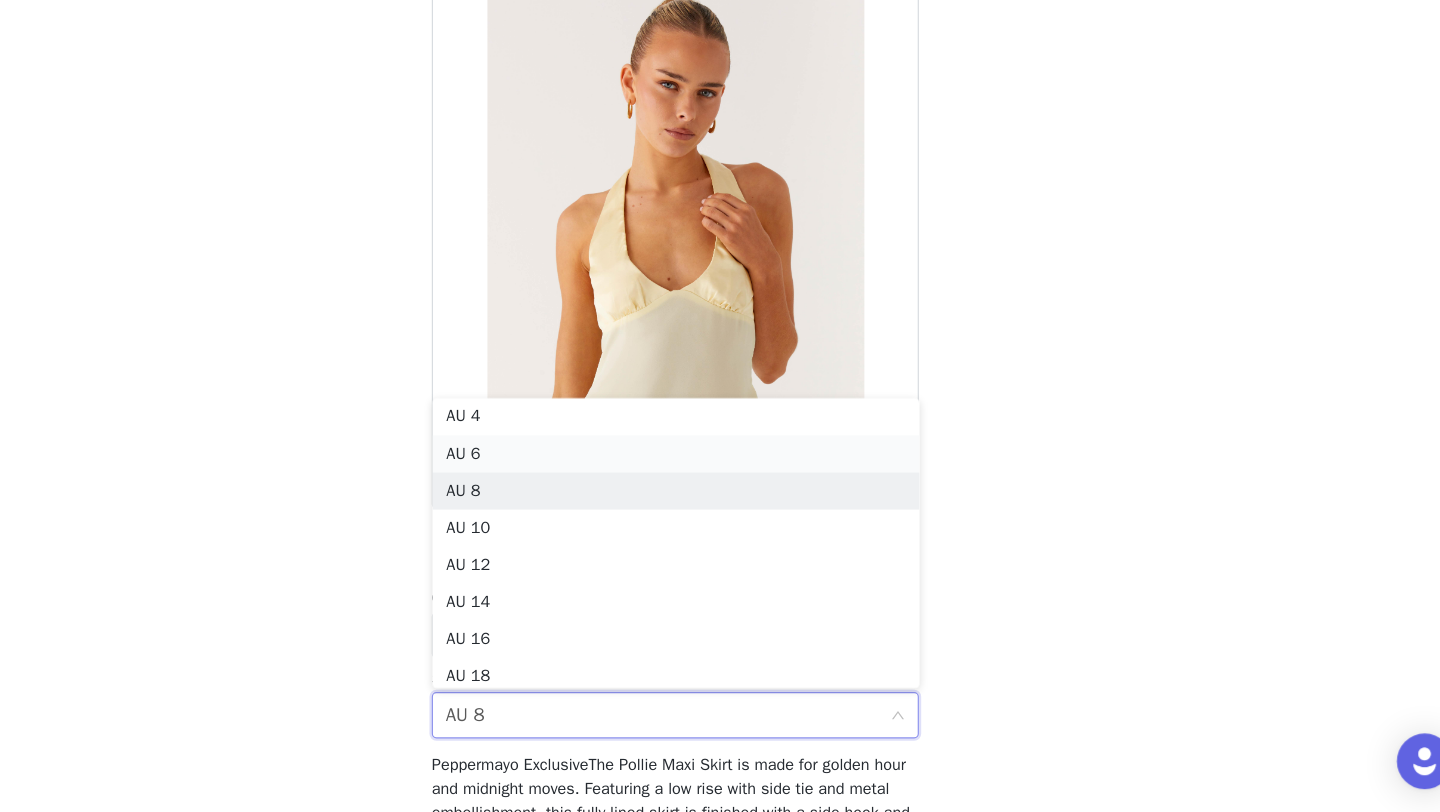 click on "AU 6" at bounding box center [720, 503] 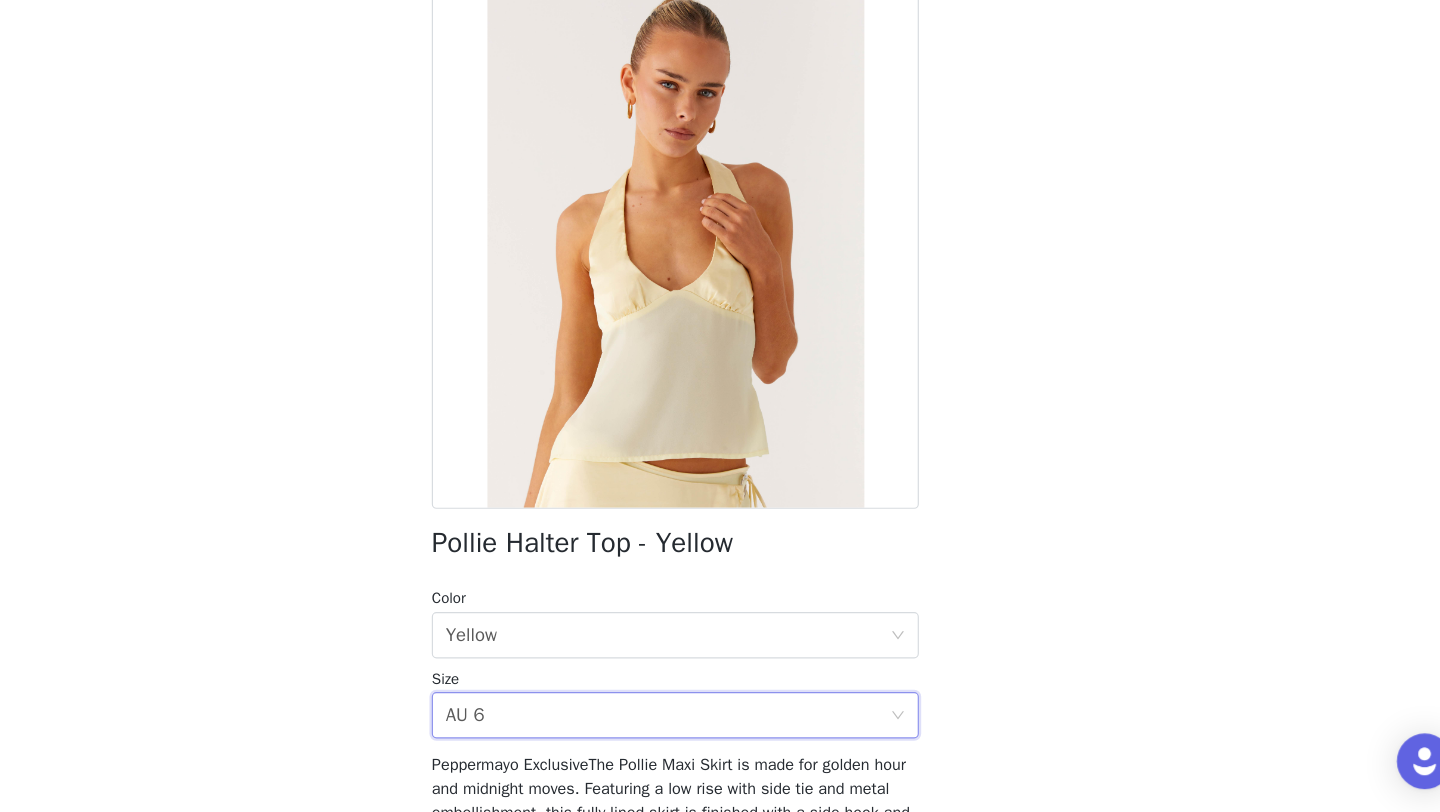 scroll, scrollTop: 221, scrollLeft: 0, axis: vertical 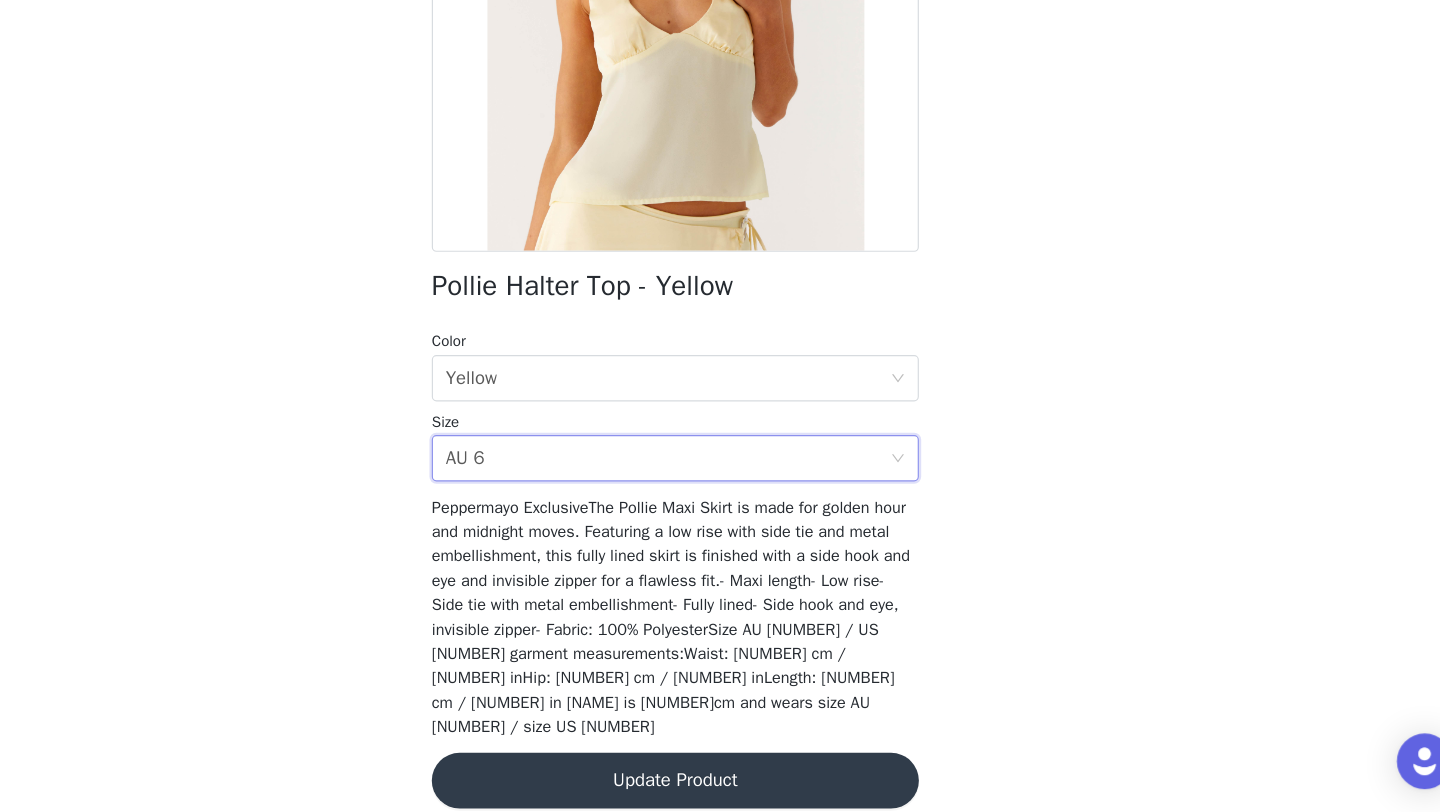 click on "Update Product" at bounding box center [720, 785] 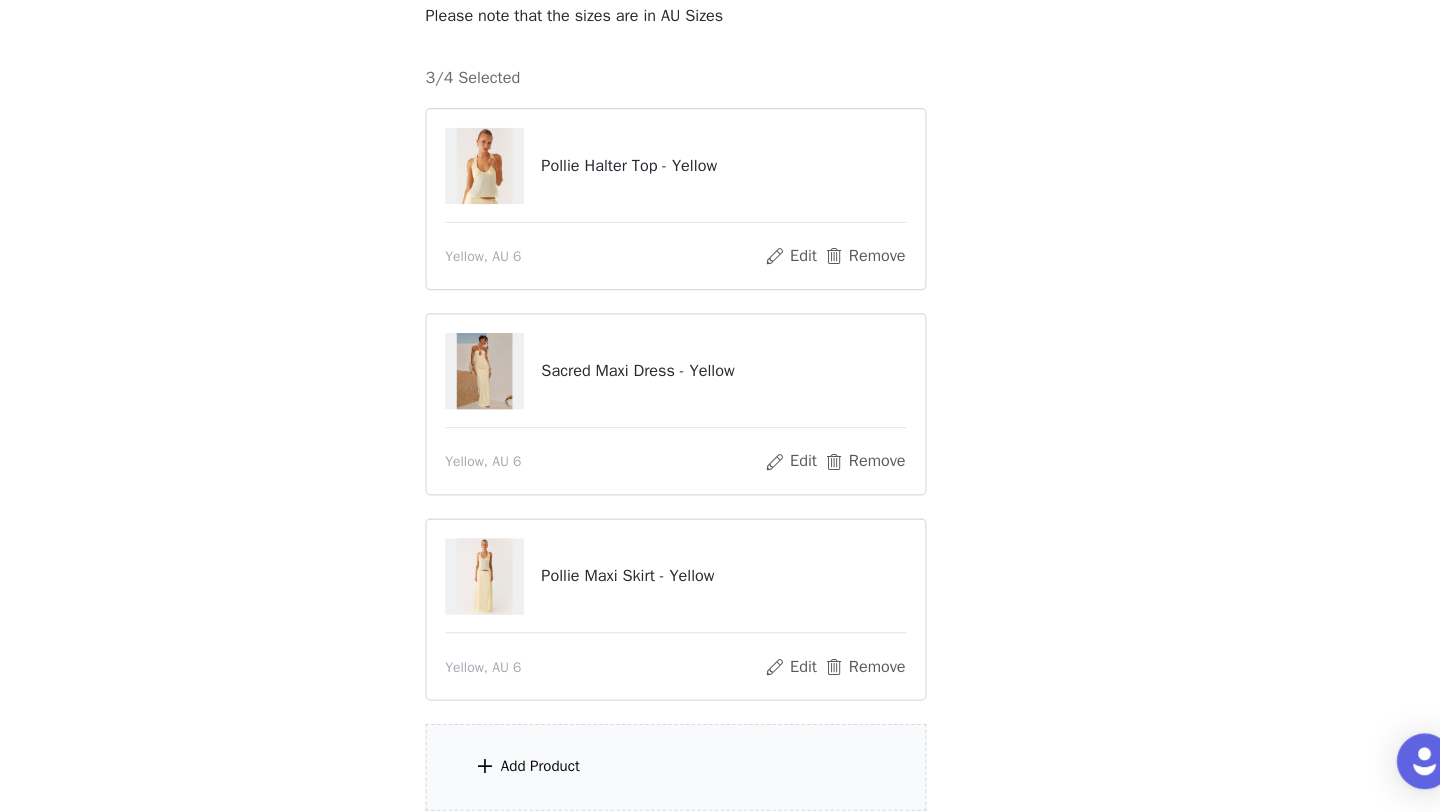 scroll, scrollTop: 237, scrollLeft: 0, axis: vertical 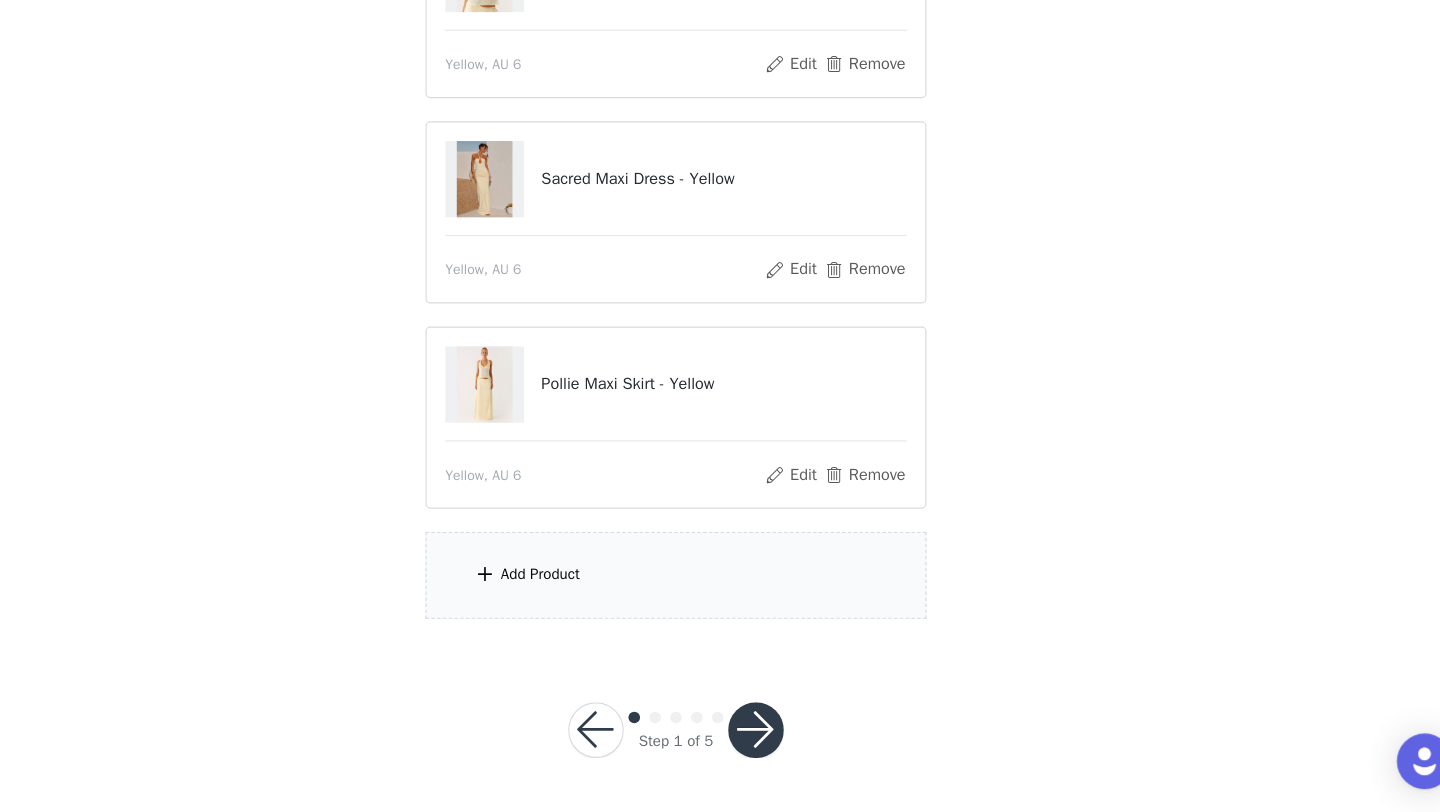 click on "Add Product" at bounding box center [720, 607] 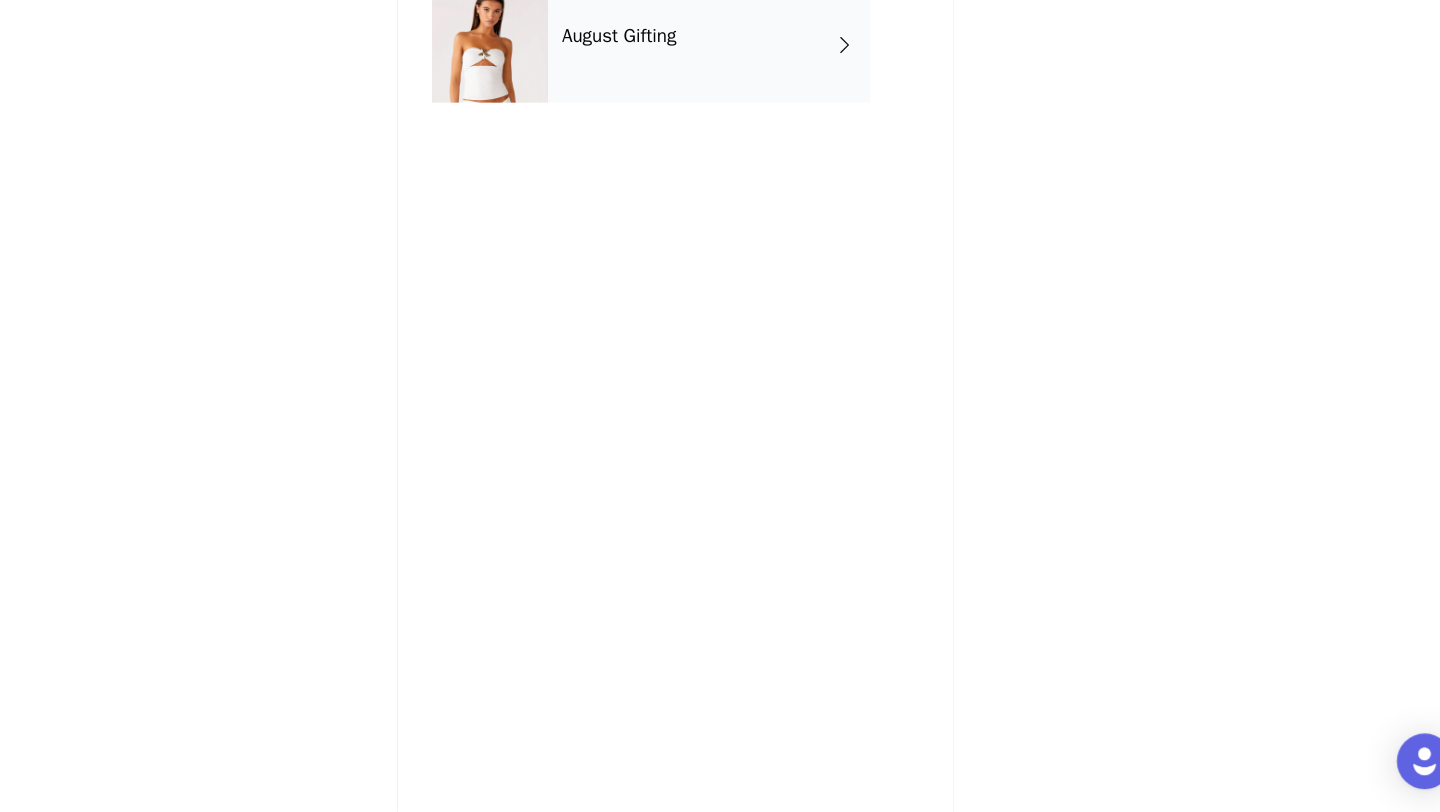 click on "August Gifting" at bounding box center [749, 150] 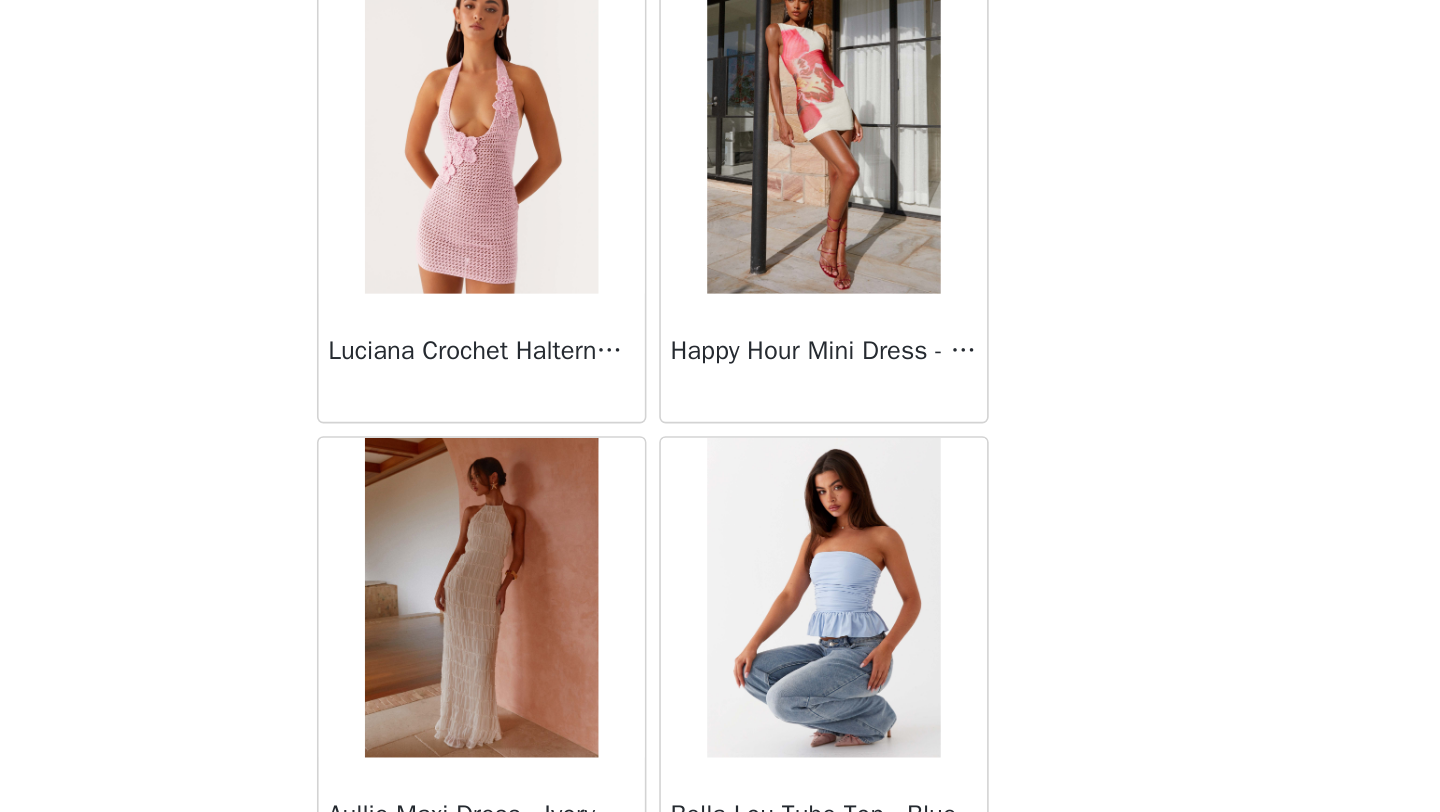 scroll, scrollTop: 2248, scrollLeft: 0, axis: vertical 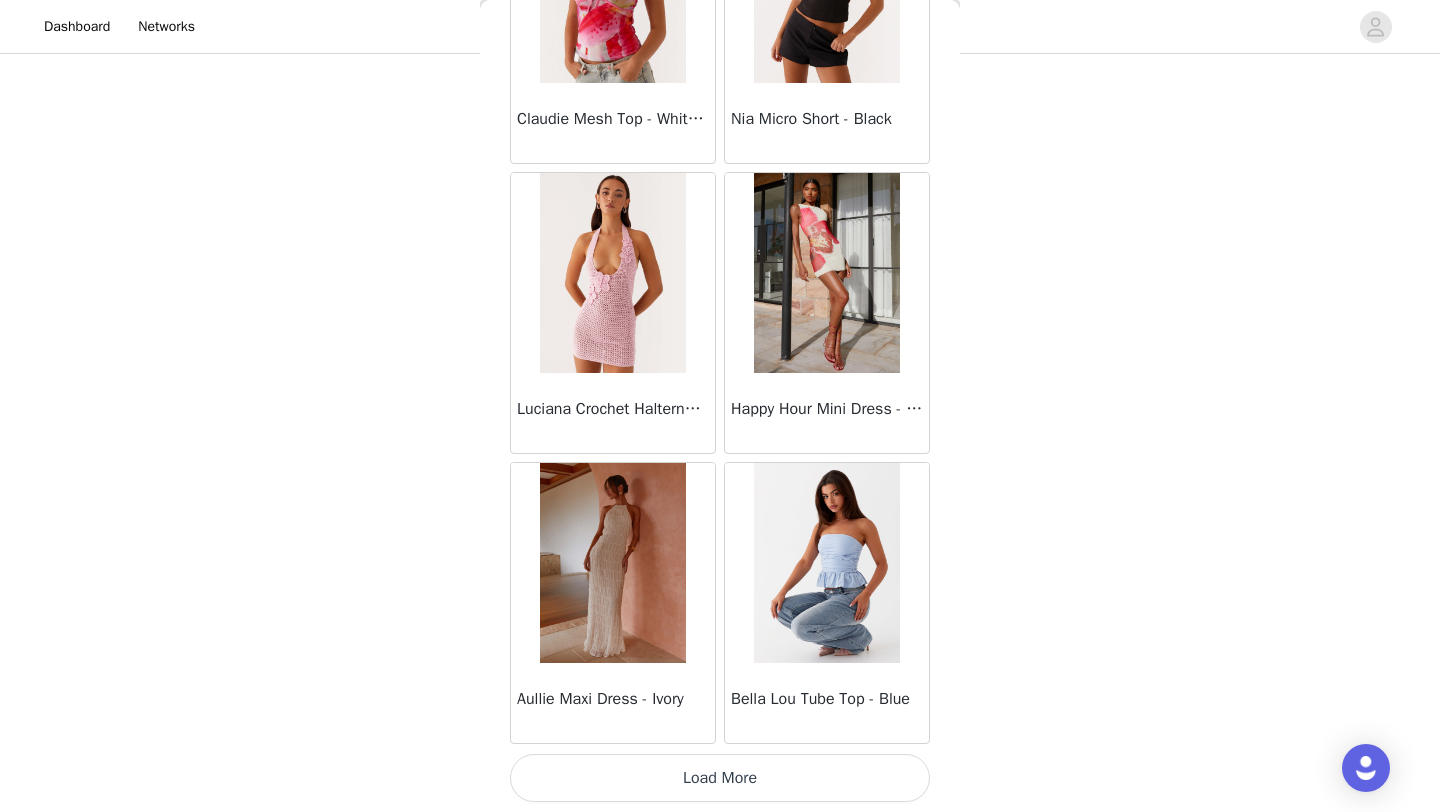 click on "Load More" at bounding box center (720, 778) 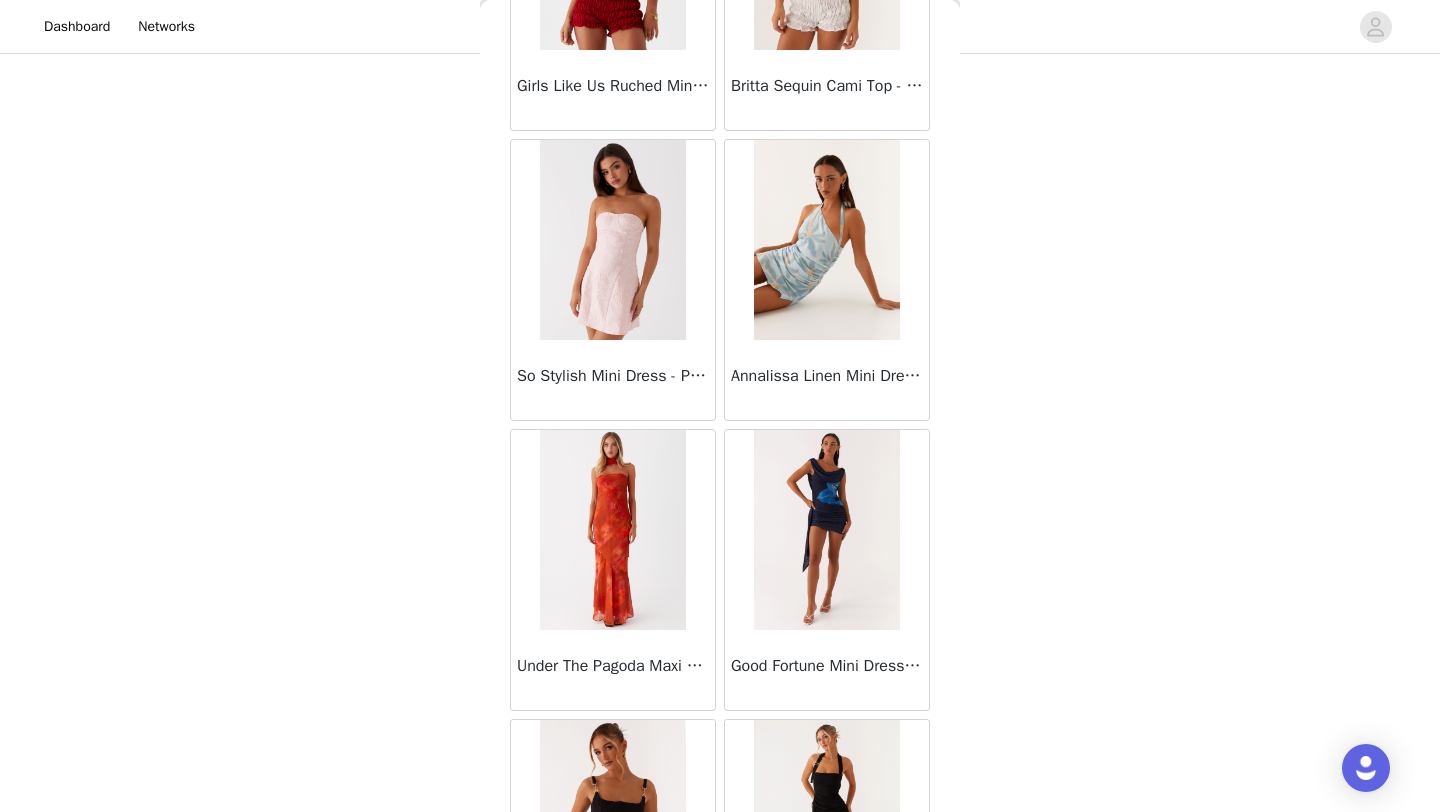scroll, scrollTop: 5148, scrollLeft: 0, axis: vertical 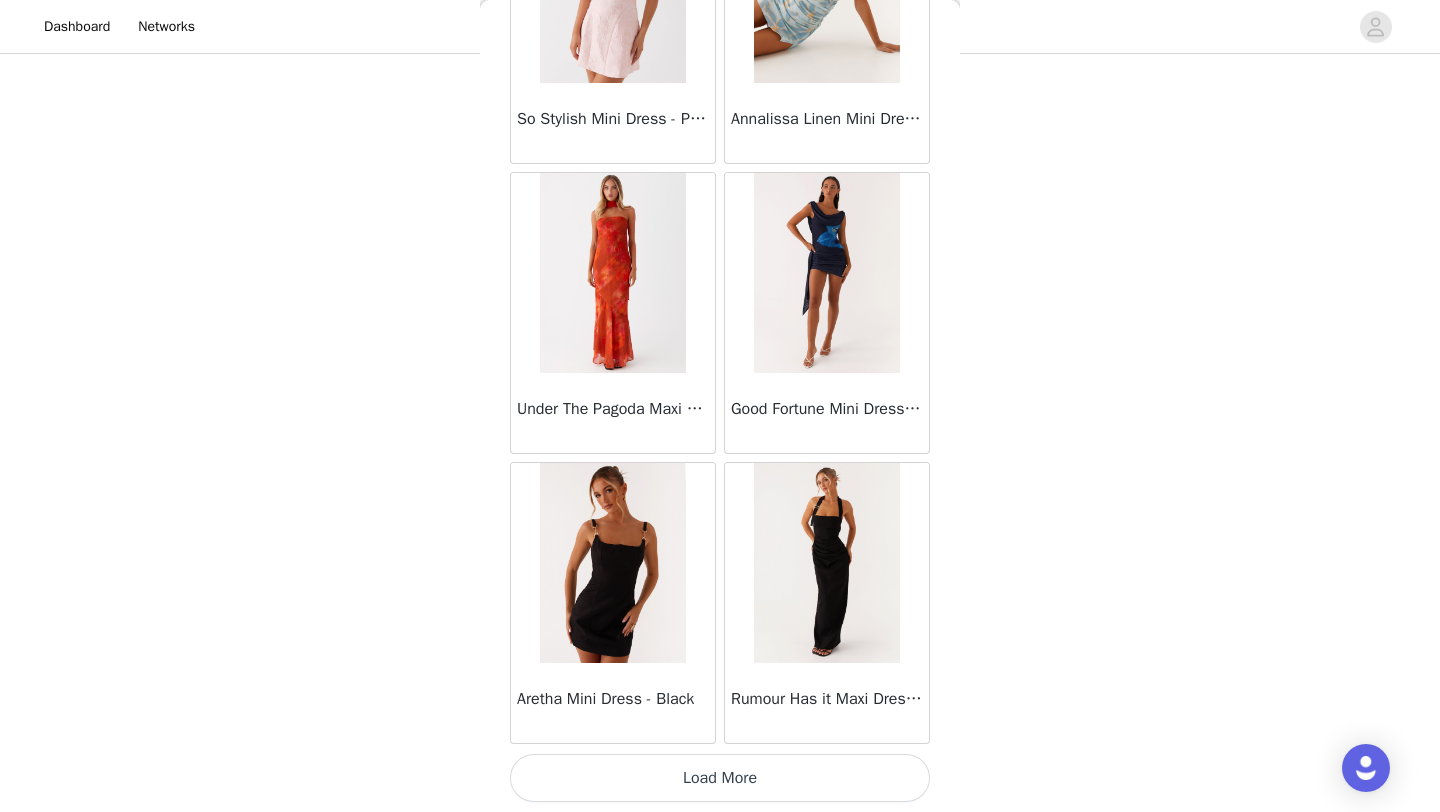 click on "Load More" at bounding box center (720, 778) 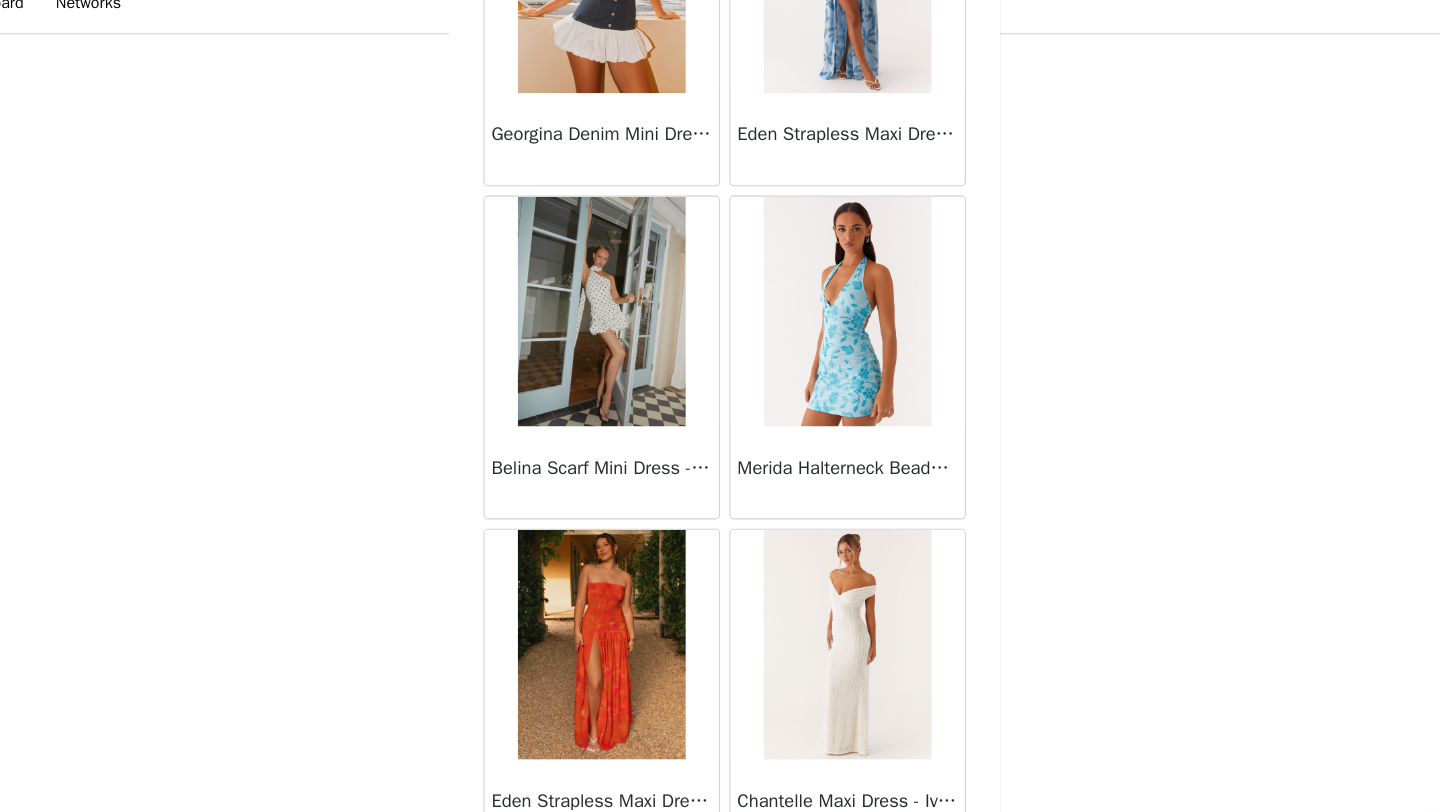 scroll, scrollTop: 7555, scrollLeft: 0, axis: vertical 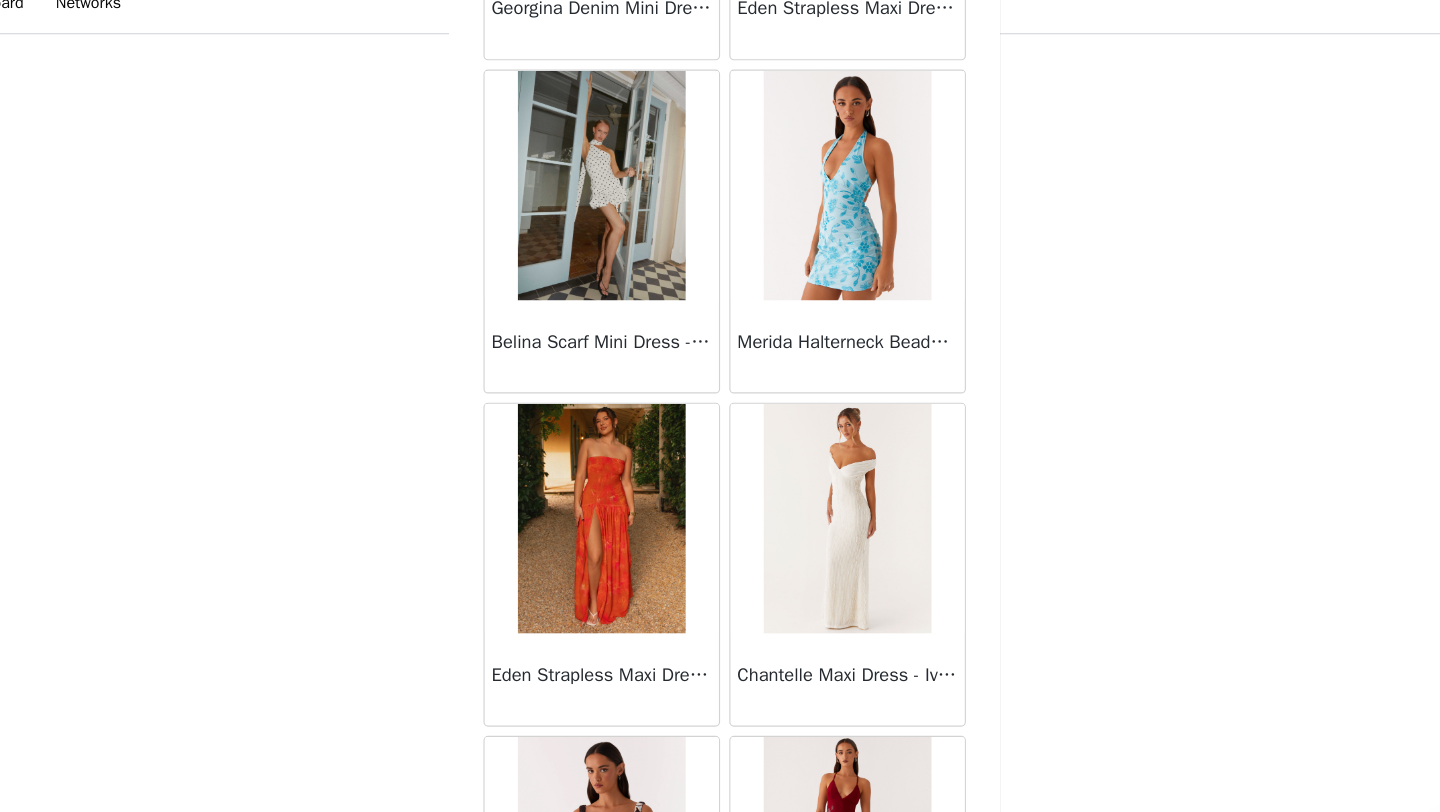 click at bounding box center [612, 186] 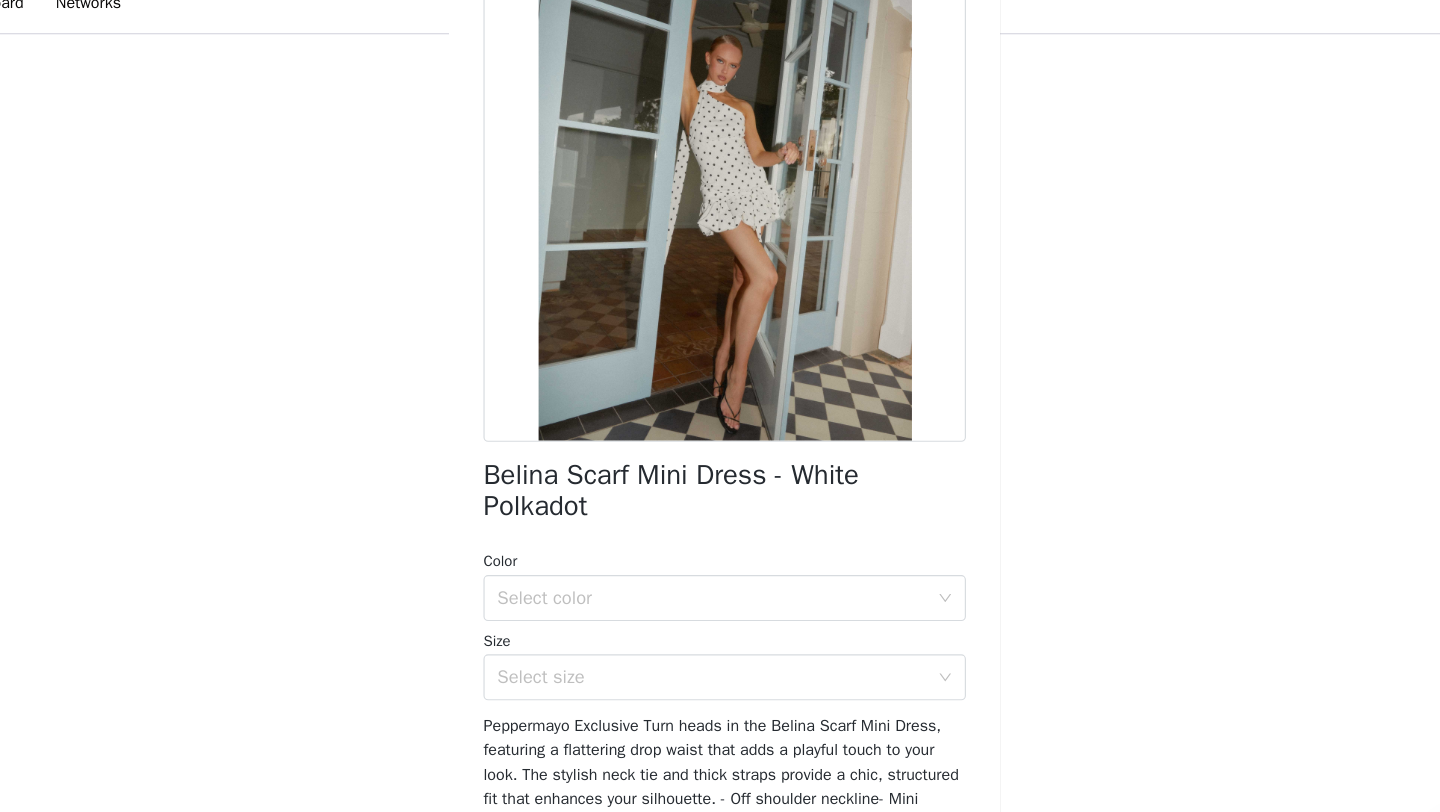 scroll, scrollTop: 153, scrollLeft: 0, axis: vertical 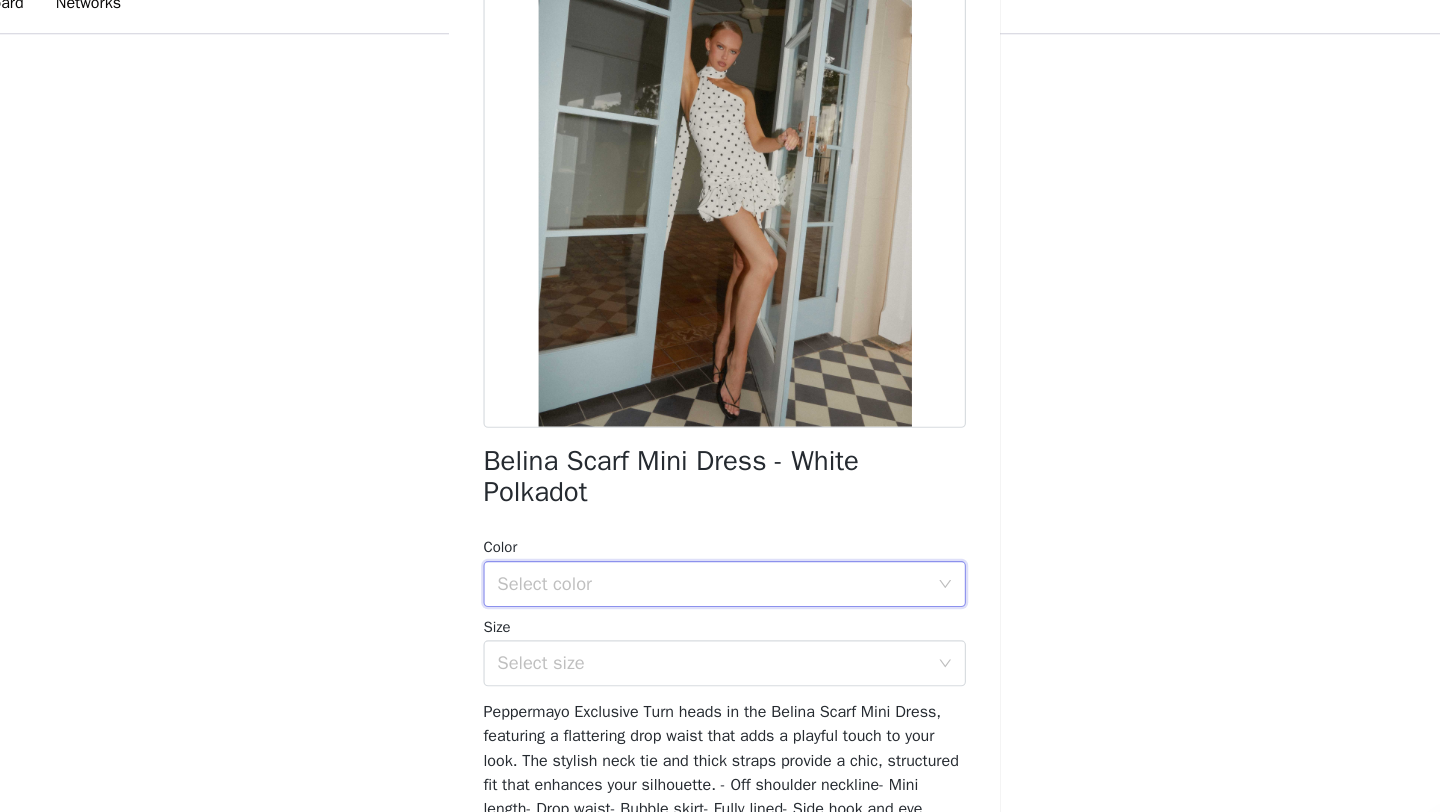click on "Select color" at bounding box center [713, 533] 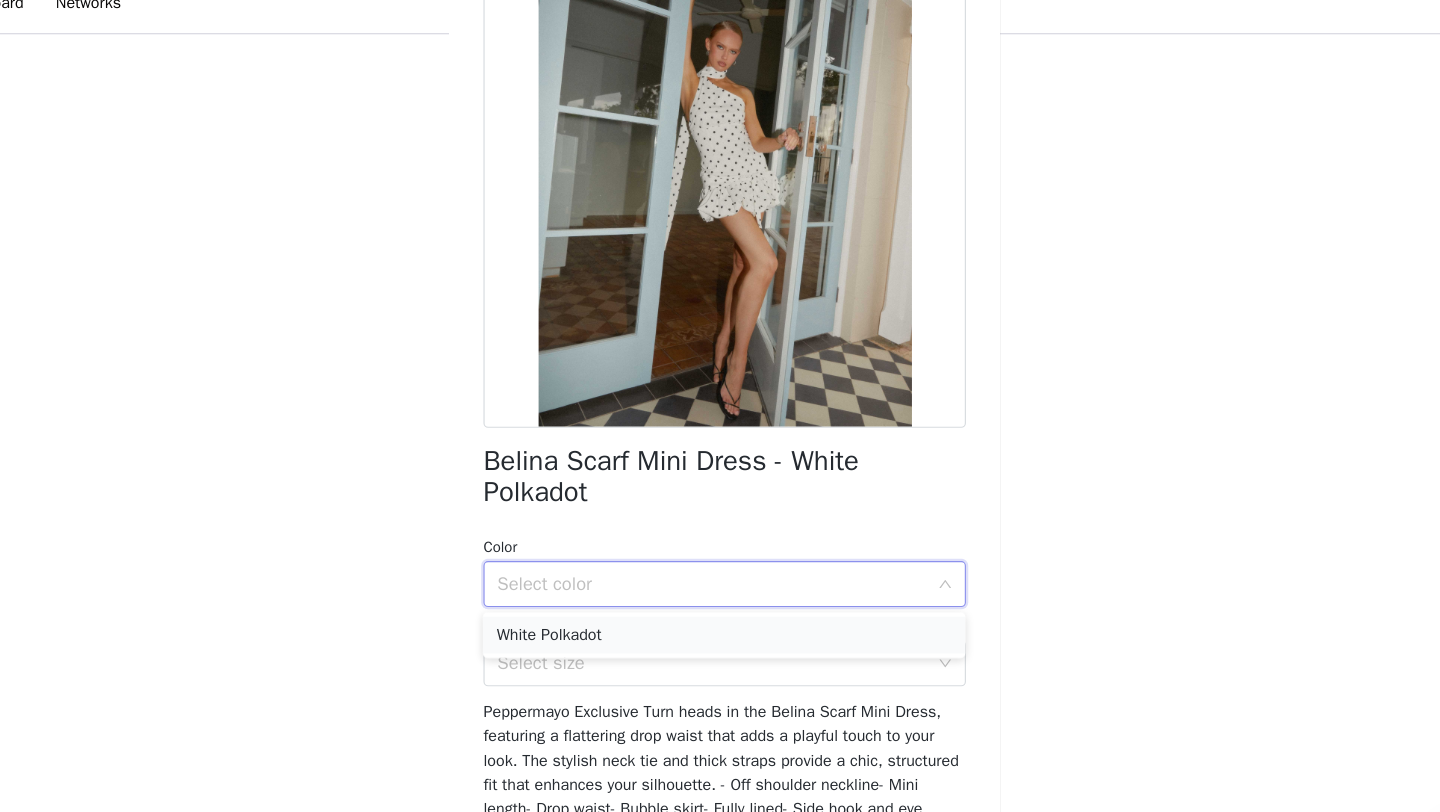 click on "White Polkadot" at bounding box center [720, 577] 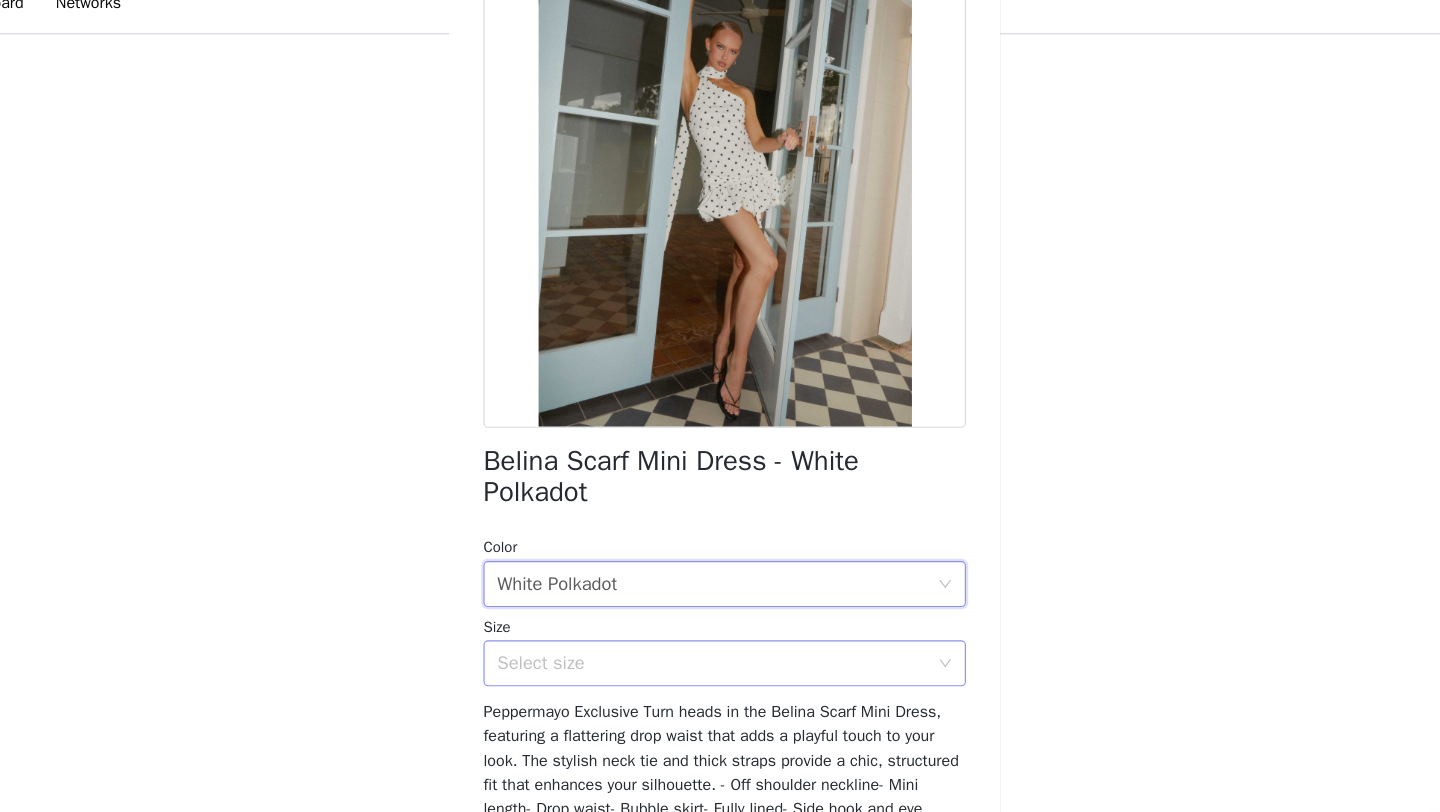 click on "Select size" at bounding box center [709, 602] 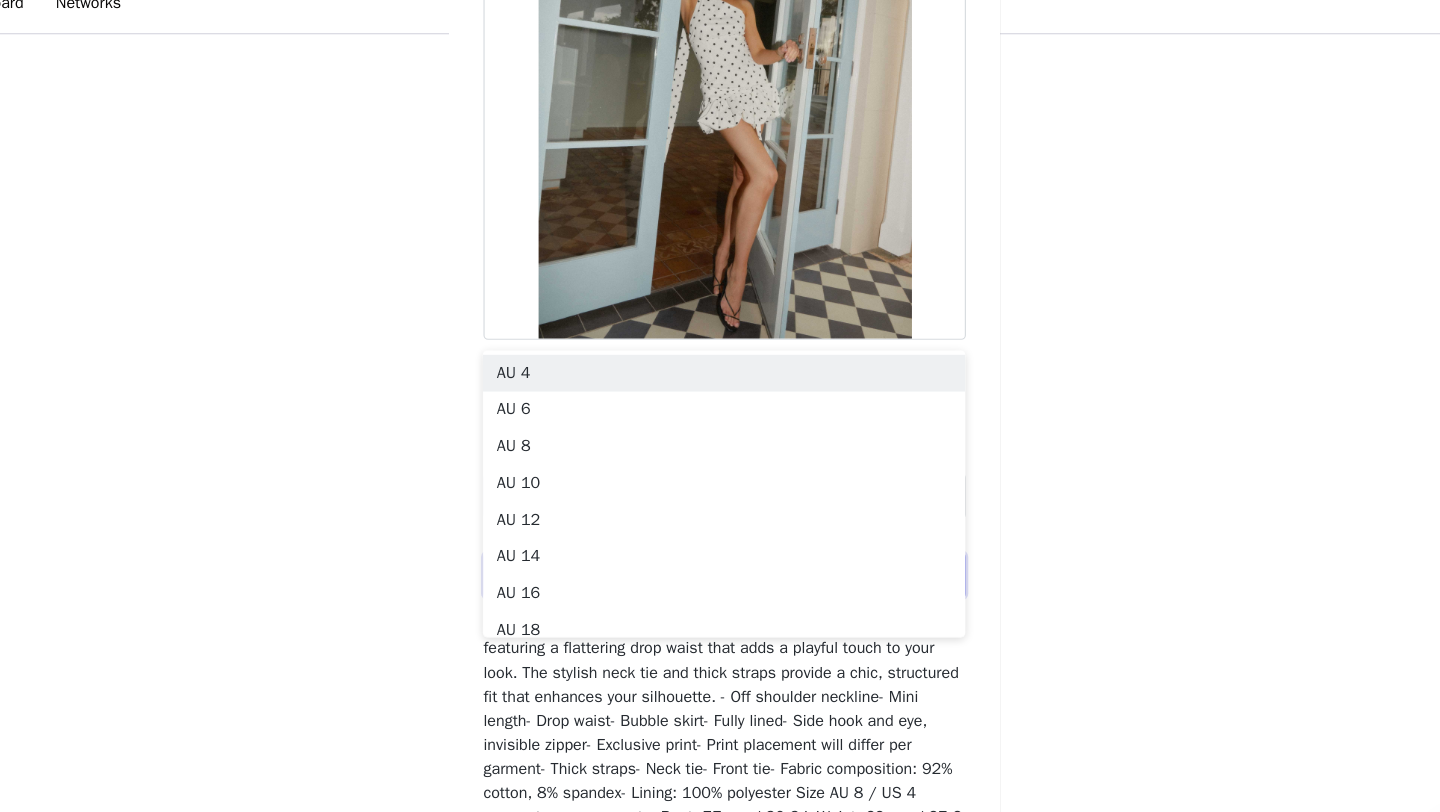 scroll, scrollTop: 235, scrollLeft: 0, axis: vertical 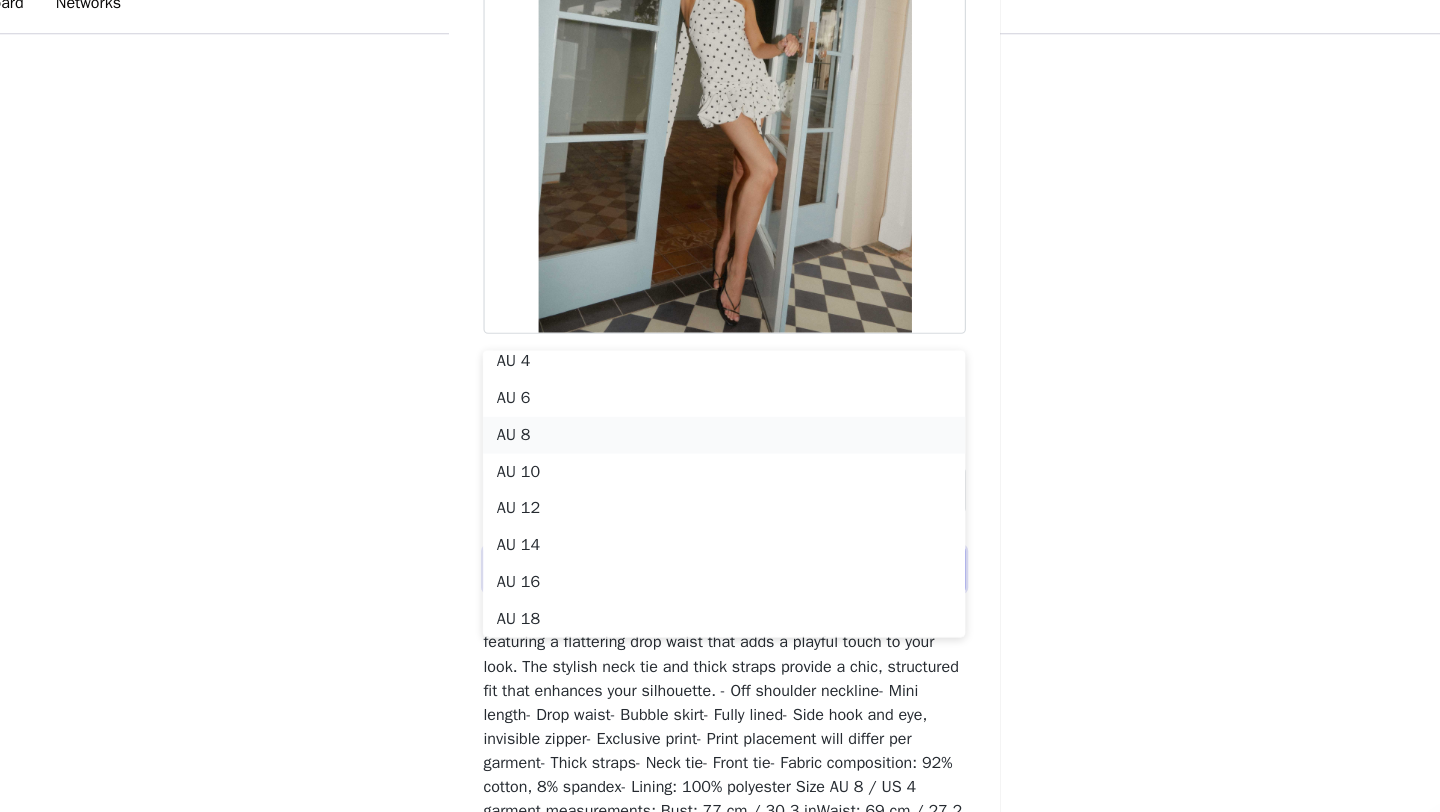 click on "AU 8" at bounding box center (720, 403) 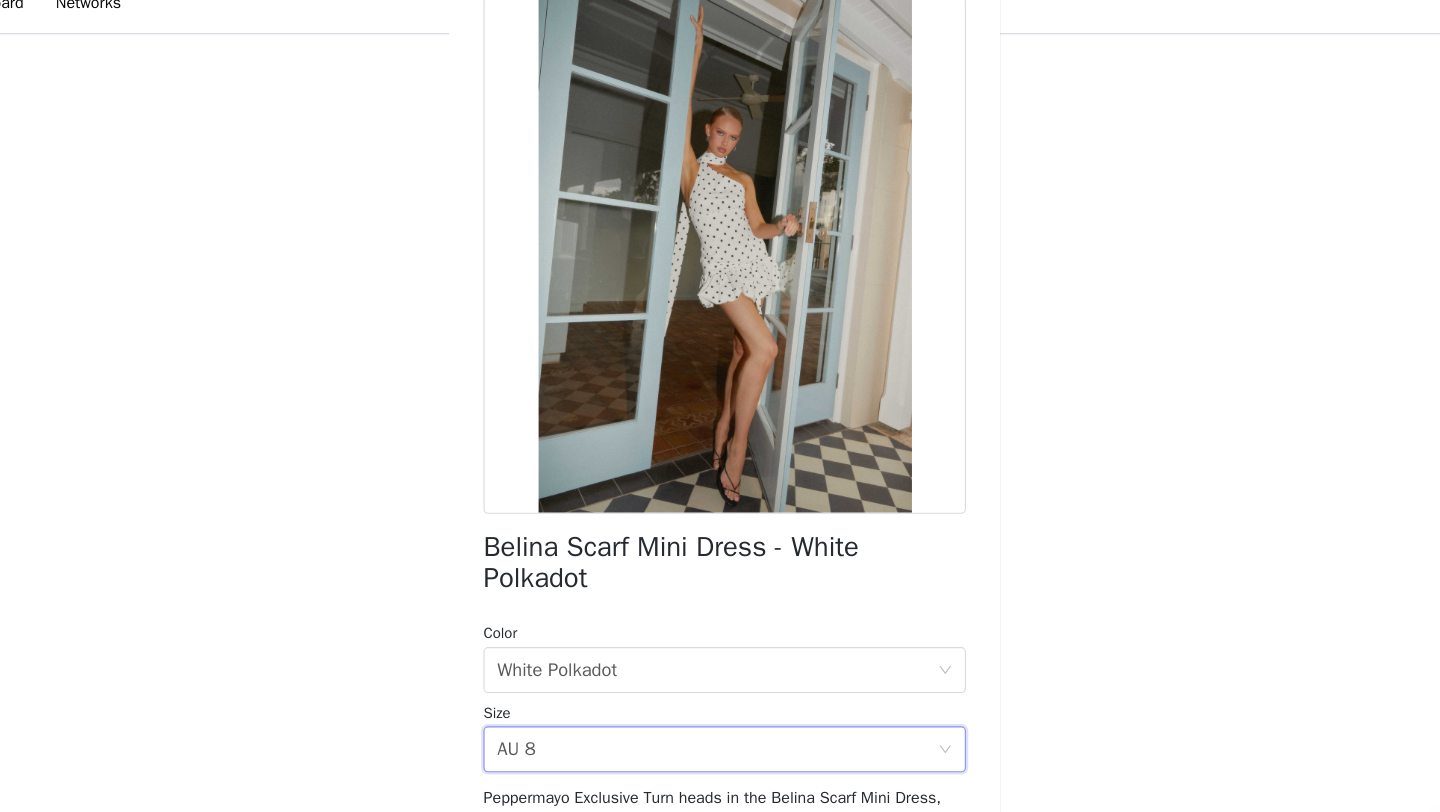 scroll, scrollTop: 290, scrollLeft: 0, axis: vertical 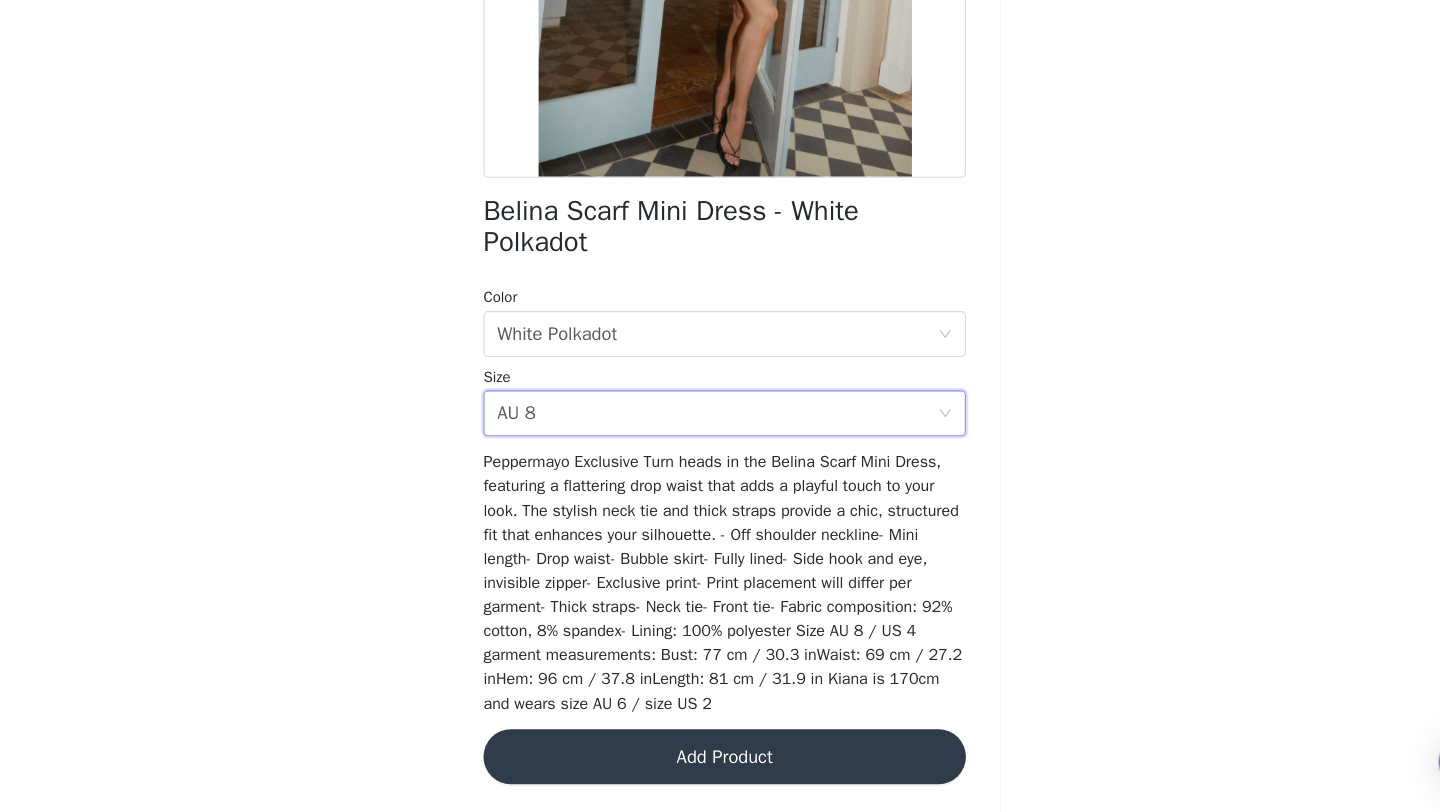 click on "Add Product" at bounding box center [720, 764] 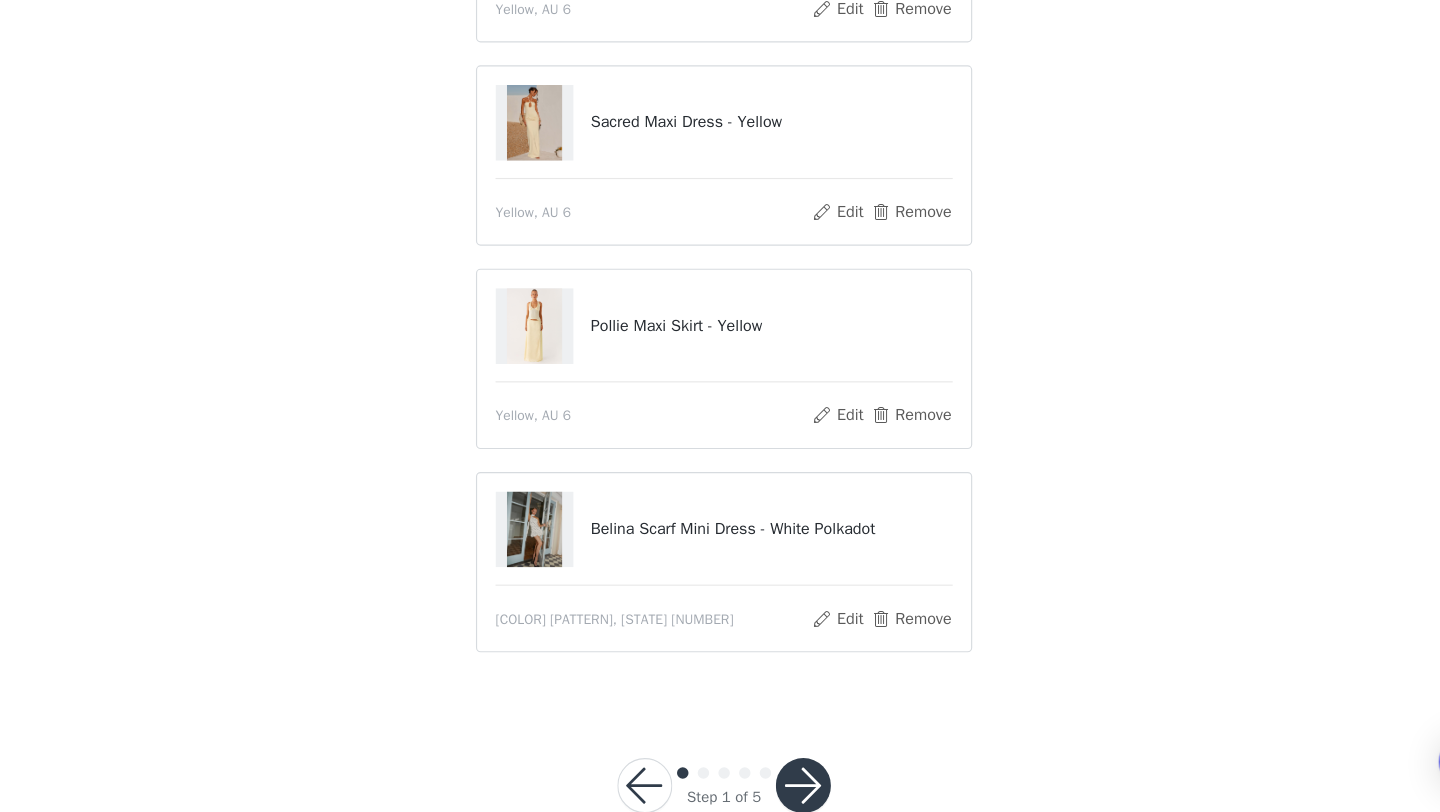 click at bounding box center [789, 789] 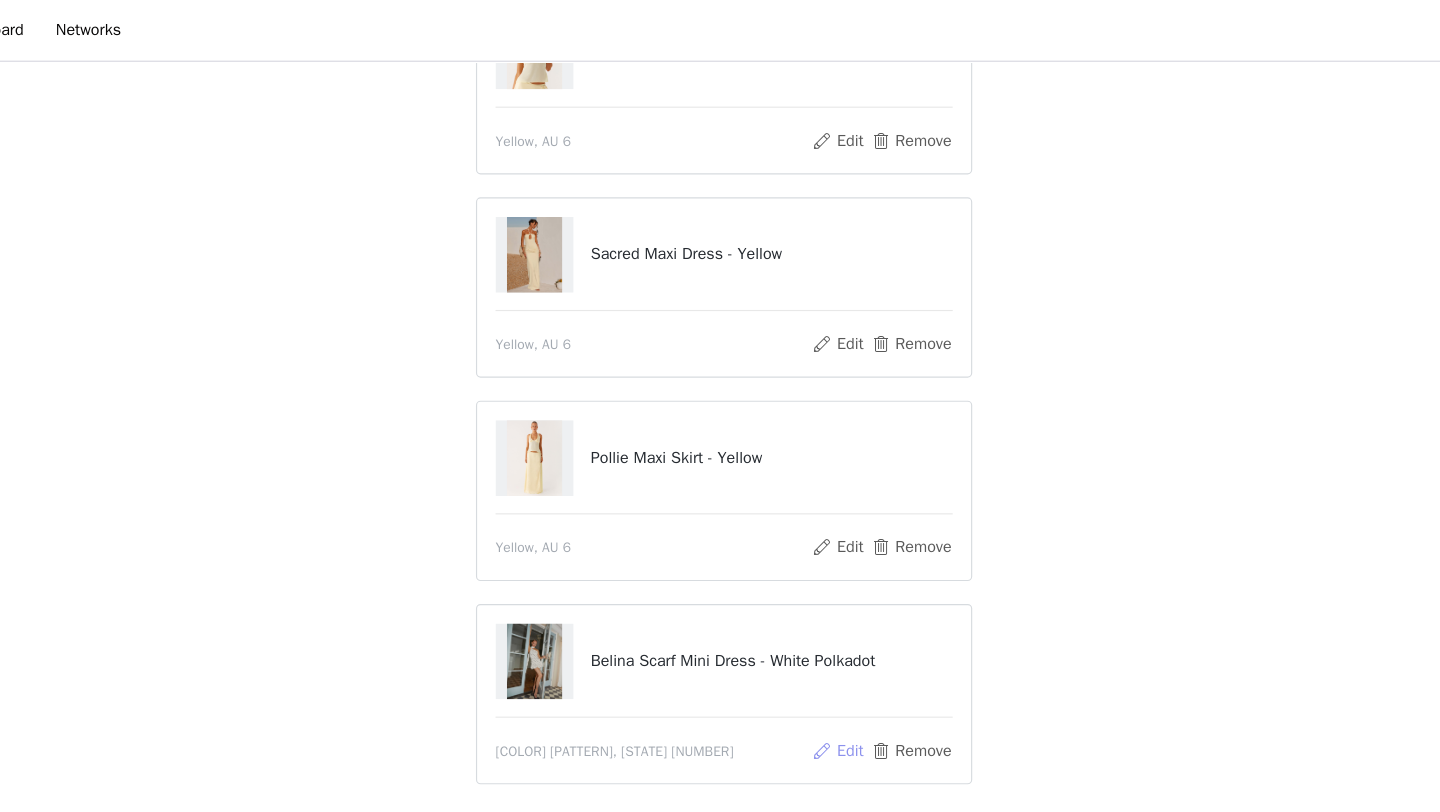 scroll, scrollTop: 186, scrollLeft: 0, axis: vertical 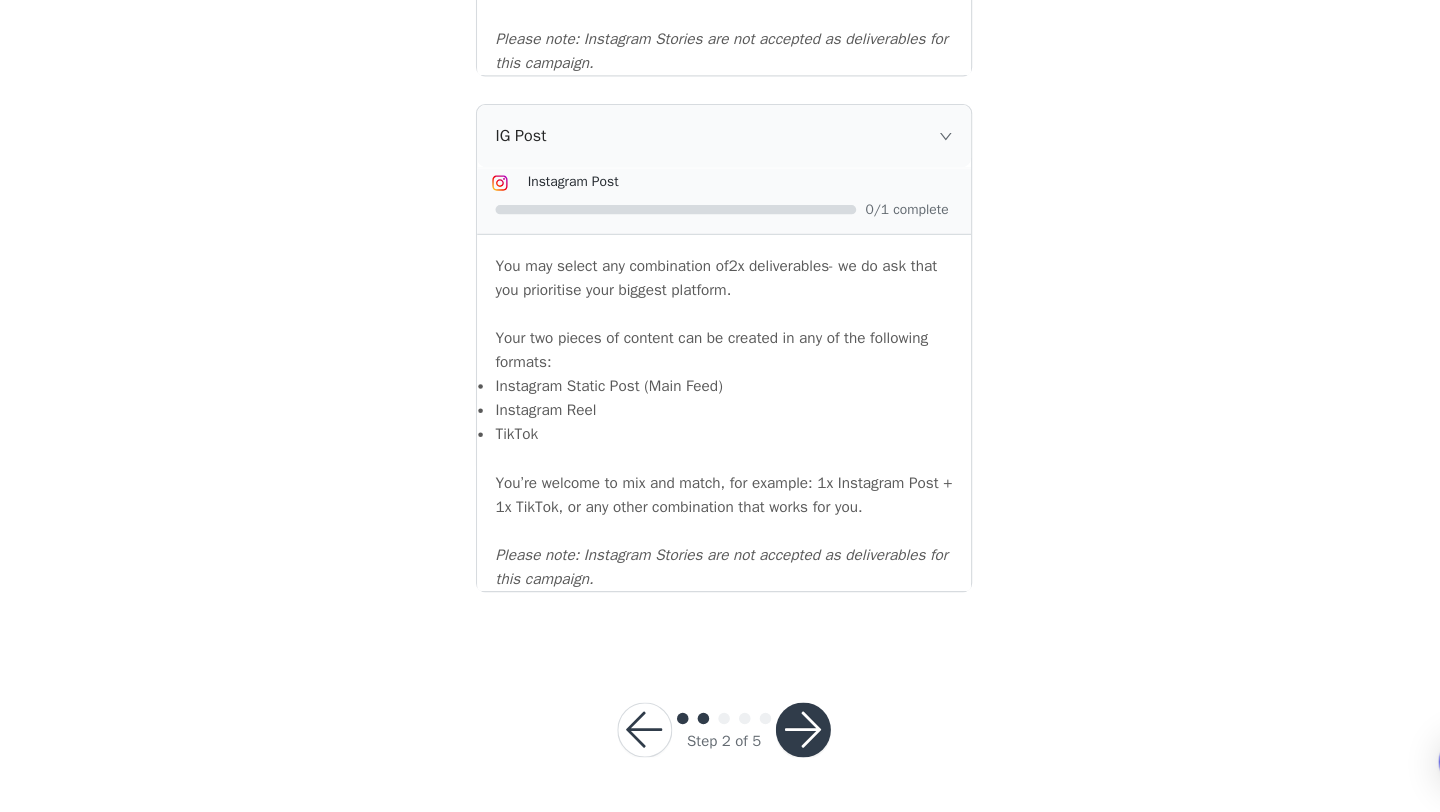 click at bounding box center (789, 740) 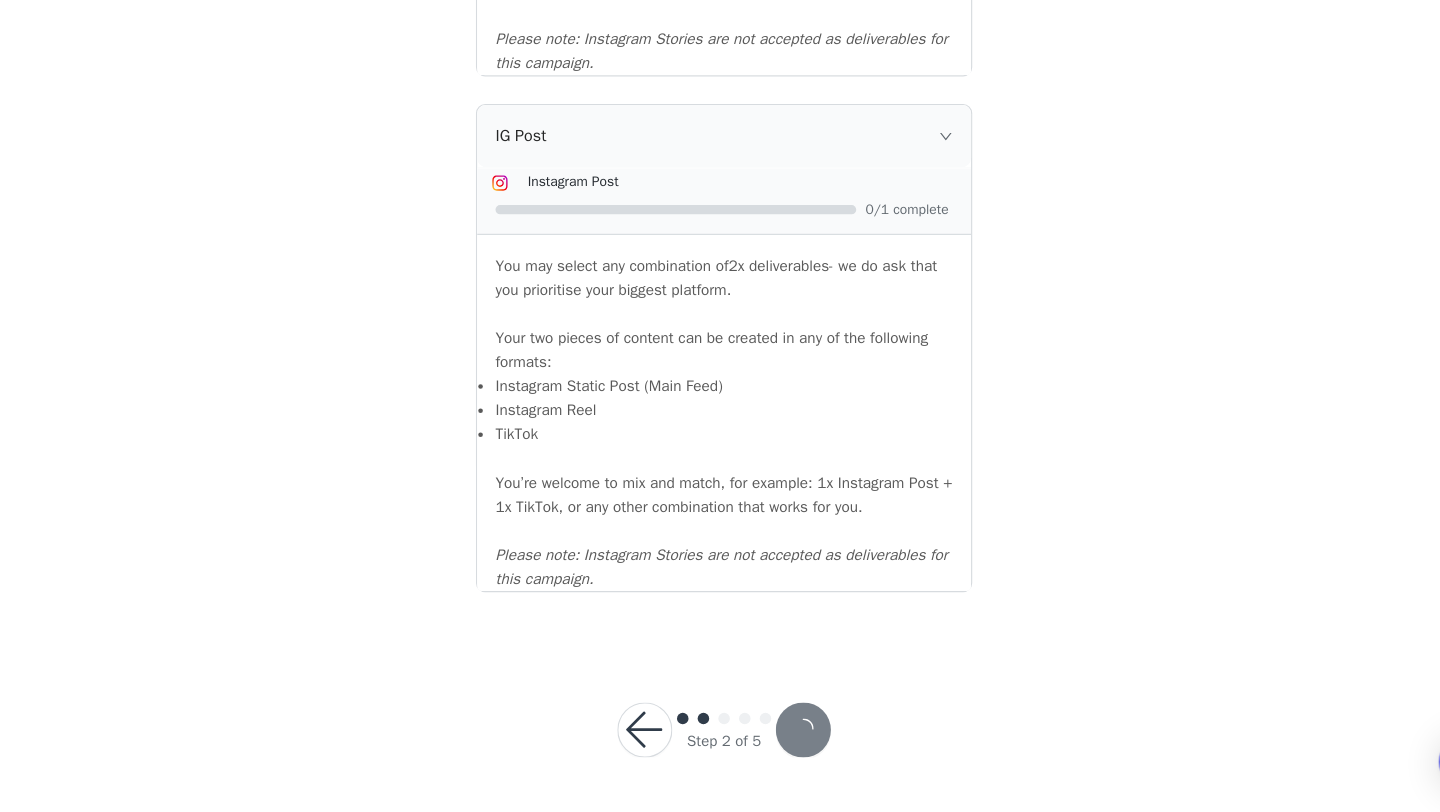 scroll, scrollTop: 0, scrollLeft: 0, axis: both 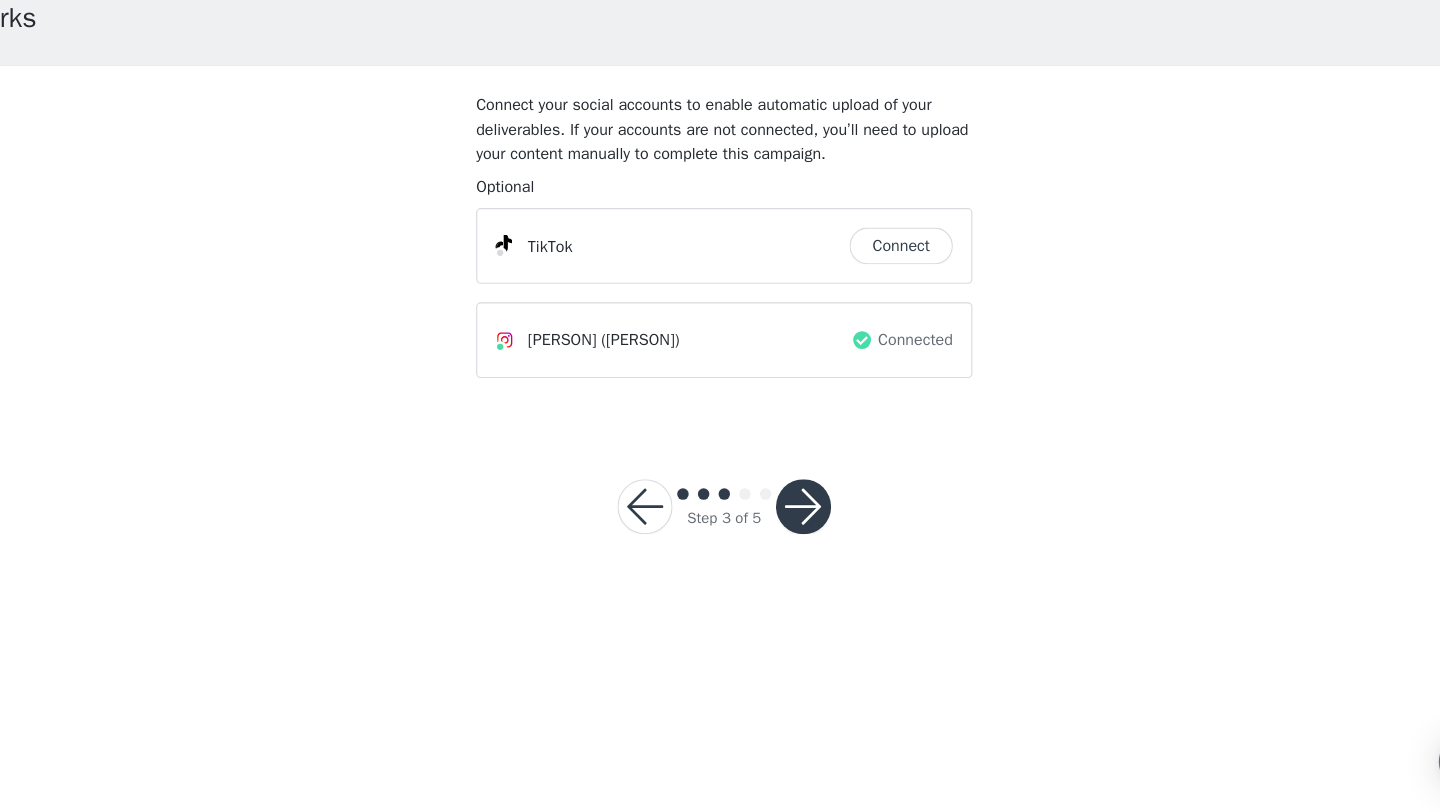 click at bounding box center (789, 546) 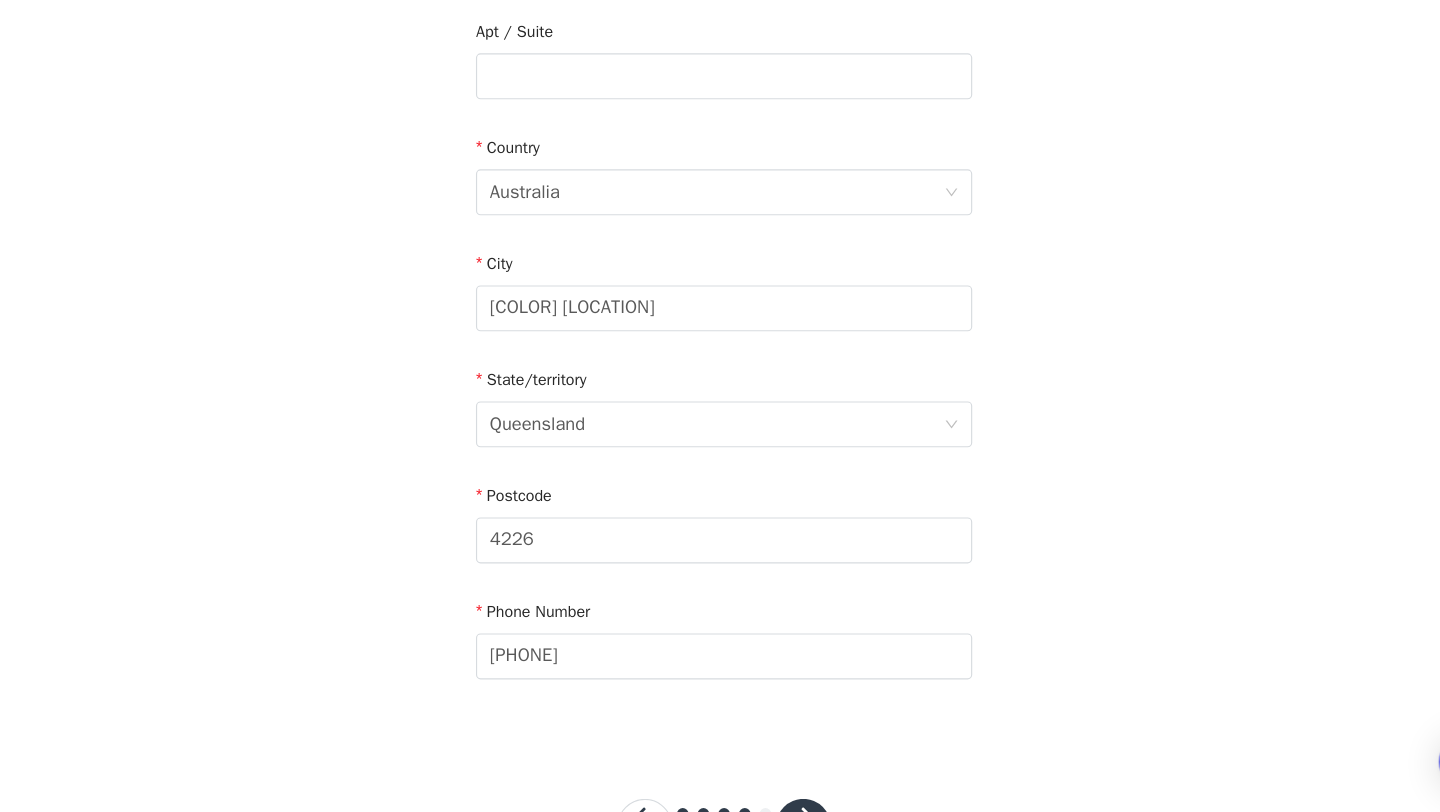 scroll, scrollTop: 593, scrollLeft: 0, axis: vertical 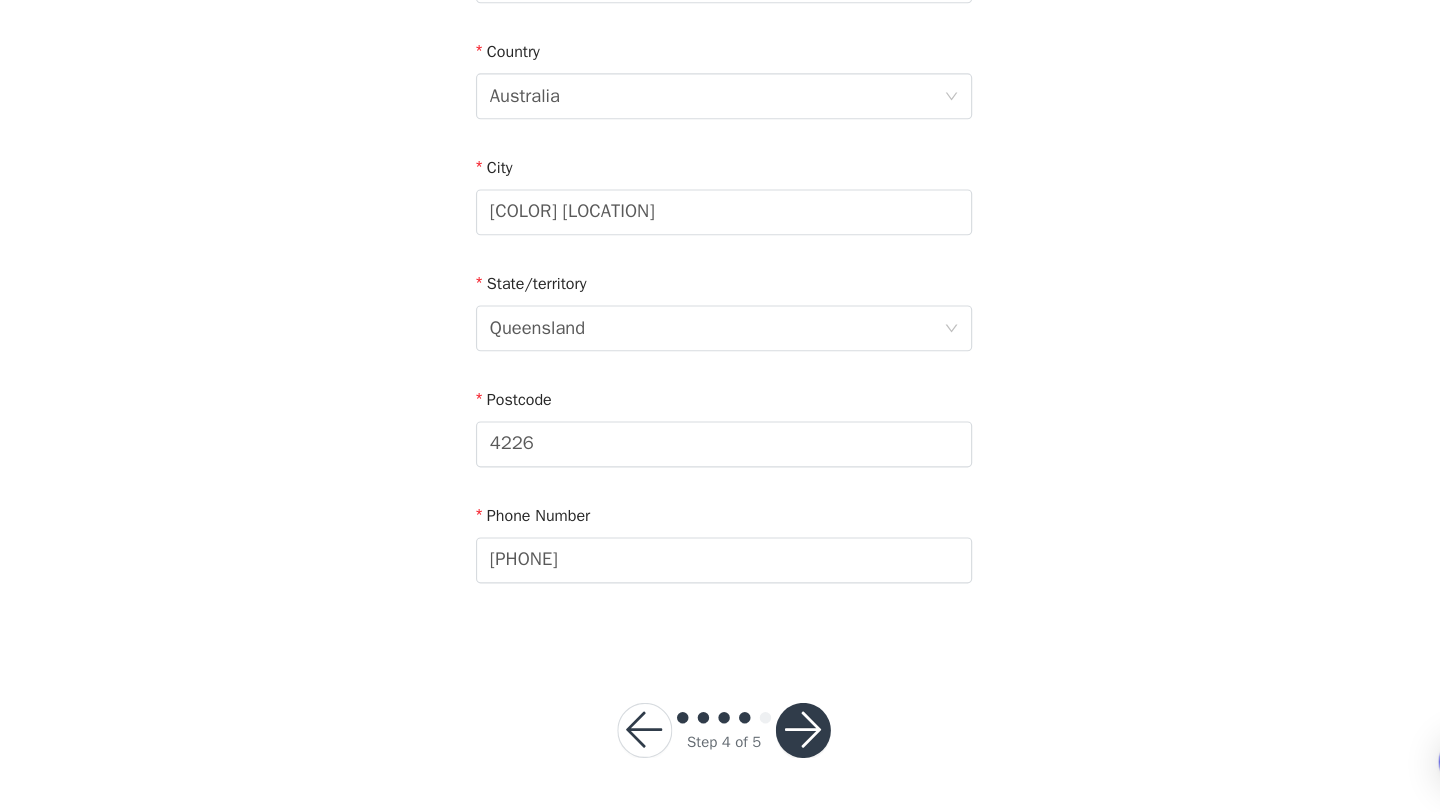 click at bounding box center (789, 741) 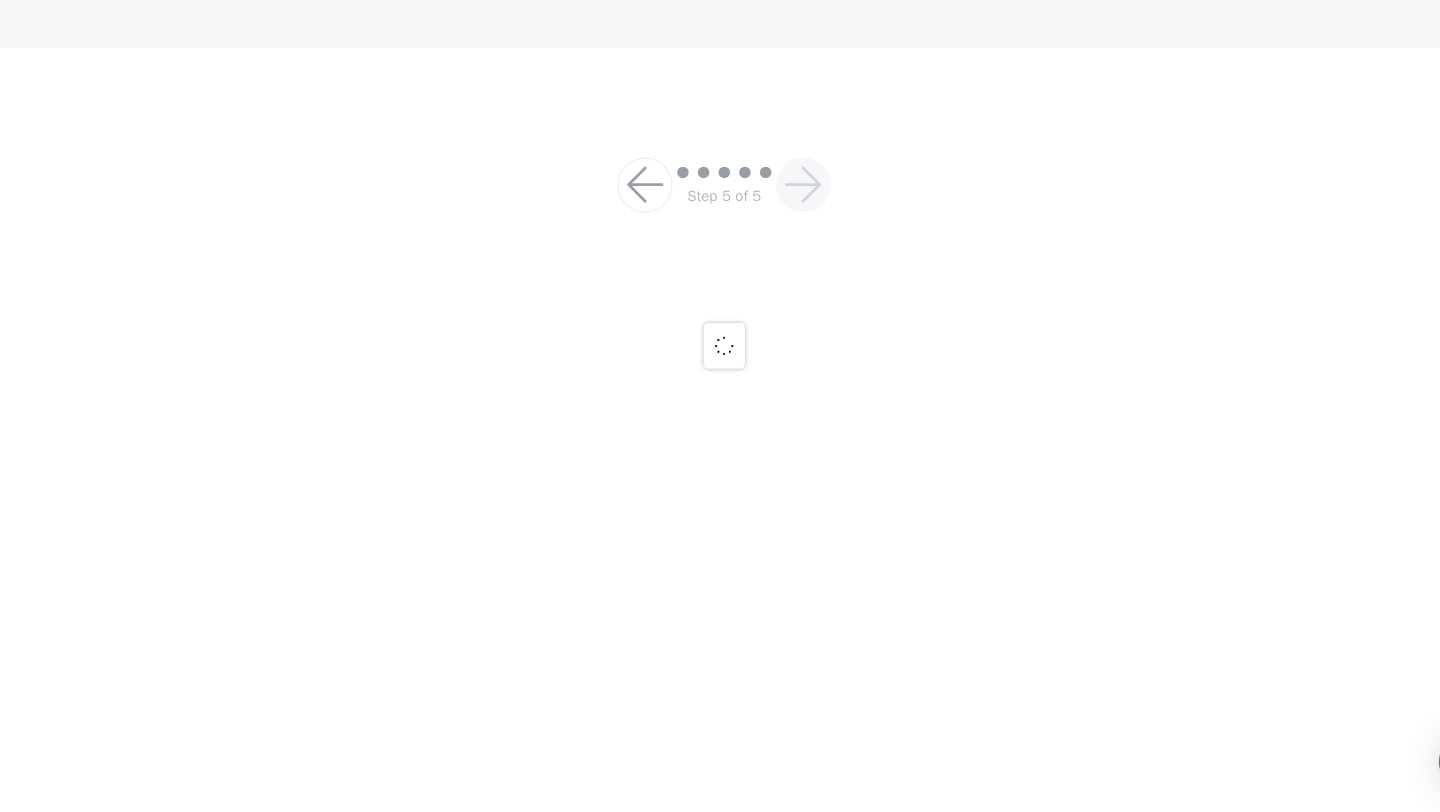 scroll, scrollTop: 112, scrollLeft: 0, axis: vertical 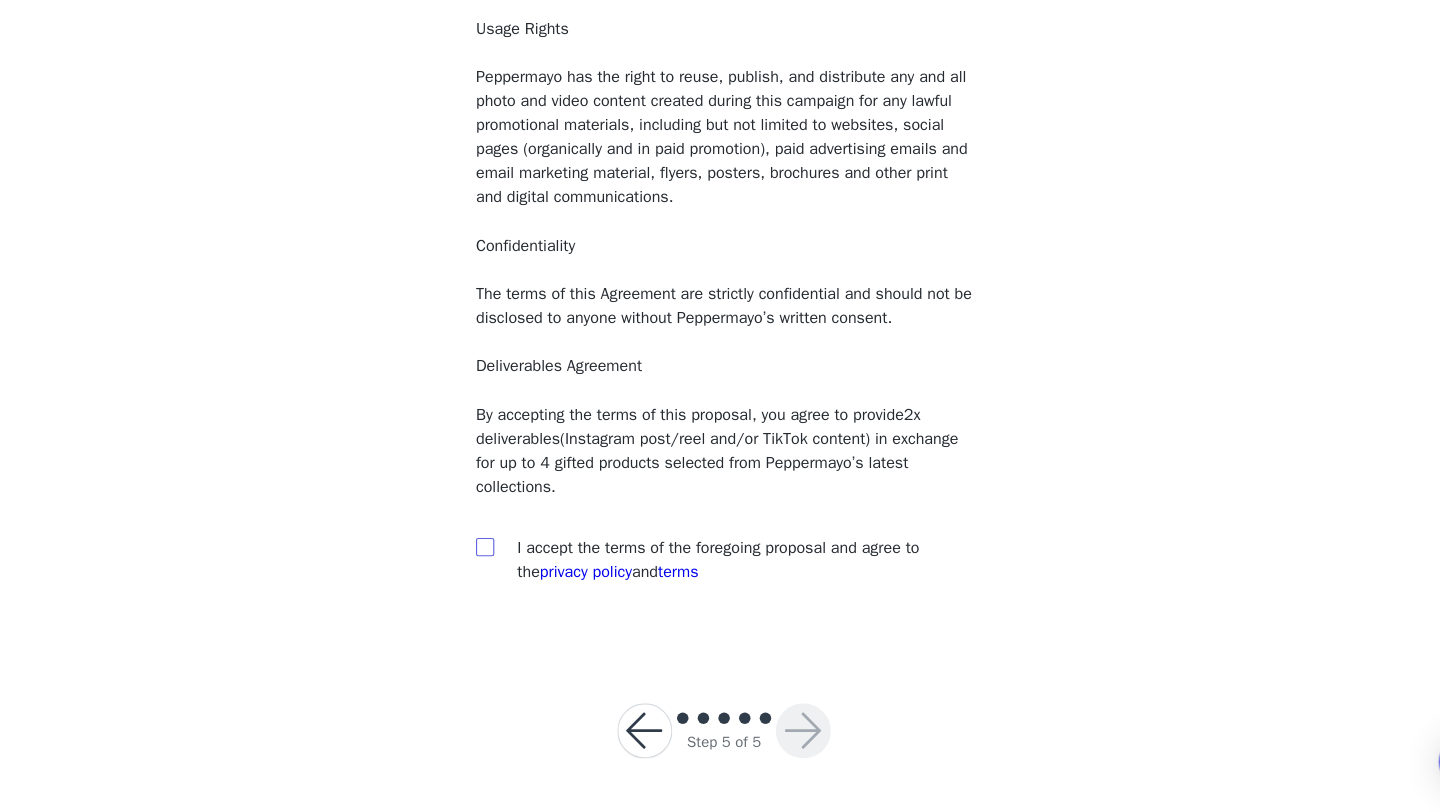 click at bounding box center (511, 580) 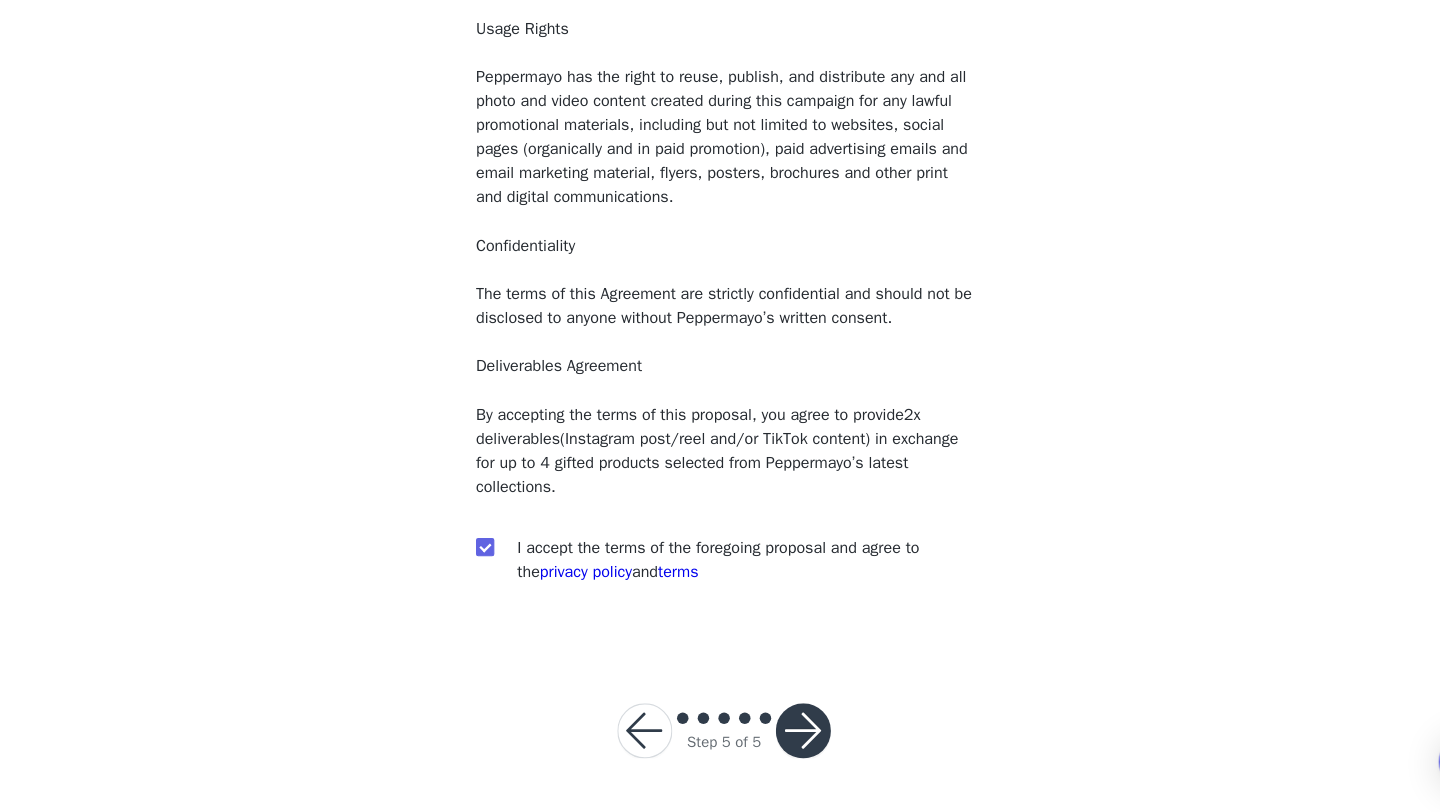 click at bounding box center (789, 741) 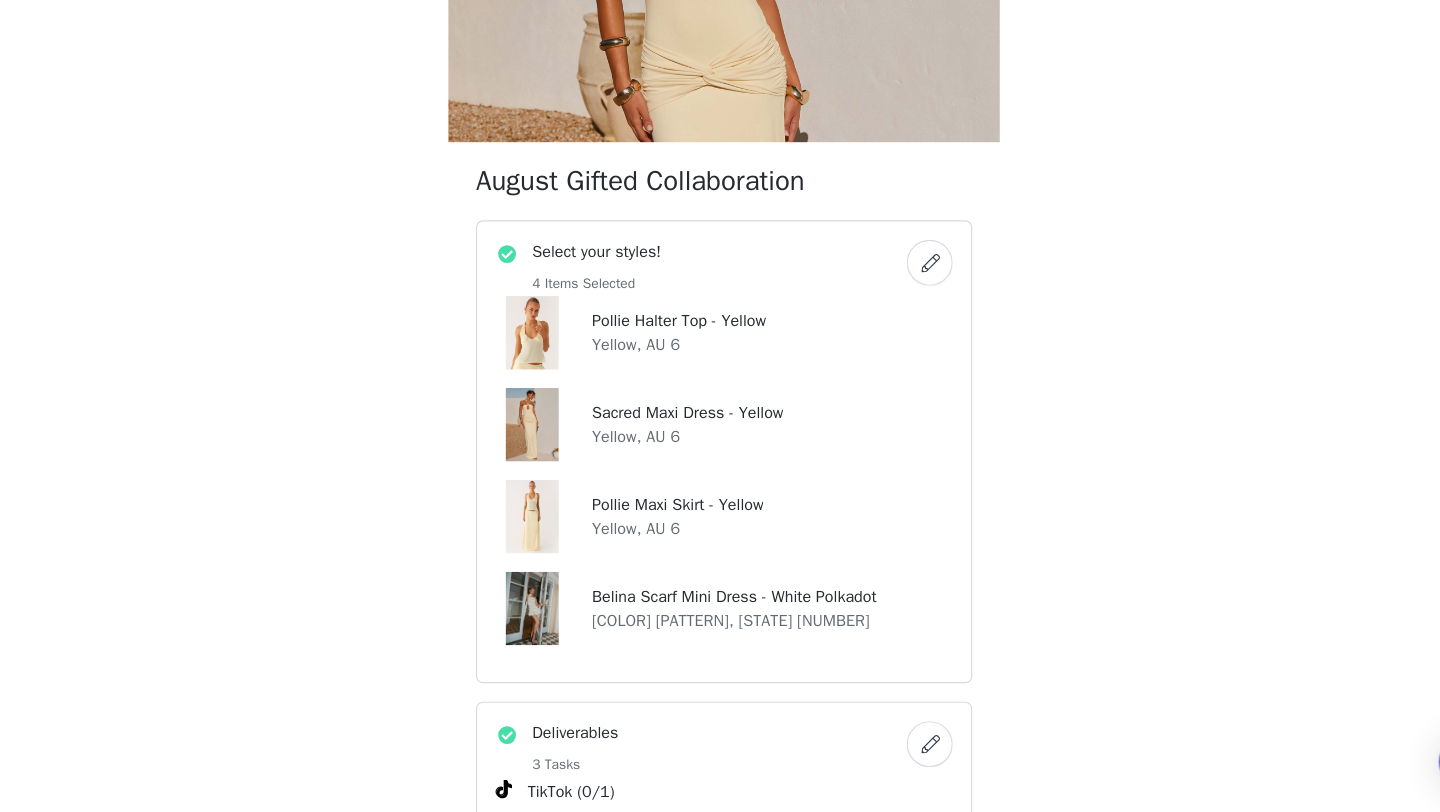 scroll, scrollTop: 193, scrollLeft: 0, axis: vertical 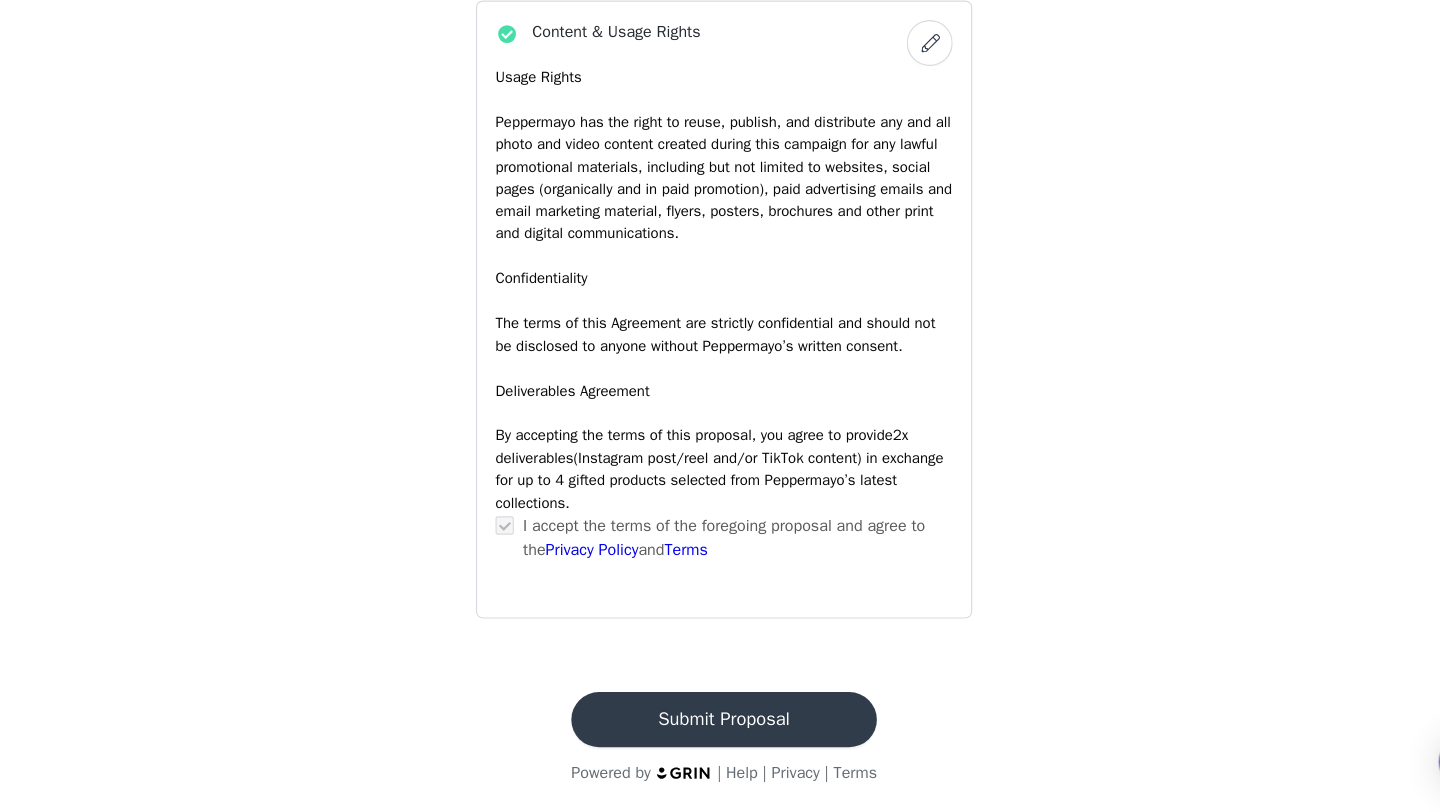 click on "Submit Proposal" at bounding box center (720, 731) 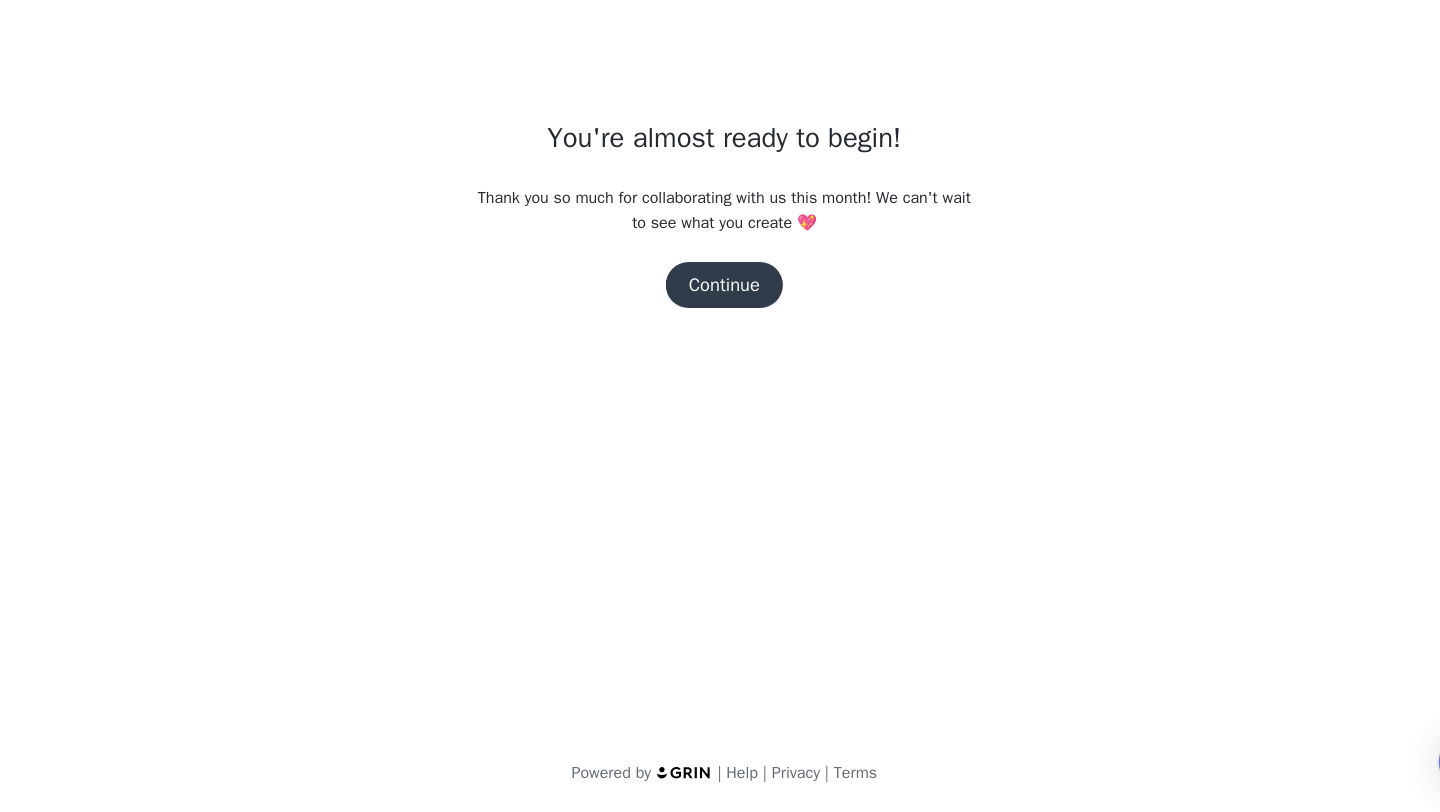 scroll, scrollTop: 0, scrollLeft: 0, axis: both 